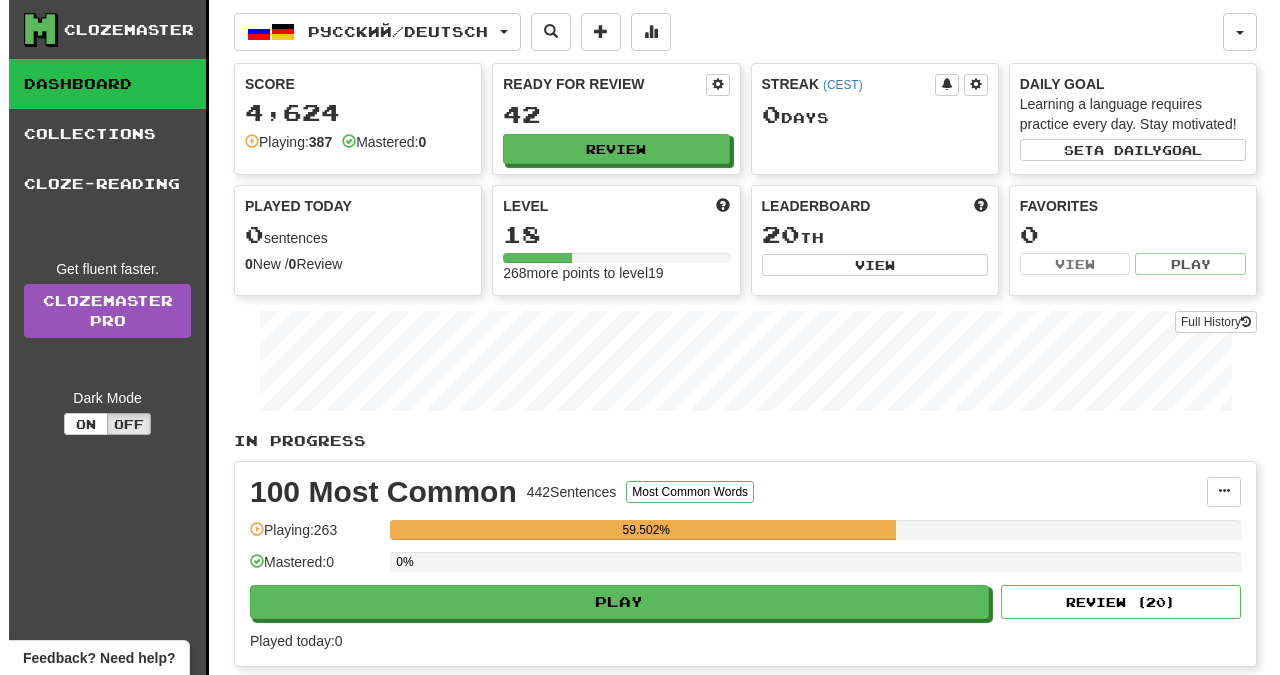 scroll, scrollTop: 0, scrollLeft: 0, axis: both 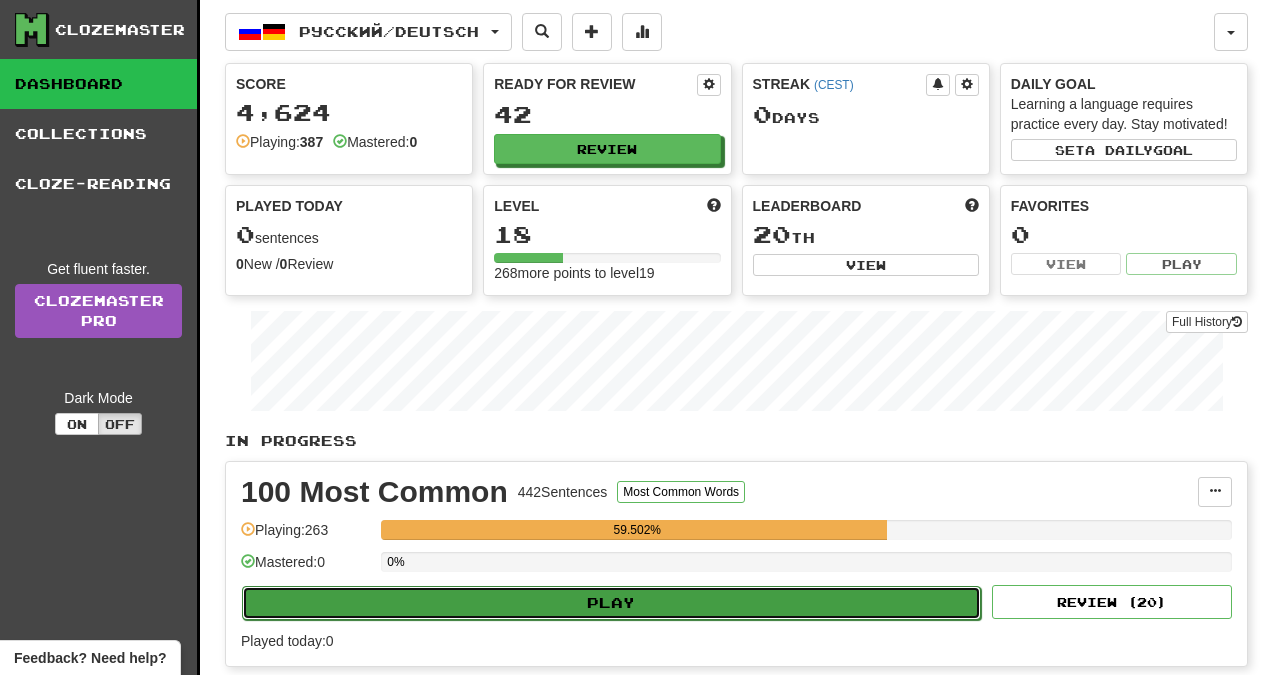 click on "Play" at bounding box center [611, 603] 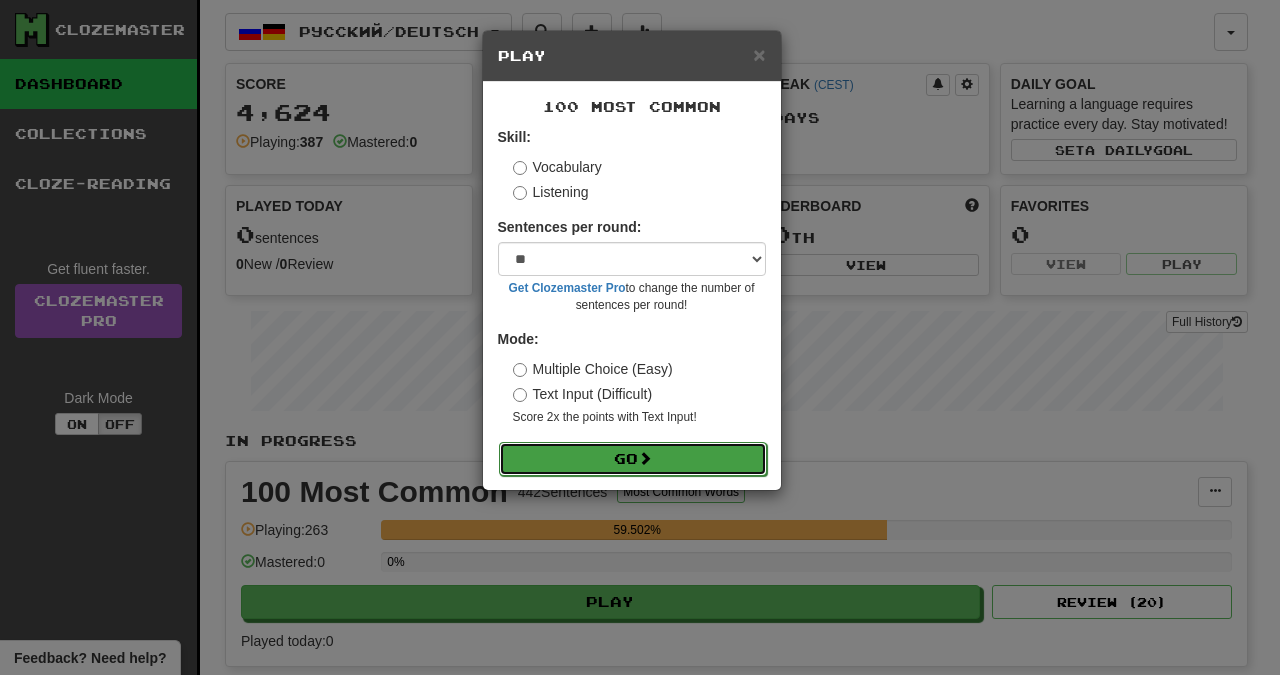 click on "Go" at bounding box center [633, 459] 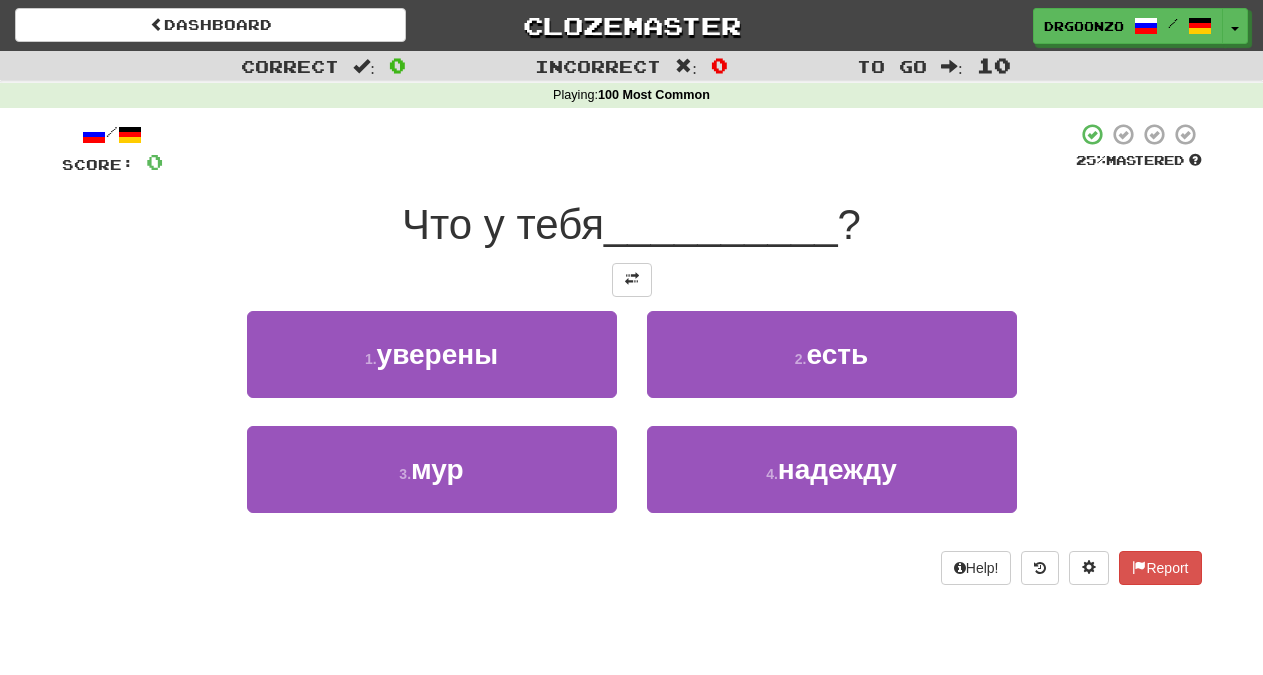 scroll, scrollTop: 0, scrollLeft: 0, axis: both 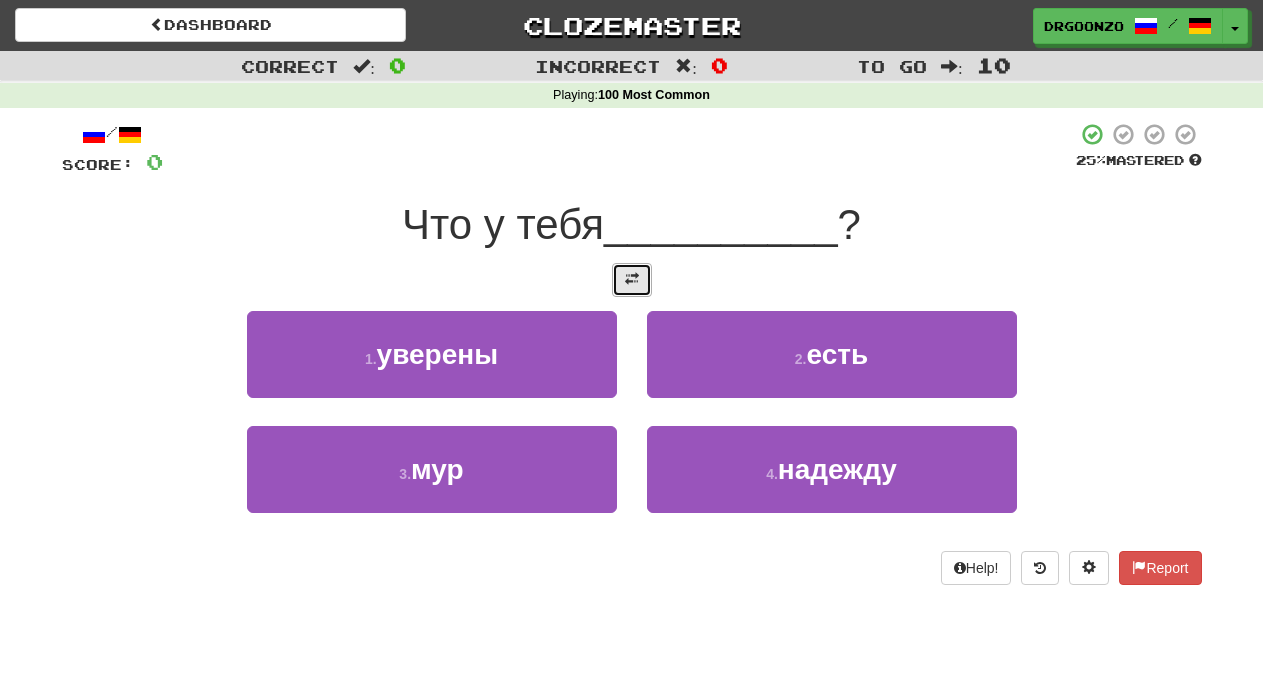 click at bounding box center [632, 280] 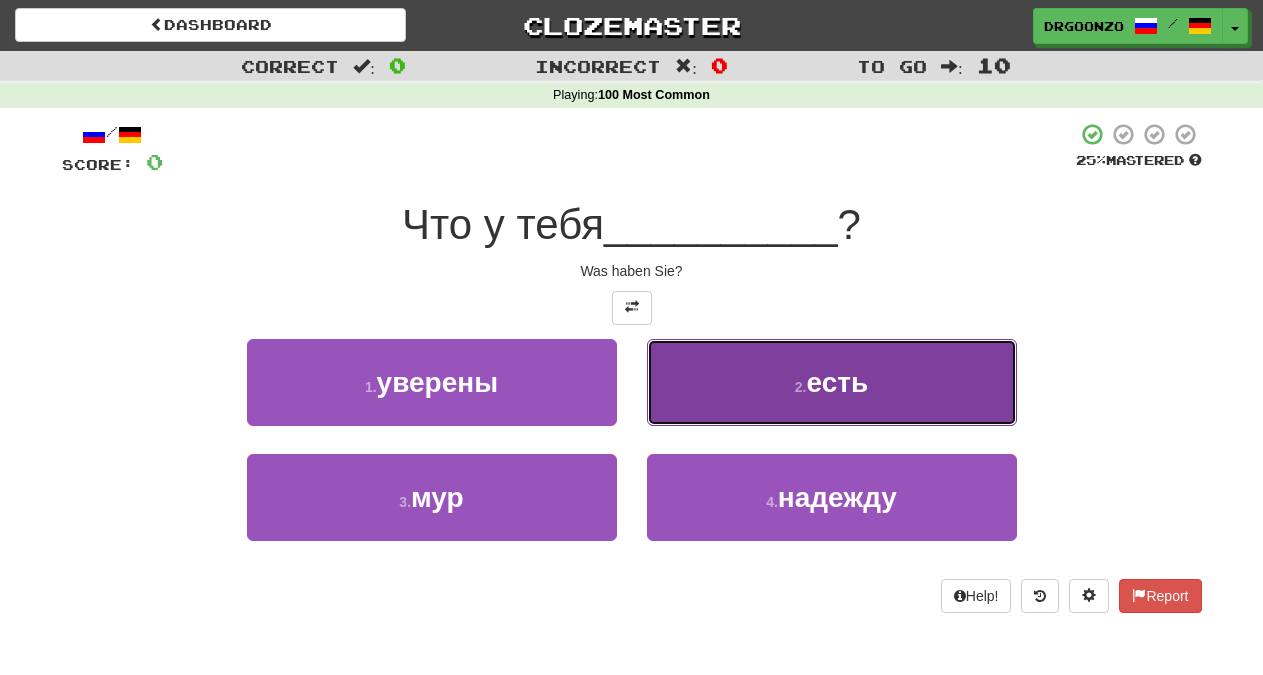 click on "2 .  есть" at bounding box center [832, 382] 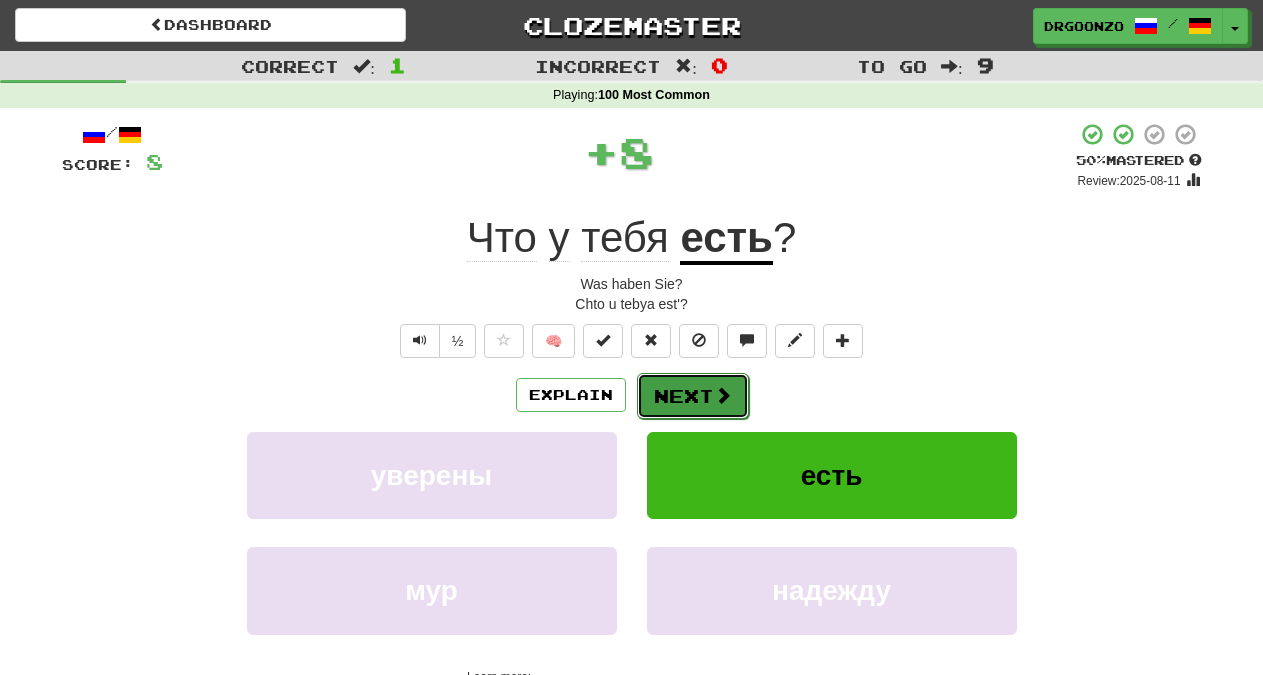 click on "Next" at bounding box center (693, 396) 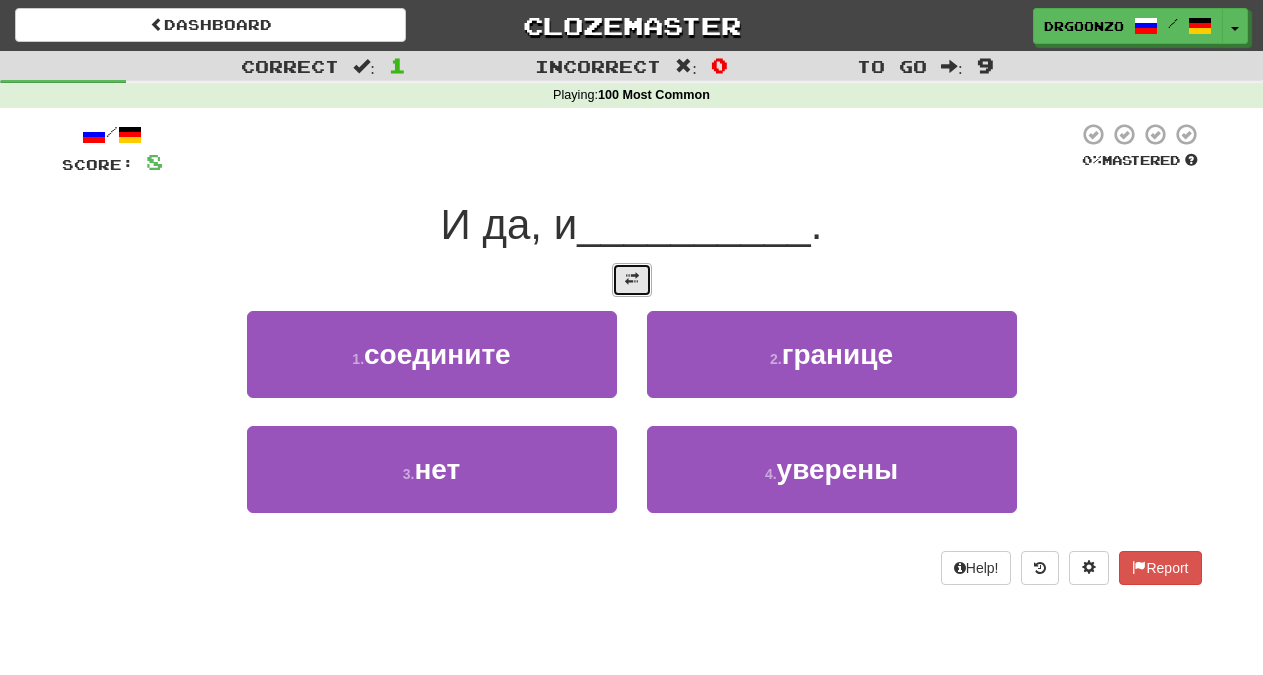click at bounding box center [632, 279] 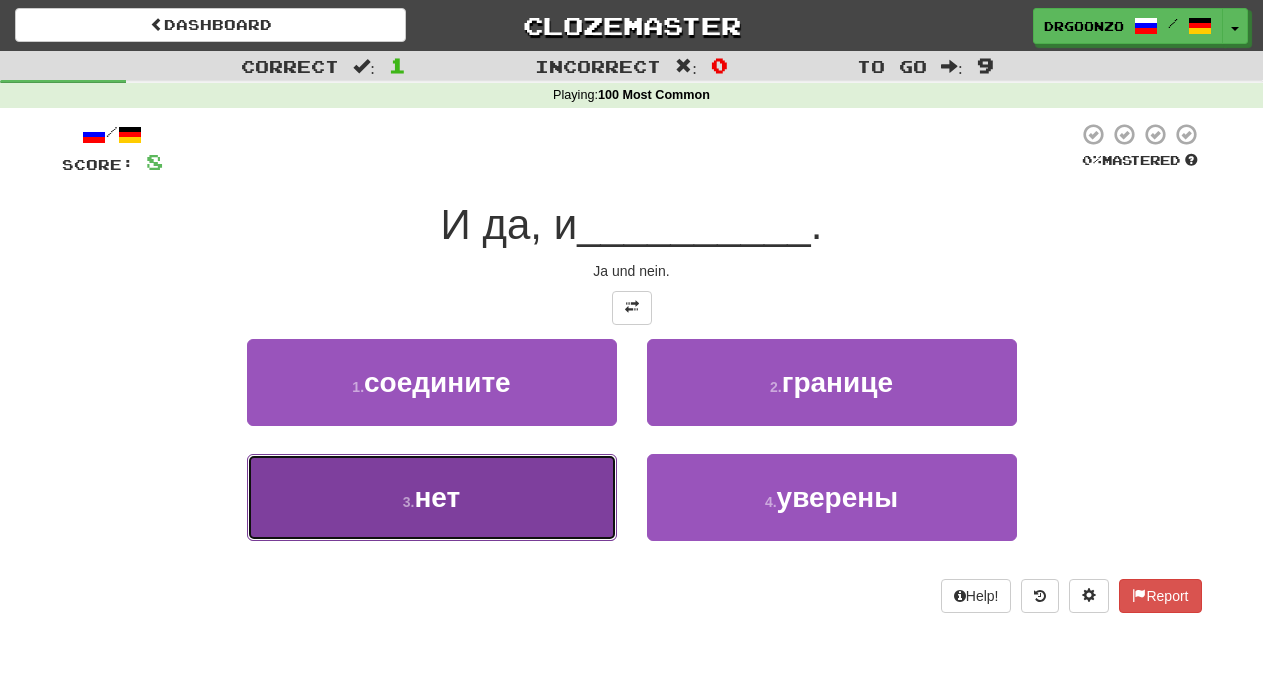 click on "3 .  нет" at bounding box center (432, 497) 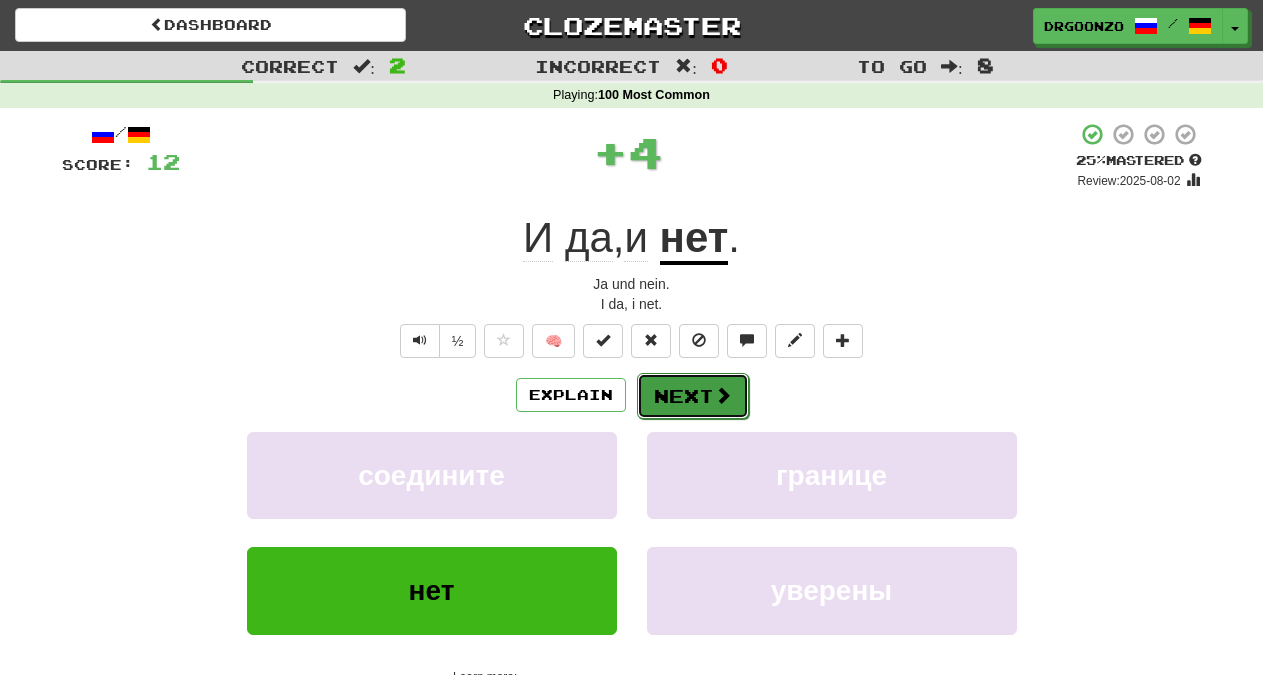 click on "Next" at bounding box center [693, 396] 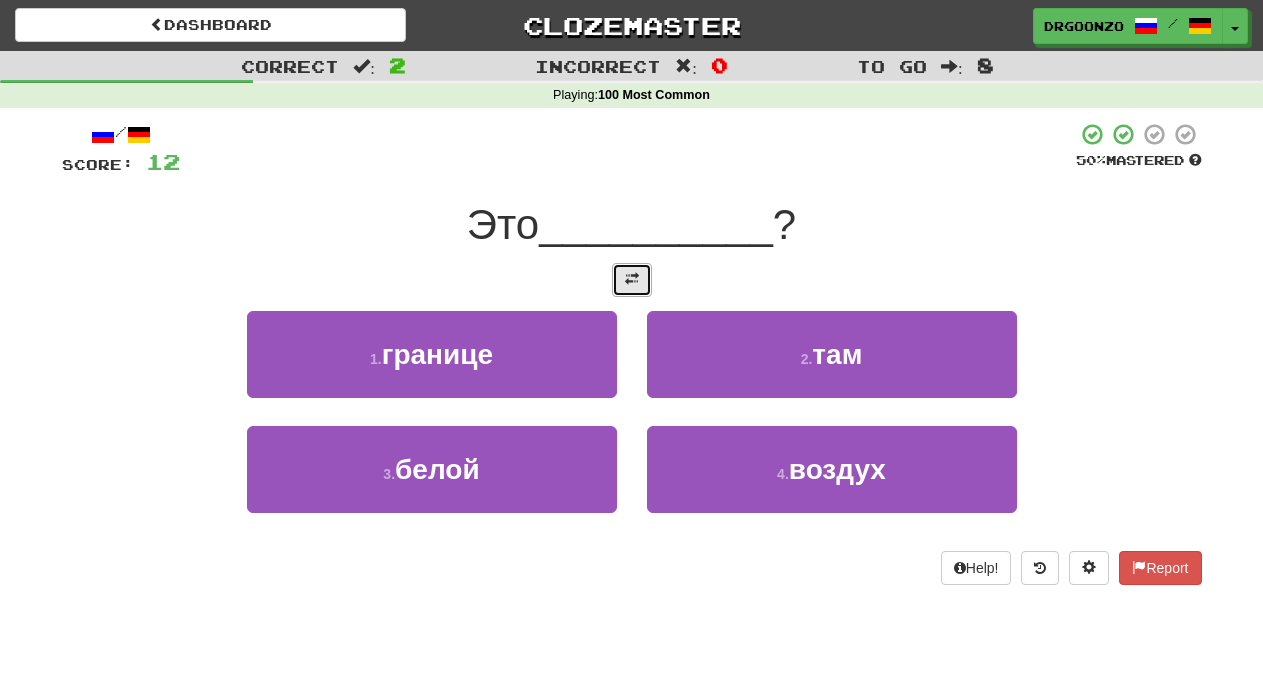 click at bounding box center [632, 279] 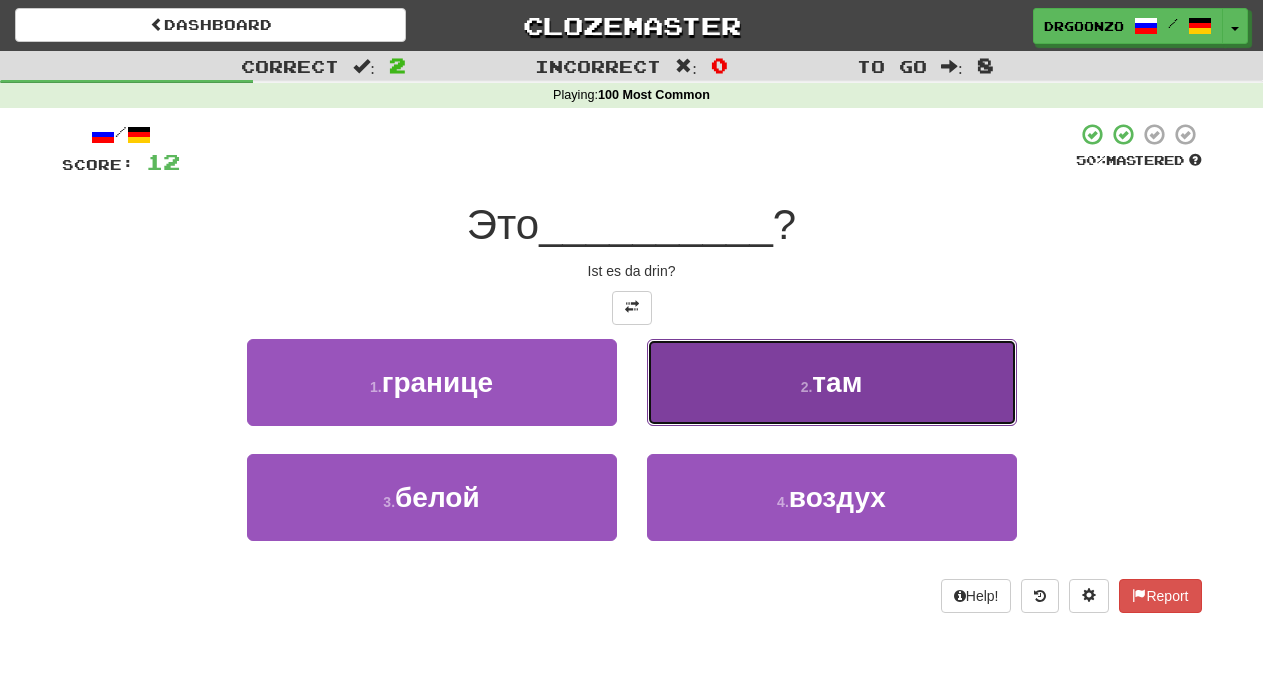 click on "2 .  там" at bounding box center (832, 382) 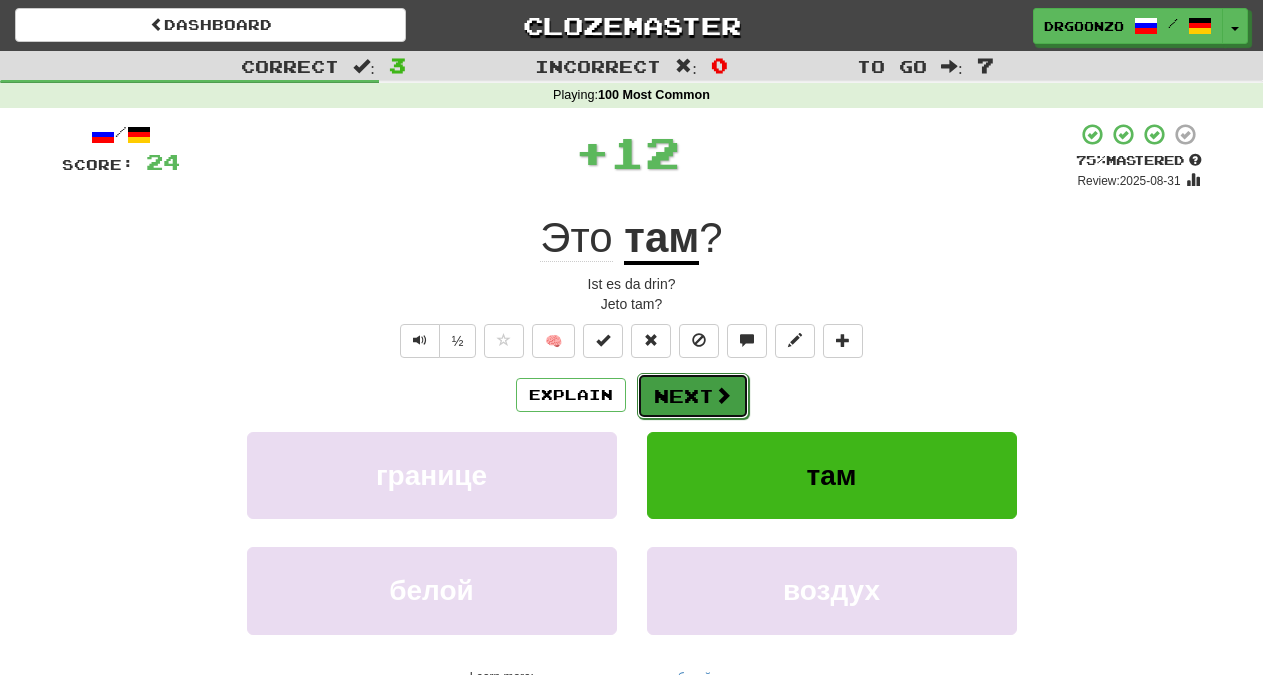 click on "Next" at bounding box center (693, 396) 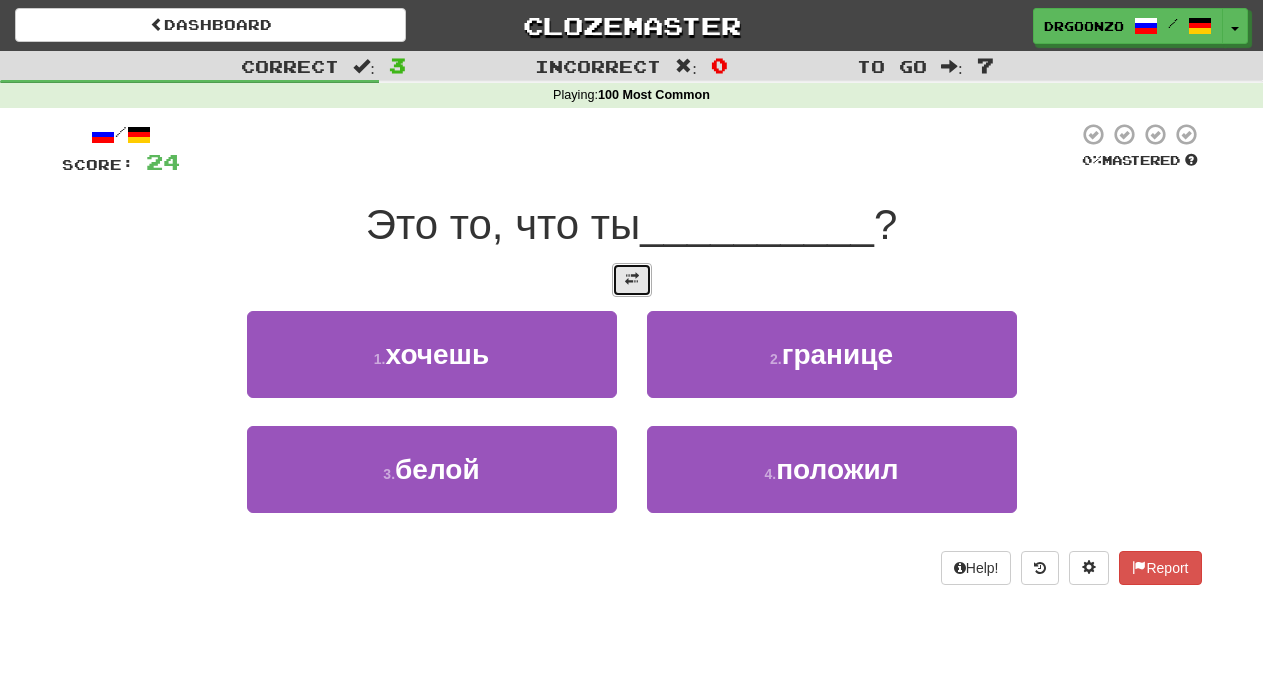 click at bounding box center [632, 279] 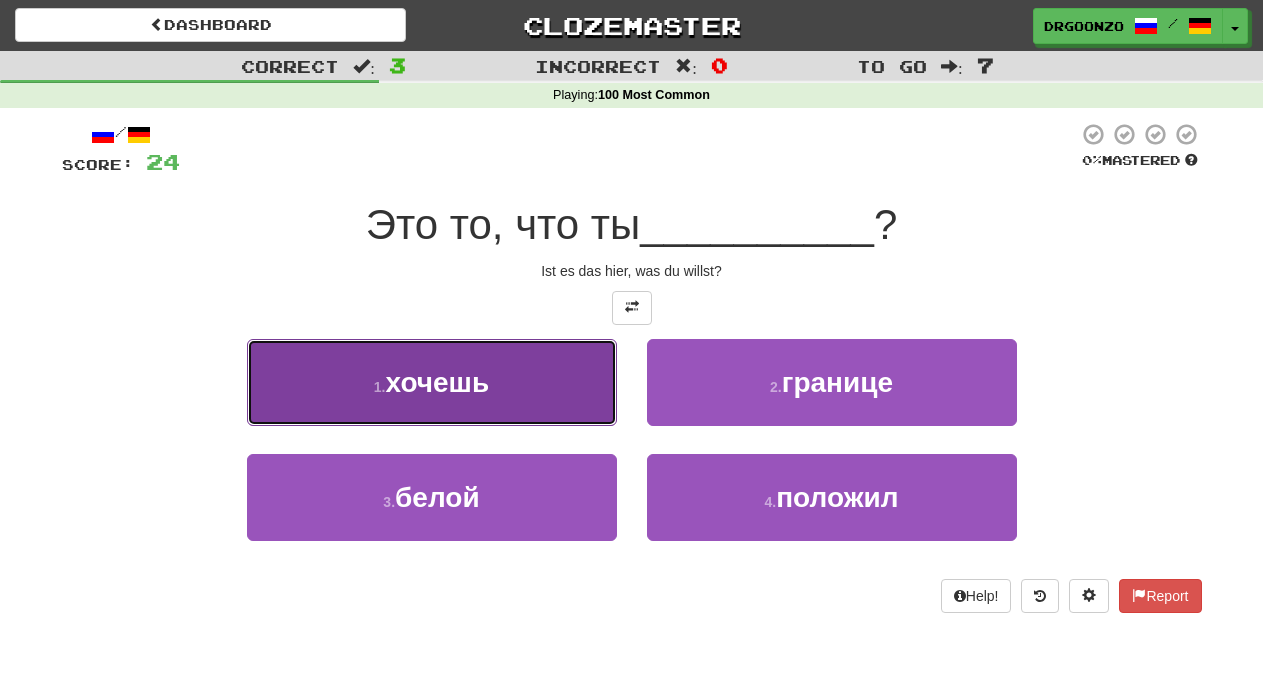 click on "1 .  хочешь" at bounding box center (432, 382) 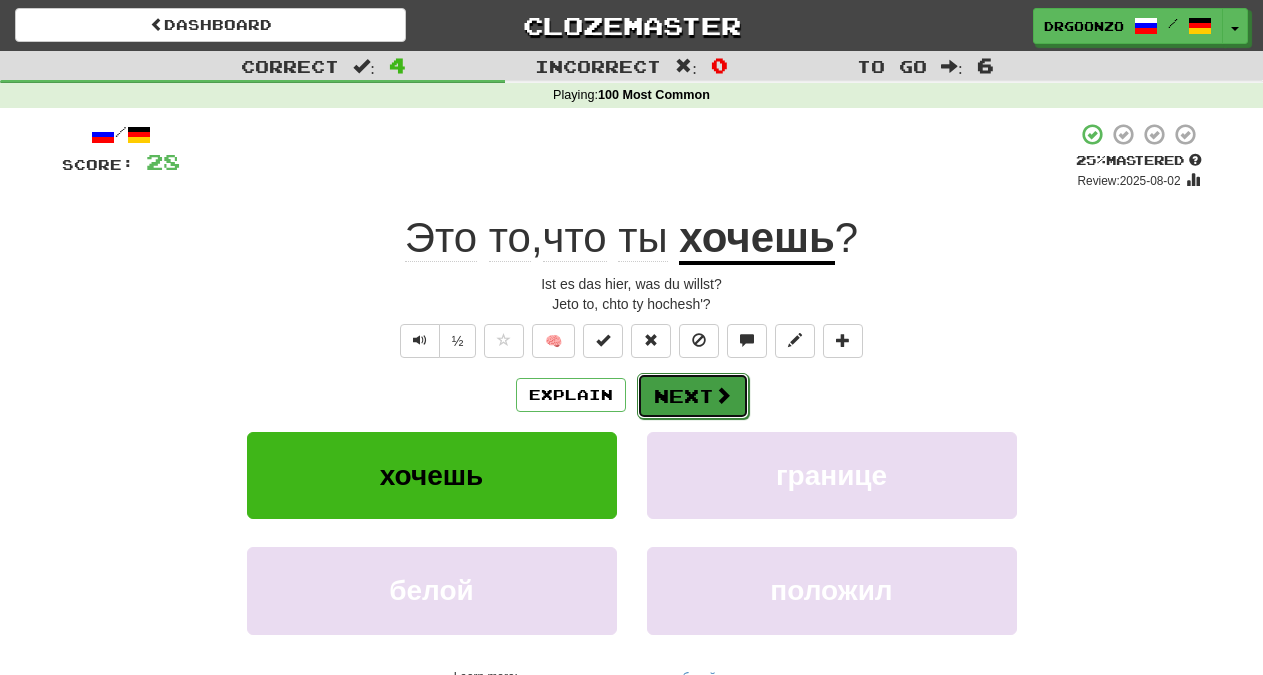 click on "Next" at bounding box center [693, 396] 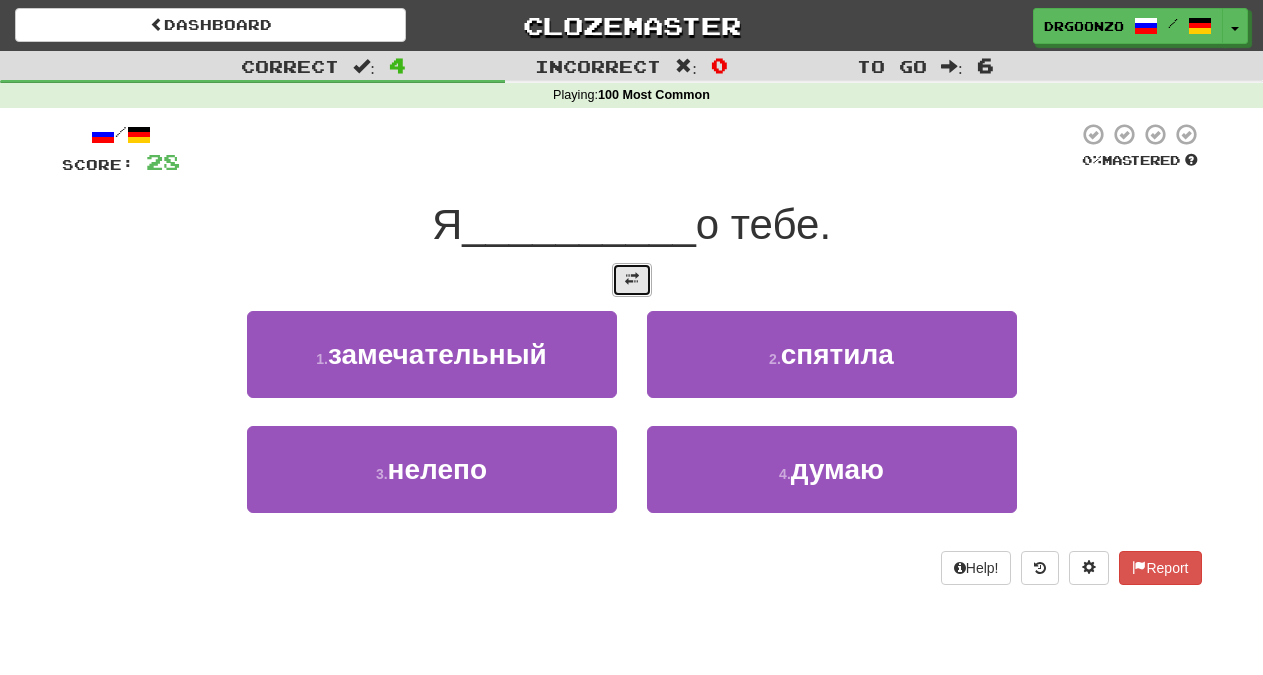 click at bounding box center (632, 279) 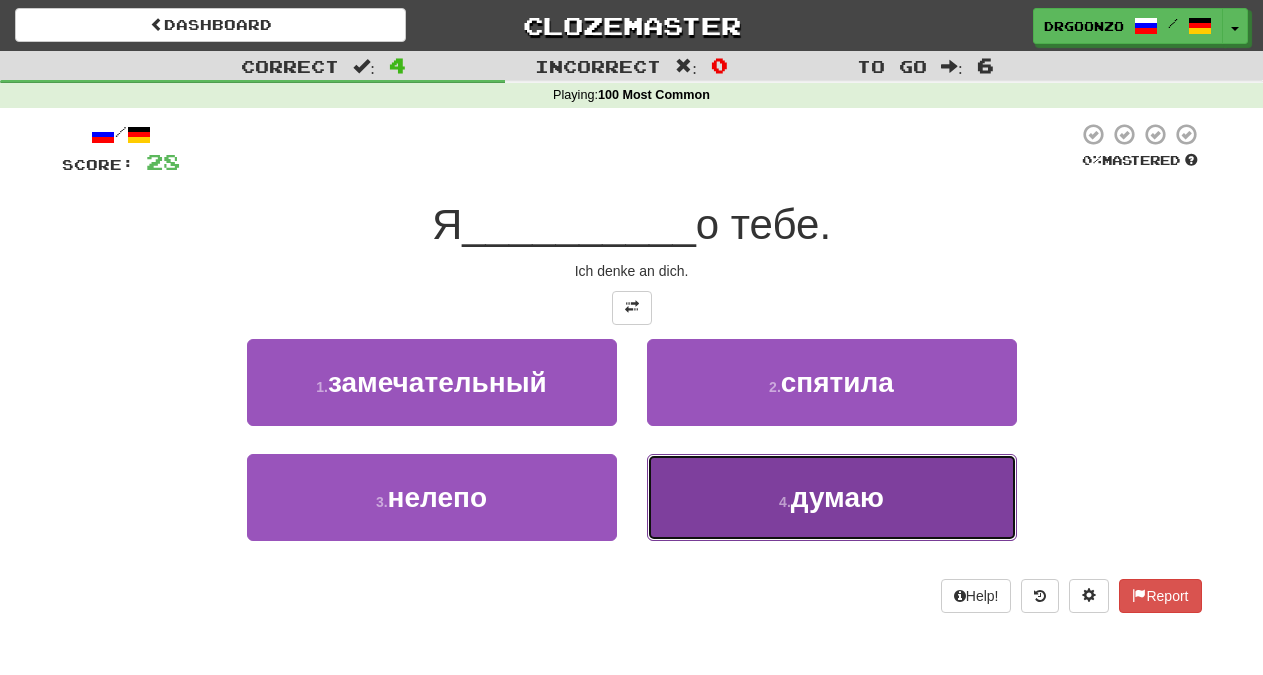 click on "думаю" at bounding box center [837, 497] 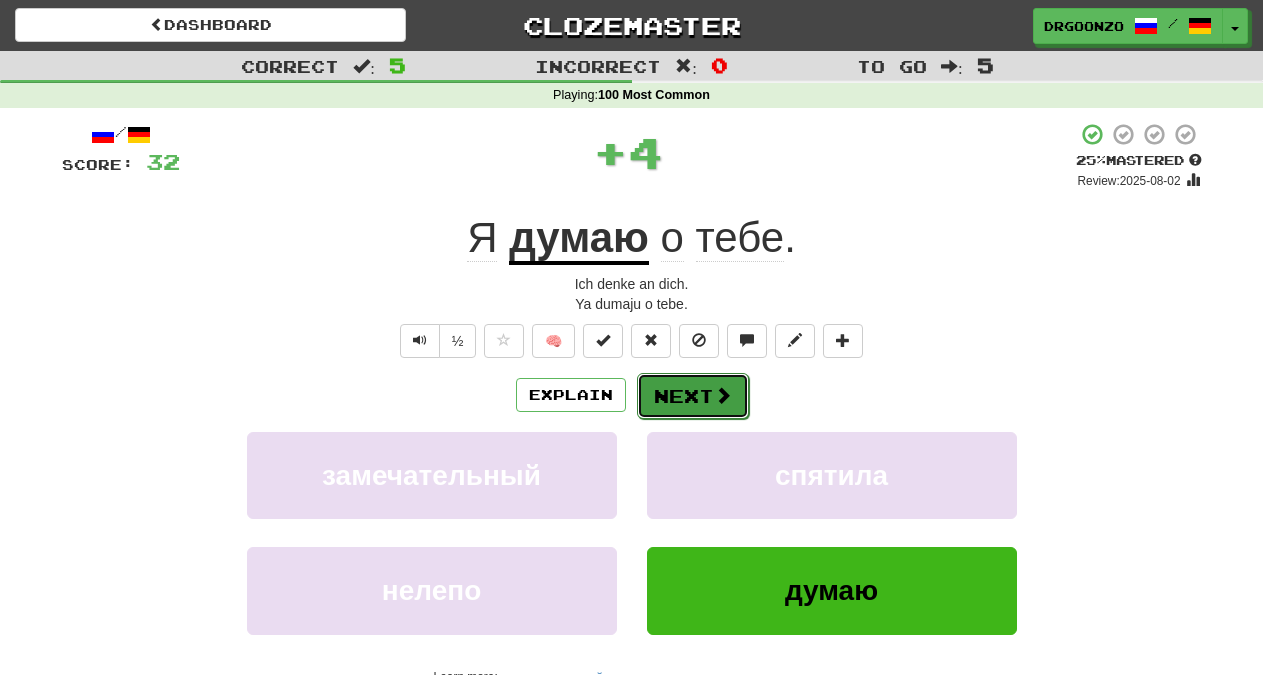 click on "Next" at bounding box center (693, 396) 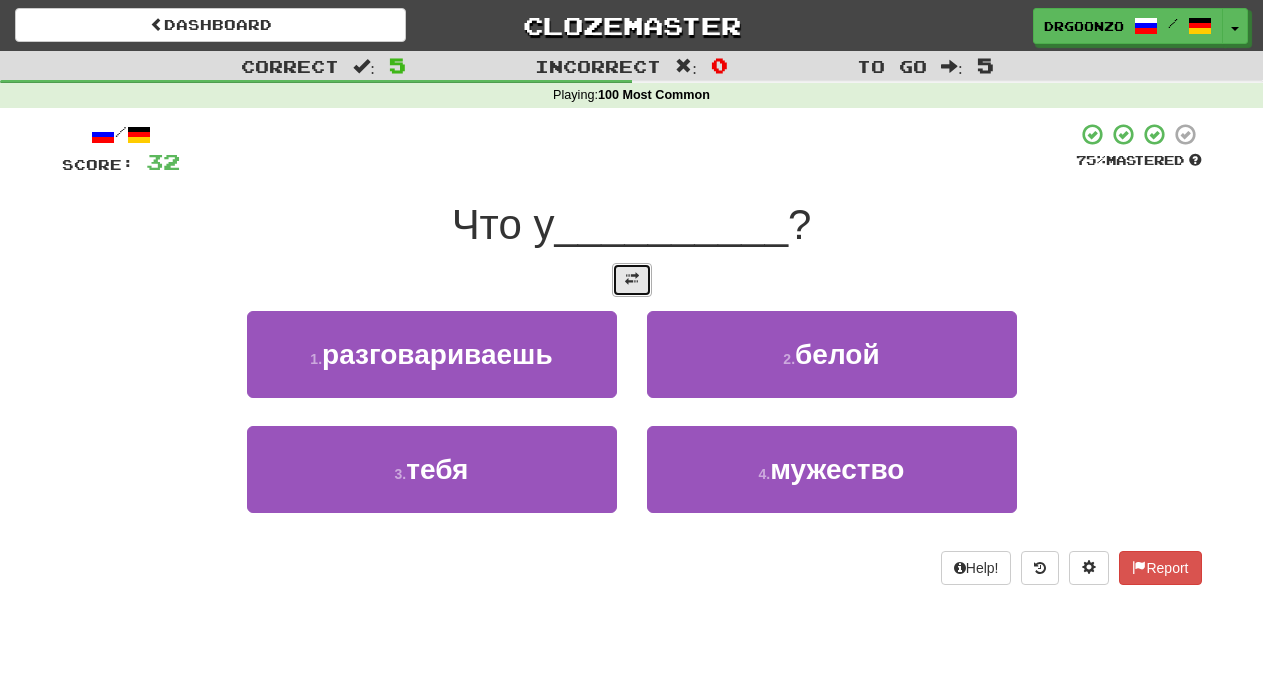 click at bounding box center [632, 279] 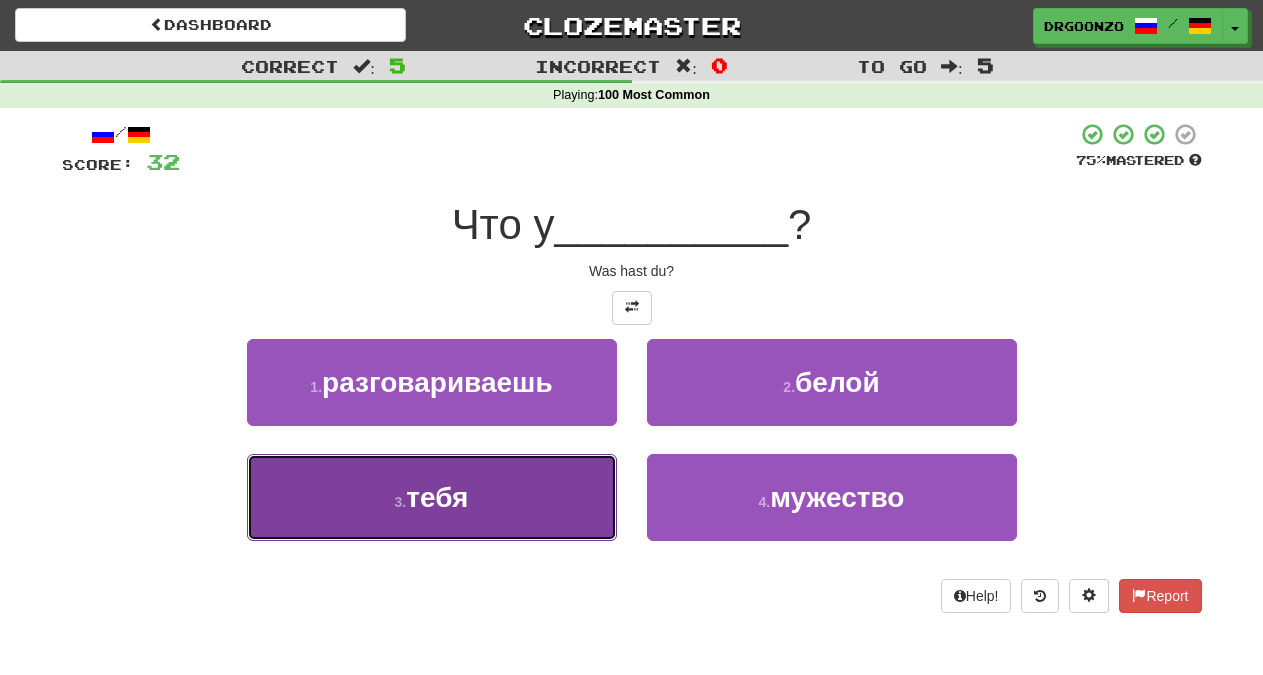 click on "3 .  тебя" at bounding box center (432, 497) 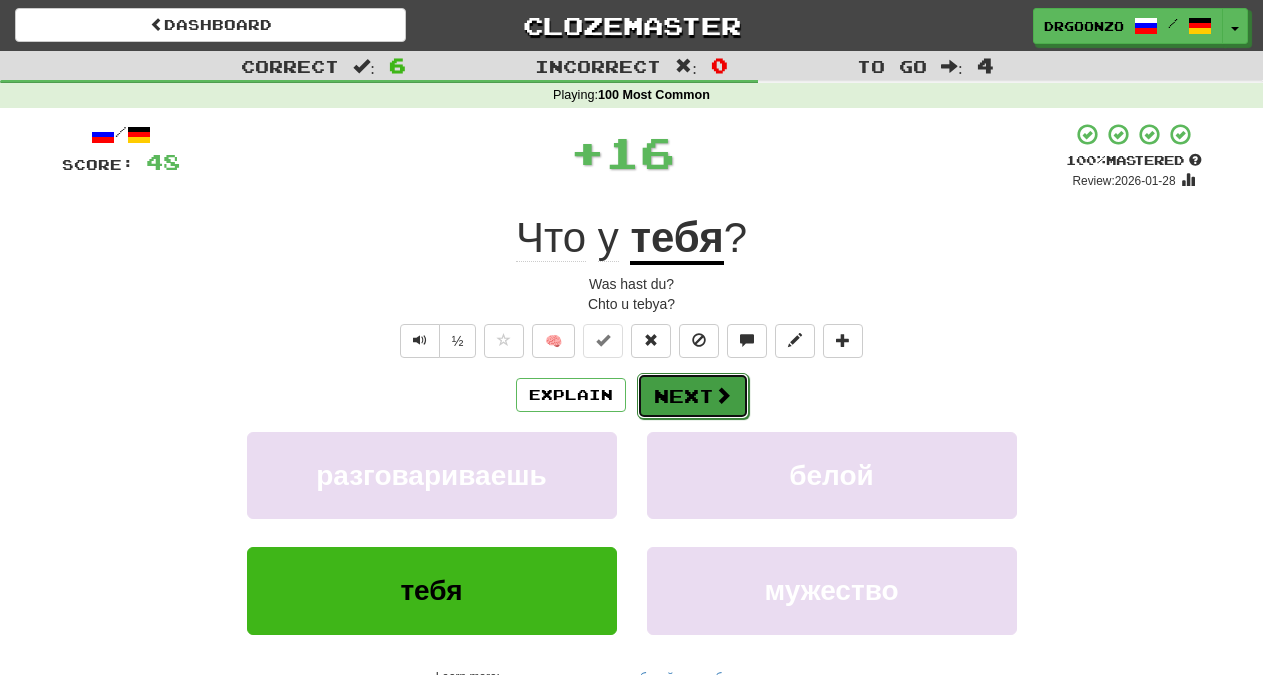 click on "Next" at bounding box center [693, 396] 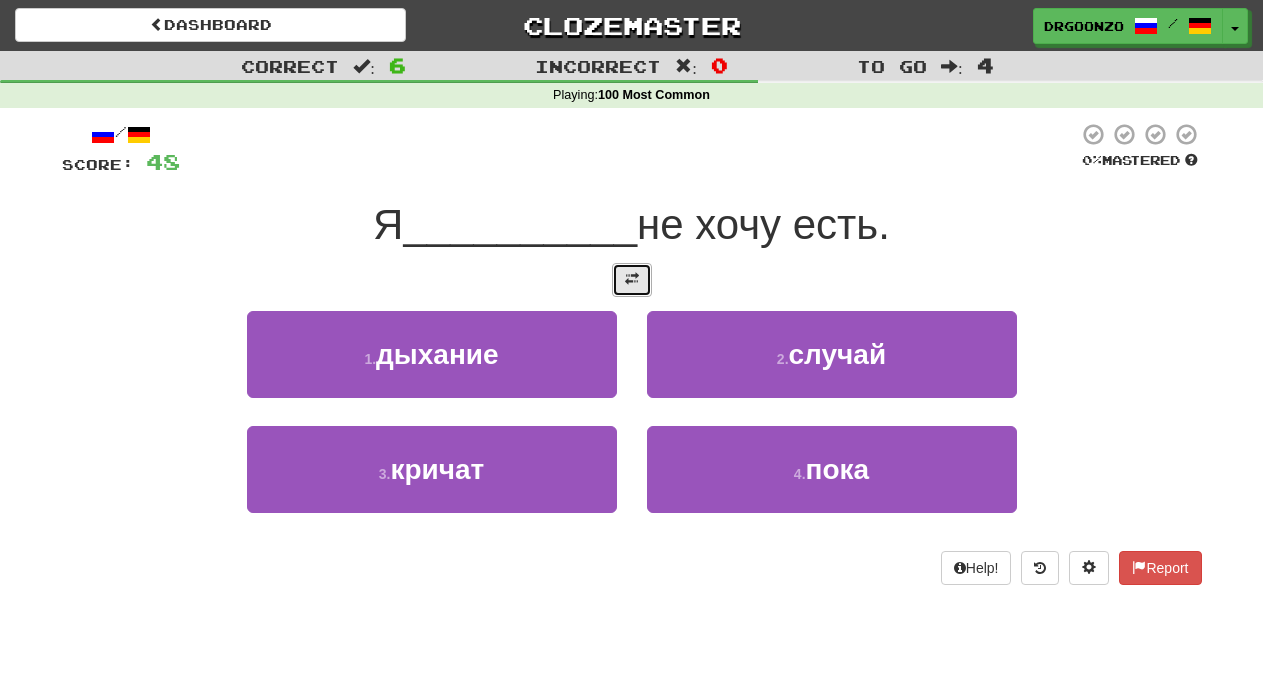 click at bounding box center (632, 279) 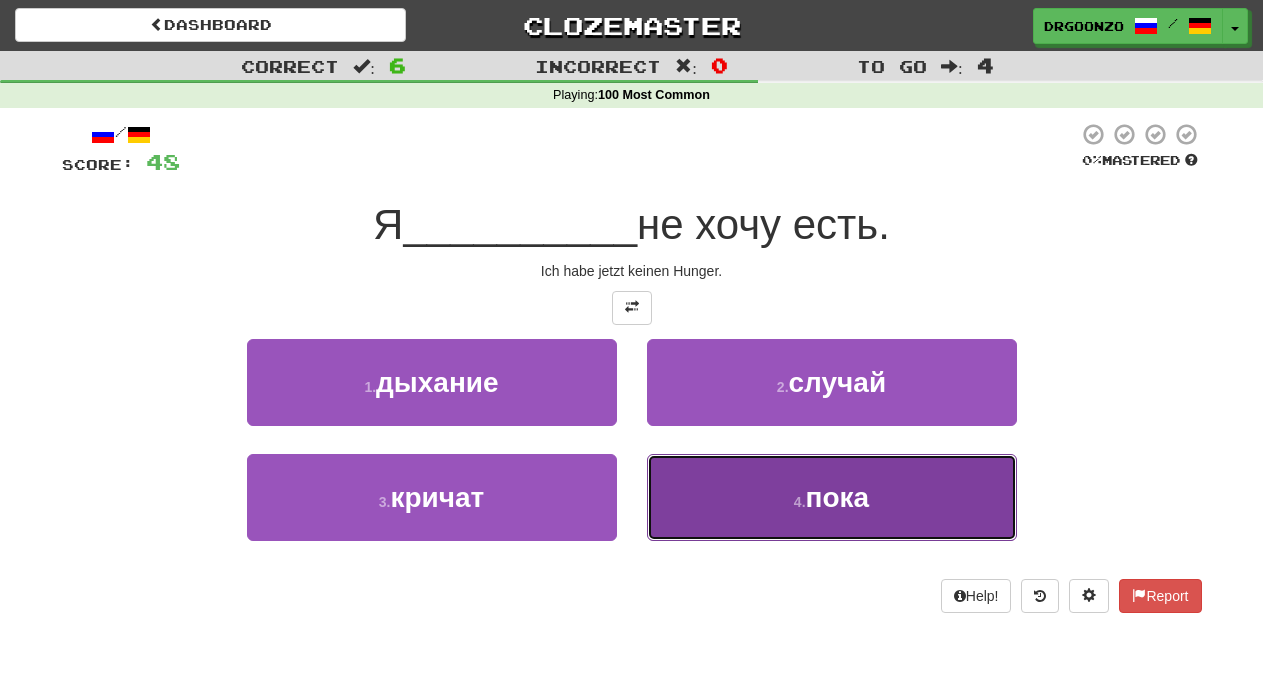 click on "4 .  пока" at bounding box center [832, 497] 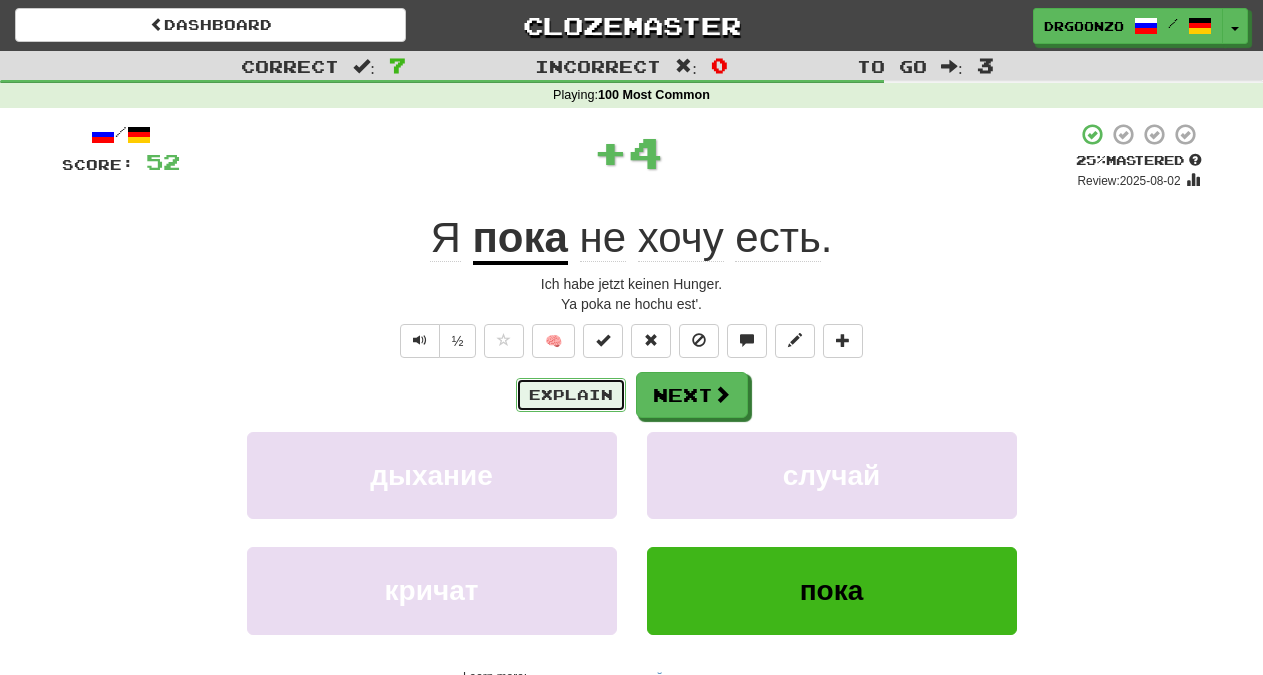 click on "Explain" at bounding box center [571, 395] 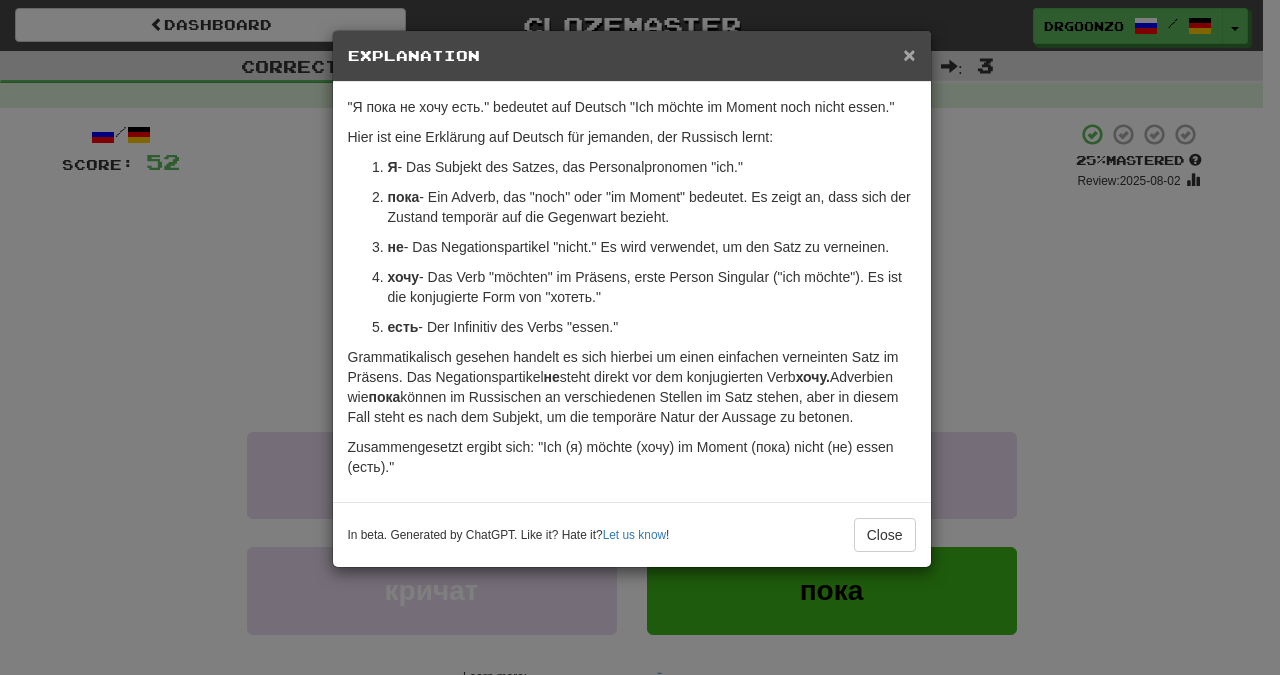 click on "×" at bounding box center [909, 54] 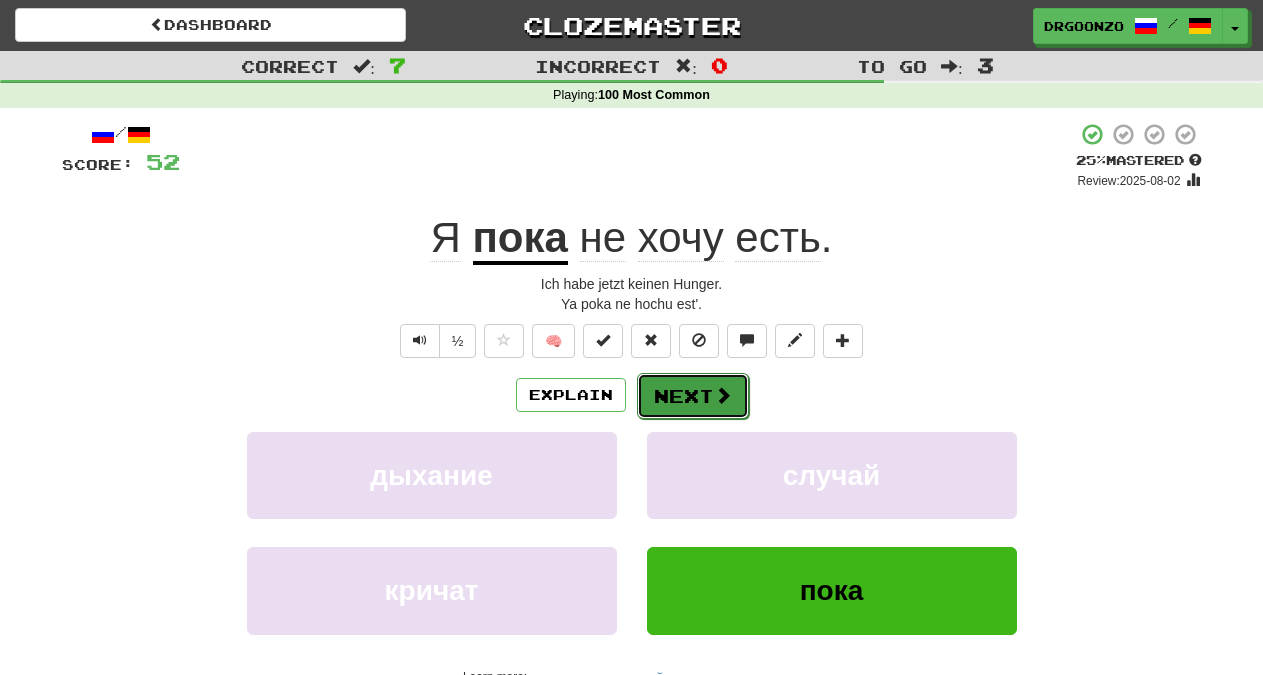 click at bounding box center [723, 395] 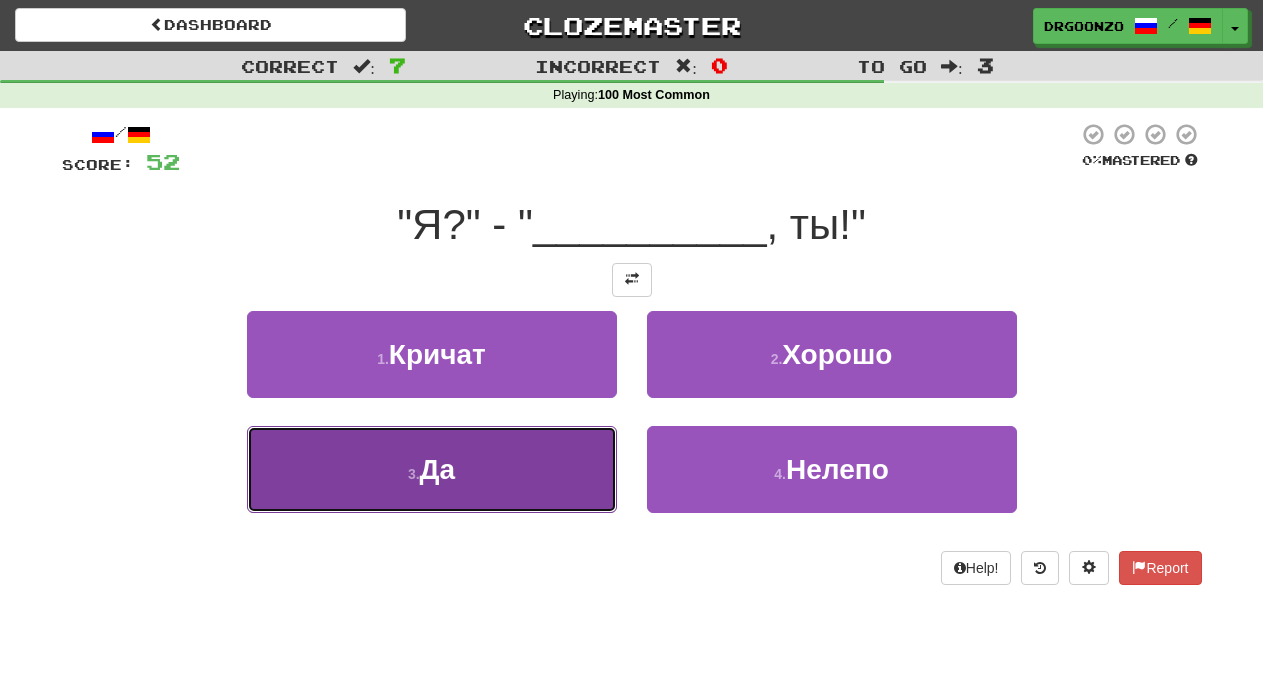 click on "3 .  Да" at bounding box center (432, 469) 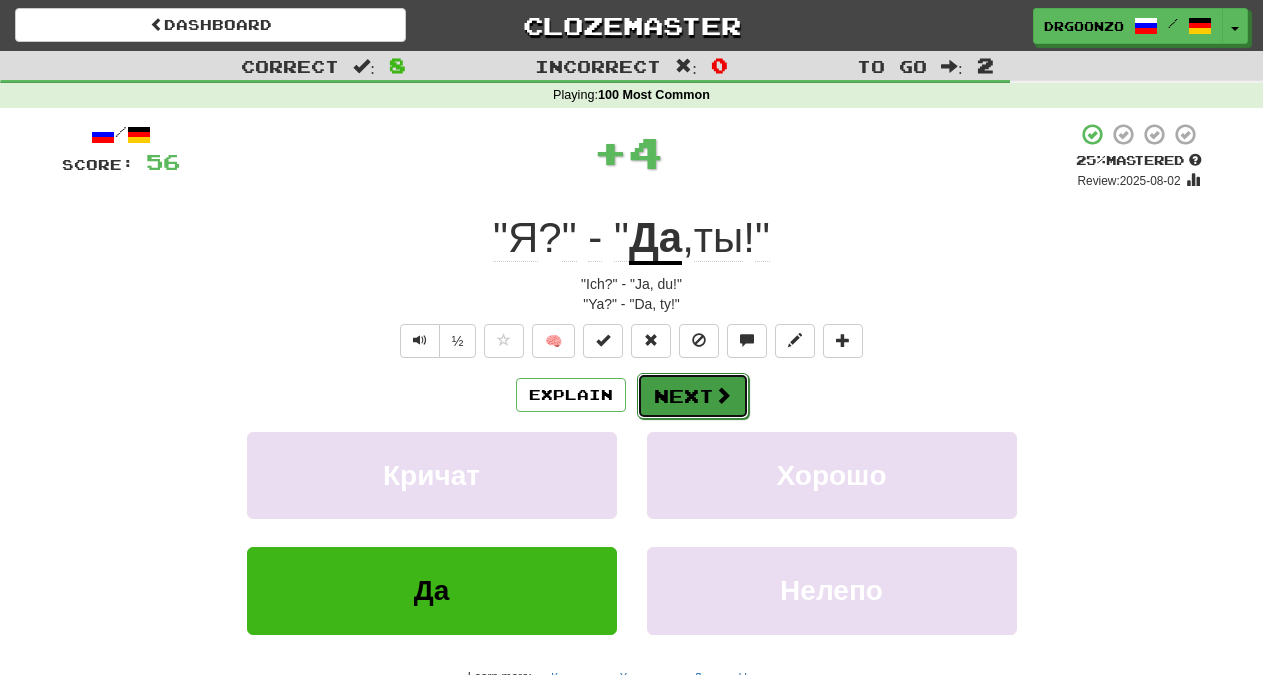 click on "Next" at bounding box center (693, 396) 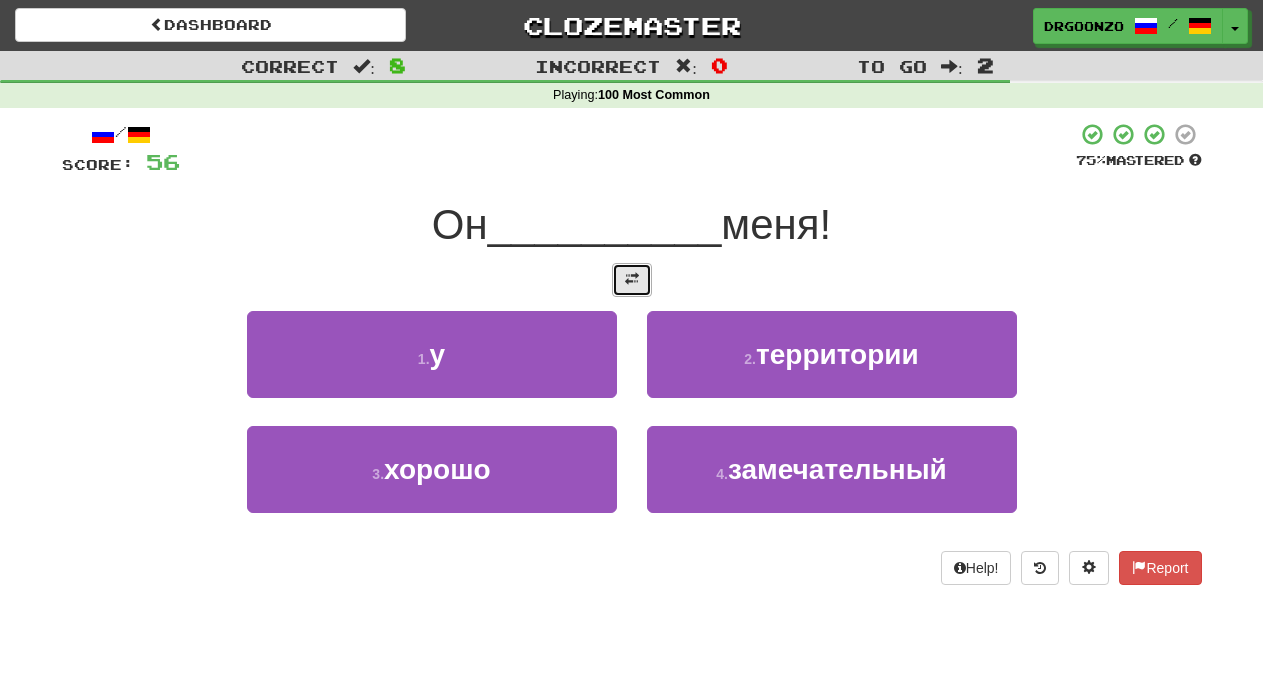click at bounding box center [632, 279] 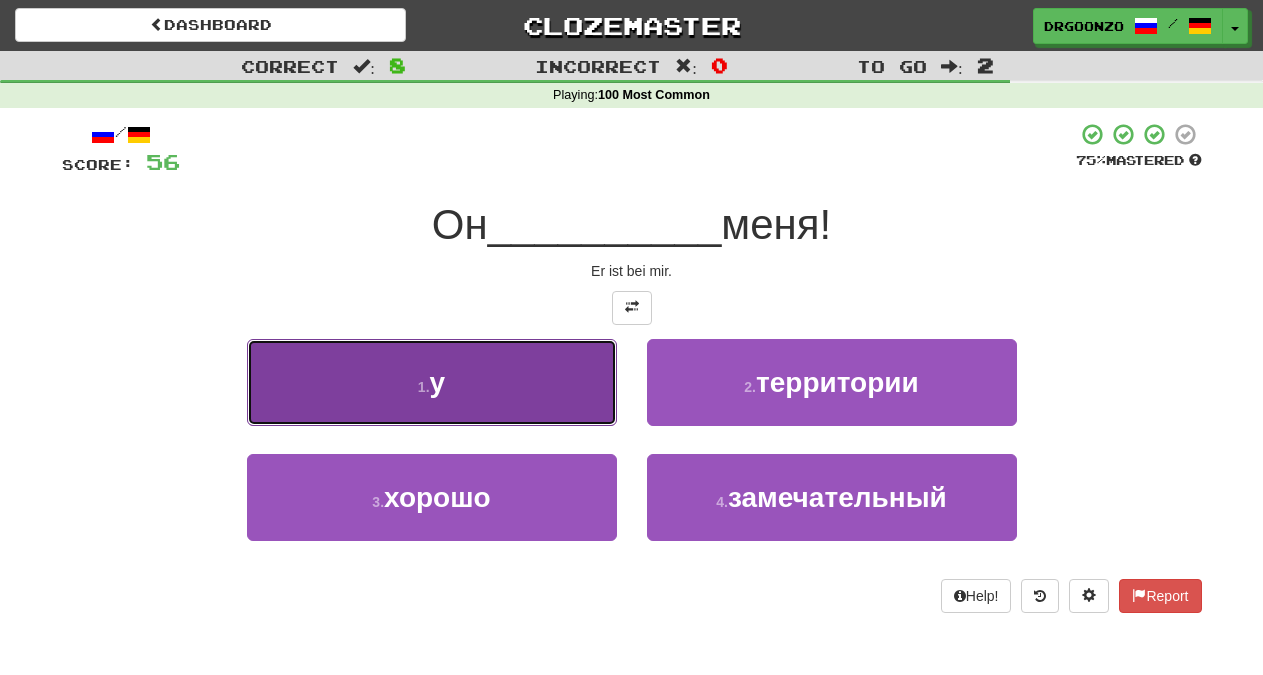 click on "1 .  у" at bounding box center [432, 382] 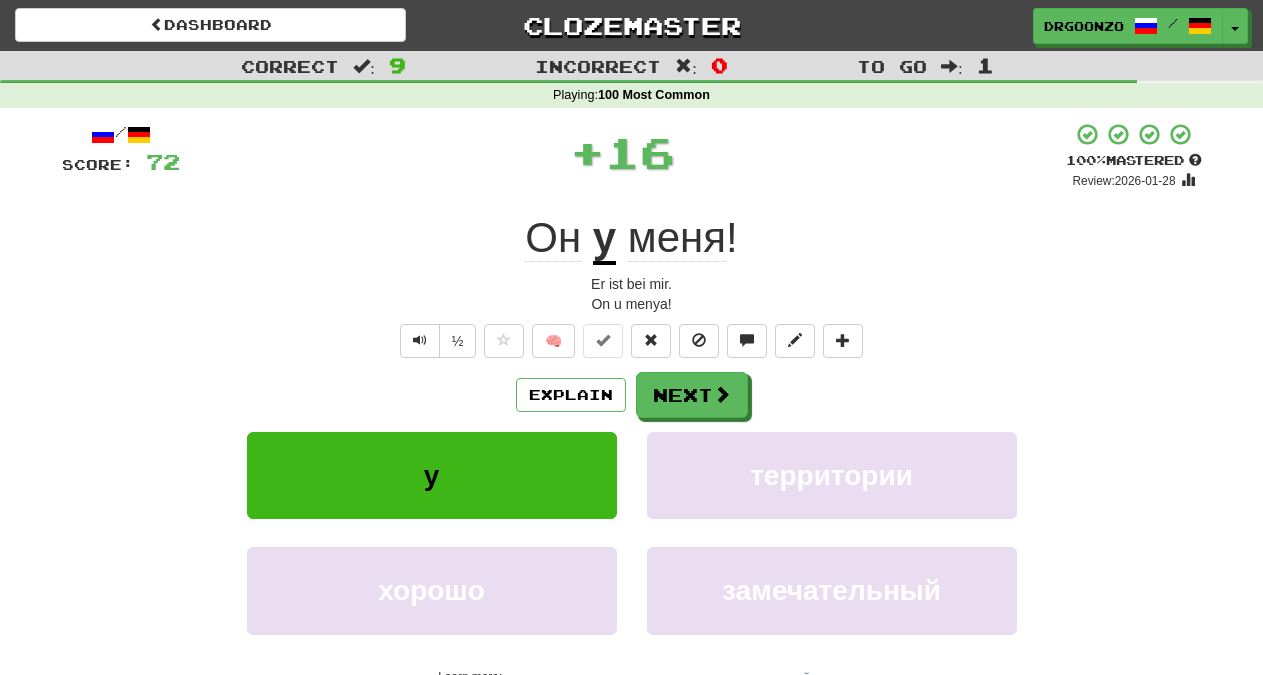 click on "Explain Next" at bounding box center [632, 395] 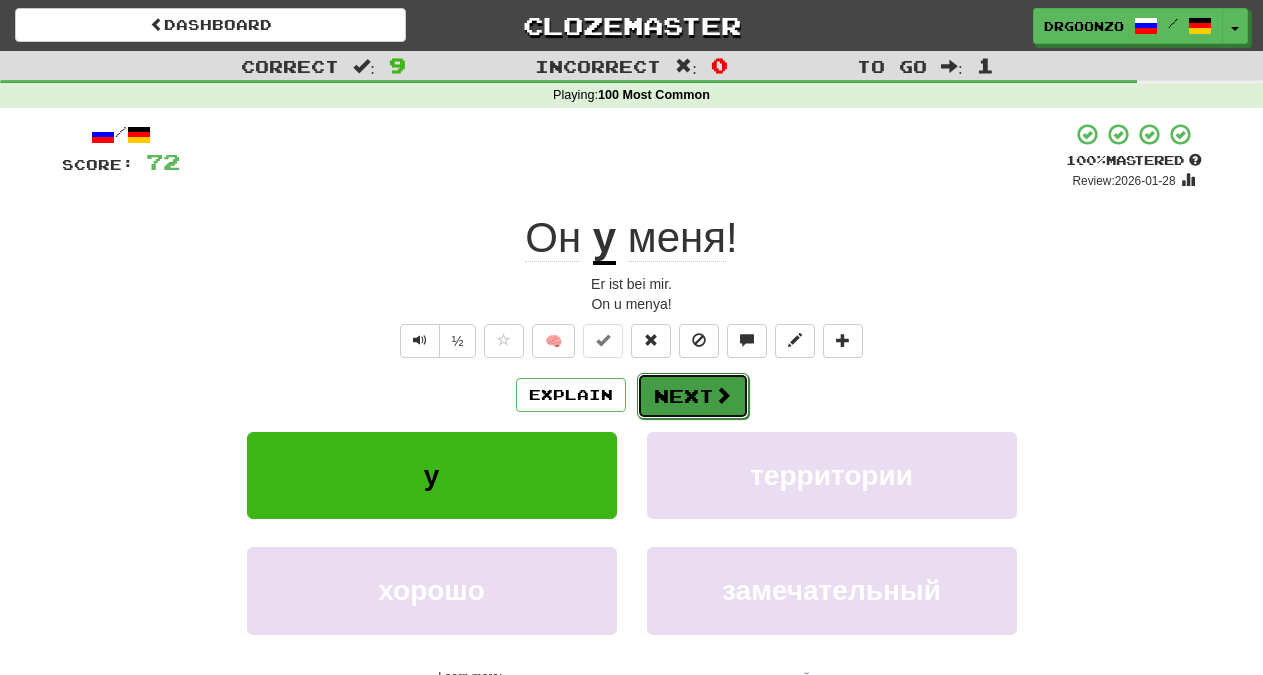 click on "Next" at bounding box center [693, 396] 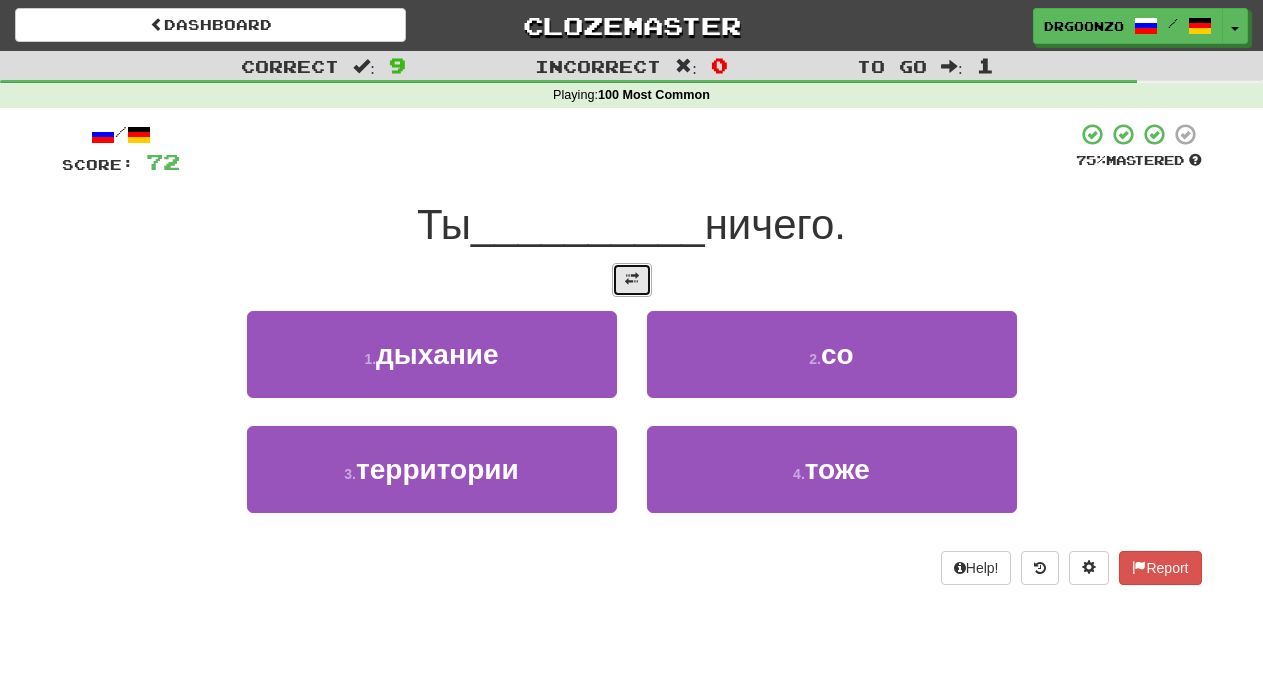 click at bounding box center [632, 279] 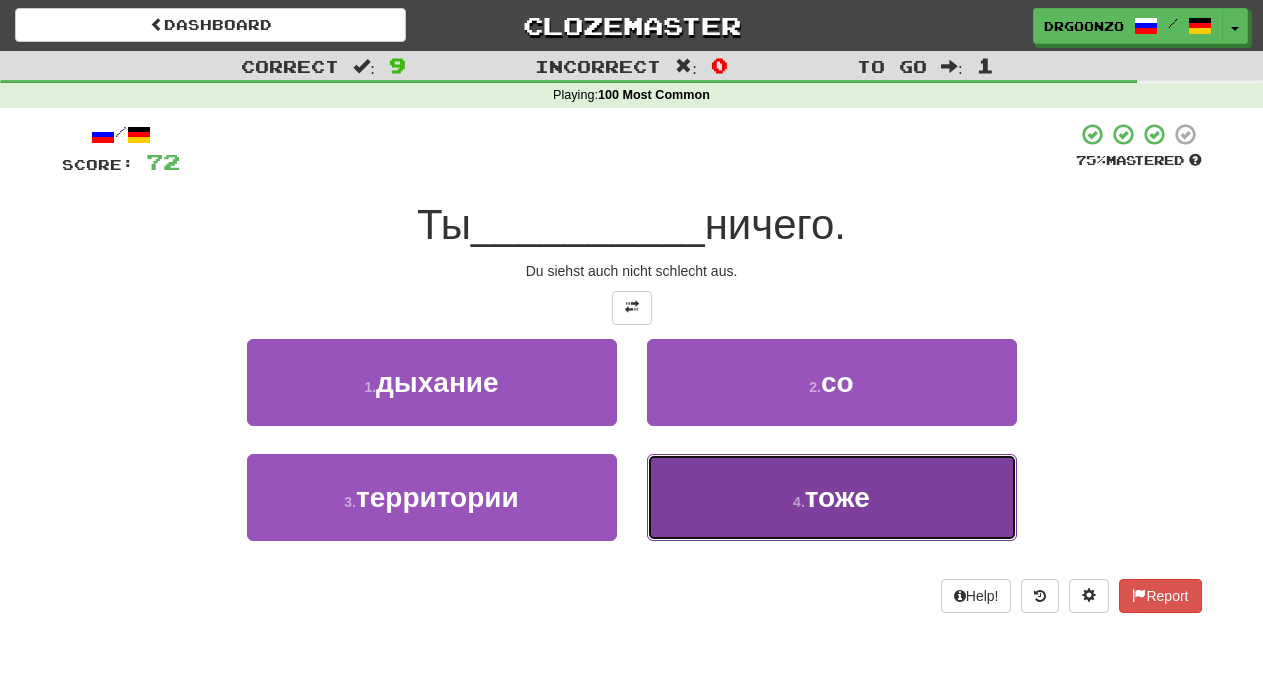 click on "4 .  тоже" at bounding box center [832, 497] 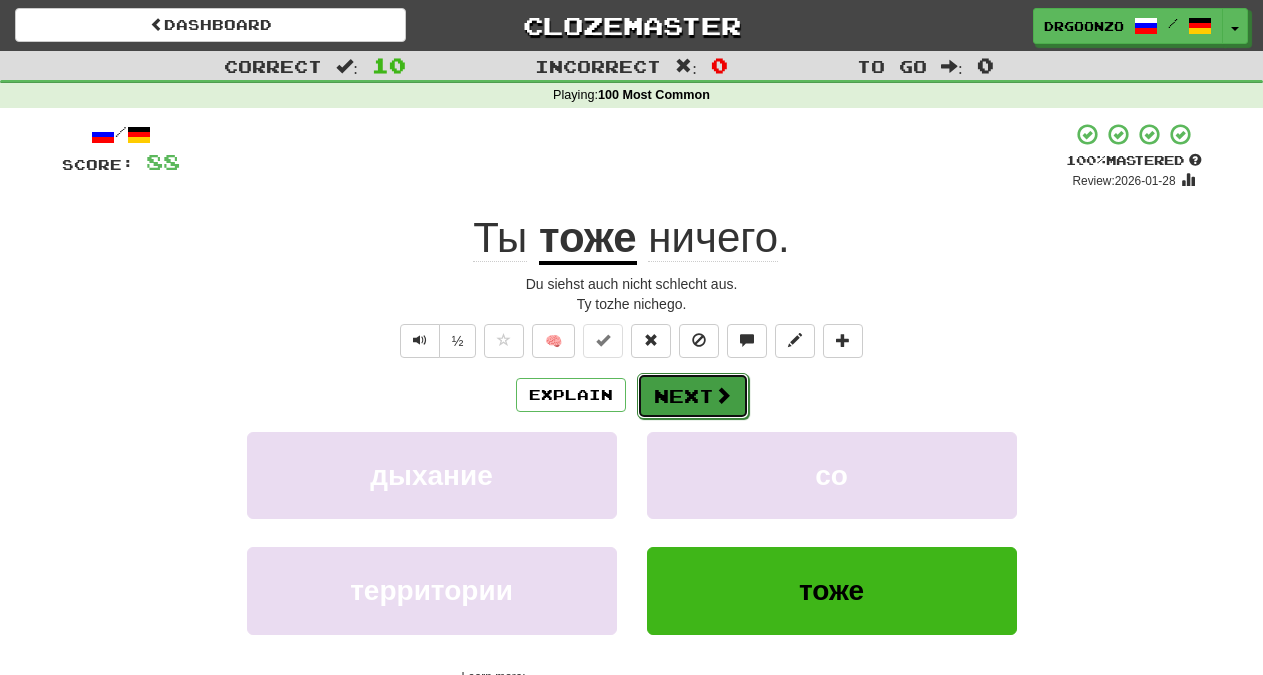 click at bounding box center (723, 395) 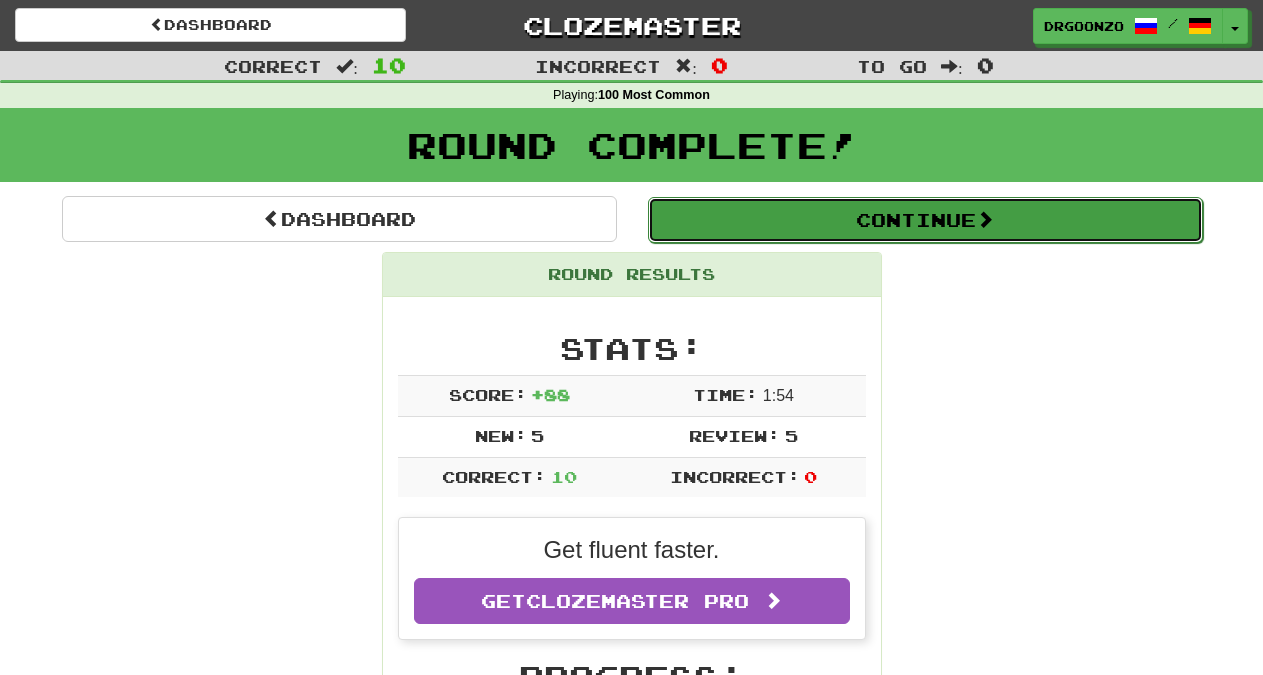 click on "Continue" at bounding box center (925, 220) 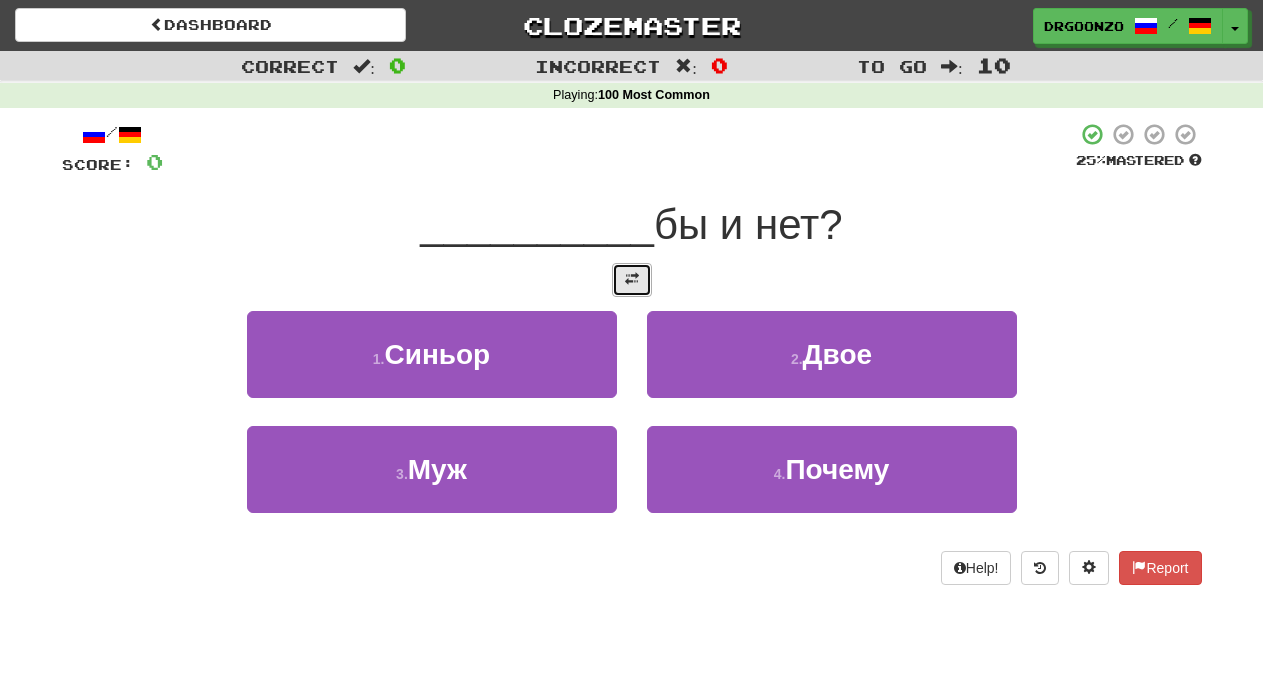 click at bounding box center (632, 280) 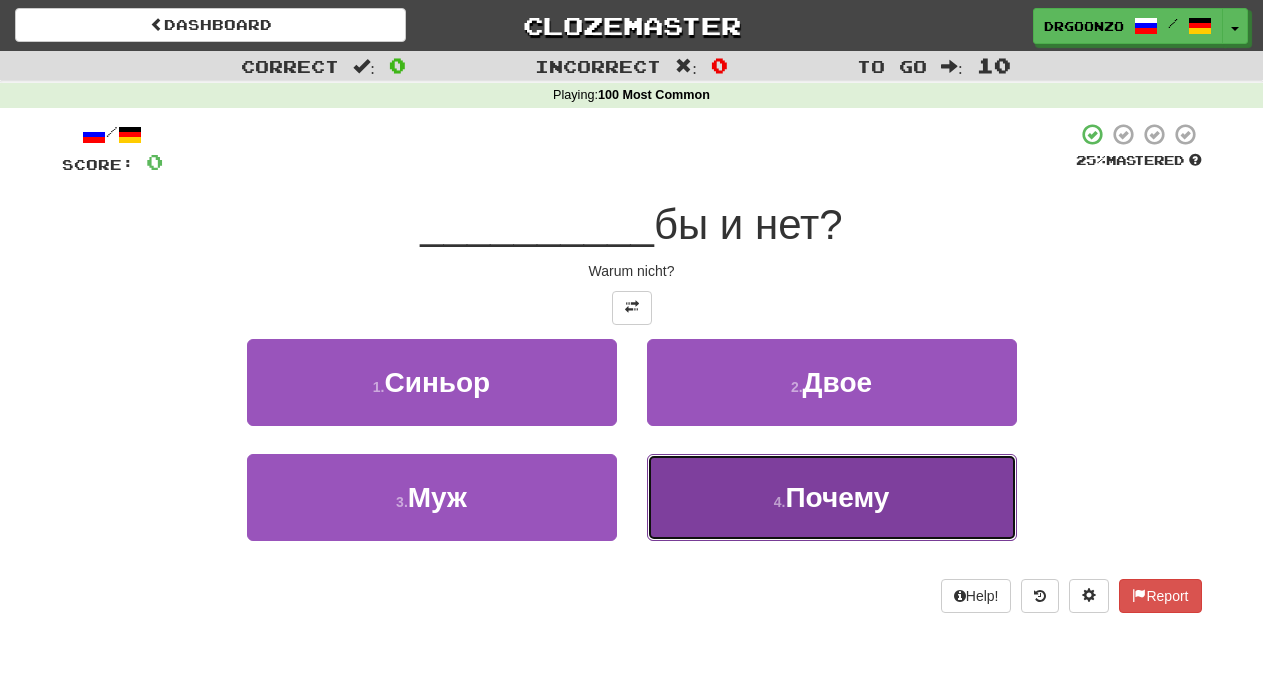 click on "Почему" at bounding box center (837, 497) 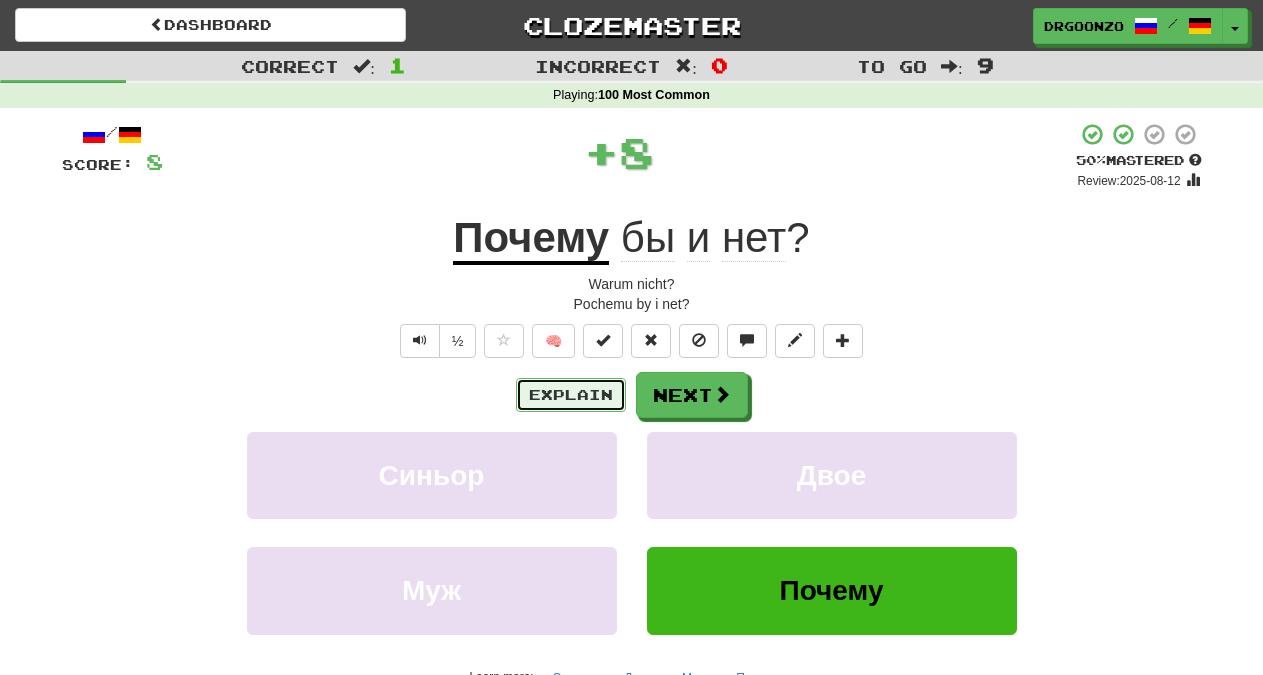 click on "Explain" at bounding box center [571, 395] 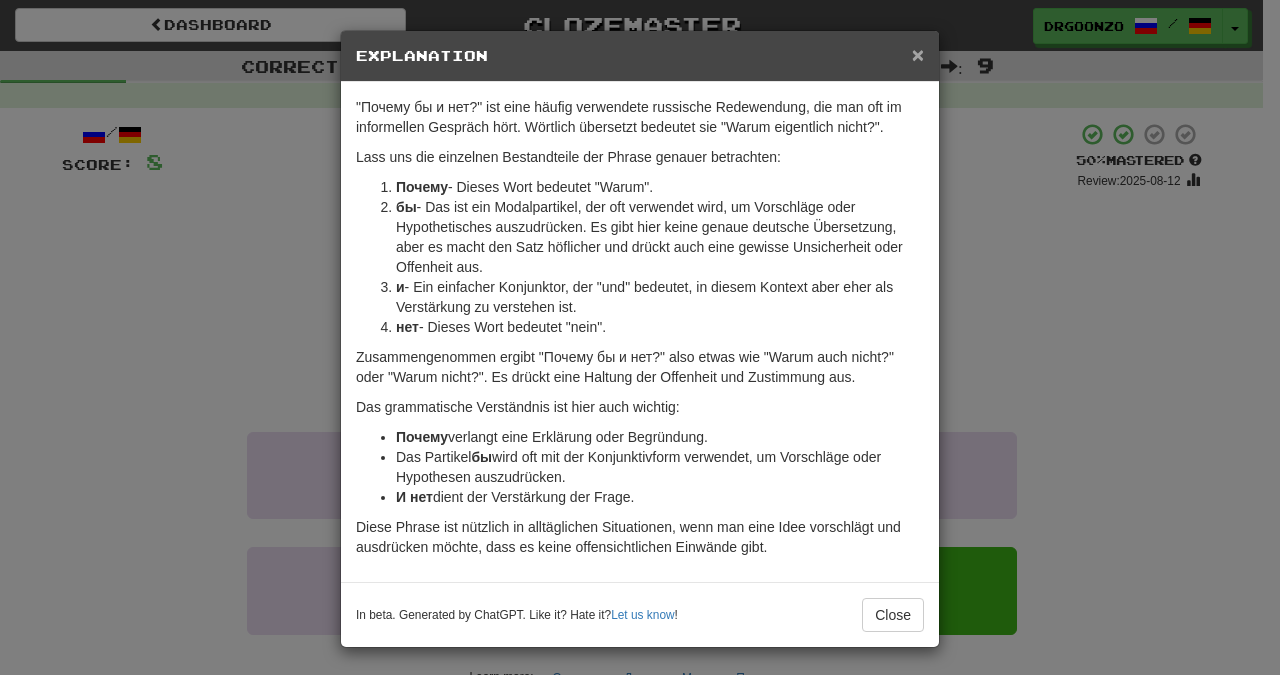 click on "×" at bounding box center [918, 54] 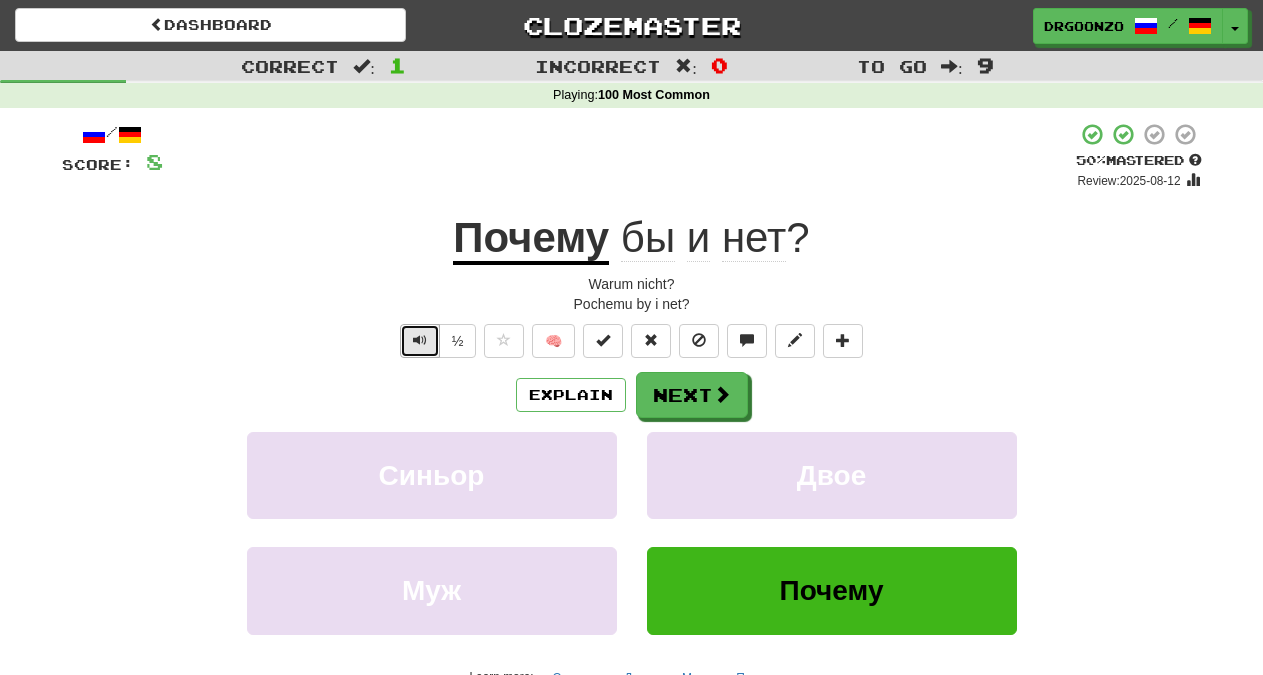 click at bounding box center [420, 340] 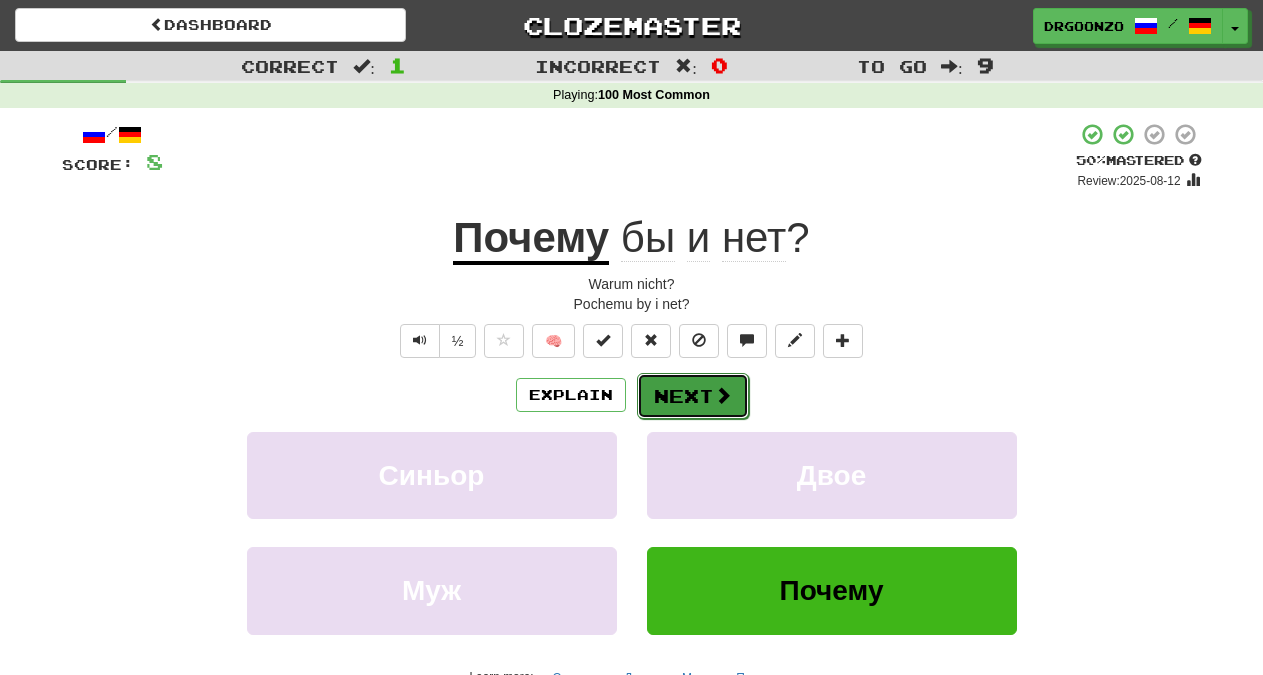 click at bounding box center (723, 395) 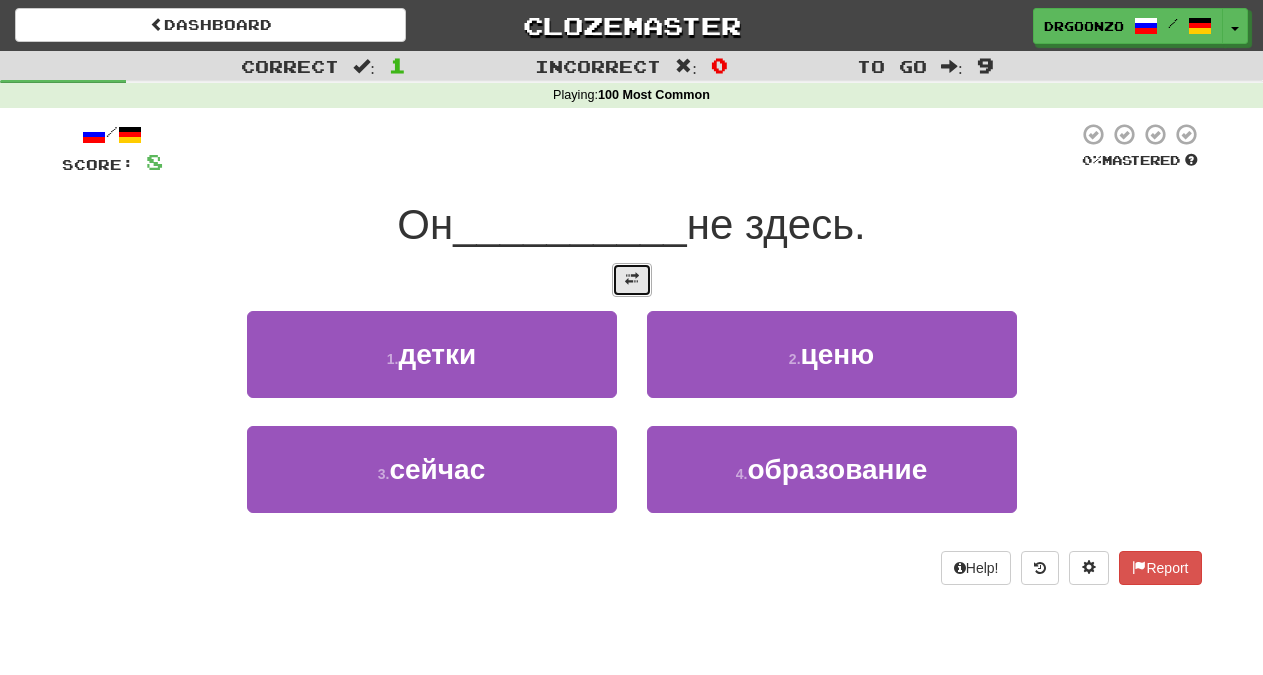 click at bounding box center (632, 279) 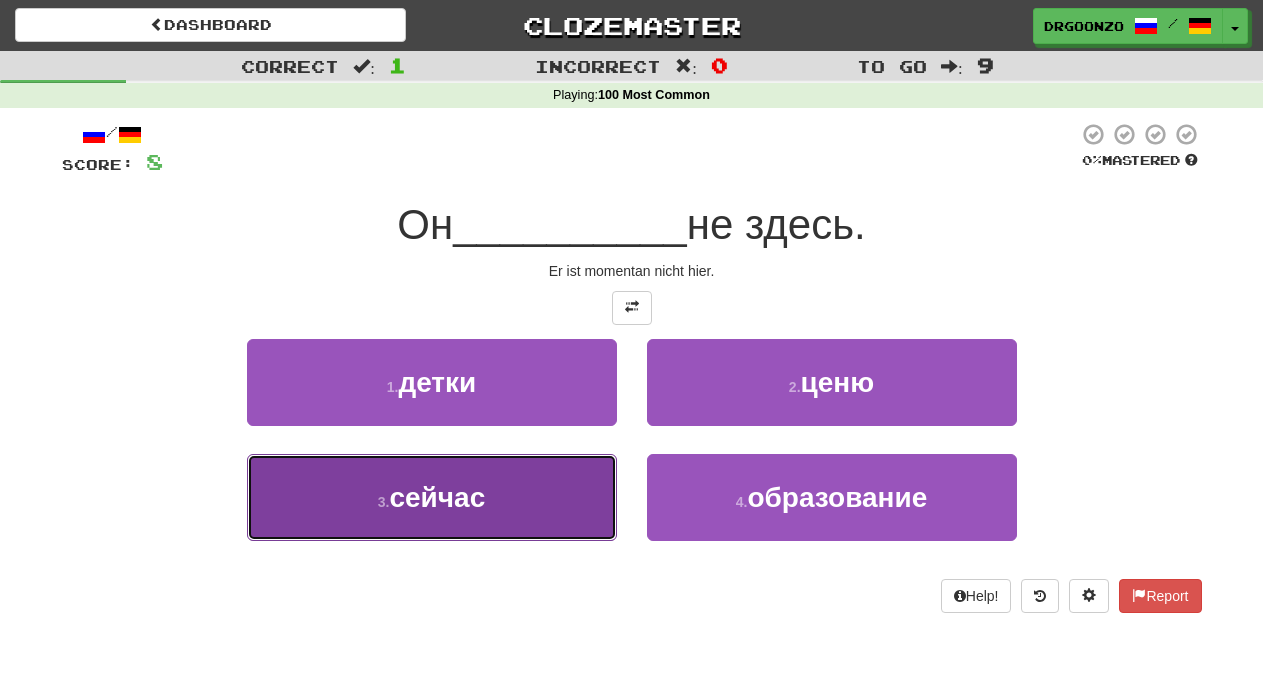 click on "3 .  сейчас" at bounding box center (432, 497) 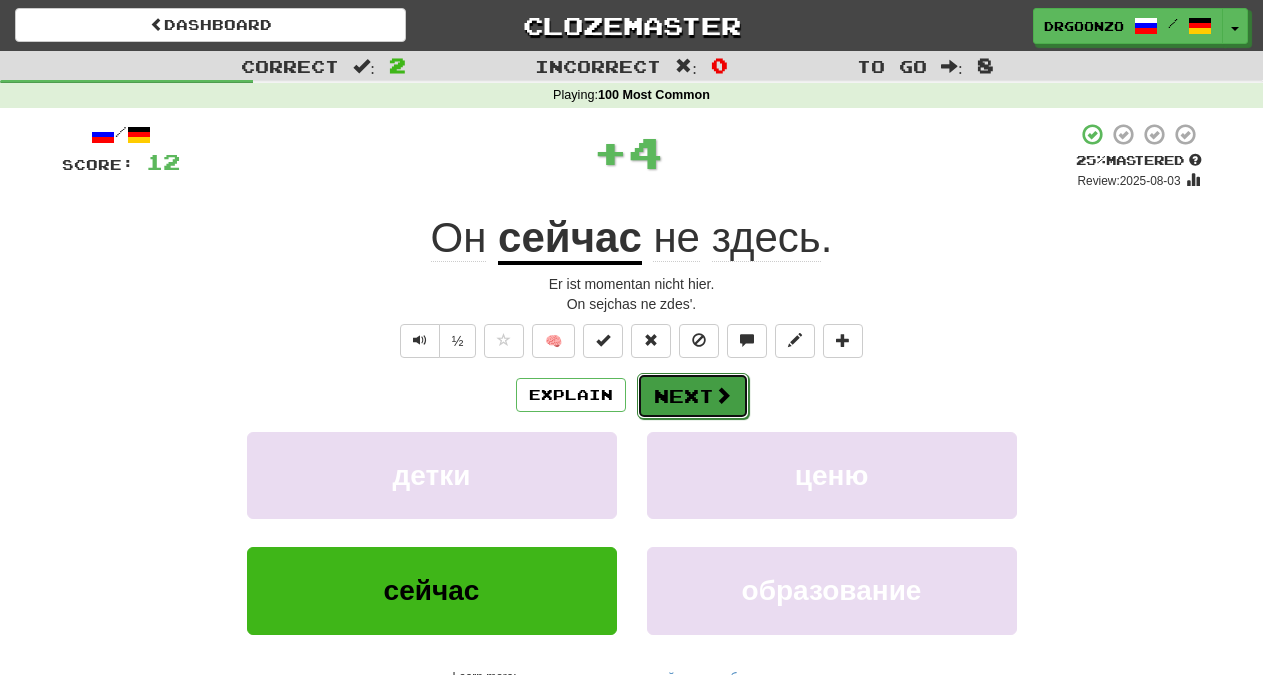click on "Next" at bounding box center [693, 396] 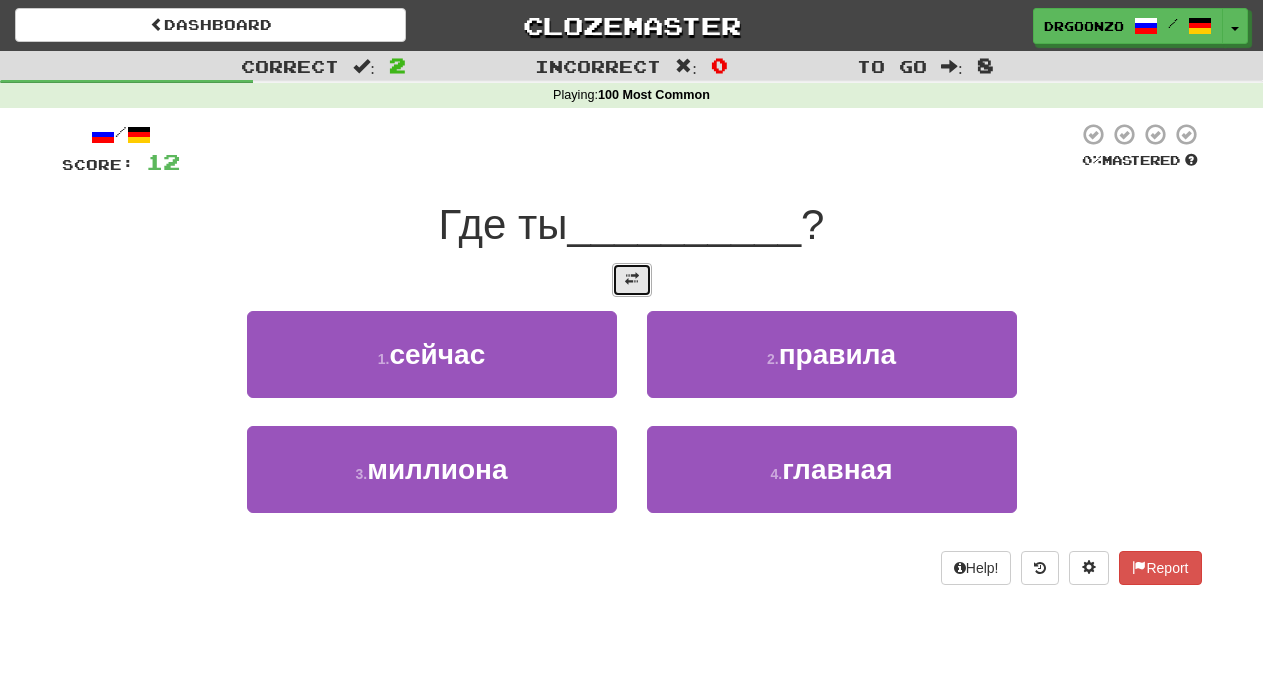 click at bounding box center [632, 279] 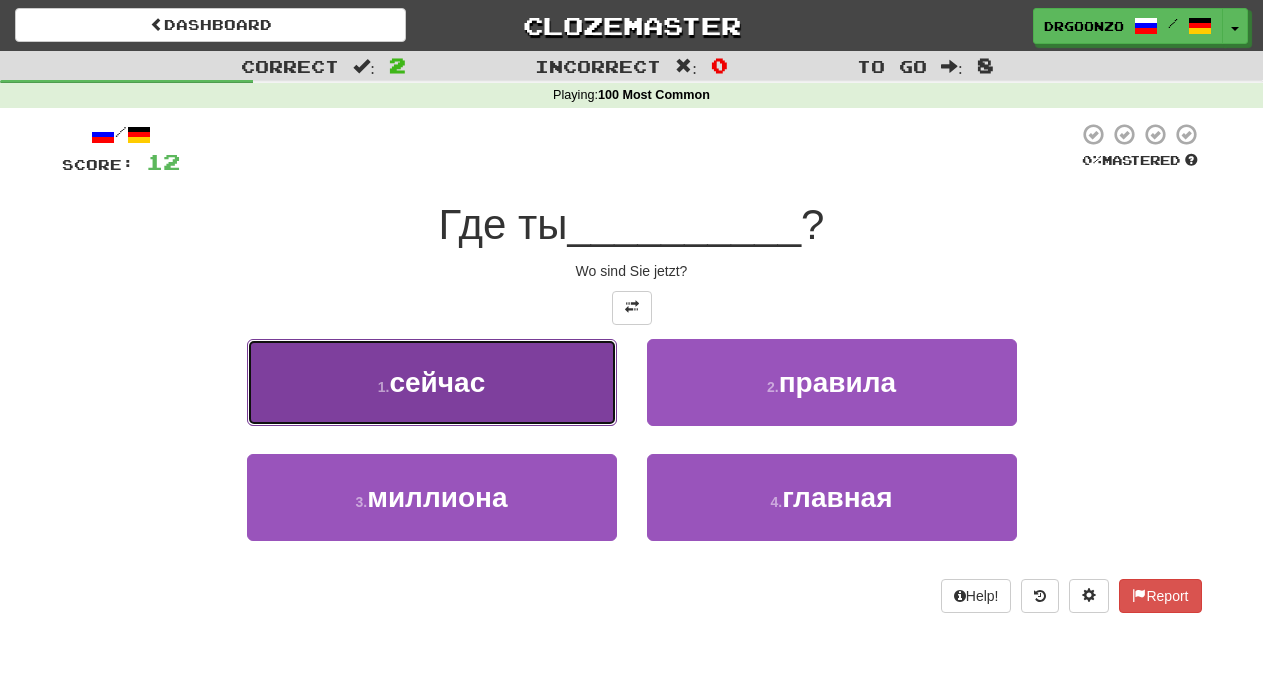 click on "1 .  сейчас" at bounding box center (432, 382) 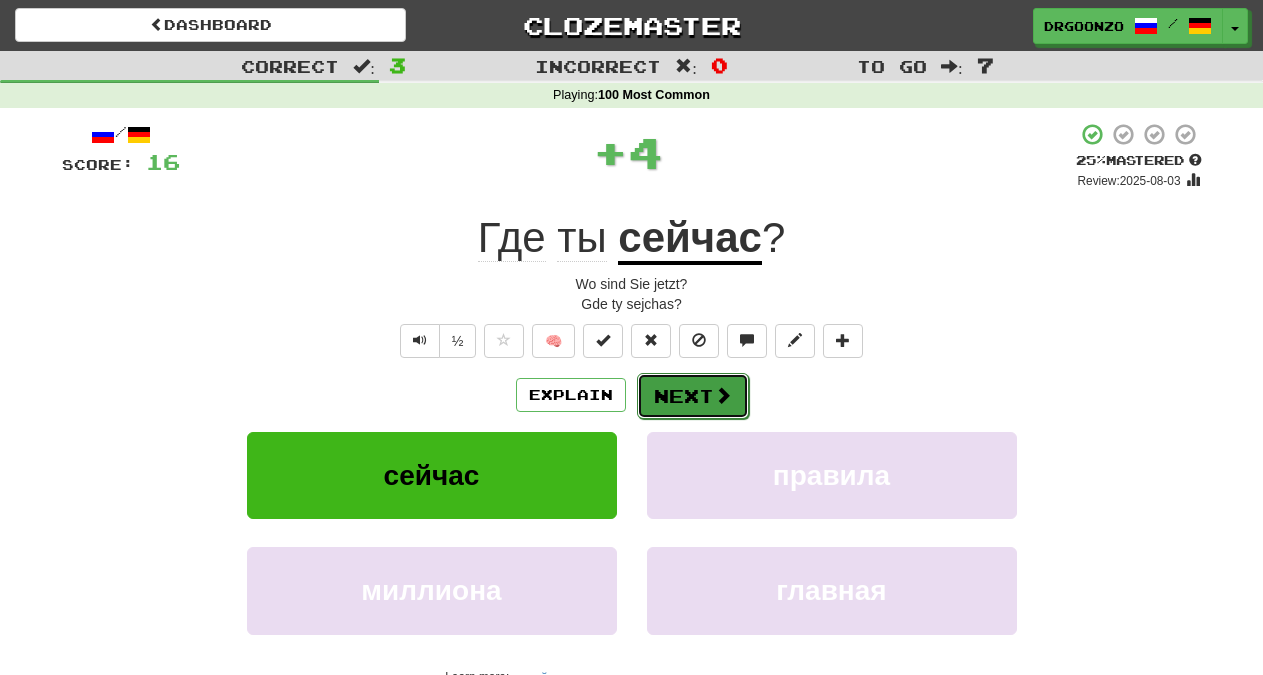 click on "Next" at bounding box center [693, 396] 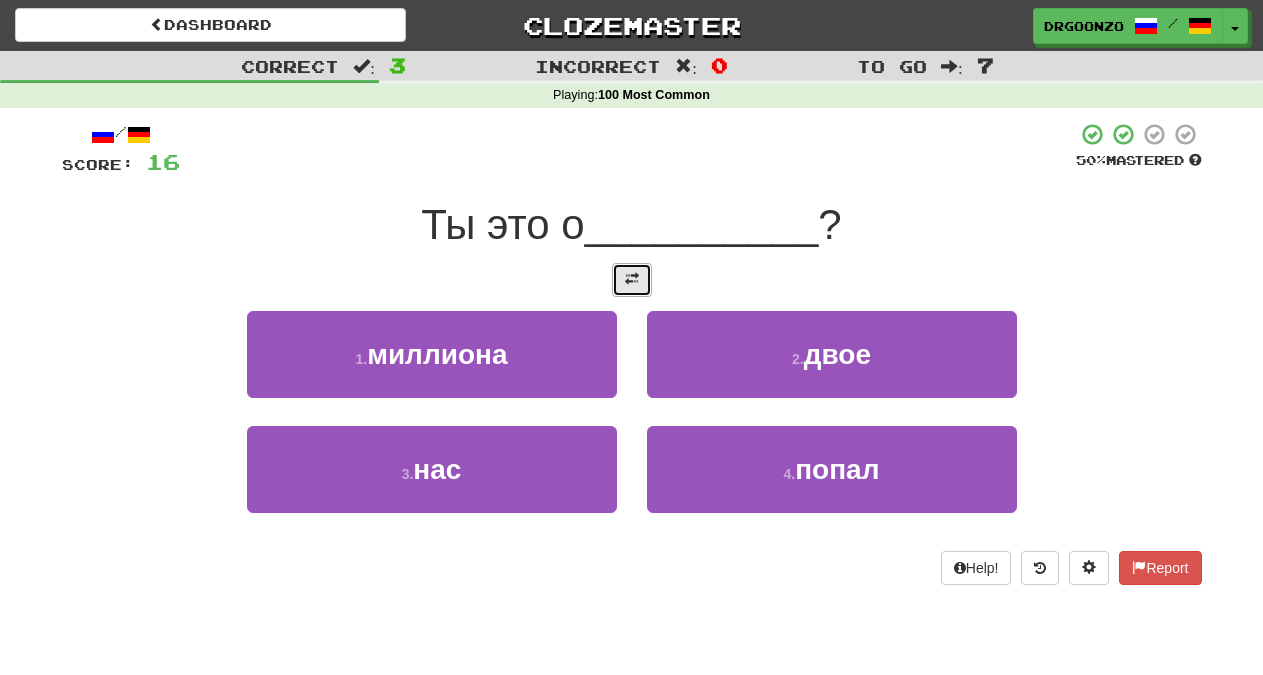 click at bounding box center (632, 279) 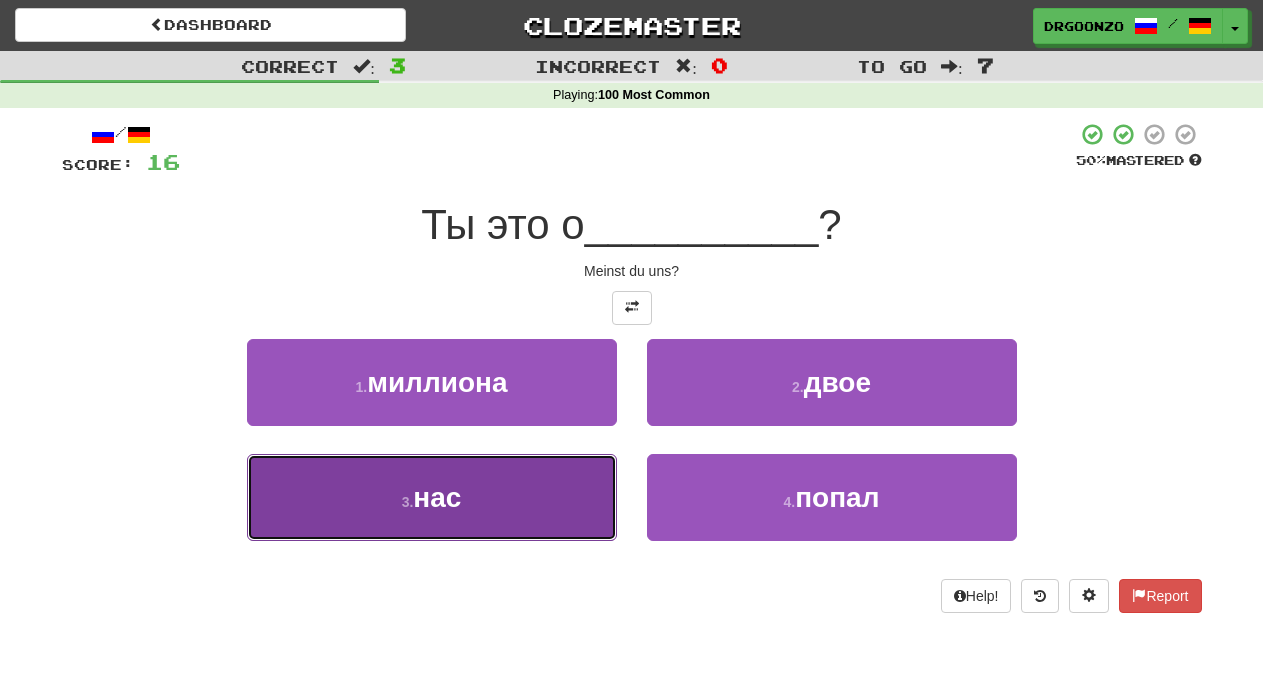 click on "3 .  нас" at bounding box center (432, 497) 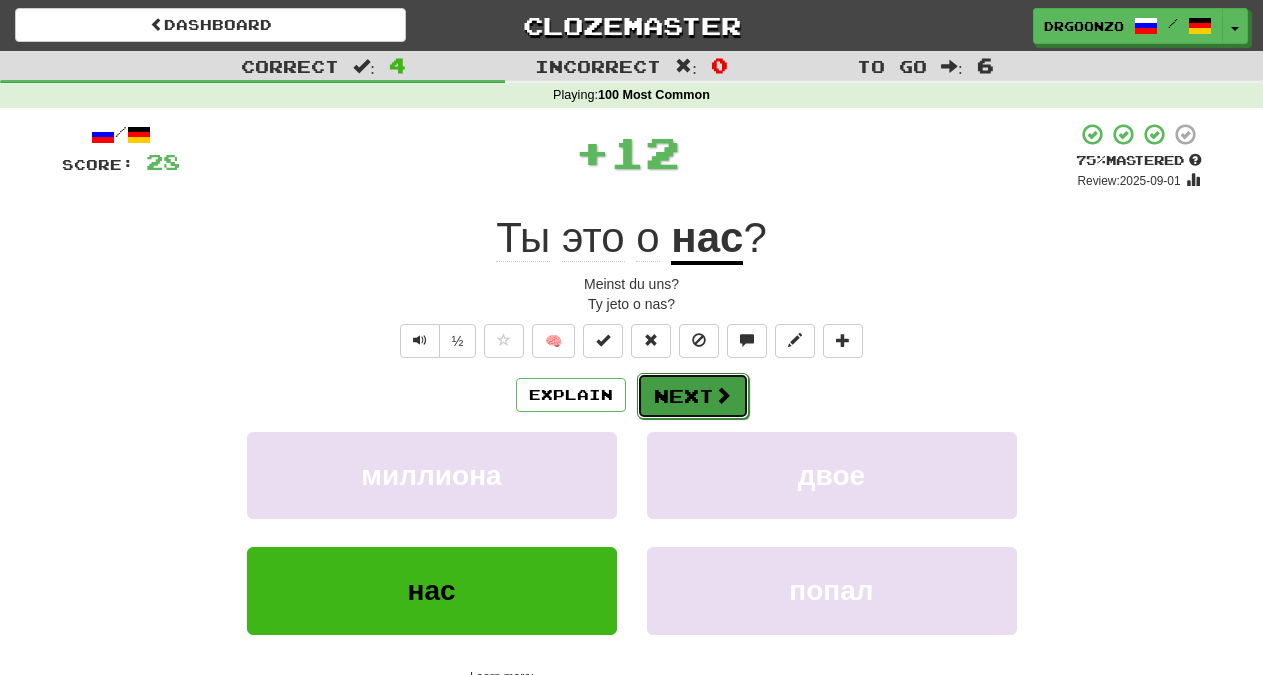 click on "Next" at bounding box center (693, 396) 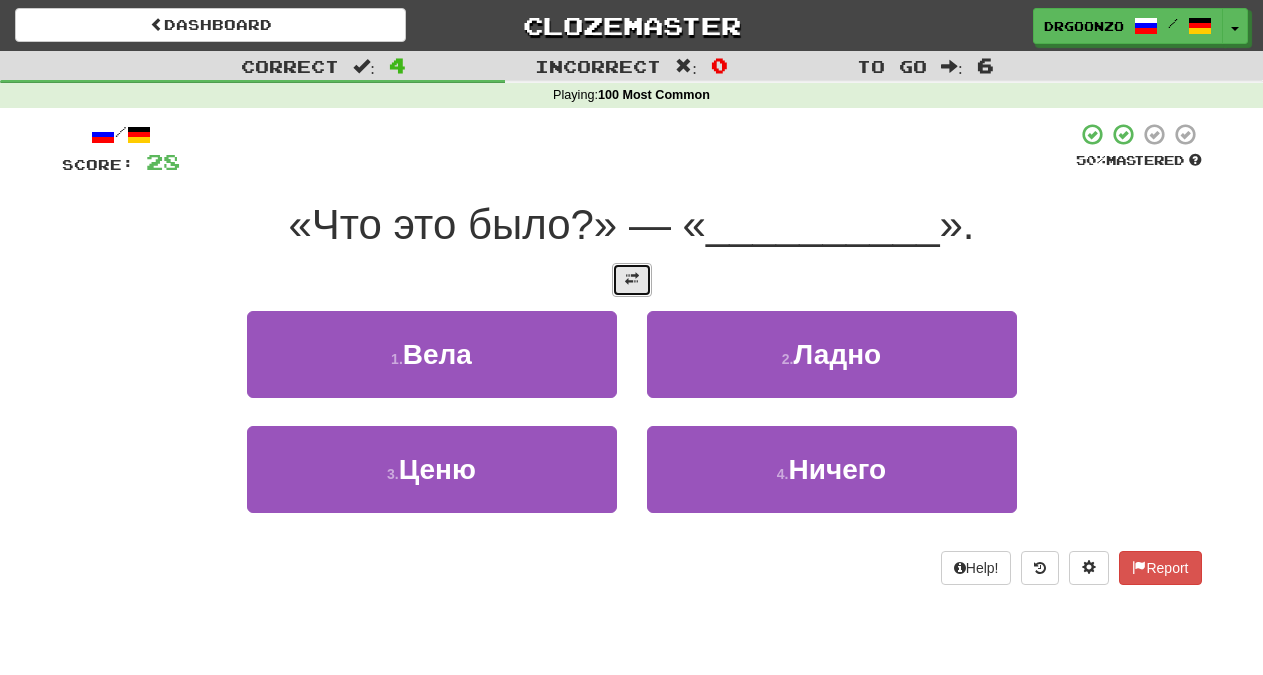 click at bounding box center (632, 279) 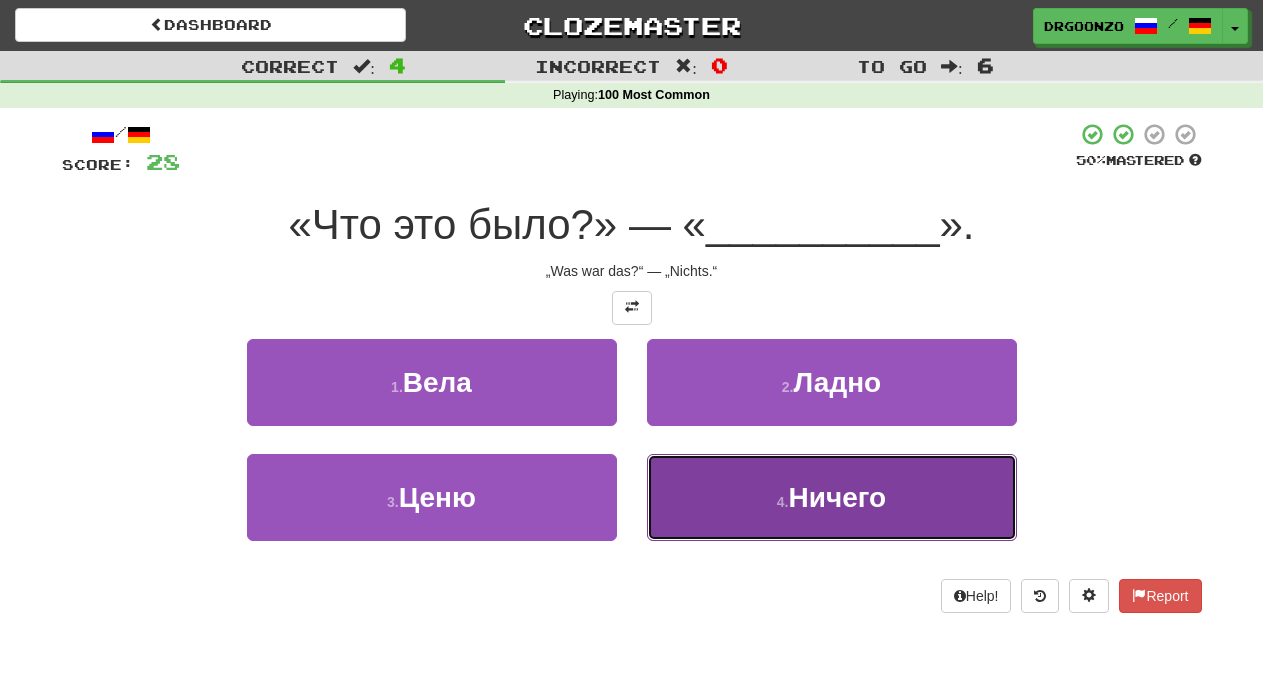 click on "Ничего" at bounding box center (838, 497) 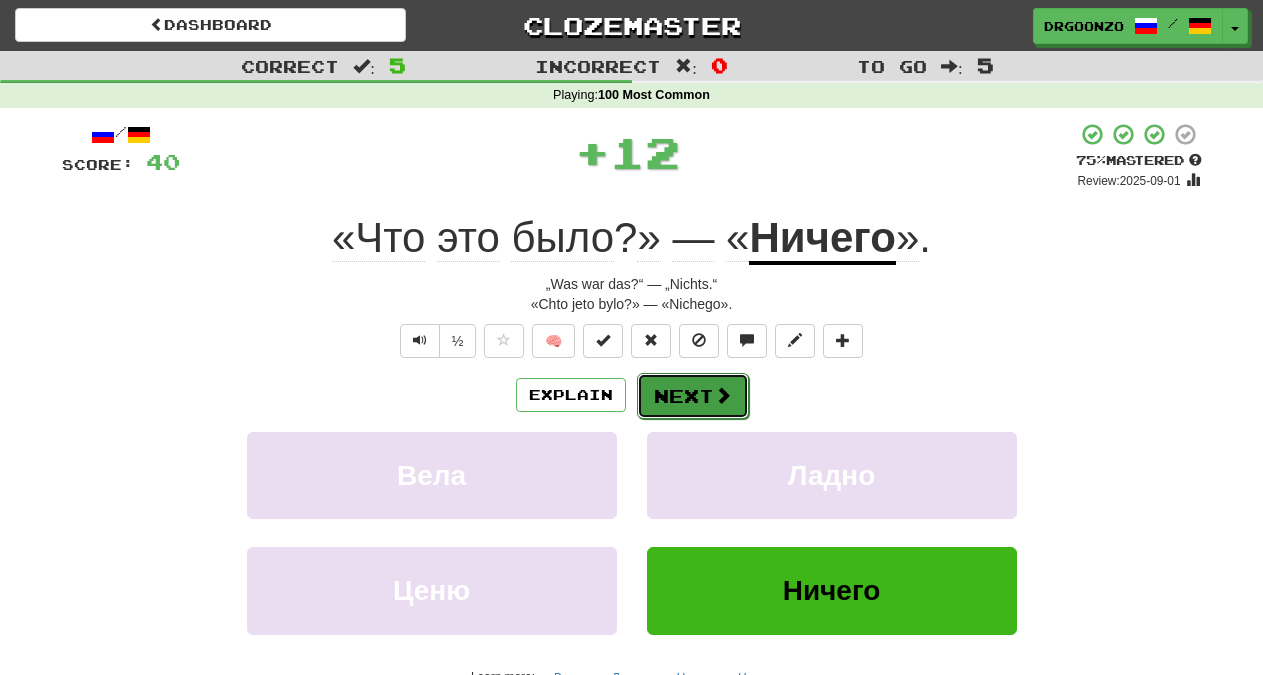 click on "Next" at bounding box center [693, 396] 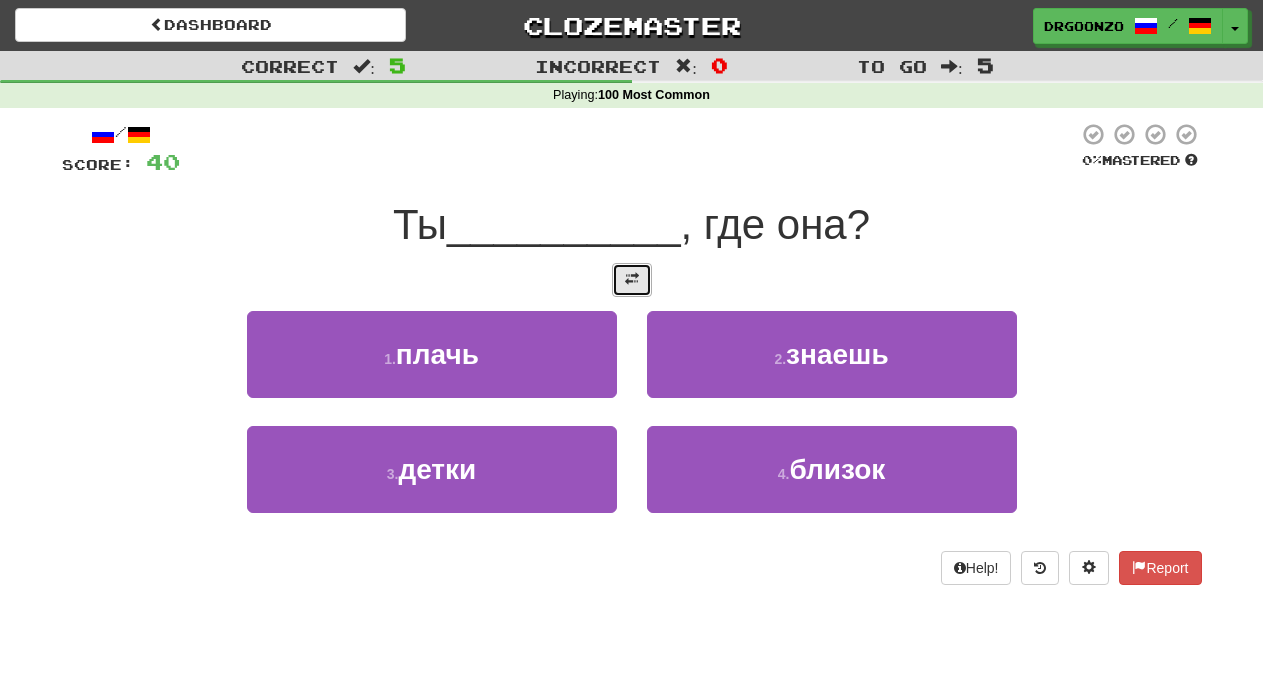 click at bounding box center [632, 280] 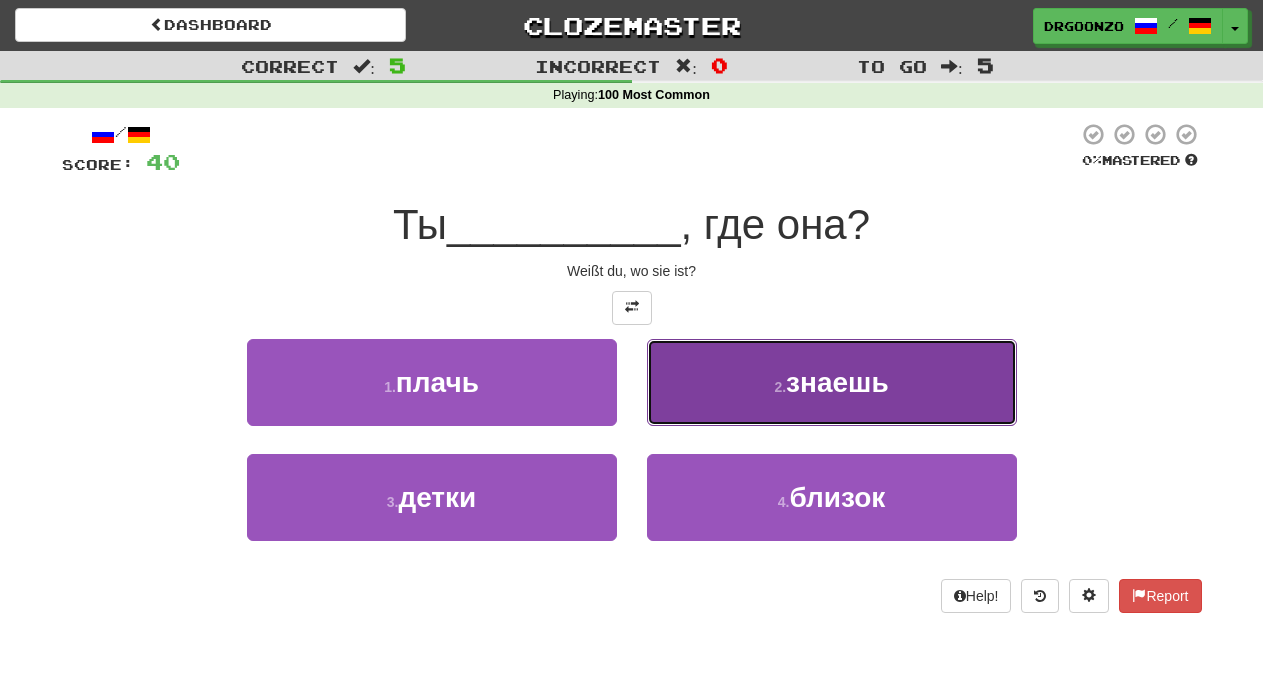 click on "2 ." at bounding box center [780, 387] 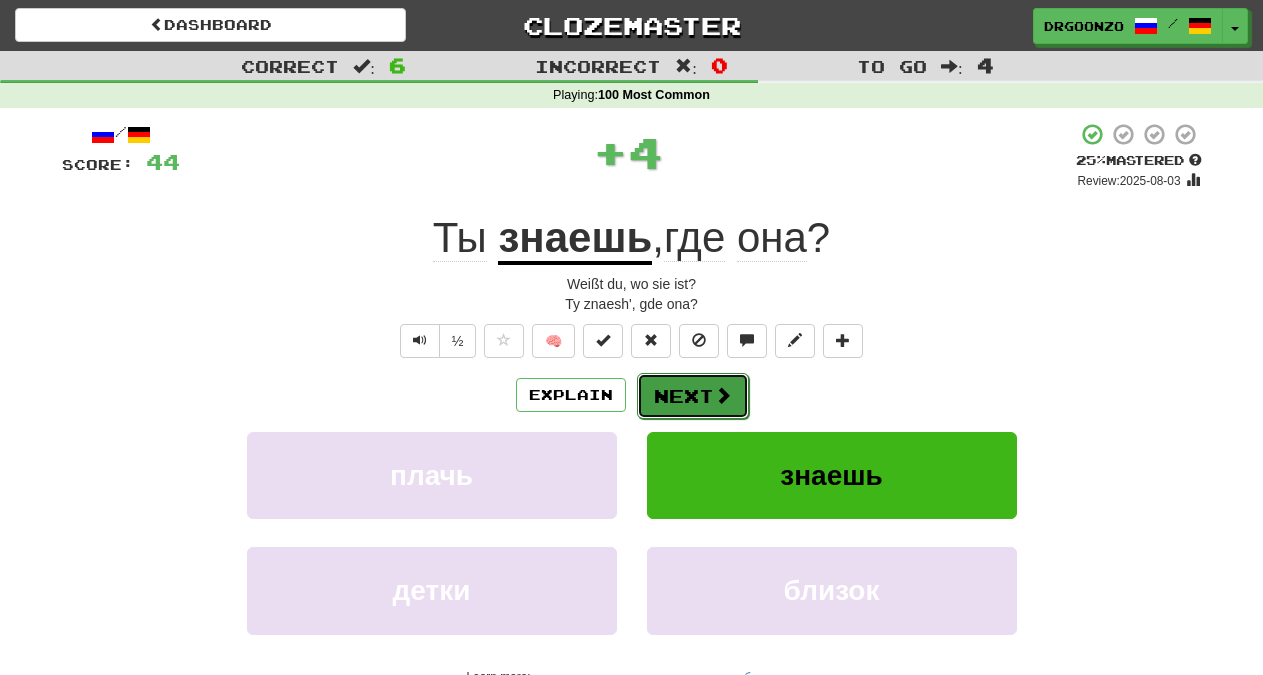 click at bounding box center [723, 395] 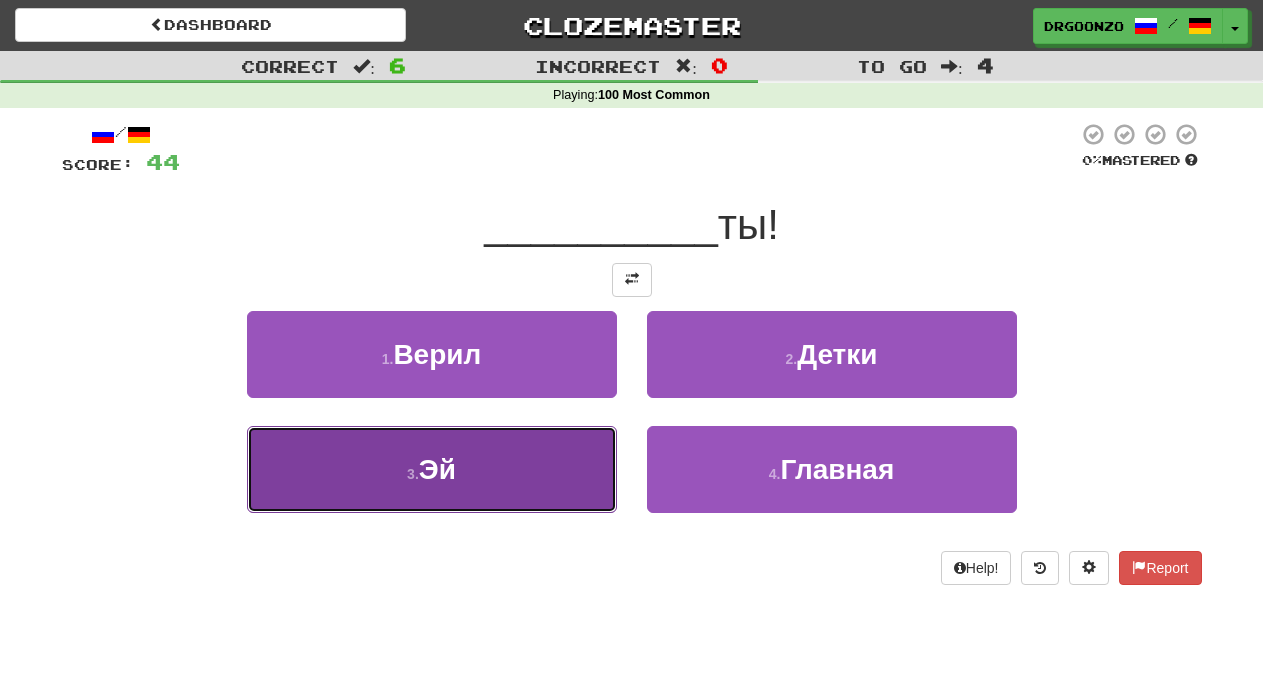 click on "3 .  Эй" at bounding box center (432, 469) 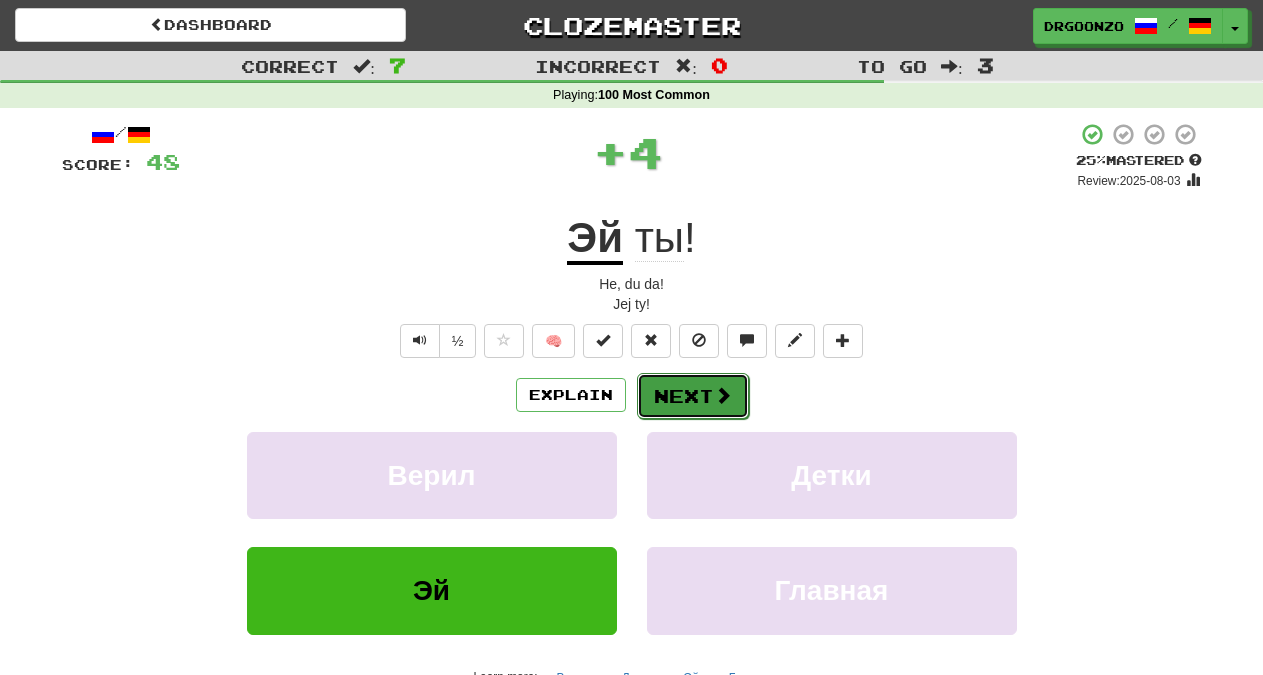 click on "Next" at bounding box center (693, 396) 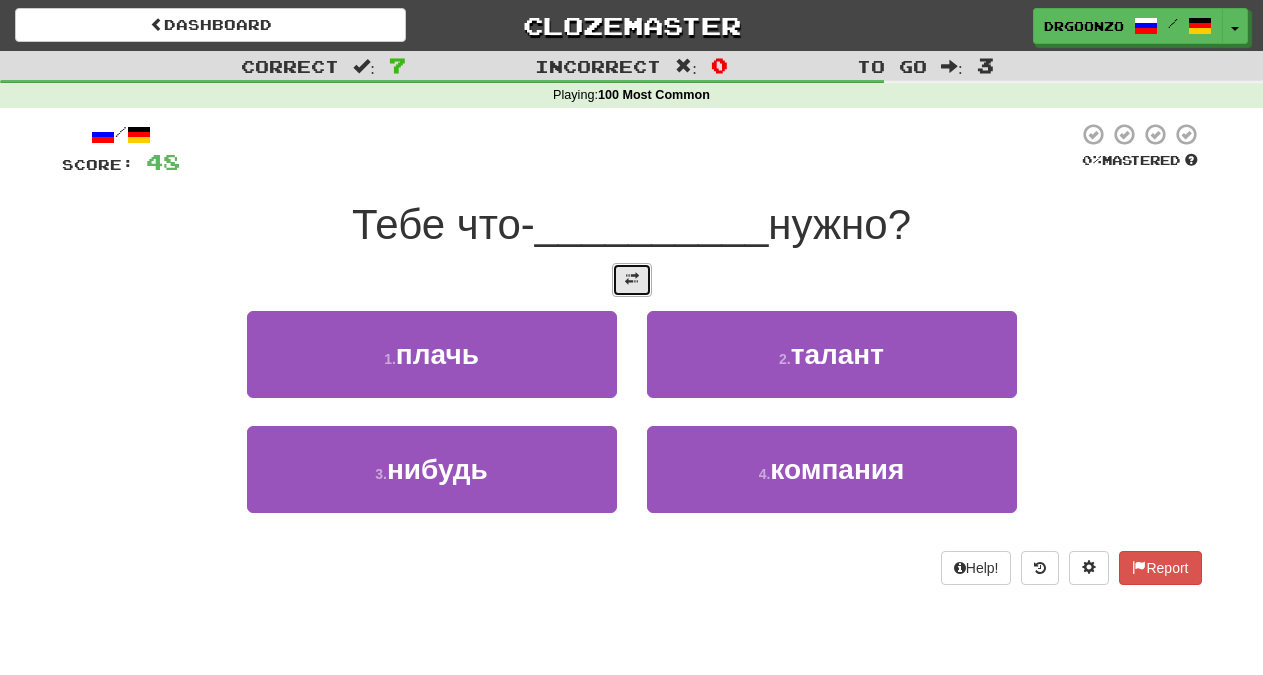 click at bounding box center (632, 279) 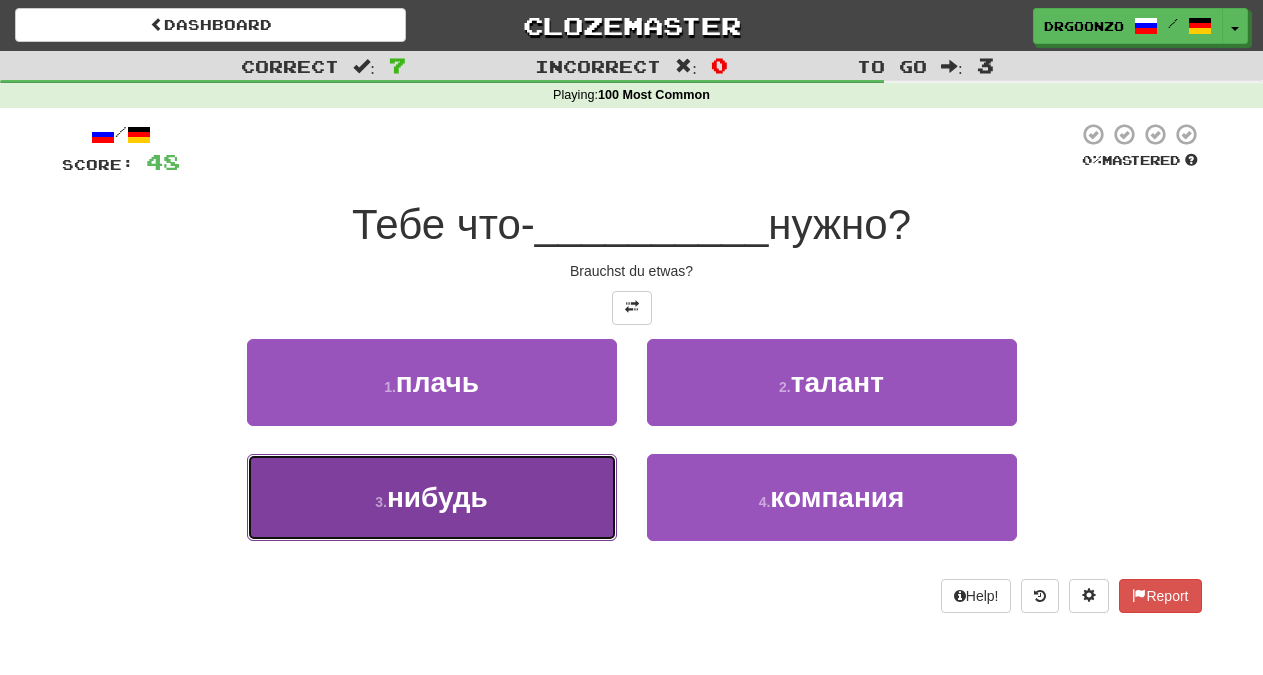 click on "3 .  нибудь" at bounding box center (432, 497) 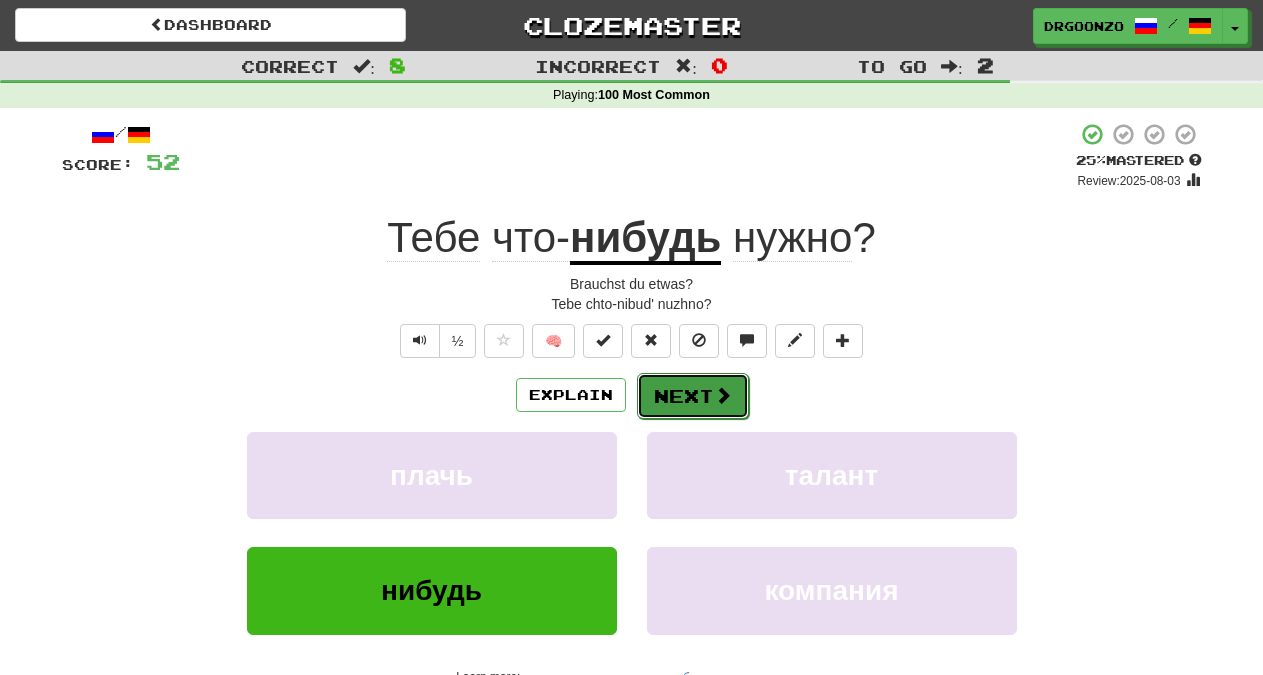 click at bounding box center [723, 395] 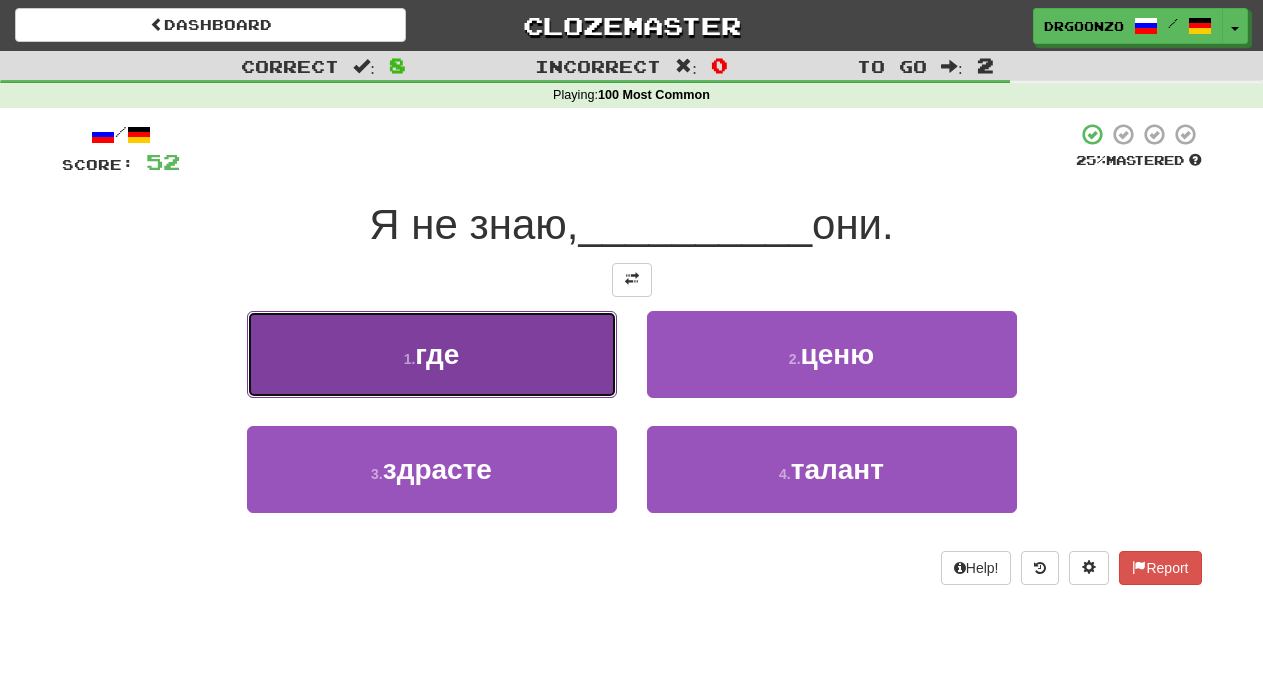 click on "1 .  где" at bounding box center [432, 354] 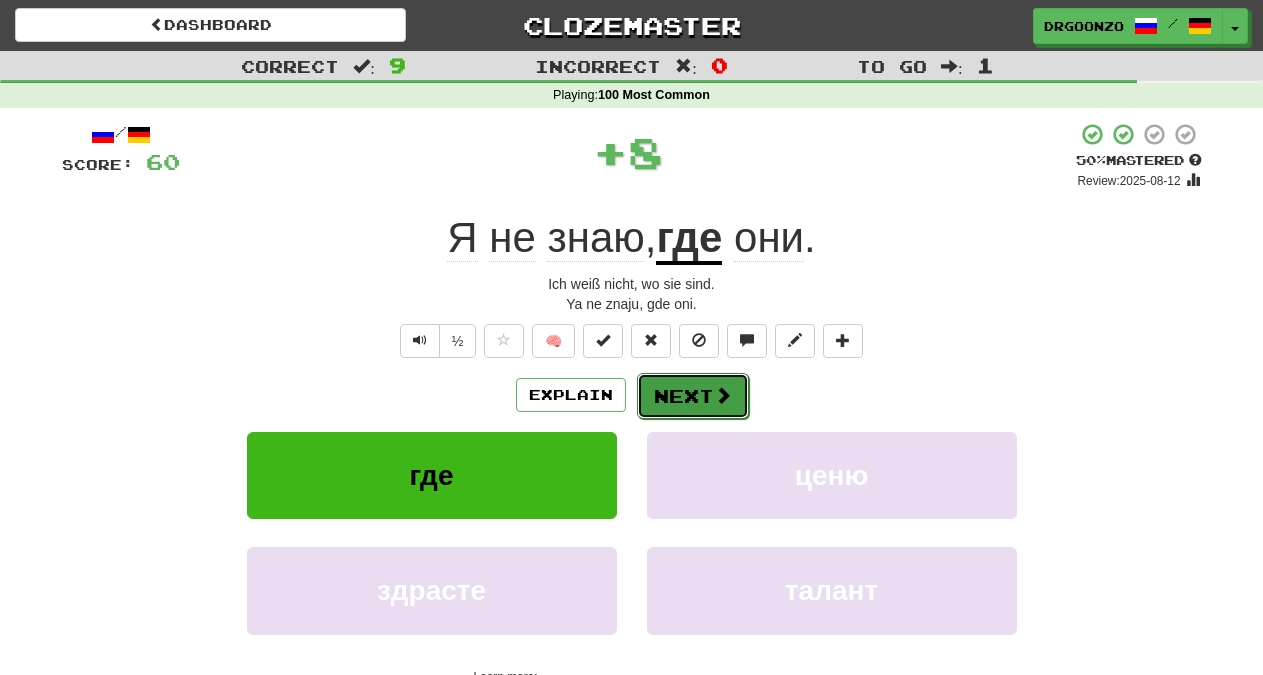 click on "Next" at bounding box center (693, 396) 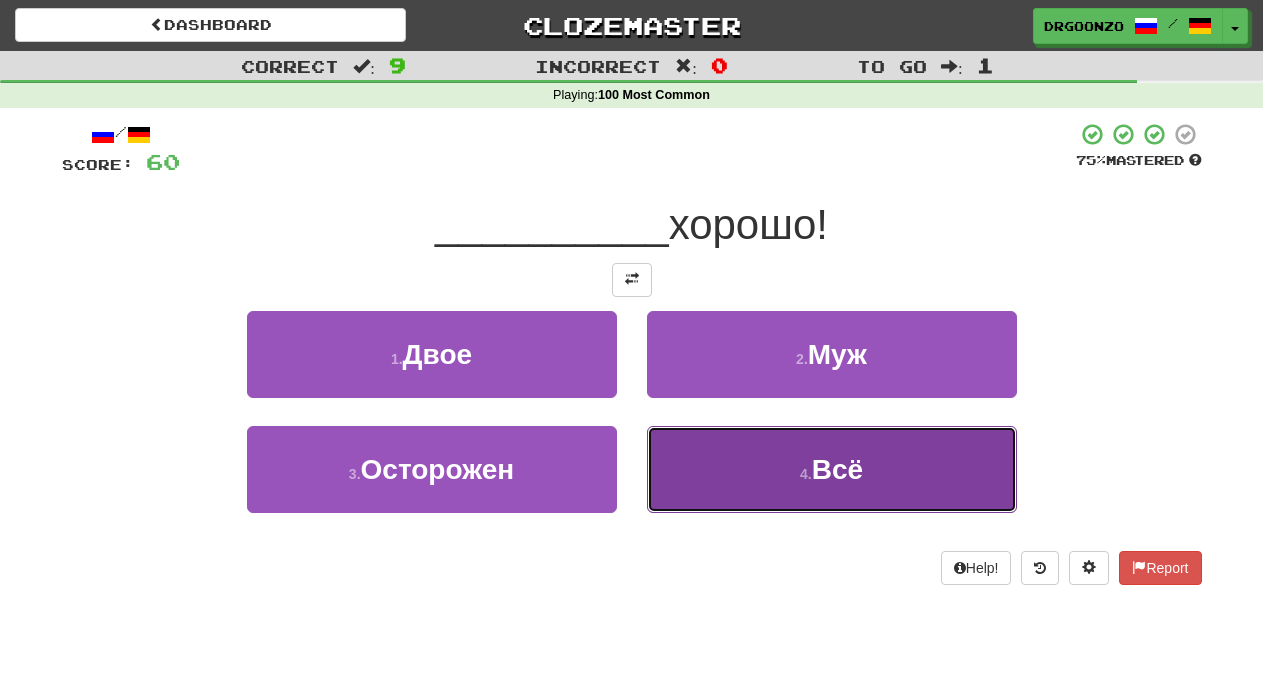 click on "Всё" at bounding box center [837, 469] 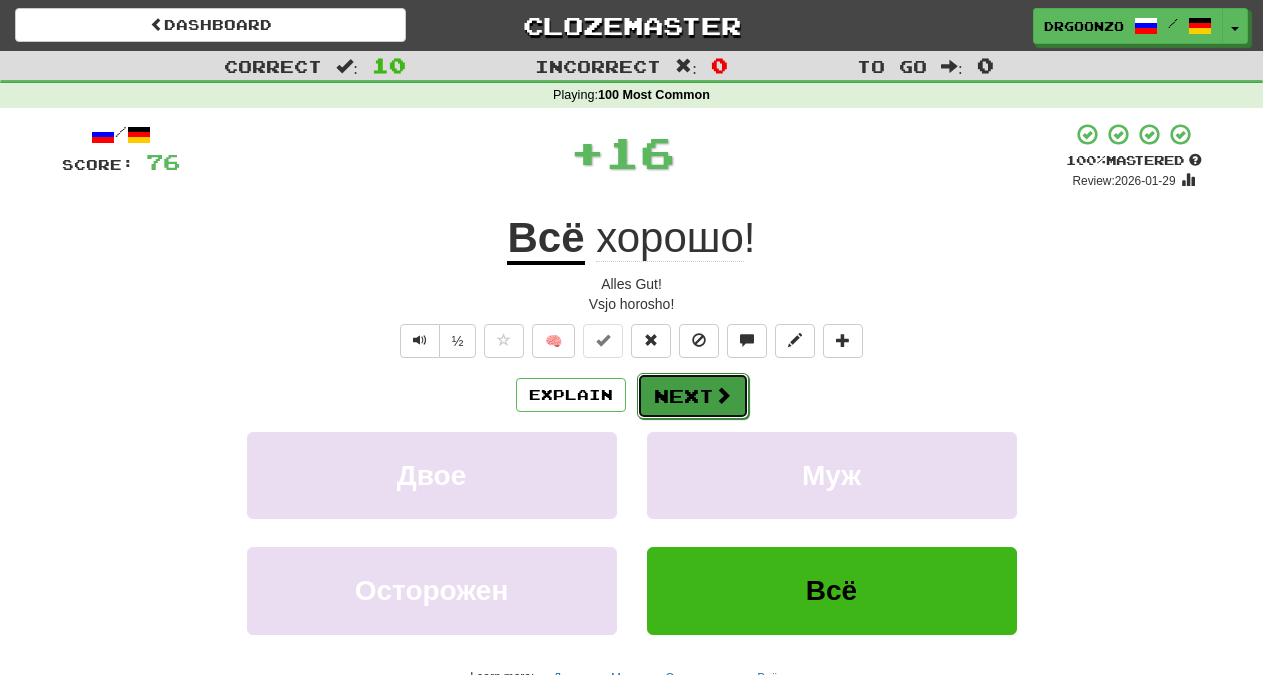 click on "Next" at bounding box center [693, 396] 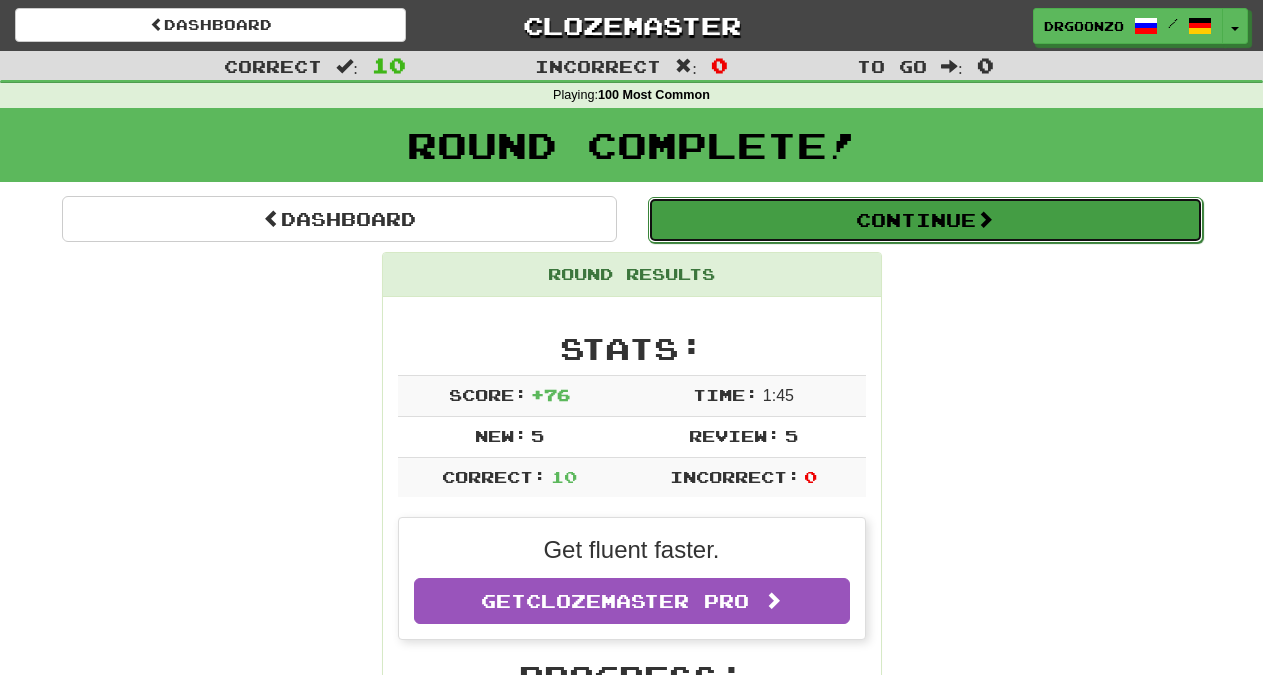 click on "Continue" at bounding box center [925, 220] 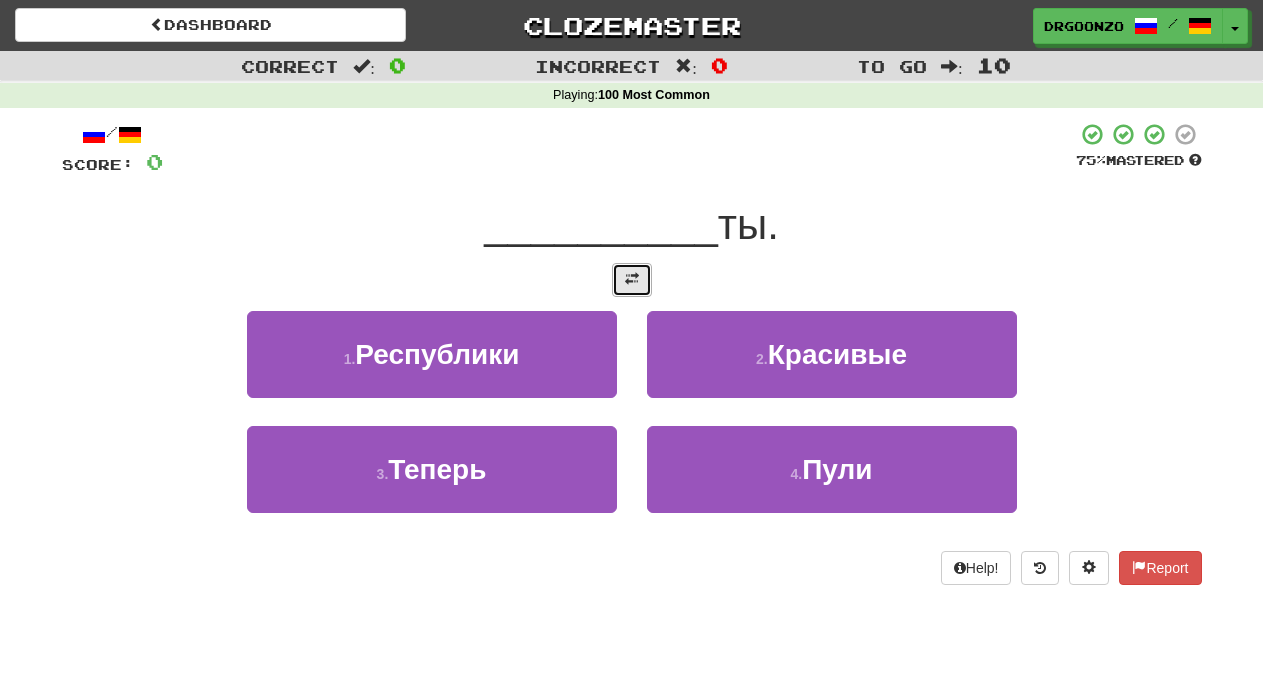 click at bounding box center (632, 279) 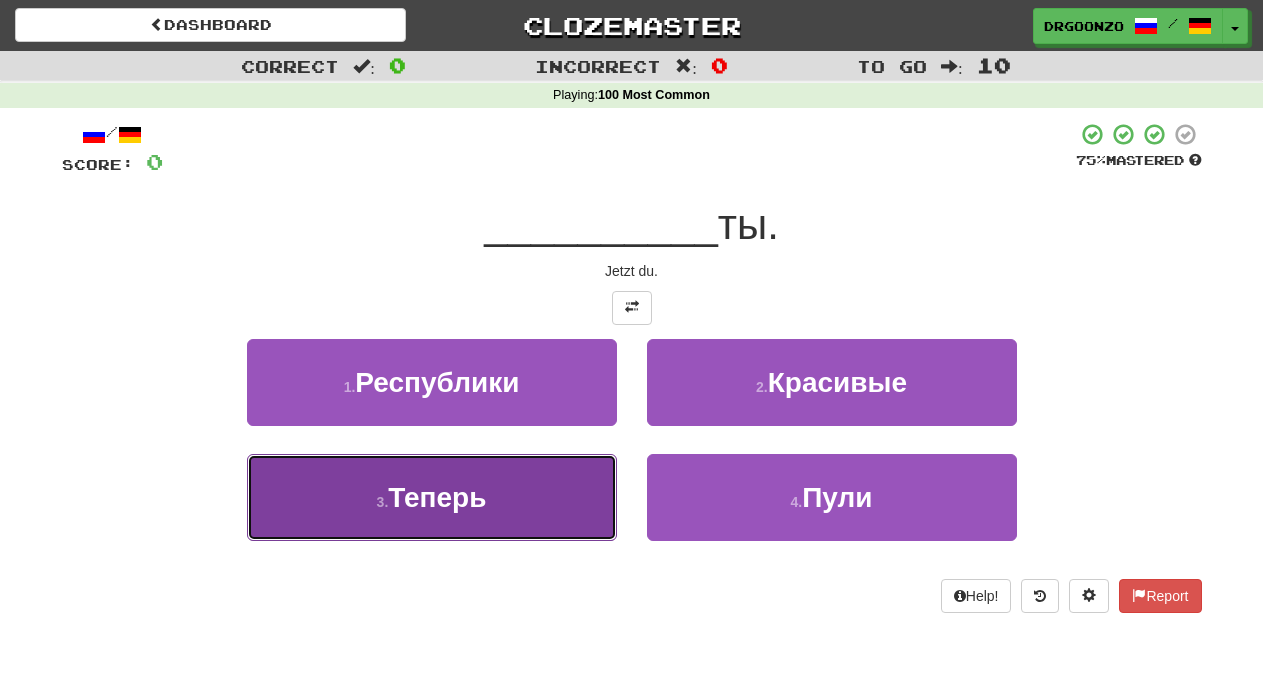 click on "Теперь" at bounding box center (437, 497) 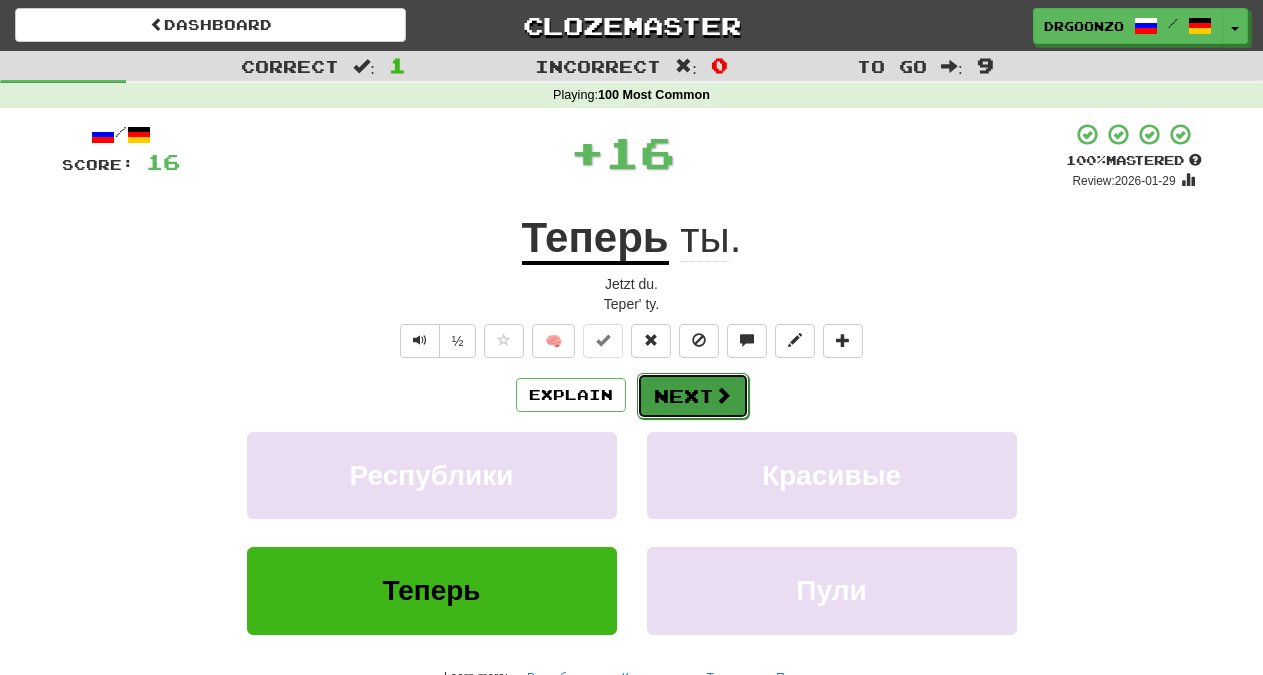click on "Next" at bounding box center (693, 396) 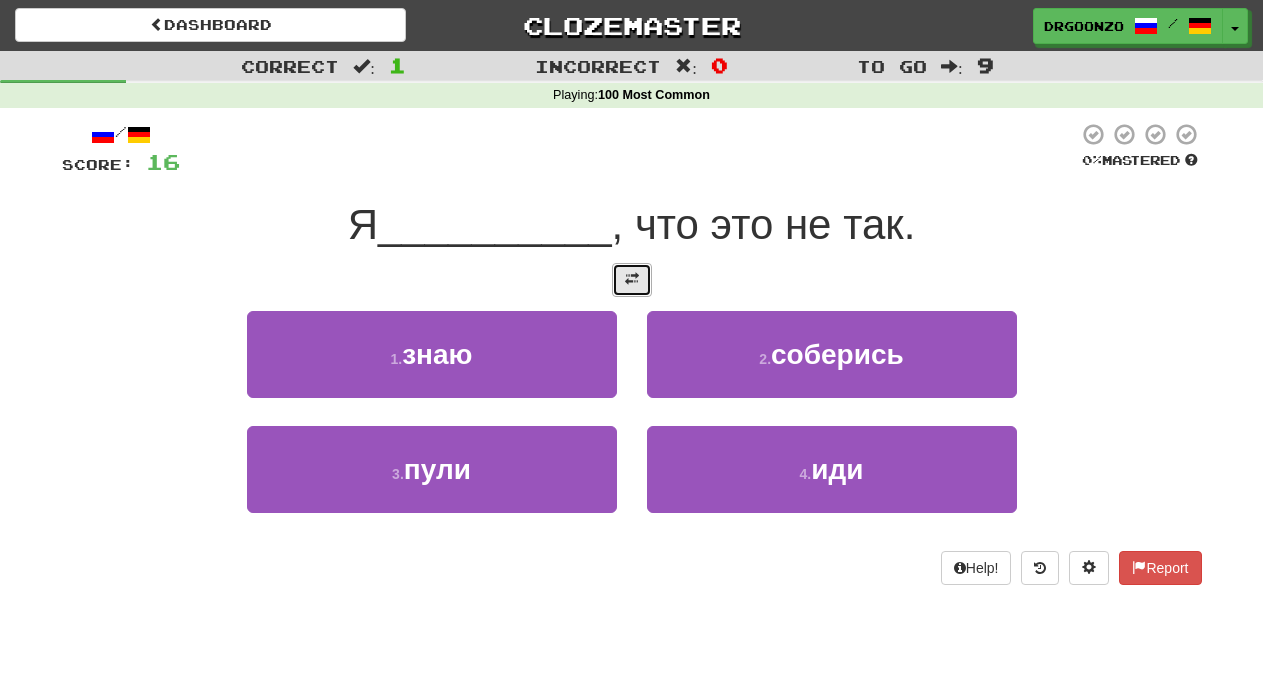 click at bounding box center (632, 280) 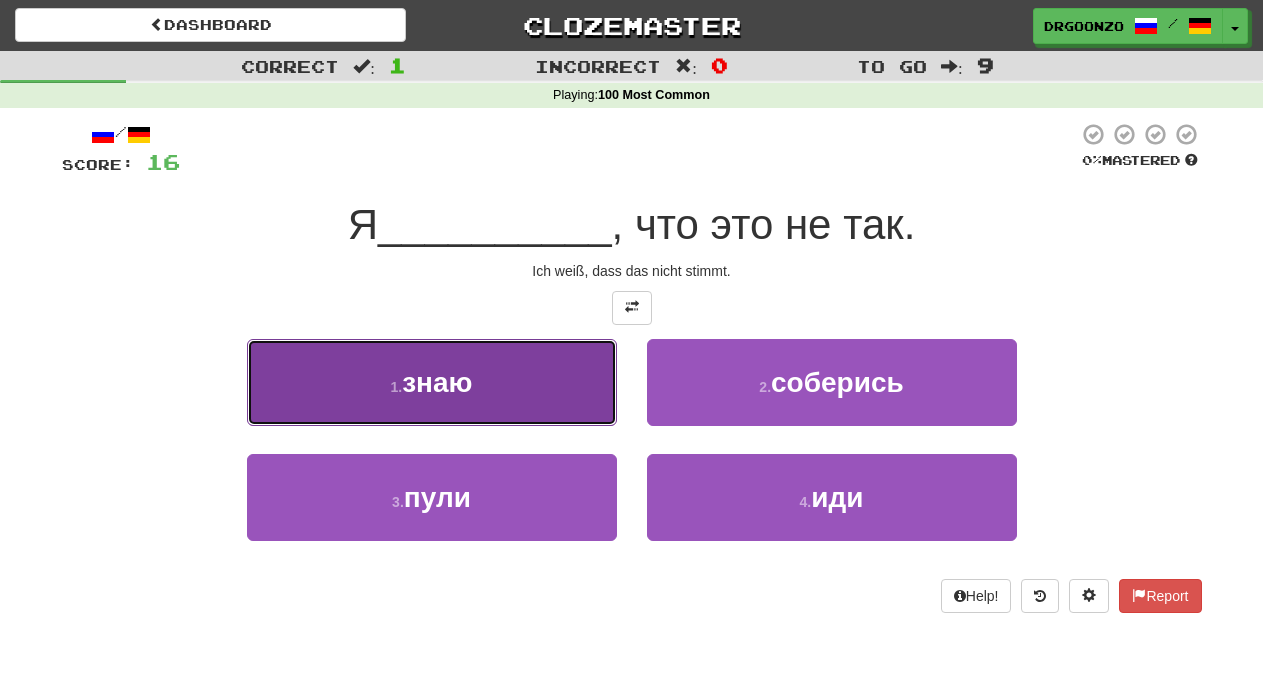 click on "1 .  знаю" at bounding box center [432, 382] 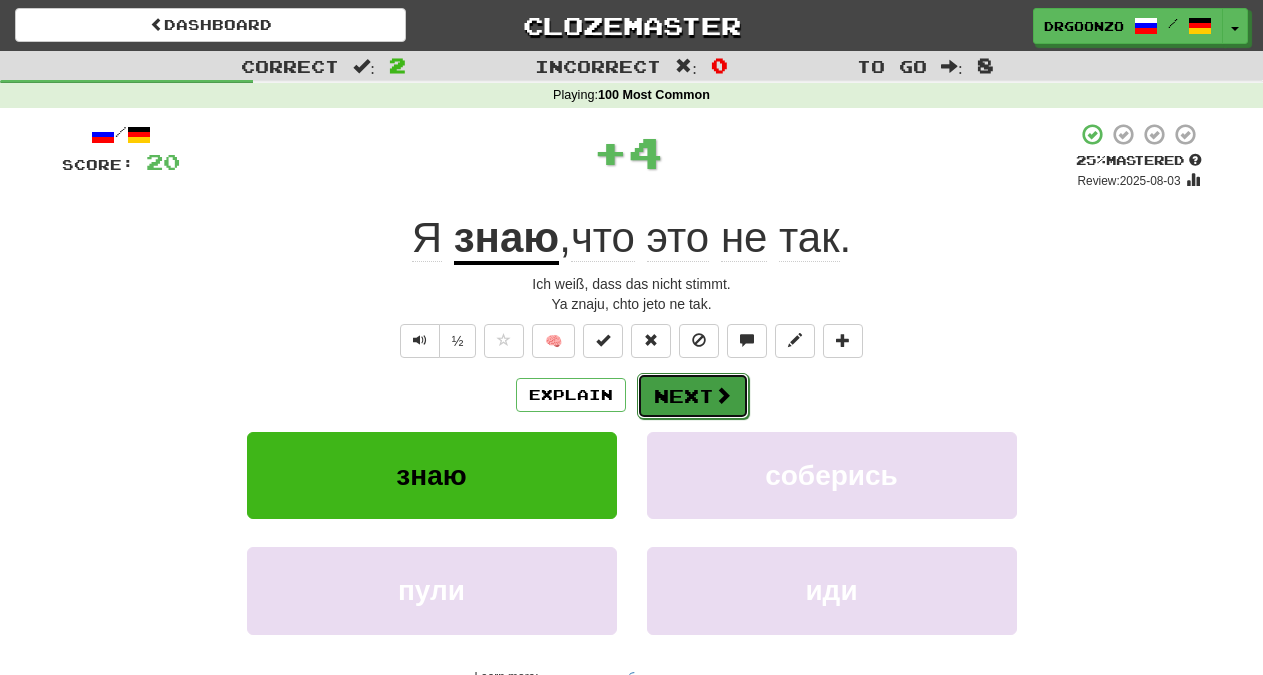 click on "Next" at bounding box center [693, 396] 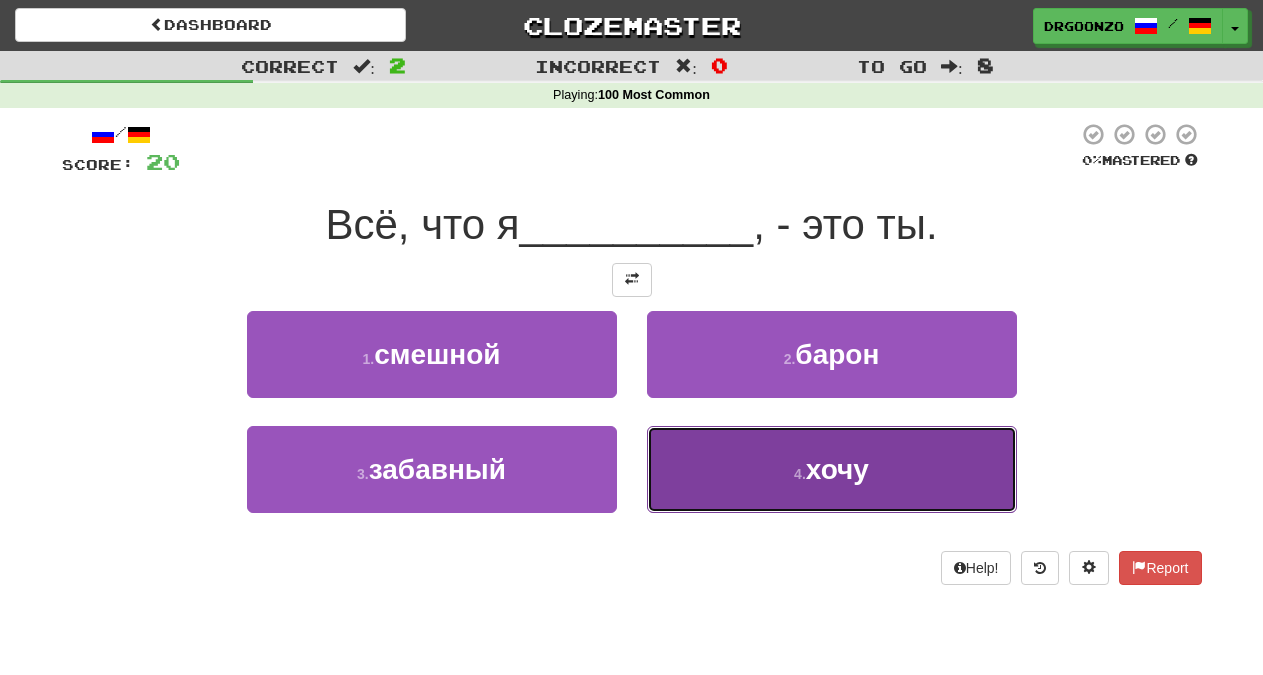 click on "4 .  хочу" at bounding box center (832, 469) 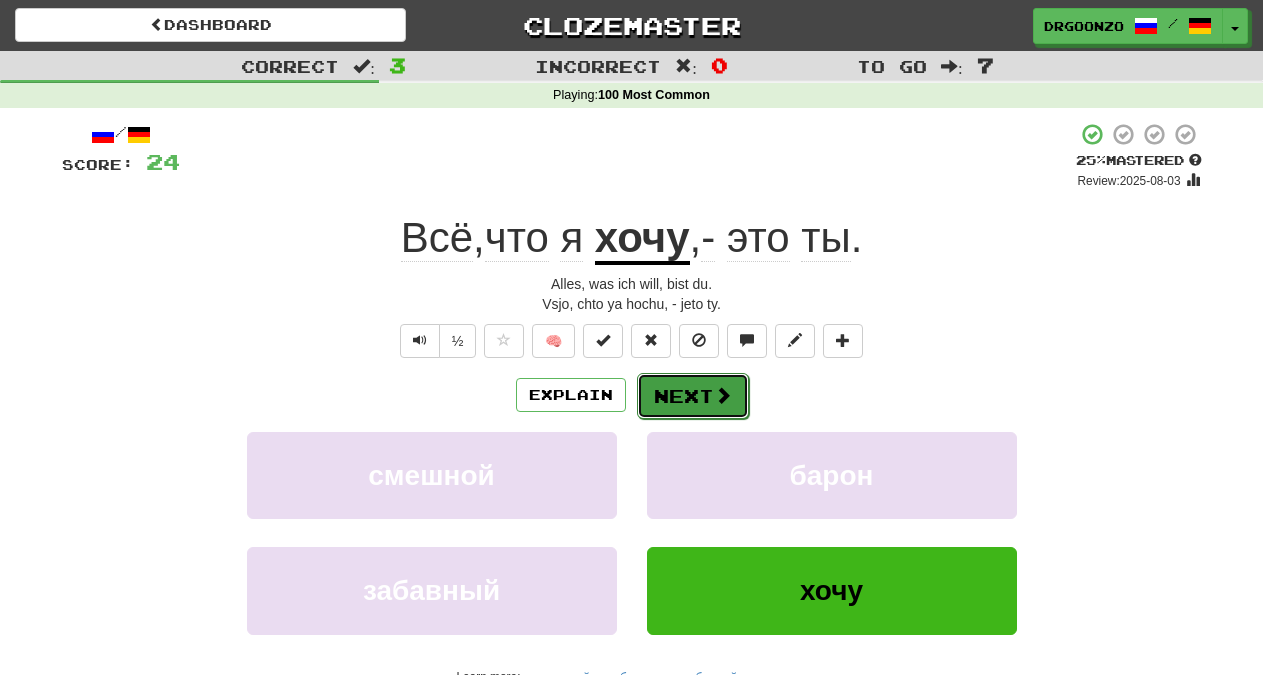 click on "Next" at bounding box center [693, 396] 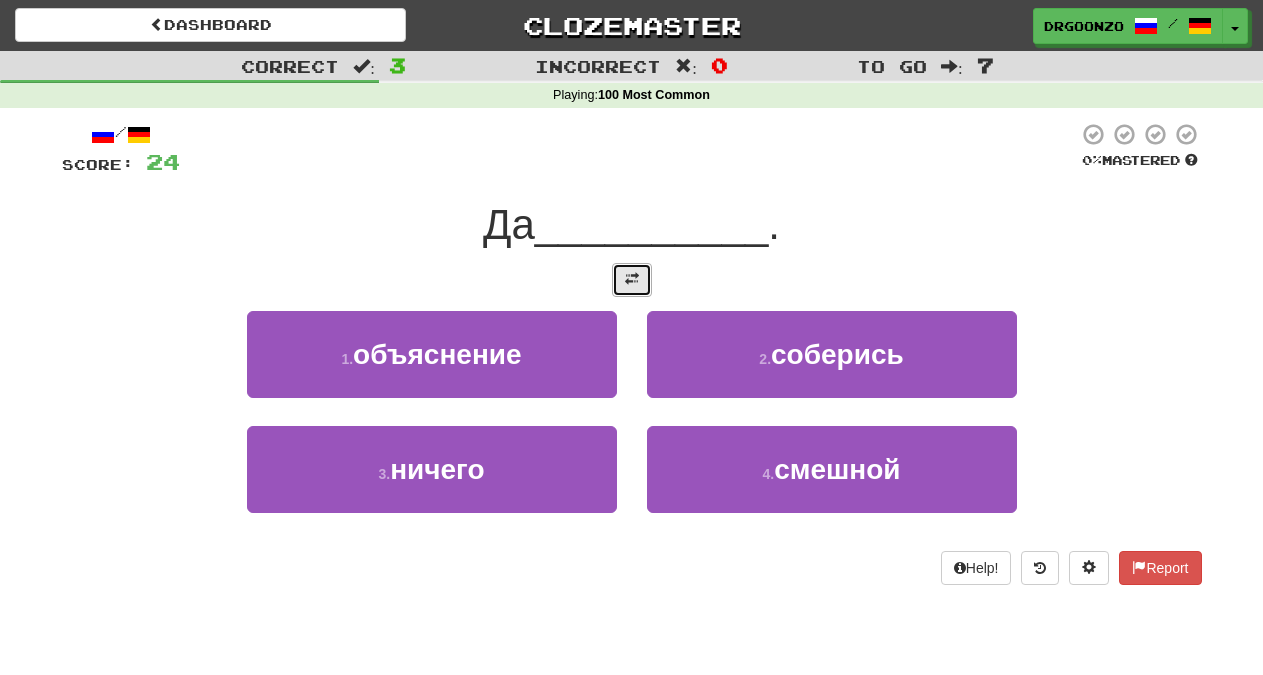 click at bounding box center (632, 280) 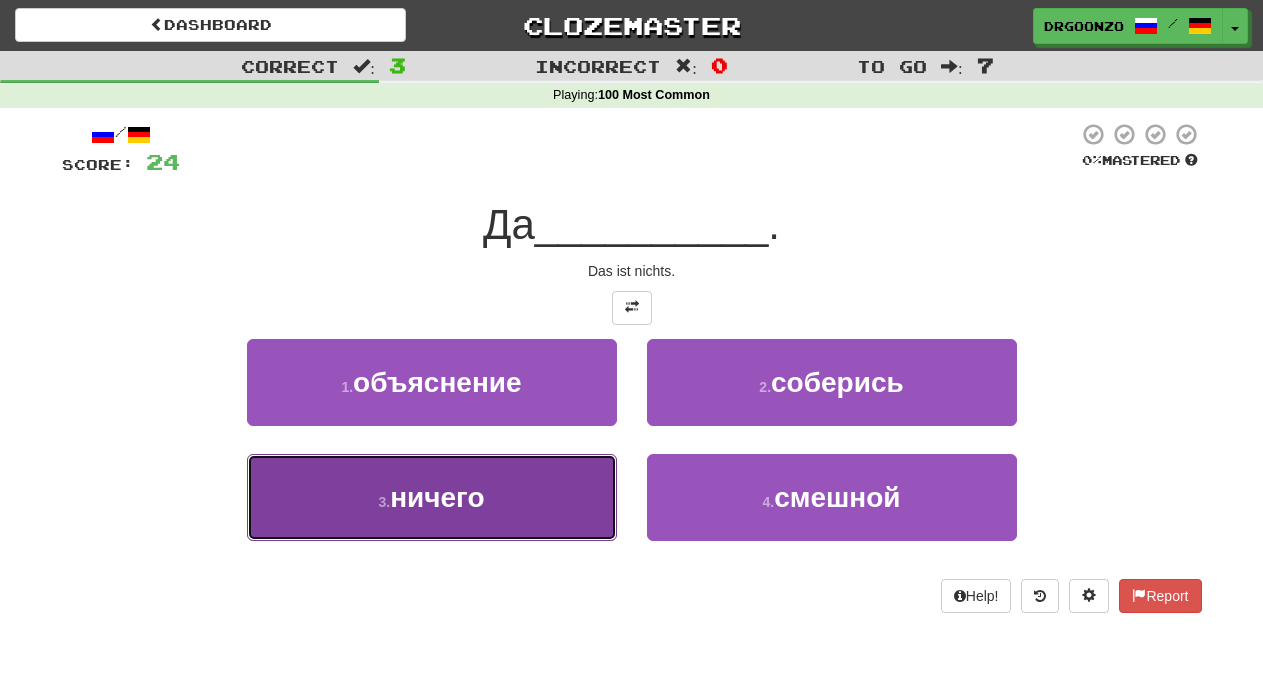 click on "3 .  ничего" at bounding box center (432, 497) 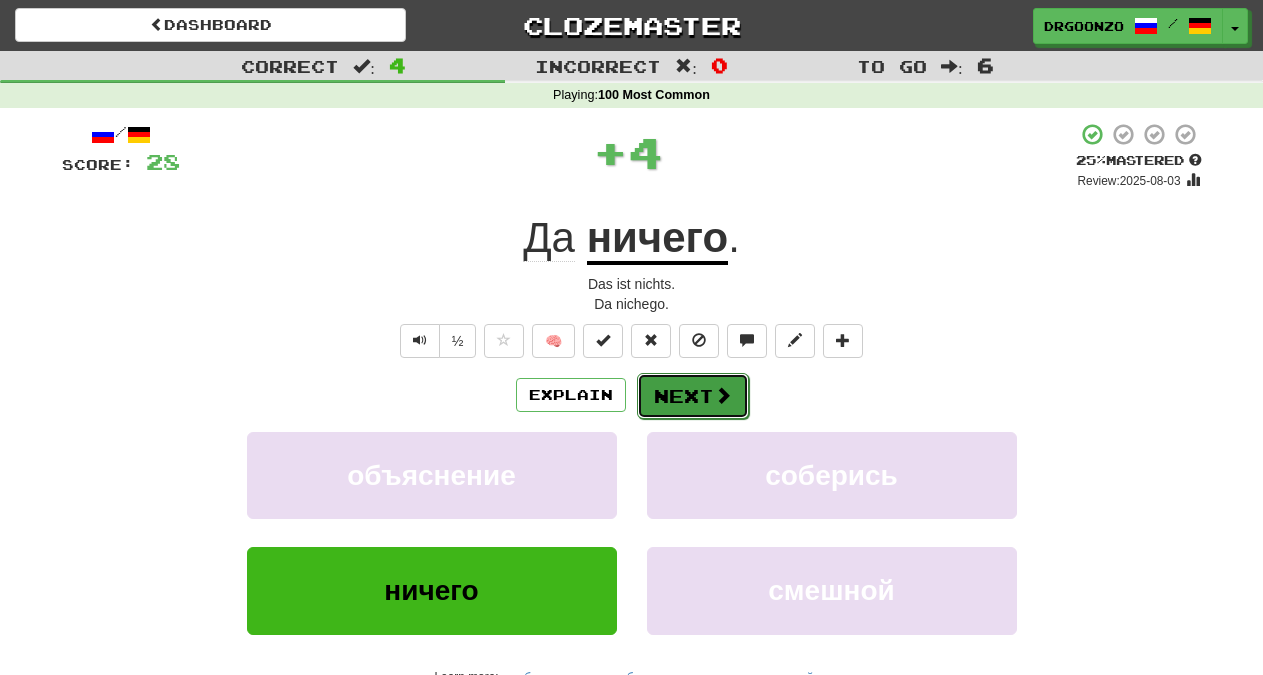 click on "Next" at bounding box center (693, 396) 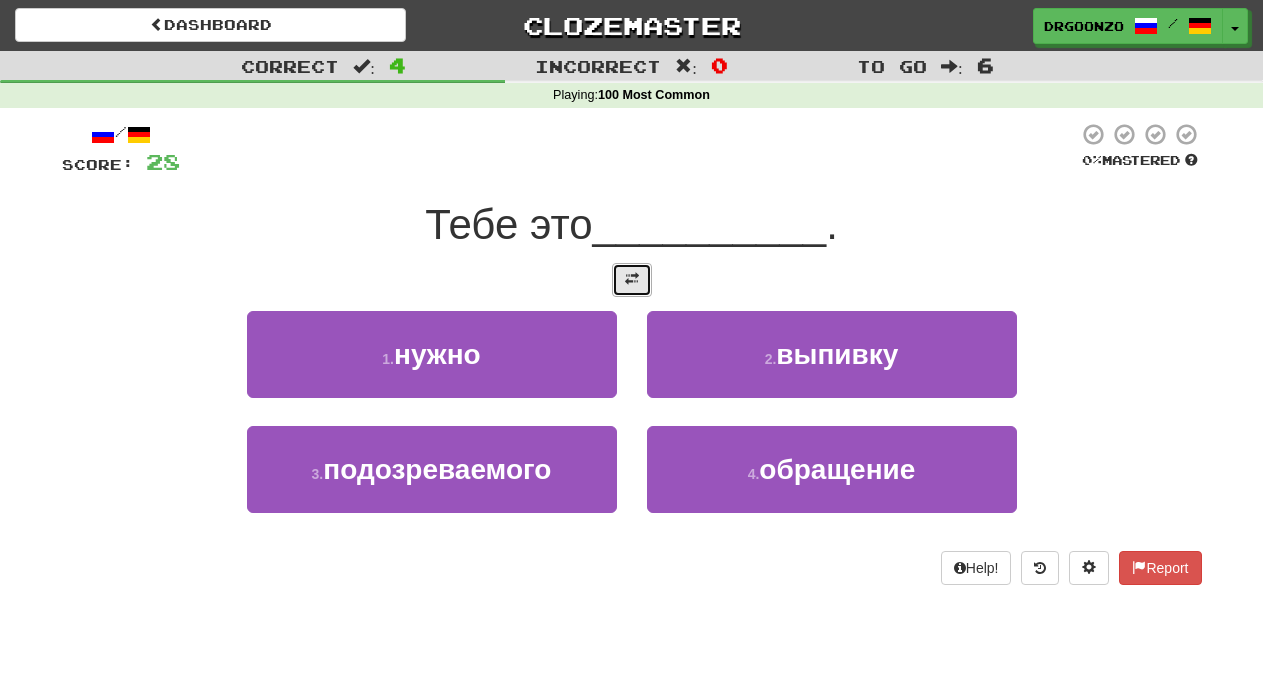 click at bounding box center (632, 279) 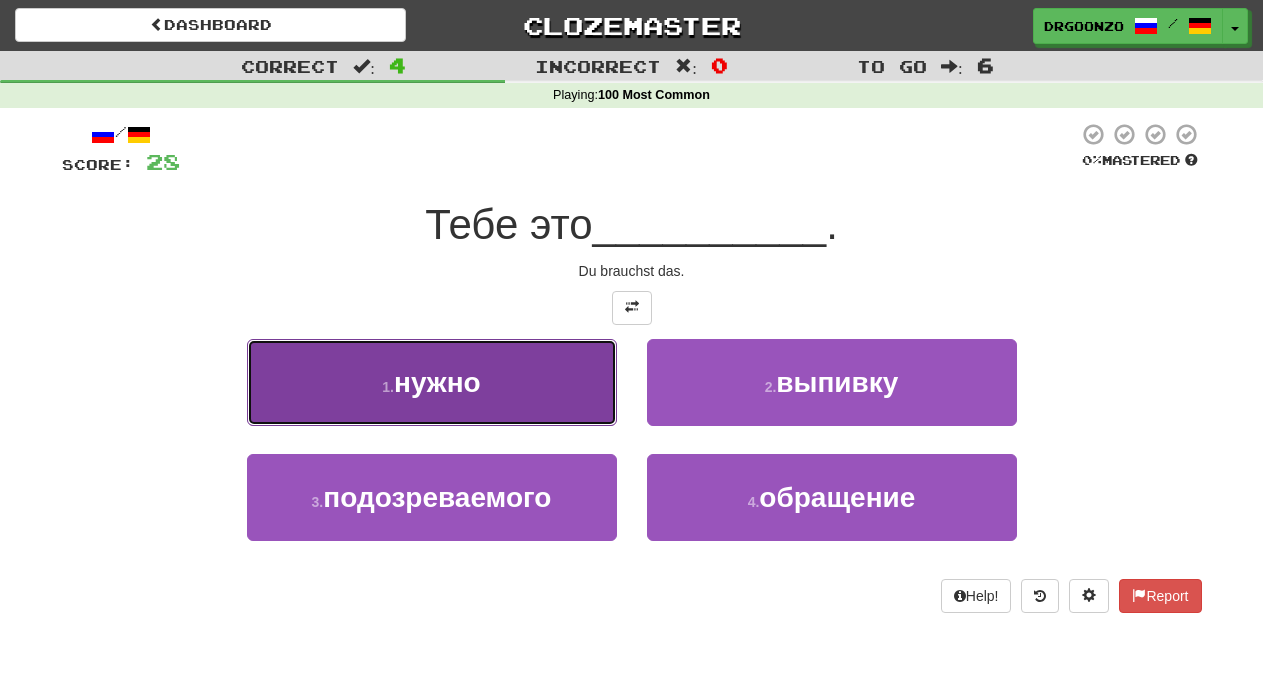 click on "1 .  нужно" at bounding box center (432, 382) 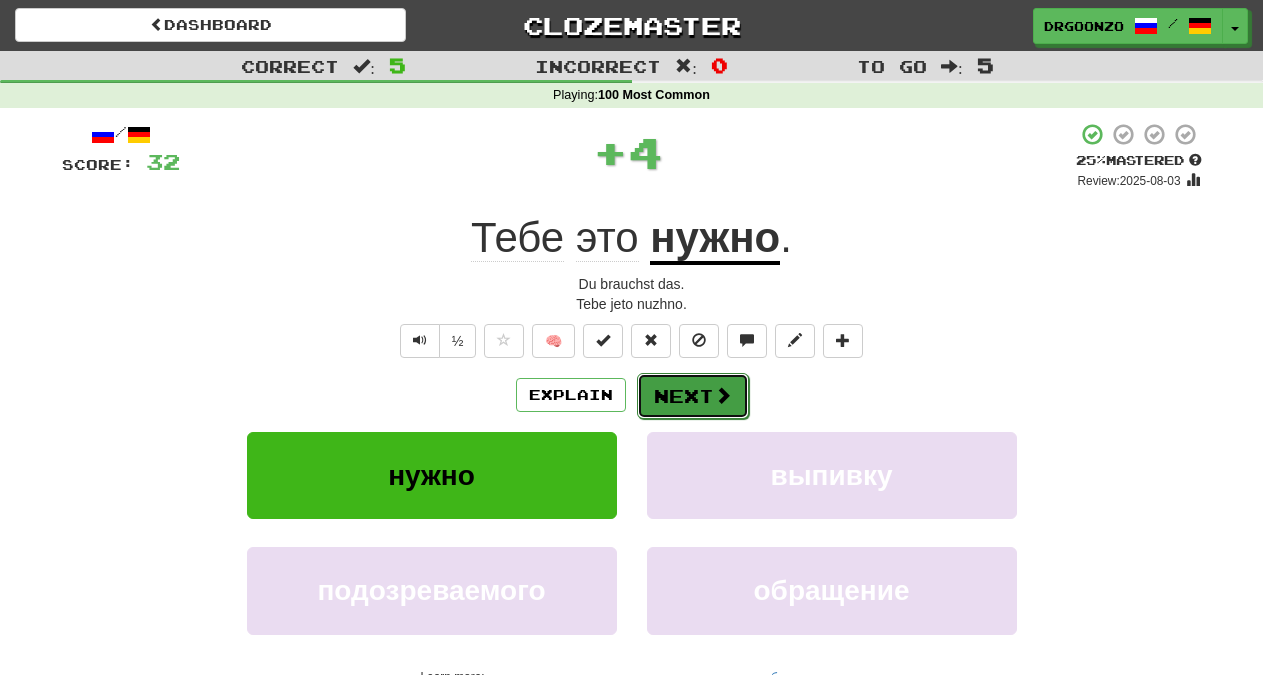 click on "Next" at bounding box center [693, 396] 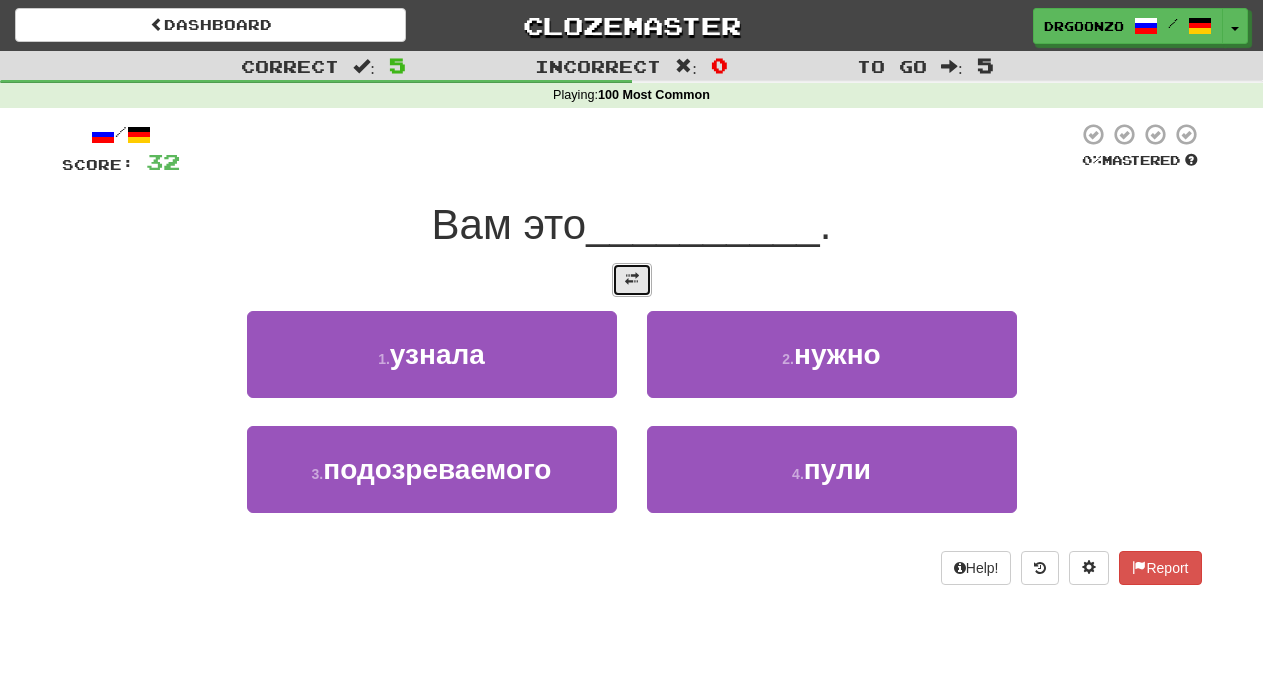 click at bounding box center (632, 280) 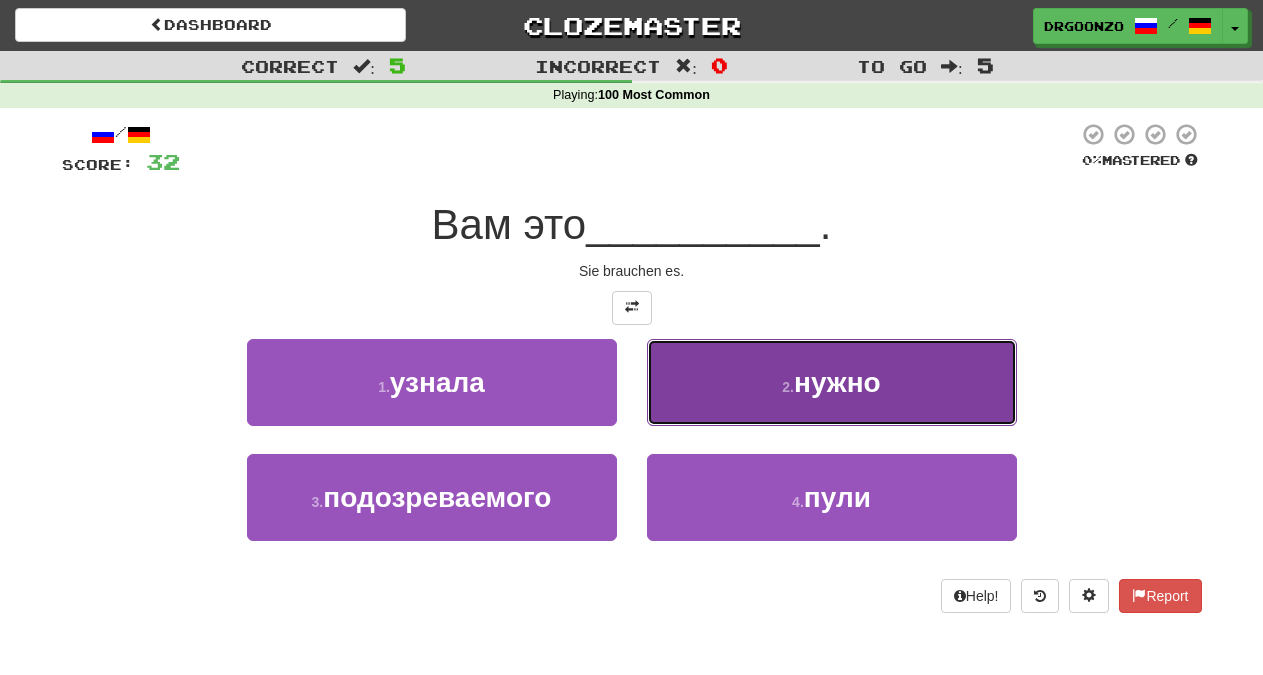 click on "2 .  нужно" at bounding box center (832, 382) 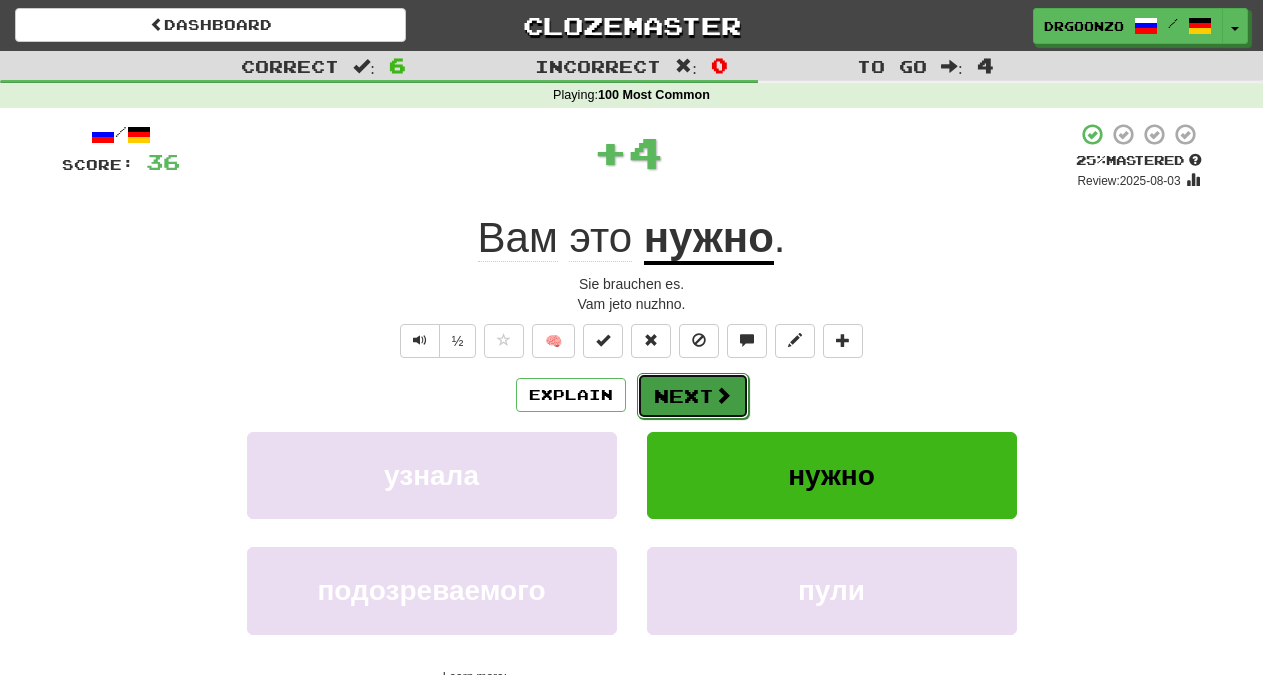 click on "Next" at bounding box center [693, 396] 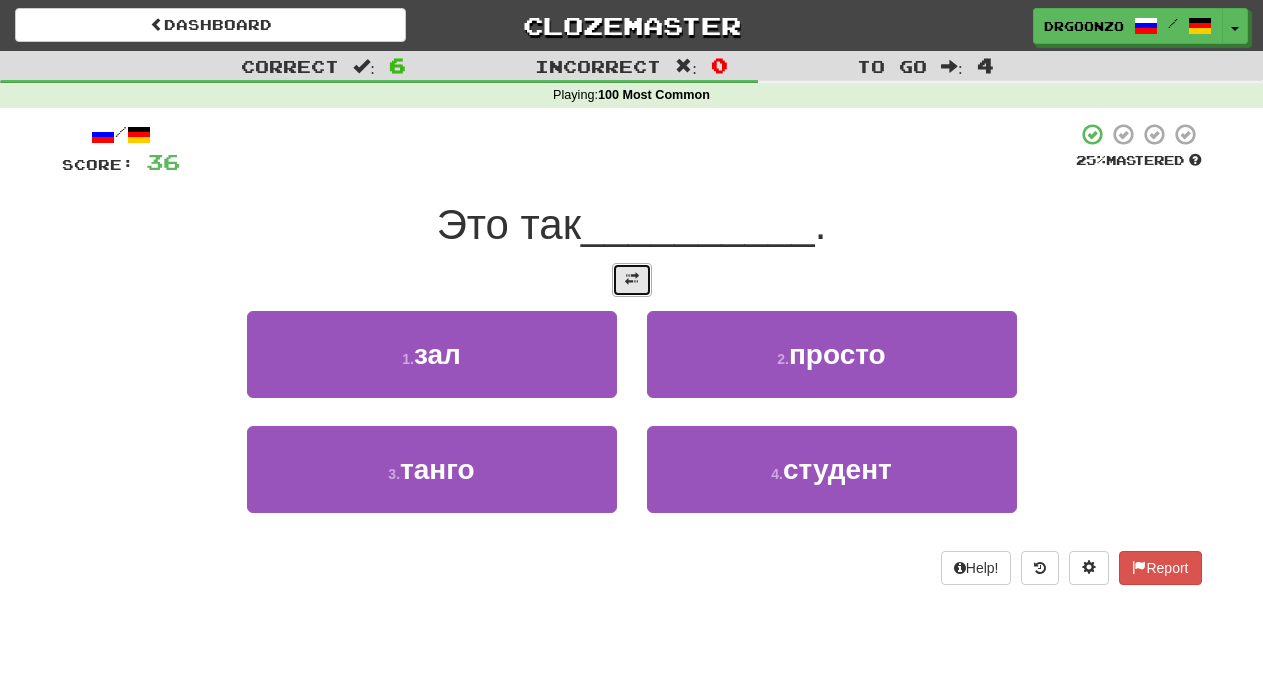 click at bounding box center [632, 279] 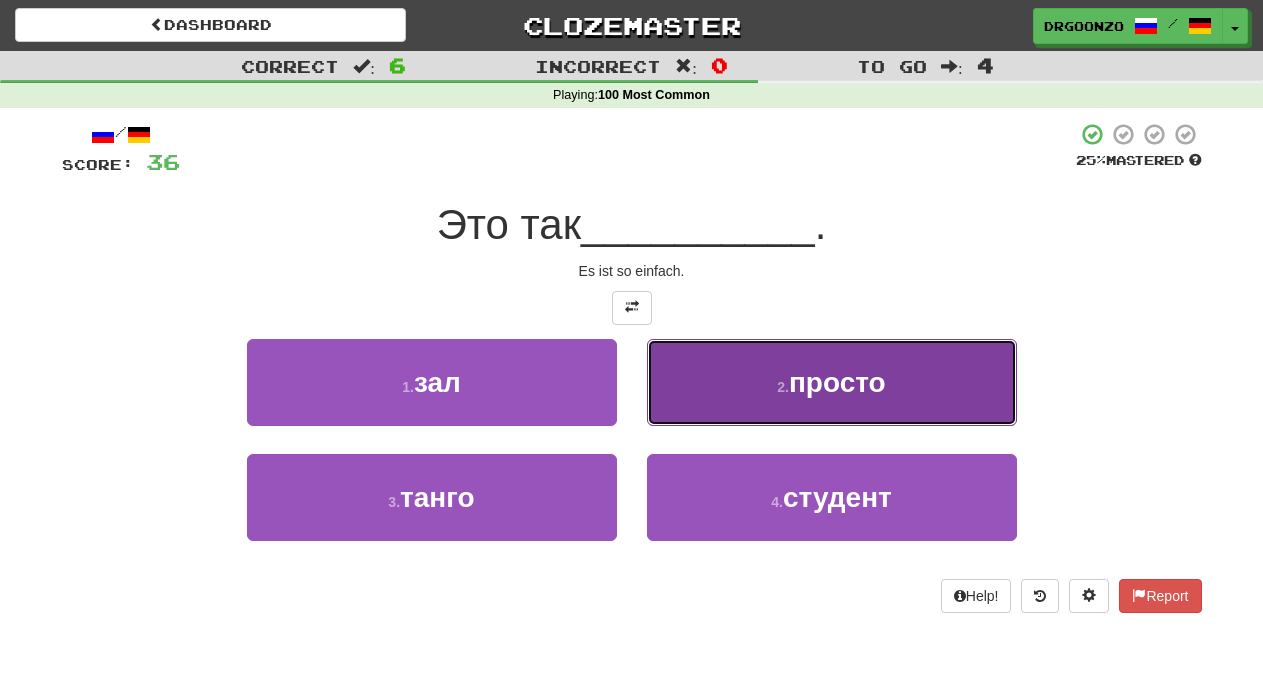 click on "2 .  просто" at bounding box center (832, 382) 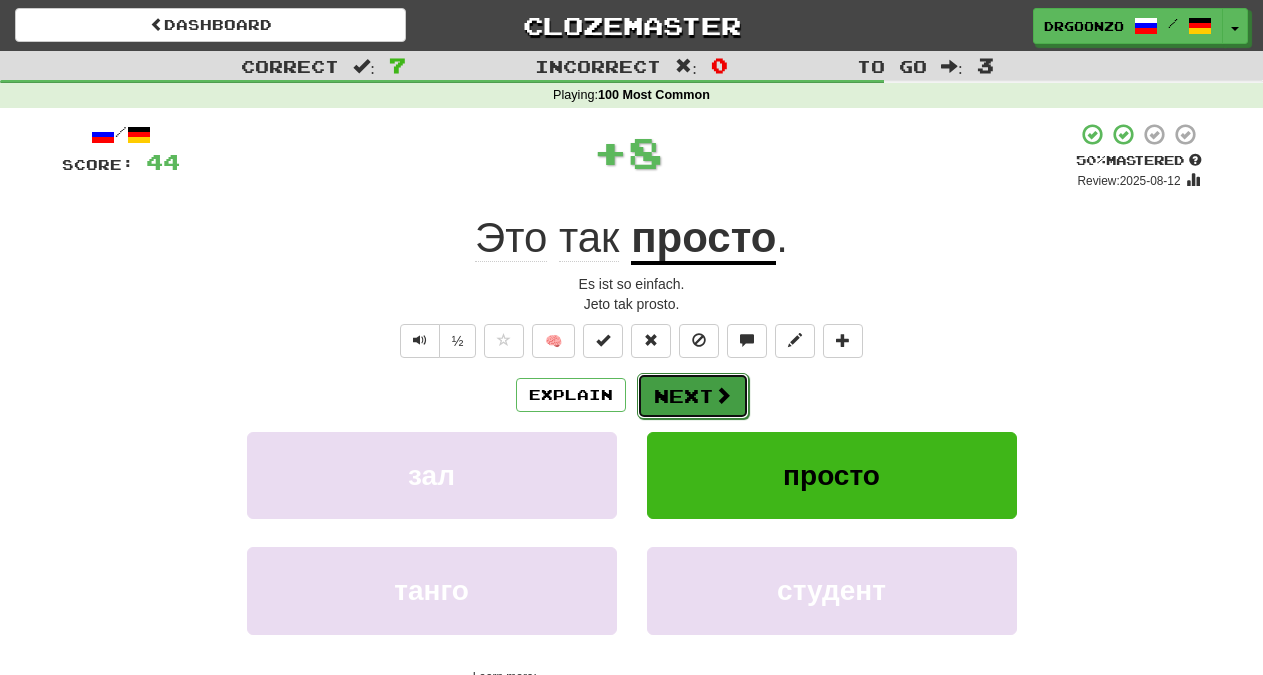 click on "Next" at bounding box center [693, 396] 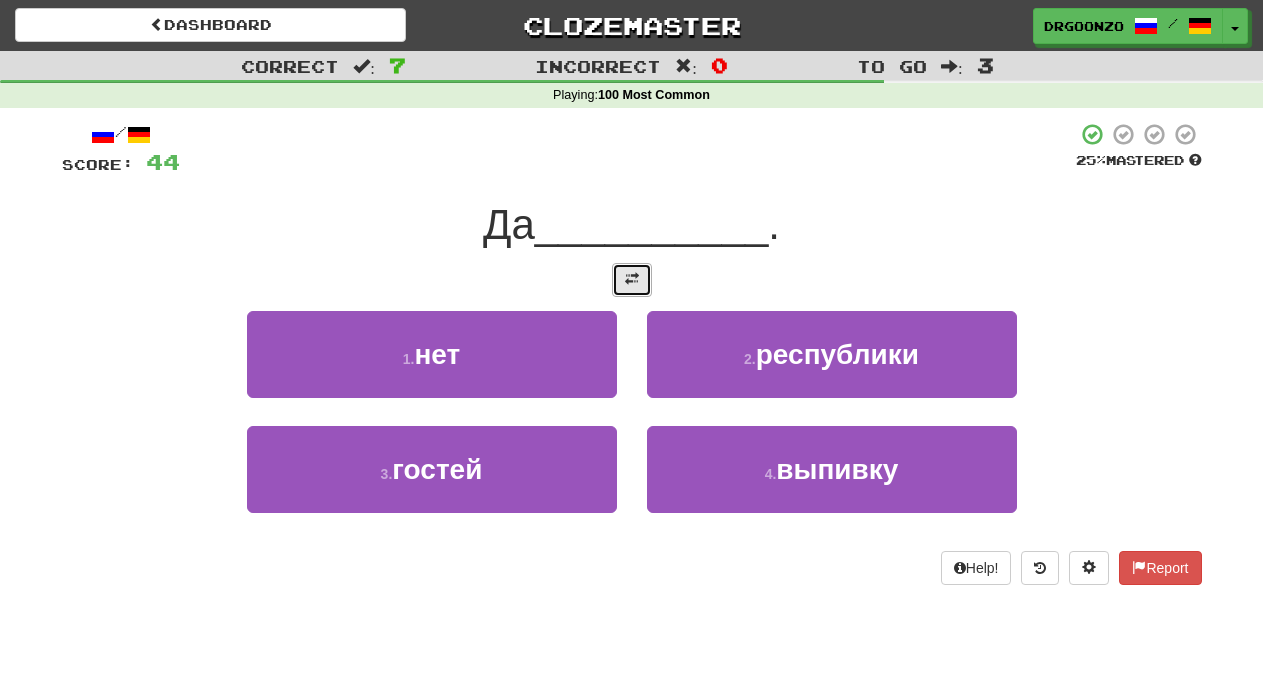 click at bounding box center (632, 279) 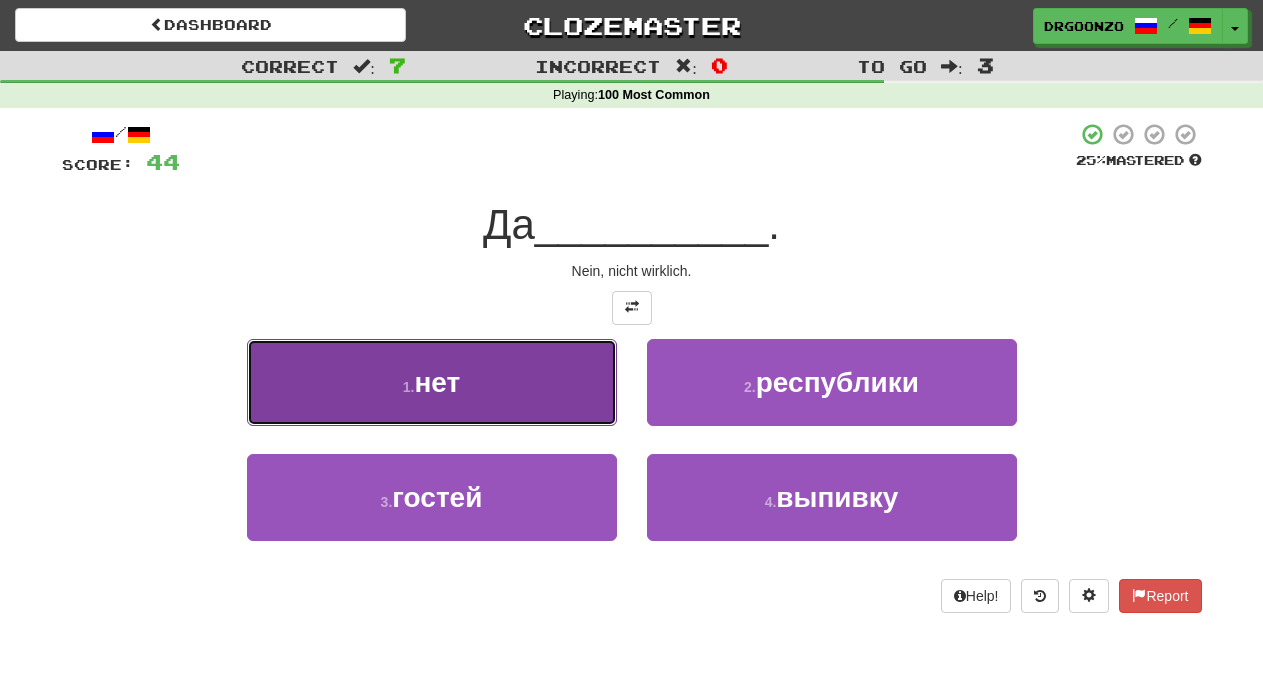 click on "1 .  нет" at bounding box center [432, 382] 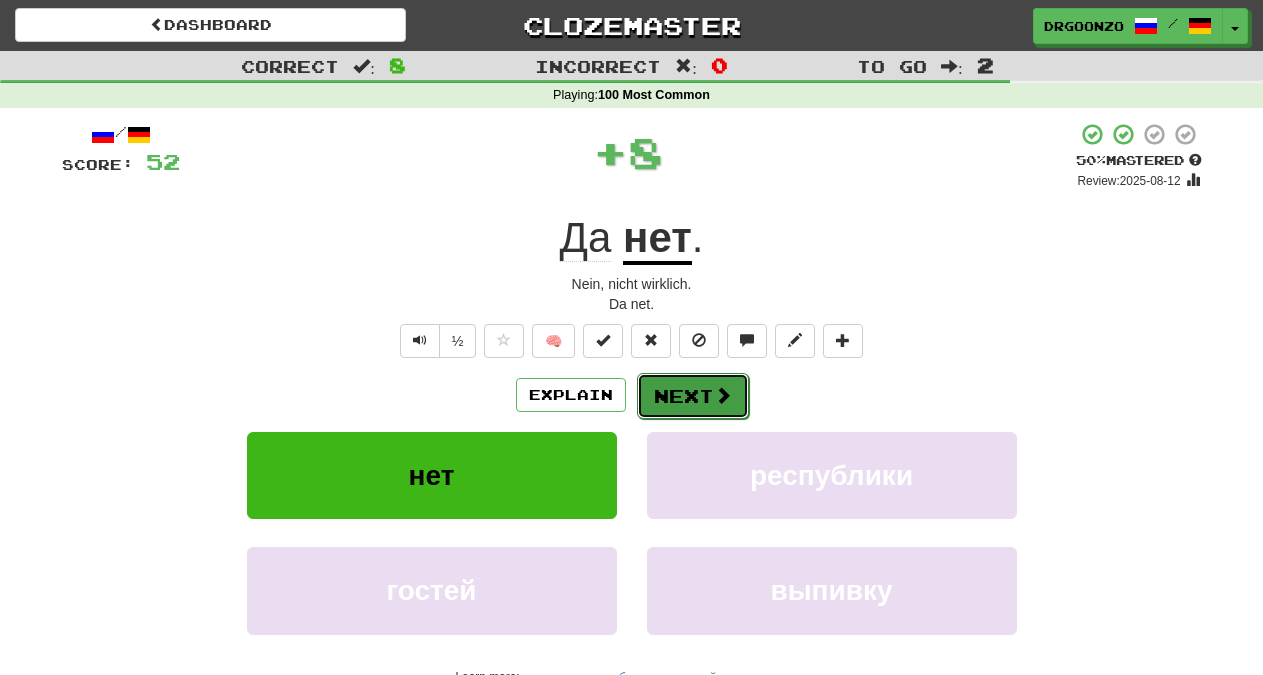 click on "Next" at bounding box center [693, 396] 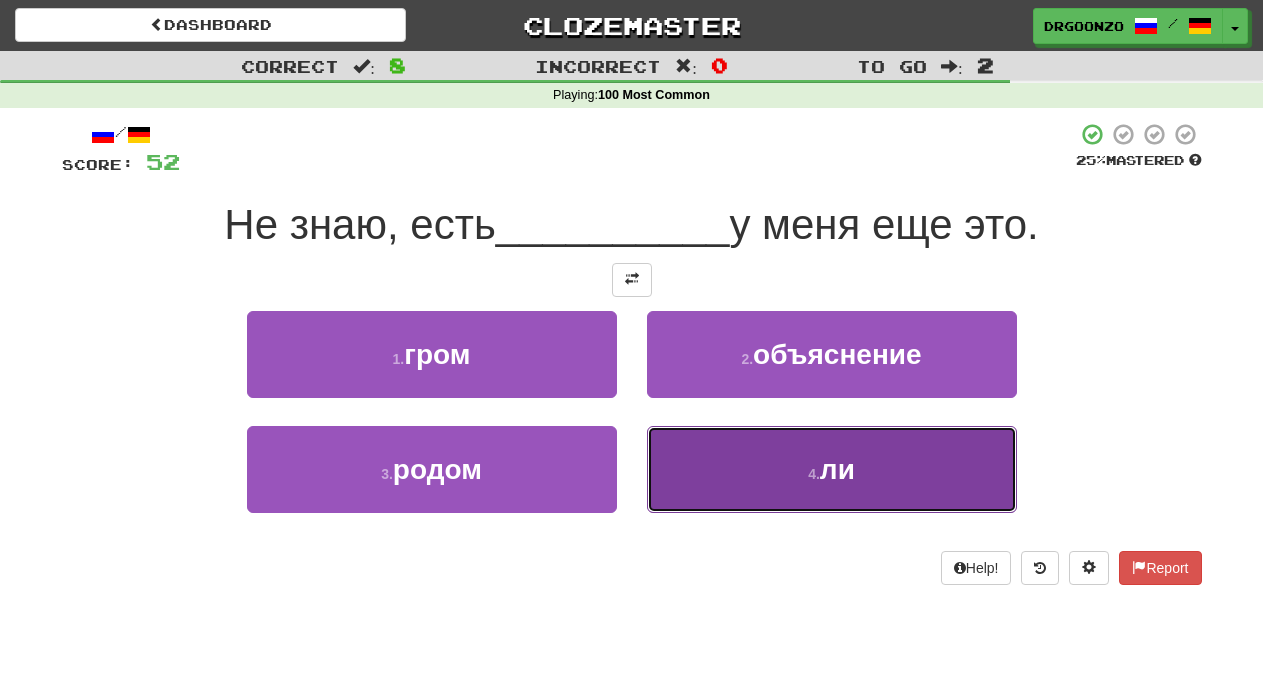 click on "4 .  ли" at bounding box center [832, 469] 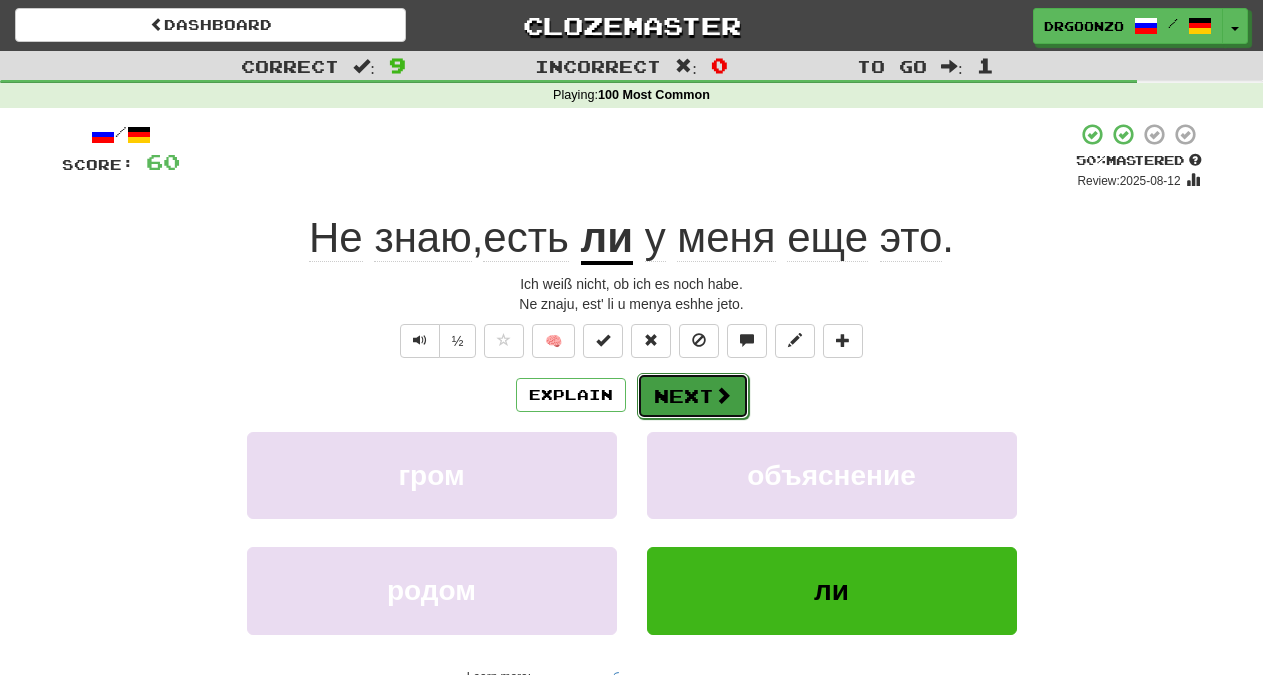 click on "Next" at bounding box center (693, 396) 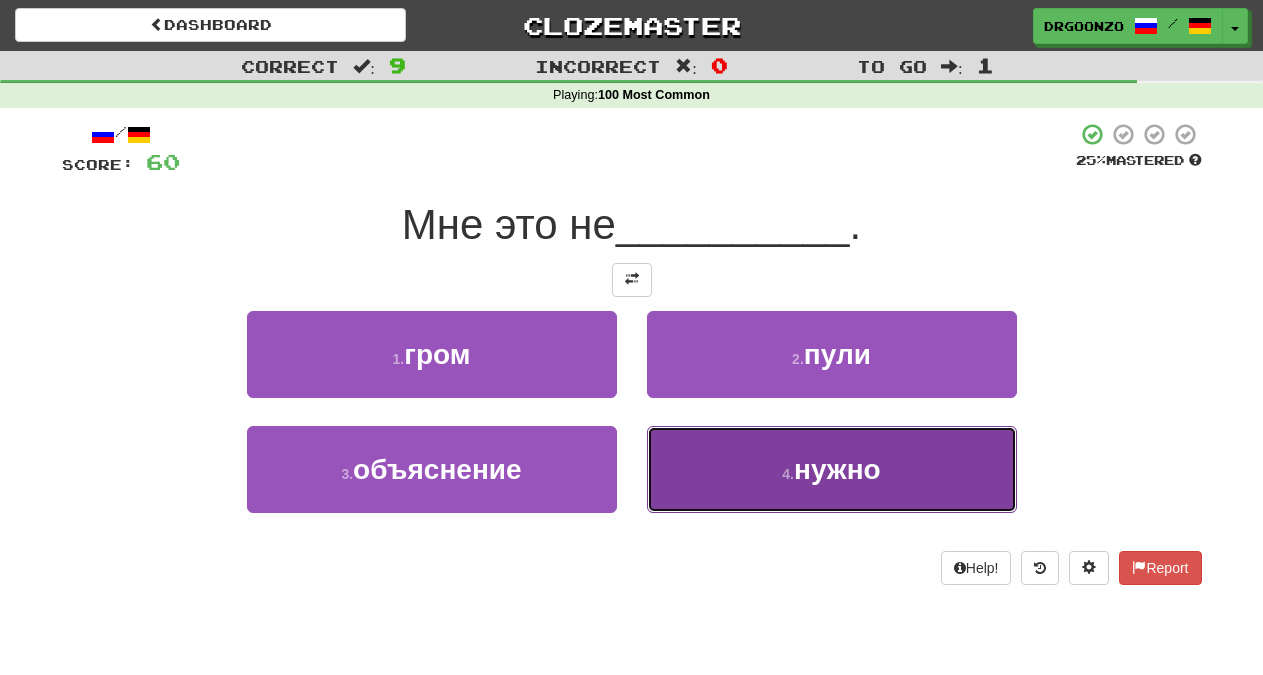 click on "4 .  нужно" at bounding box center (832, 469) 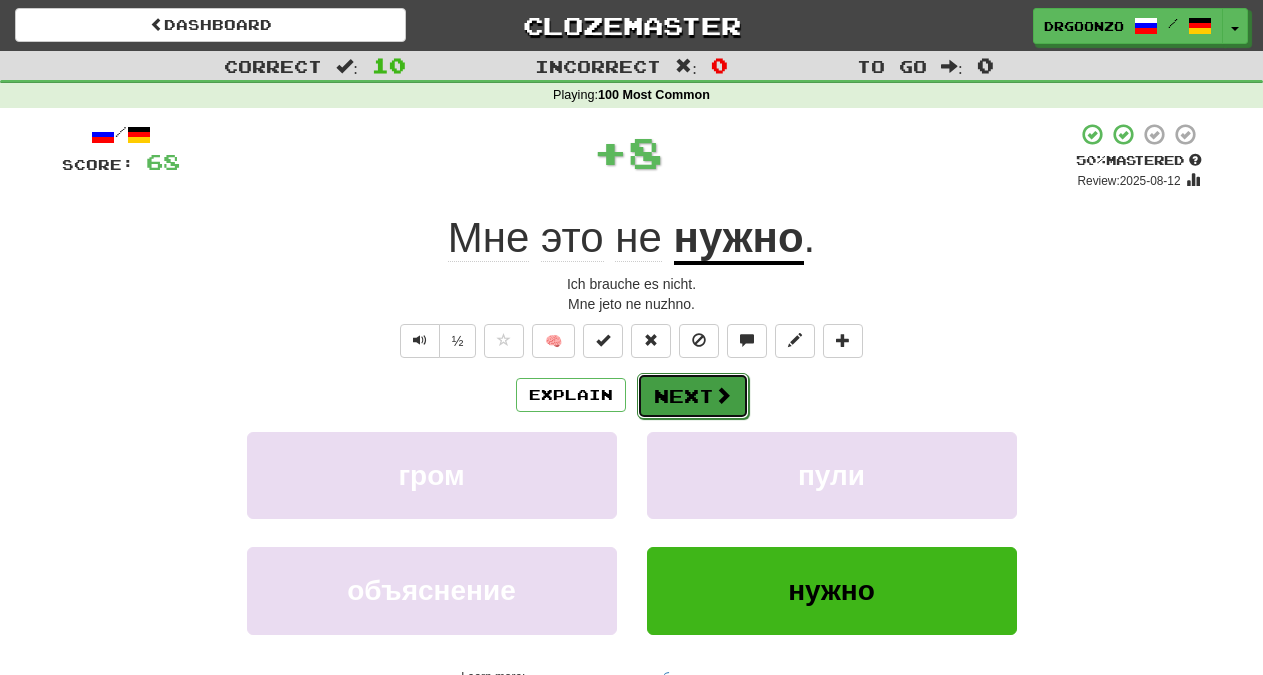 click on "Next" at bounding box center [693, 396] 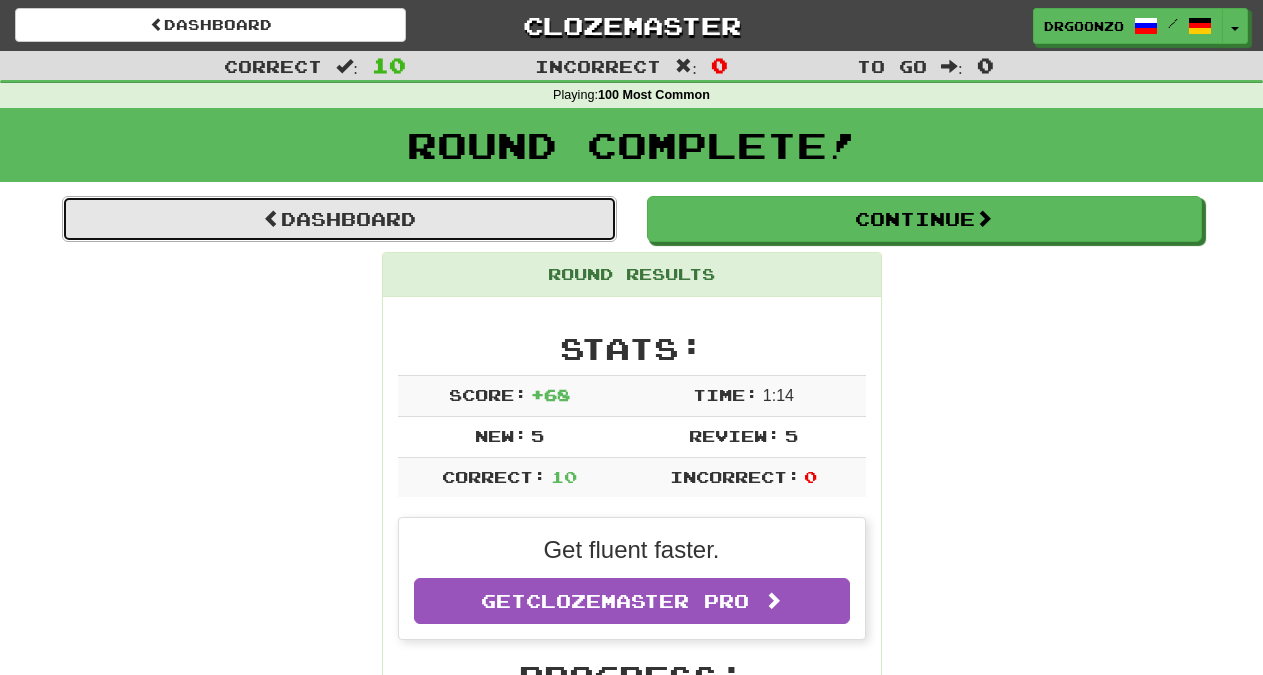 click on "Dashboard" at bounding box center (339, 219) 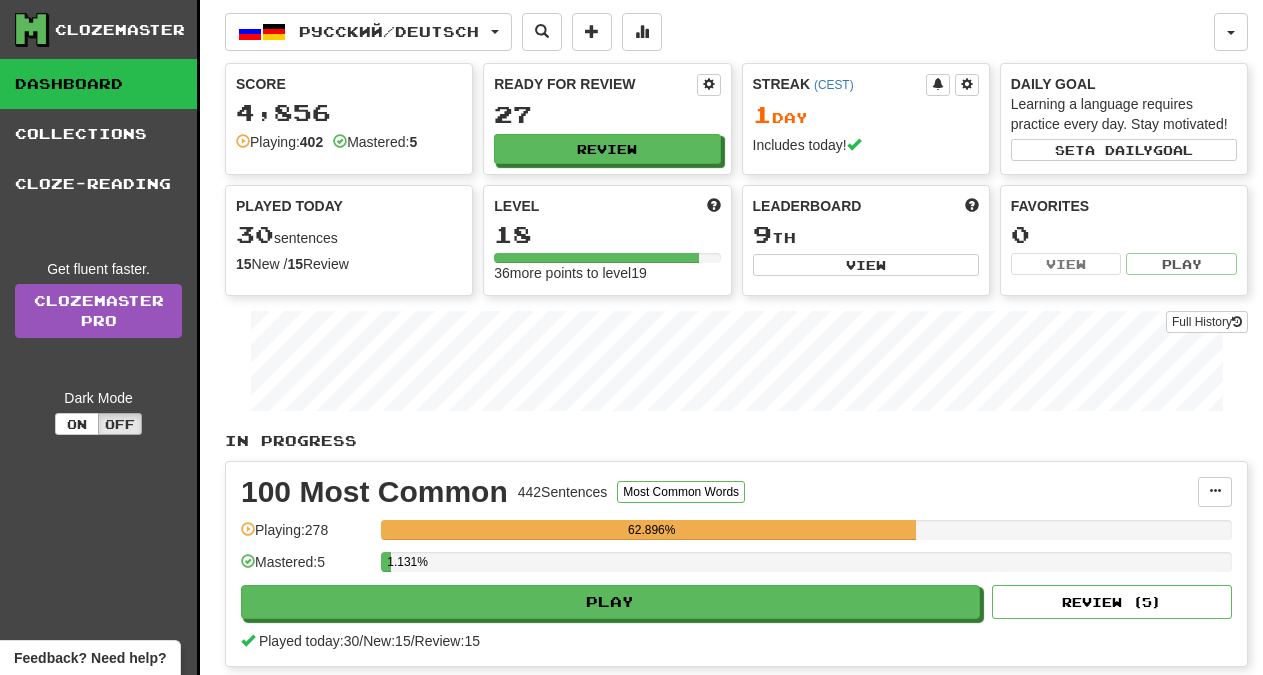 scroll, scrollTop: 0, scrollLeft: 0, axis: both 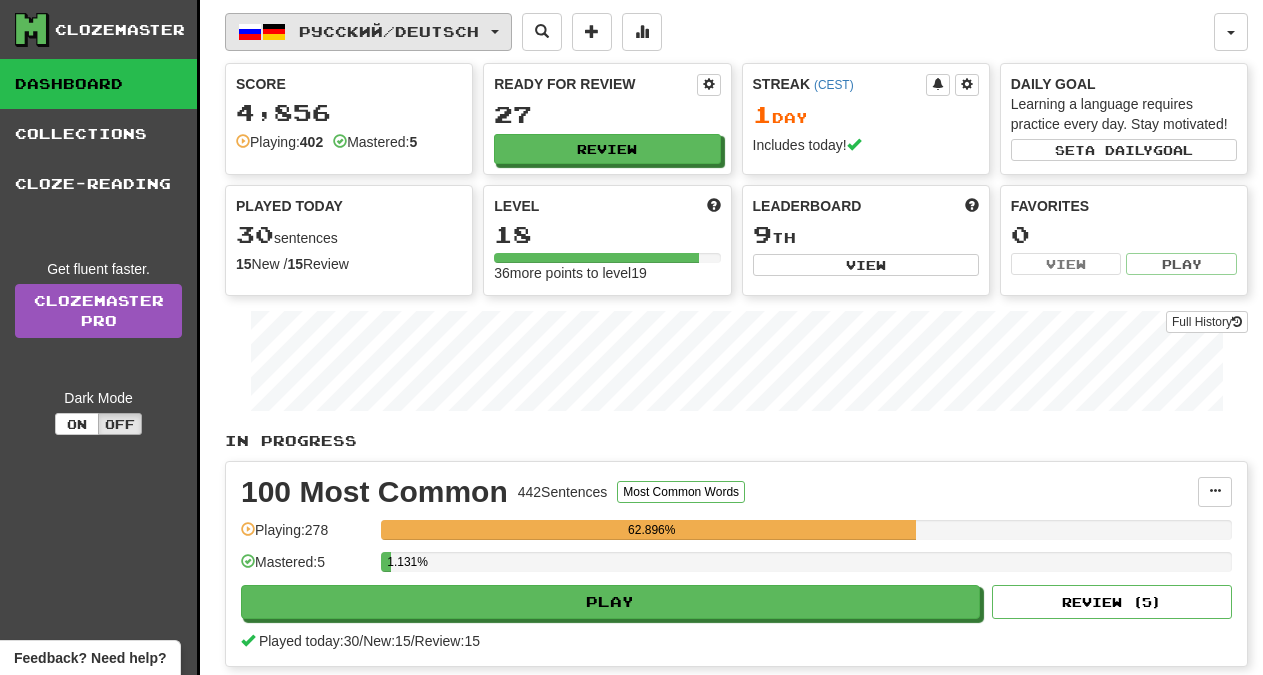 click on "Русский  /  Deutsch" at bounding box center (389, 31) 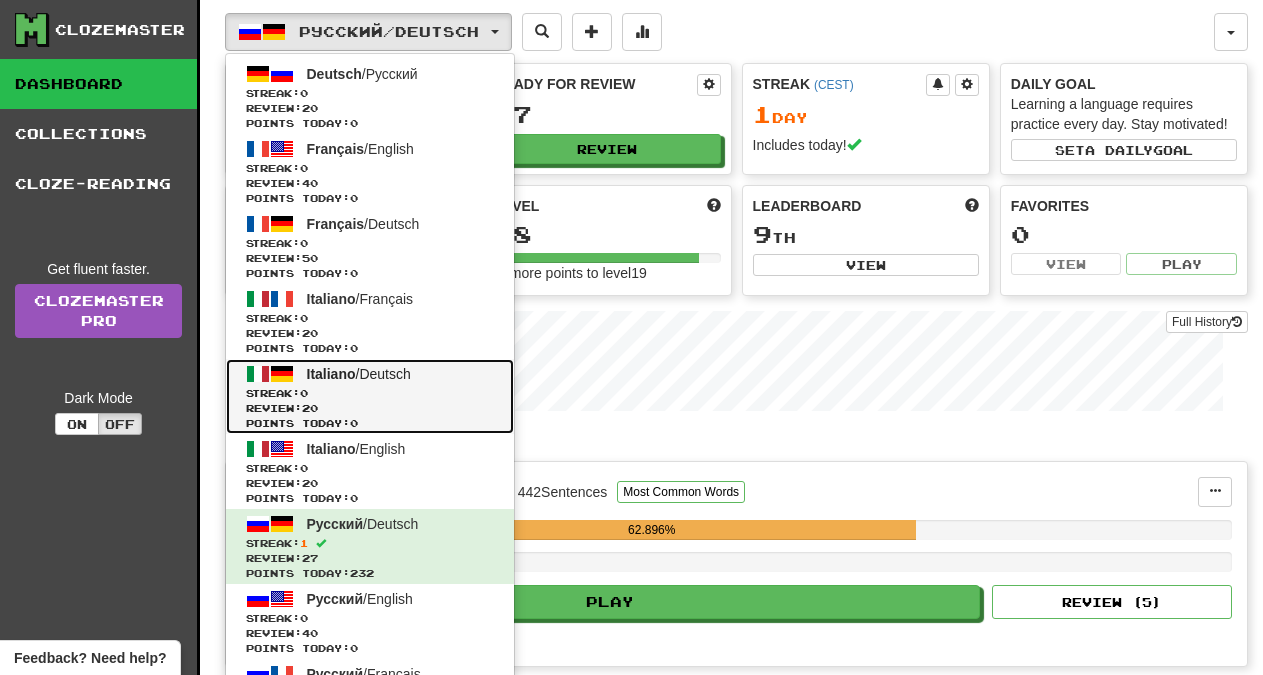 click on "Streak:  0" at bounding box center [370, 393] 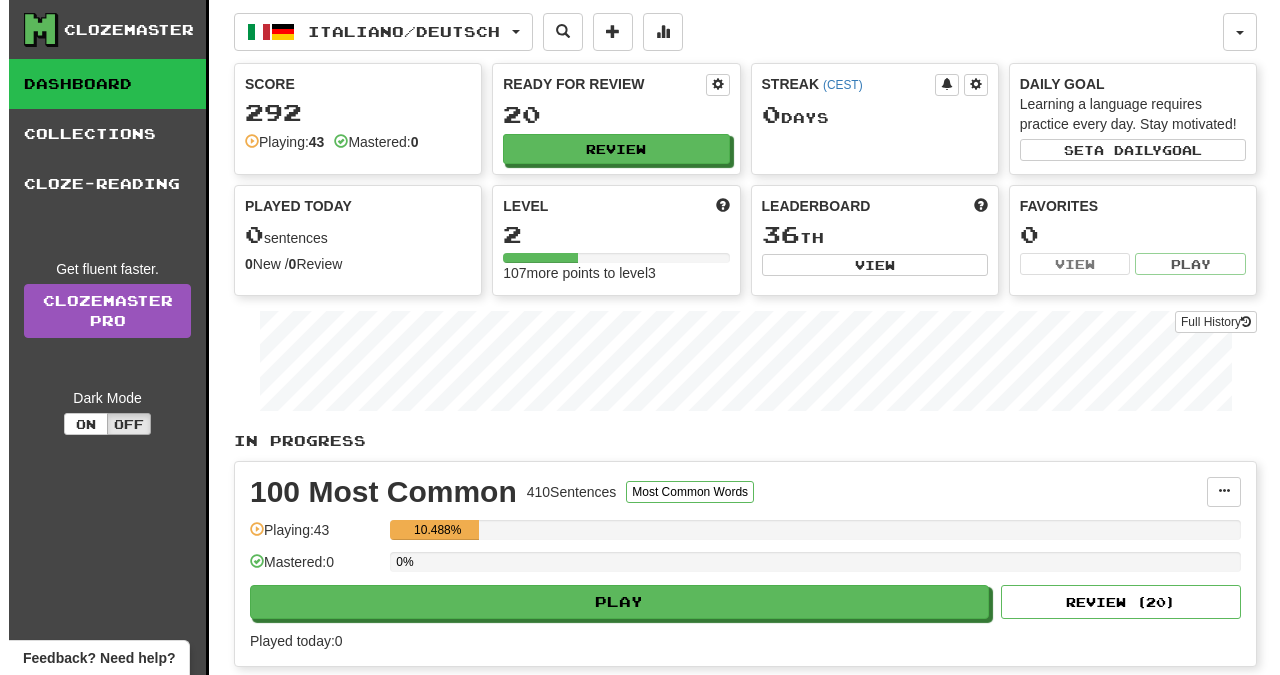 scroll, scrollTop: 0, scrollLeft: 0, axis: both 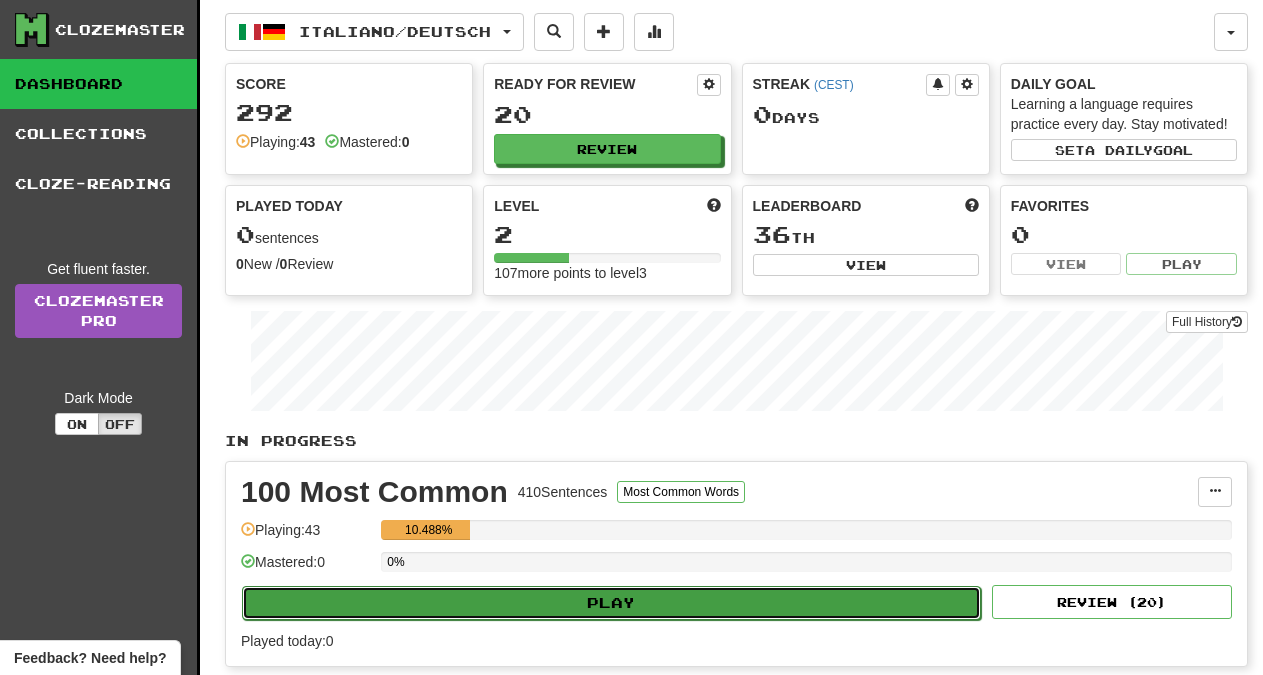 click on "Play" at bounding box center (611, 603) 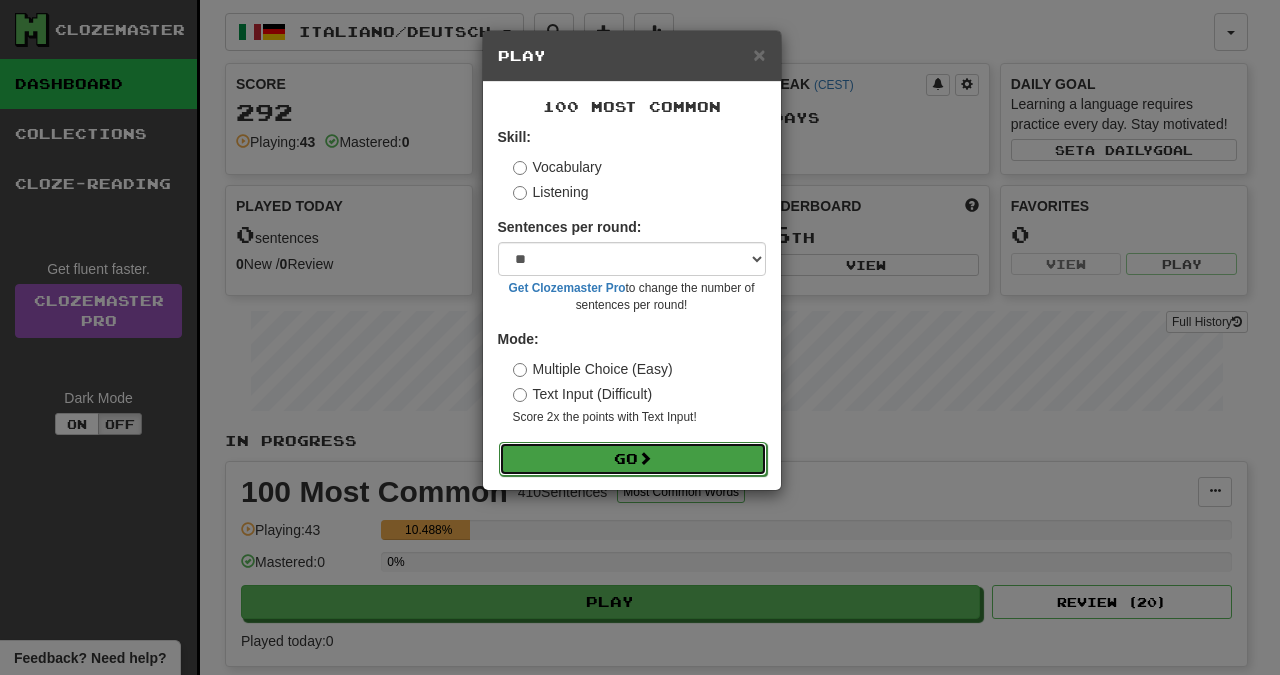 click on "Go" at bounding box center (633, 459) 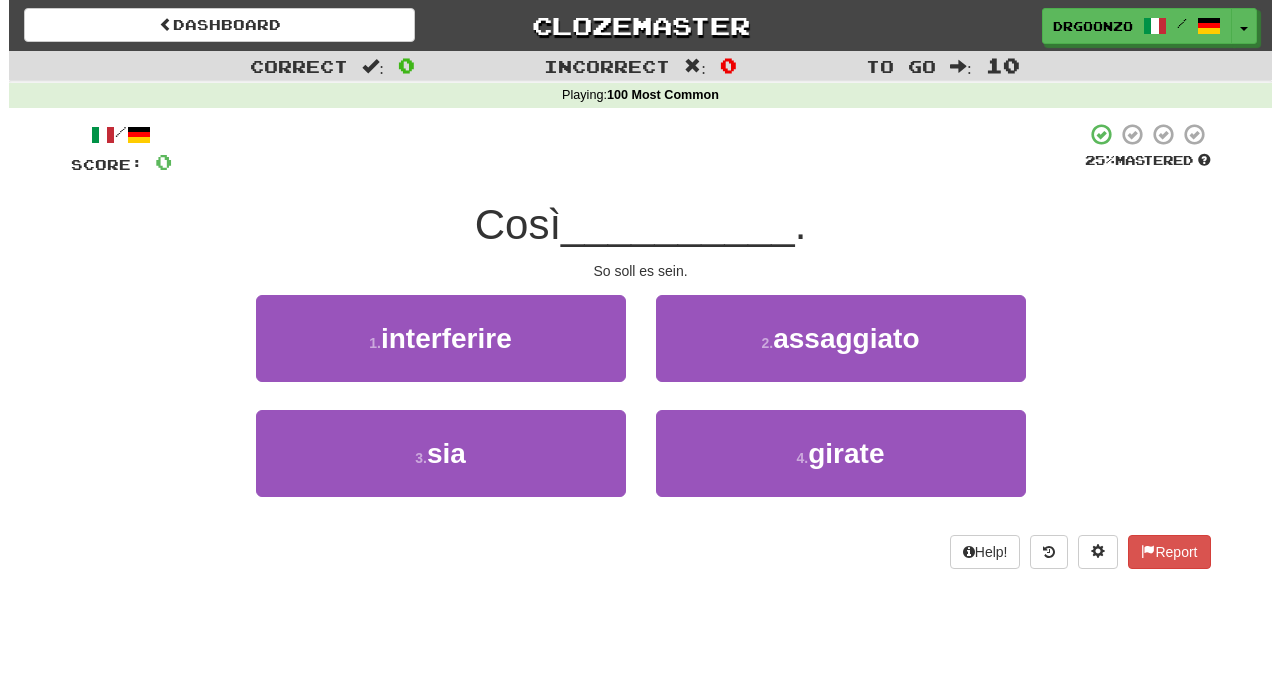 scroll, scrollTop: 0, scrollLeft: 0, axis: both 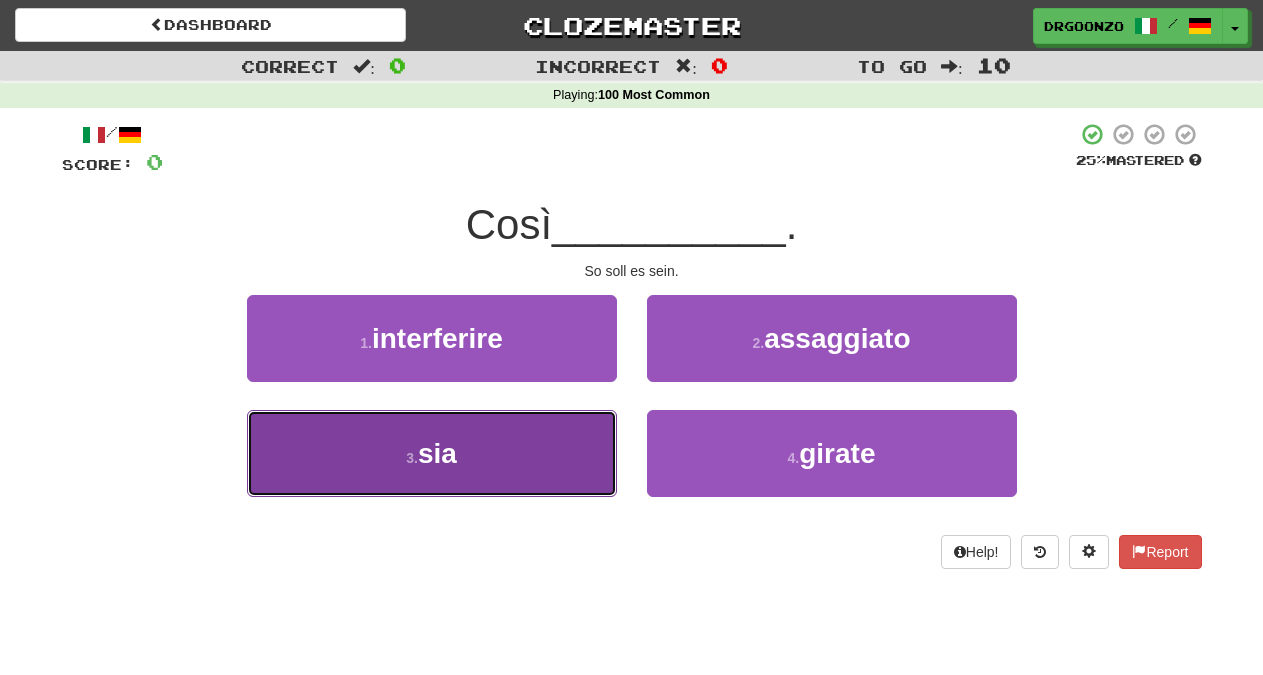 click on "3 .  sia" at bounding box center (432, 453) 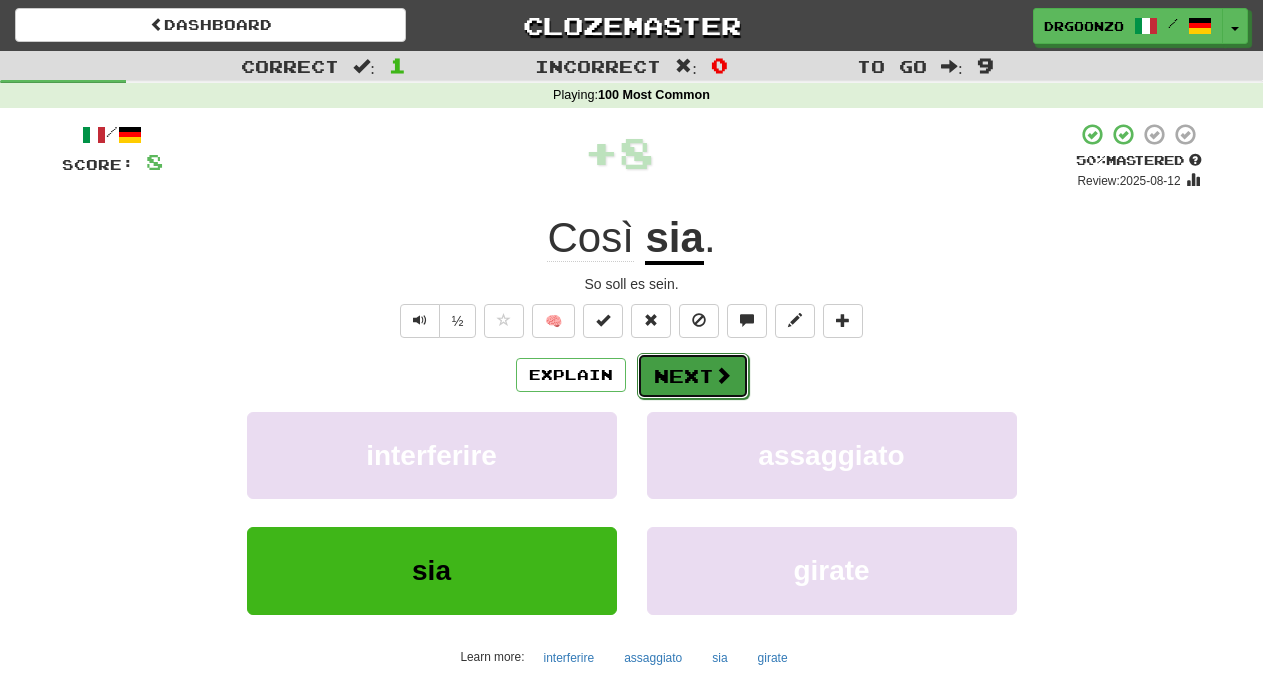 click on "Next" at bounding box center [693, 376] 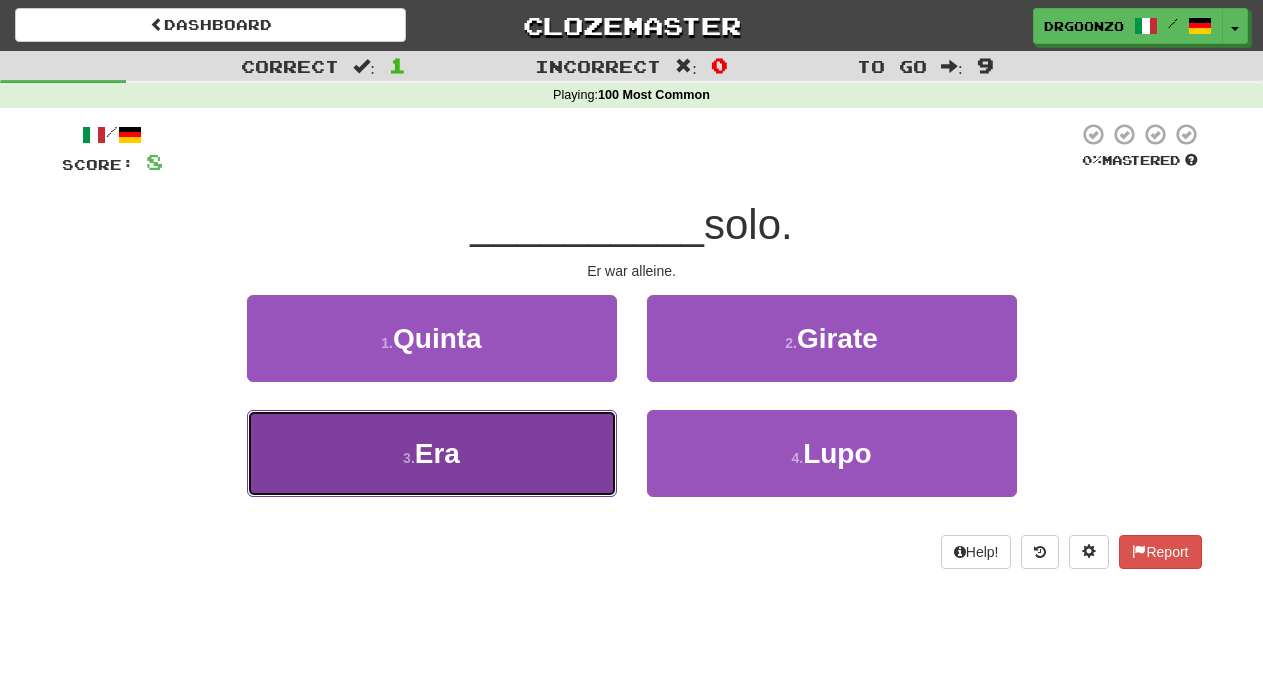 click on "3 .  Era" at bounding box center (432, 453) 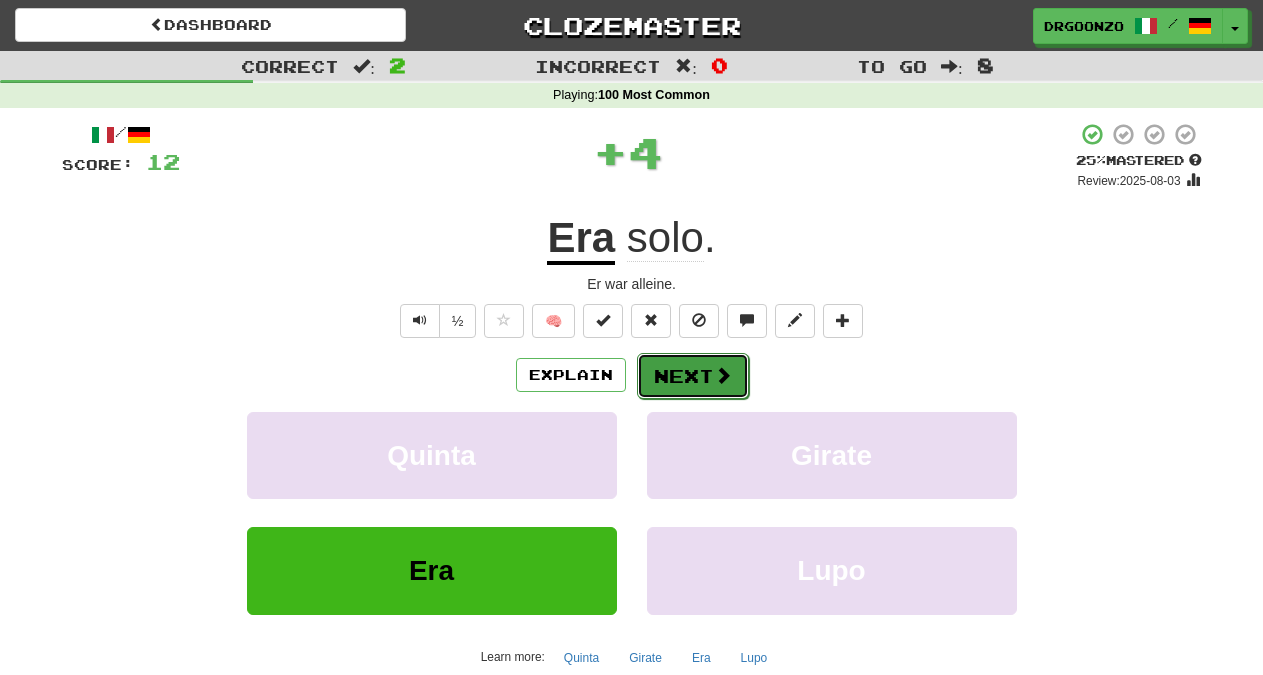 click on "Next" at bounding box center (693, 376) 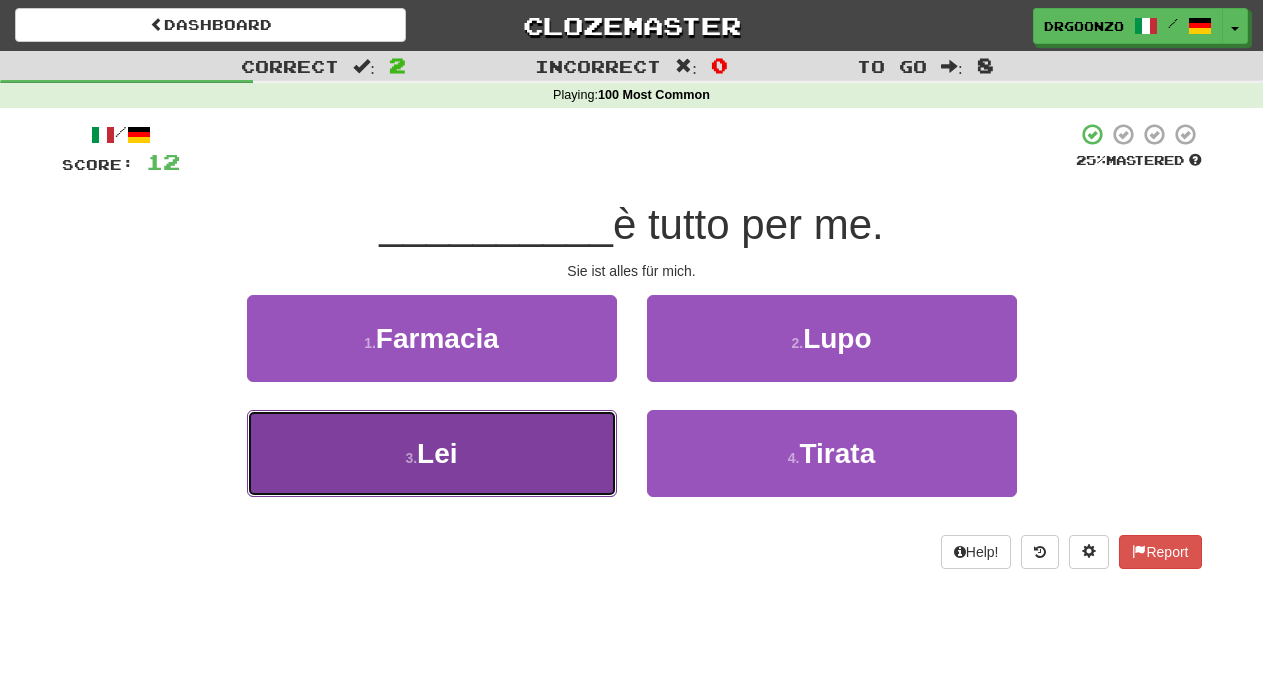 click on "3 .  Lei" at bounding box center (432, 453) 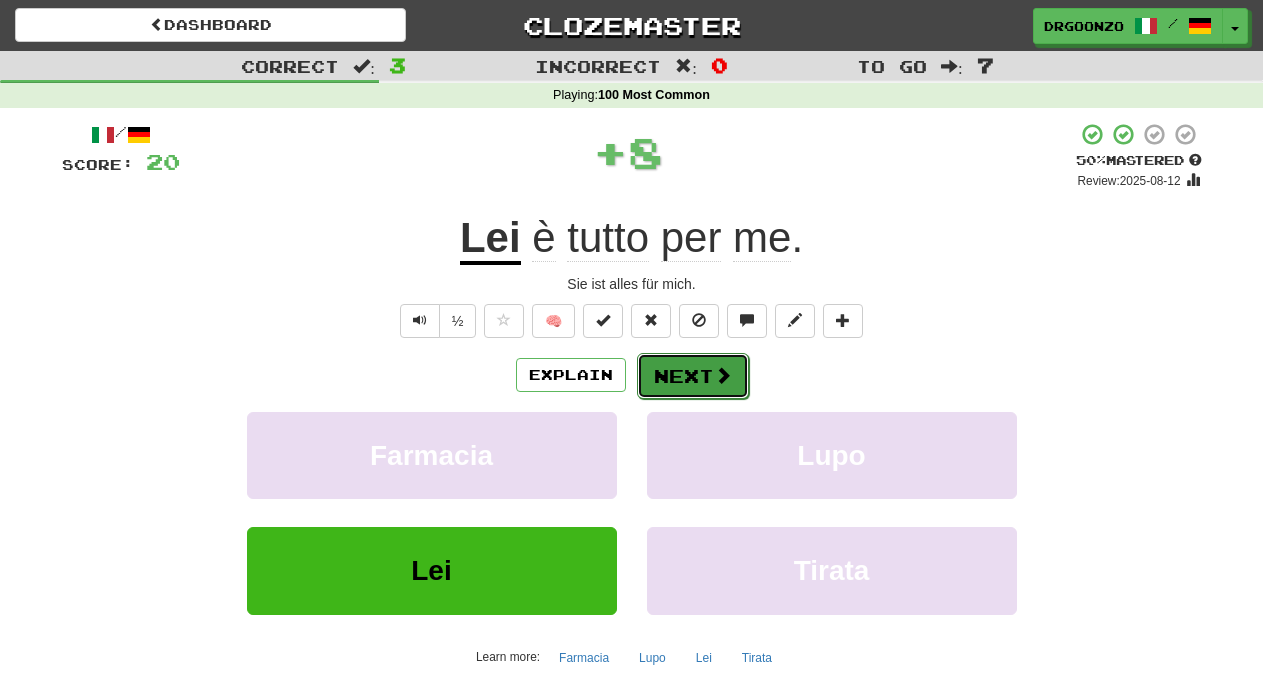 click on "Next" at bounding box center [693, 376] 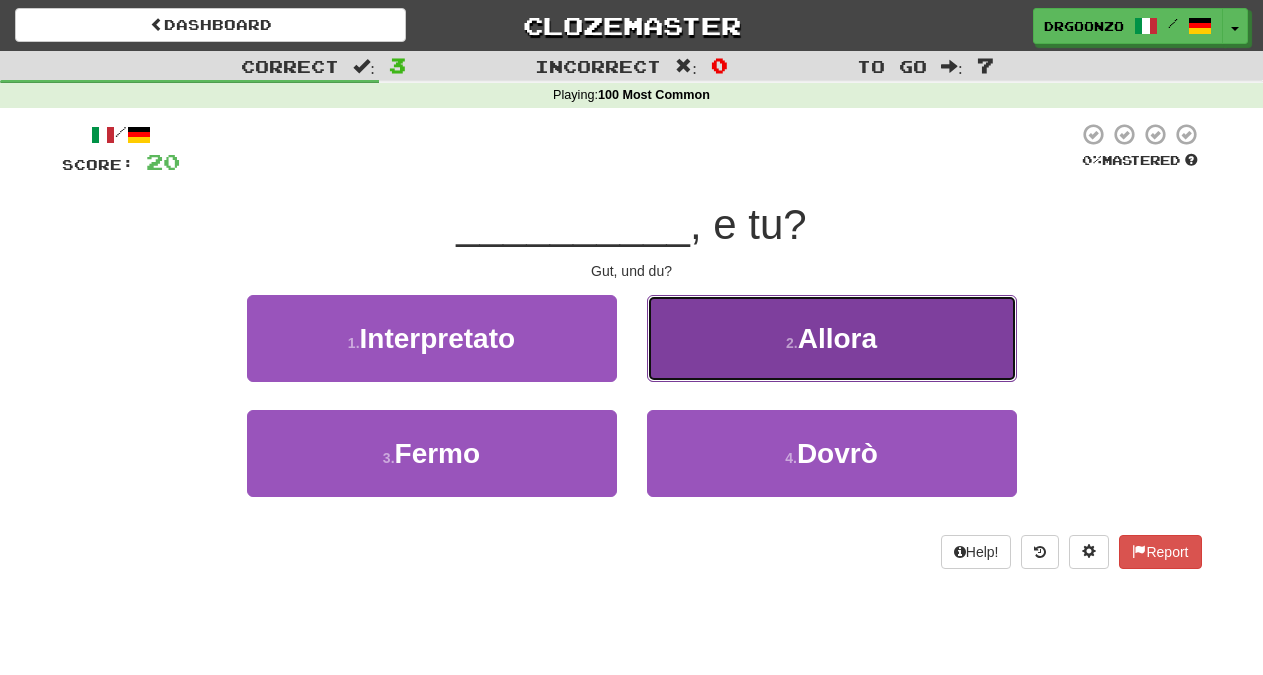 click on "2 ." at bounding box center (792, 343) 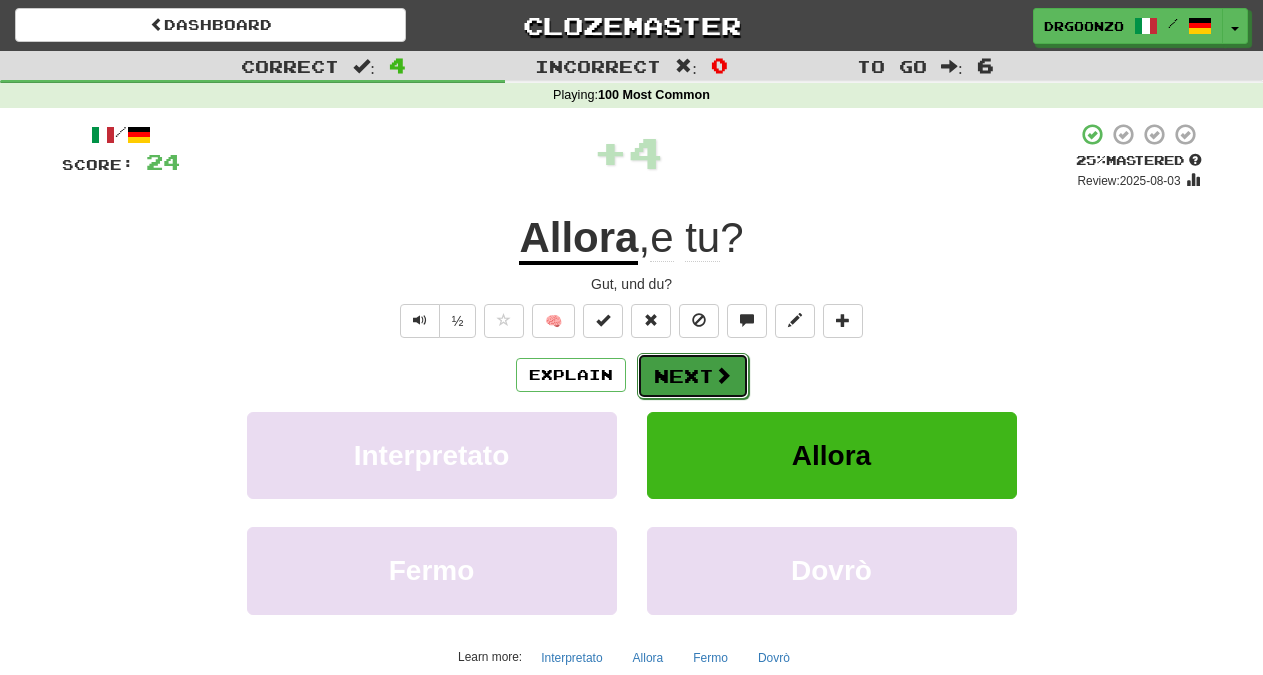 click on "Next" at bounding box center (693, 376) 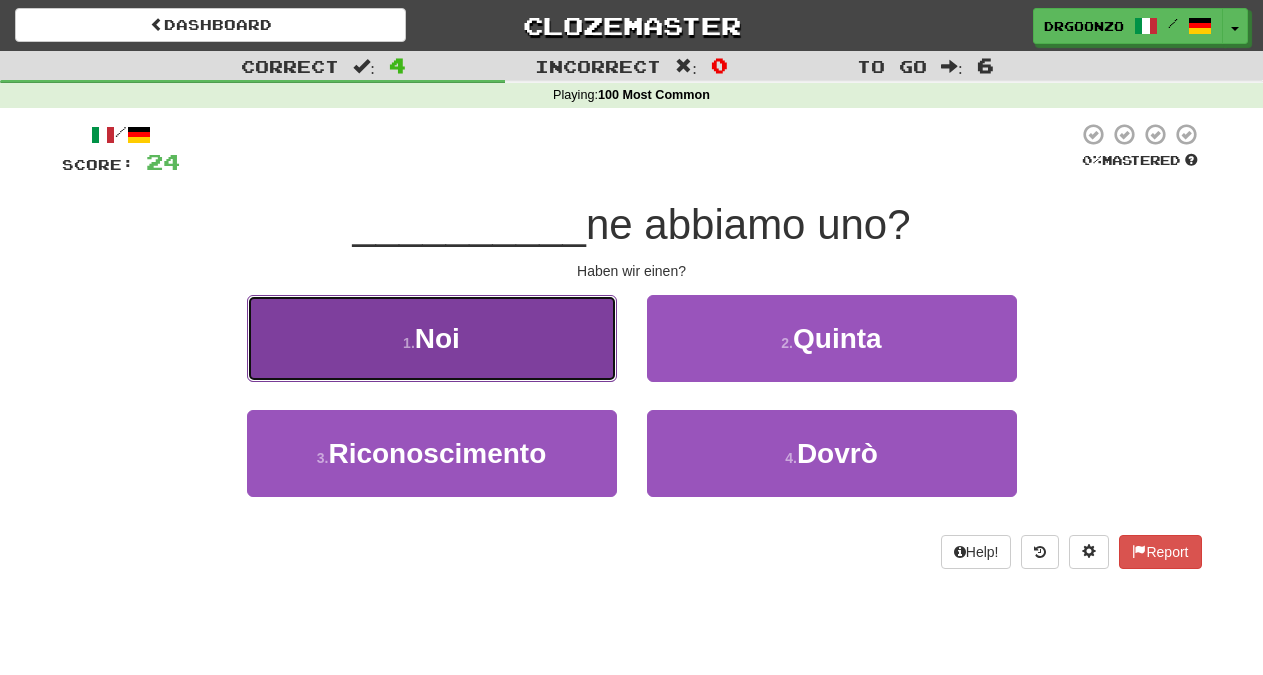 click on "1 .  Noi" at bounding box center (432, 338) 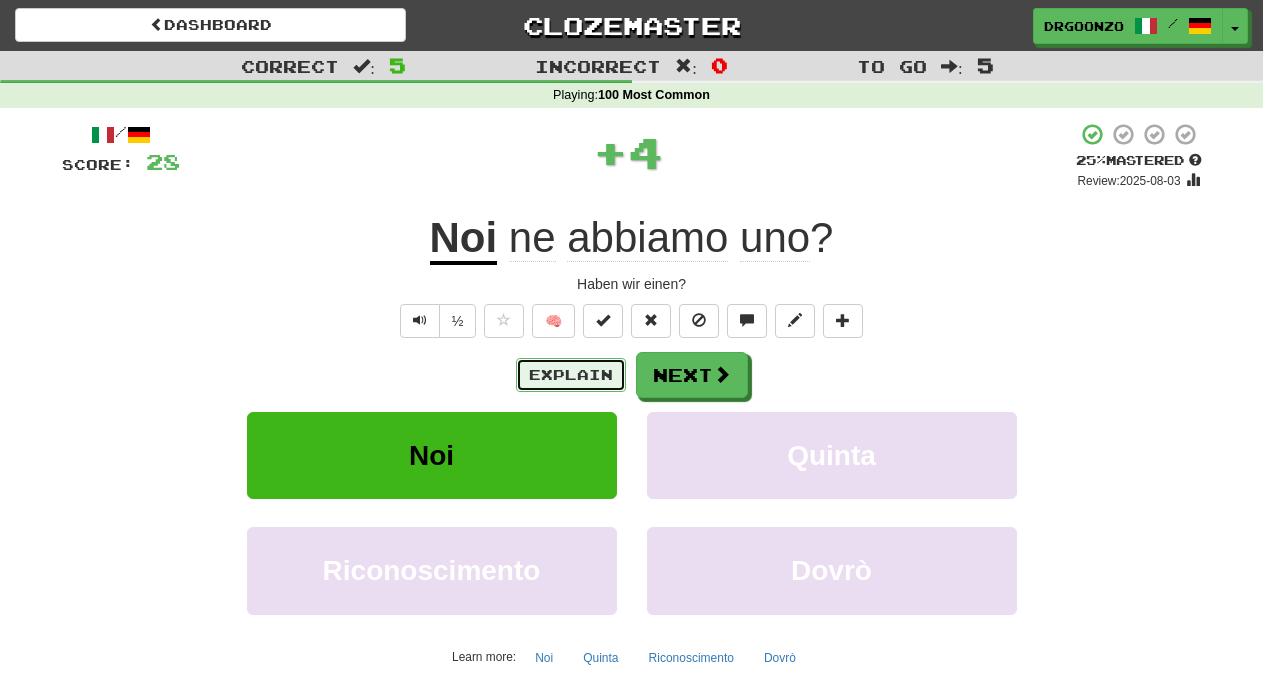click on "Explain" at bounding box center (571, 375) 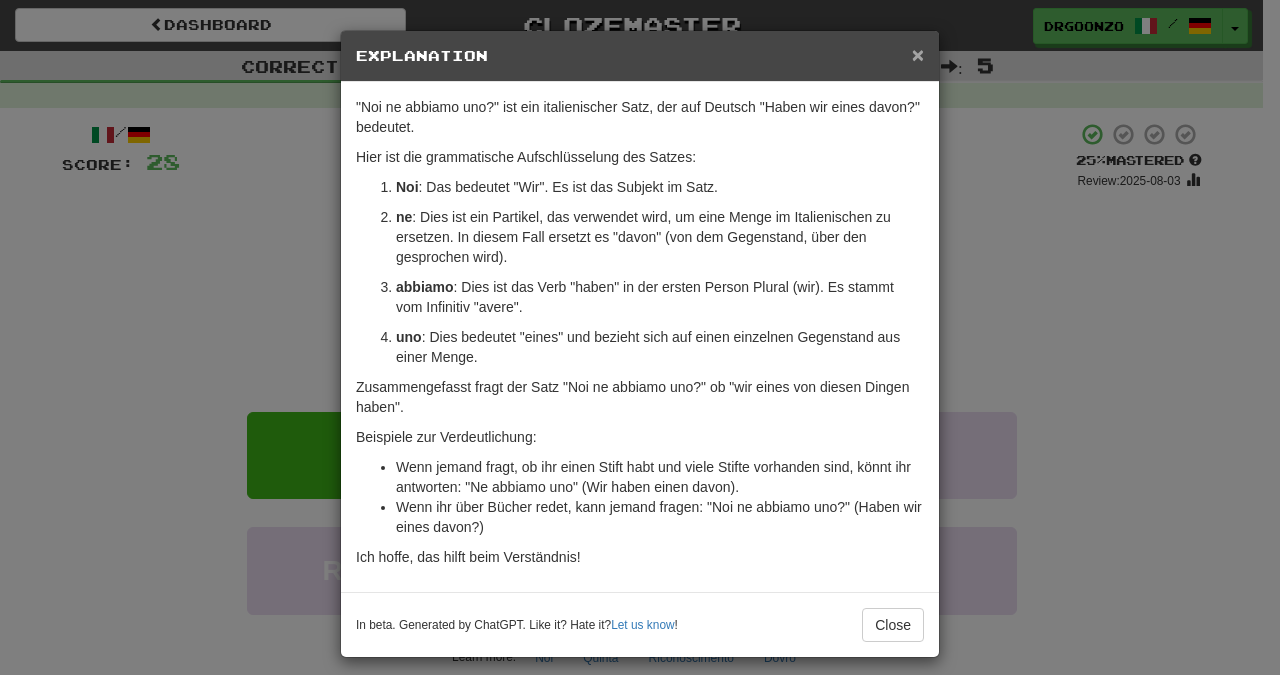 click on "×" at bounding box center (918, 54) 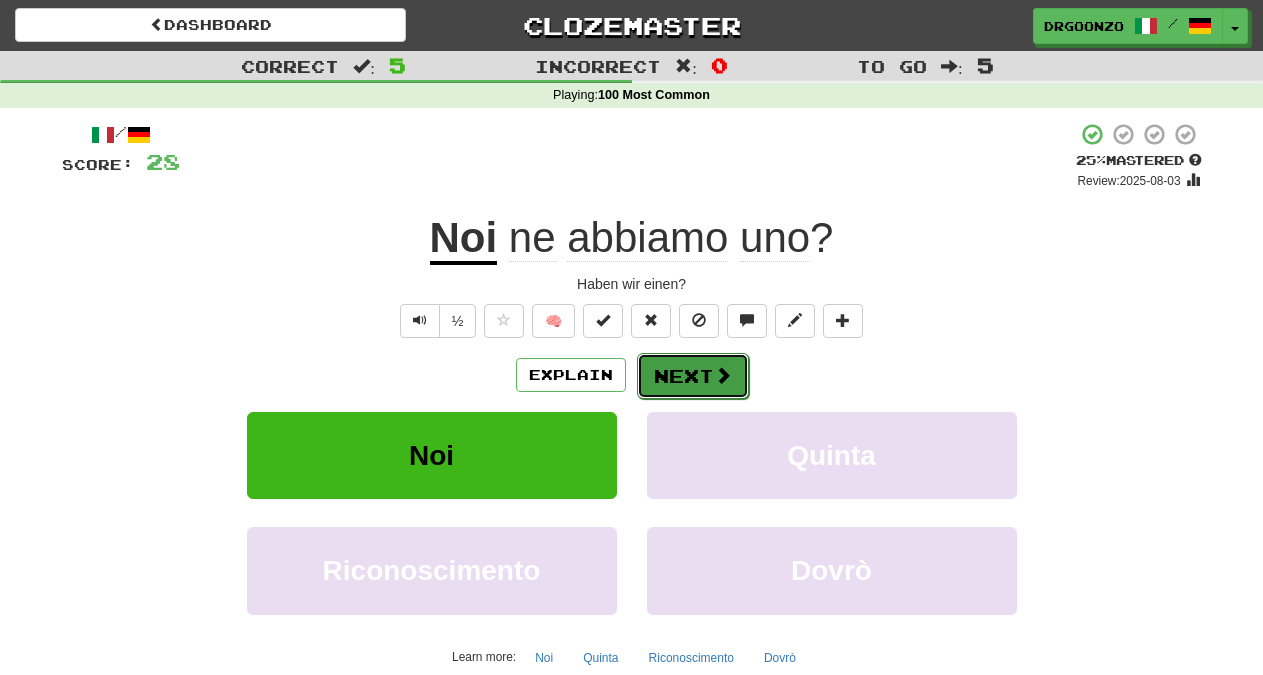 click at bounding box center (723, 375) 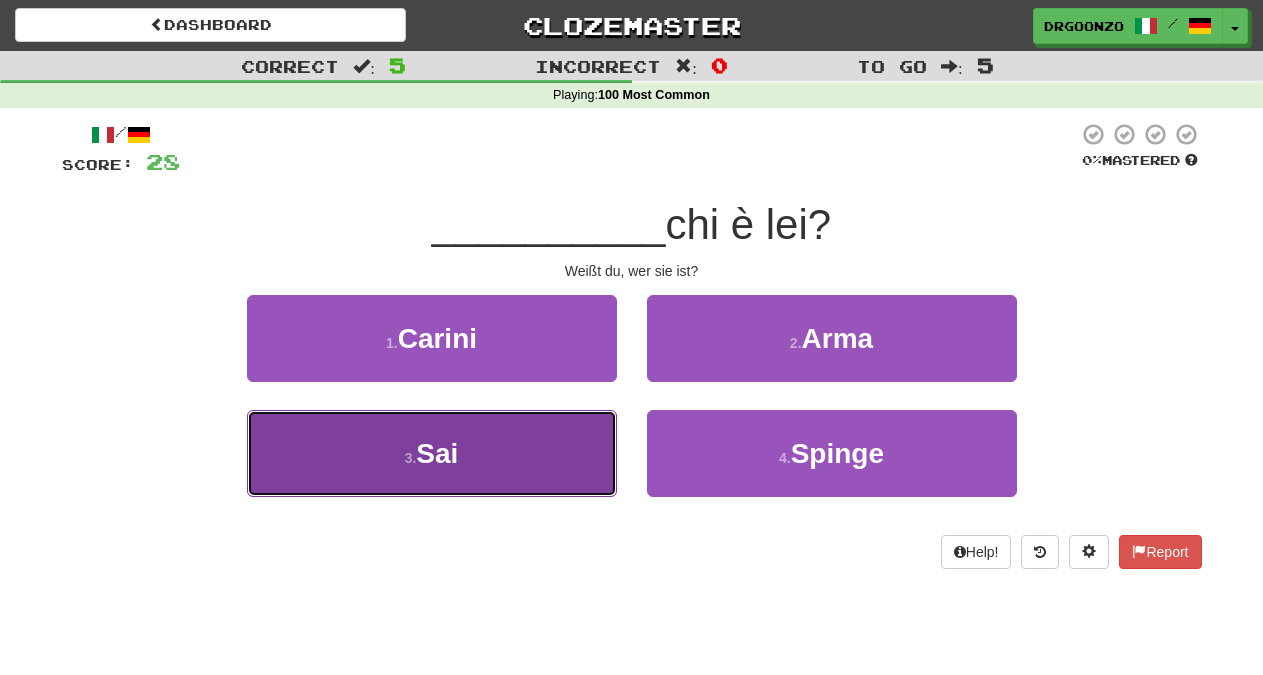 click on "3 .  Sai" at bounding box center (432, 453) 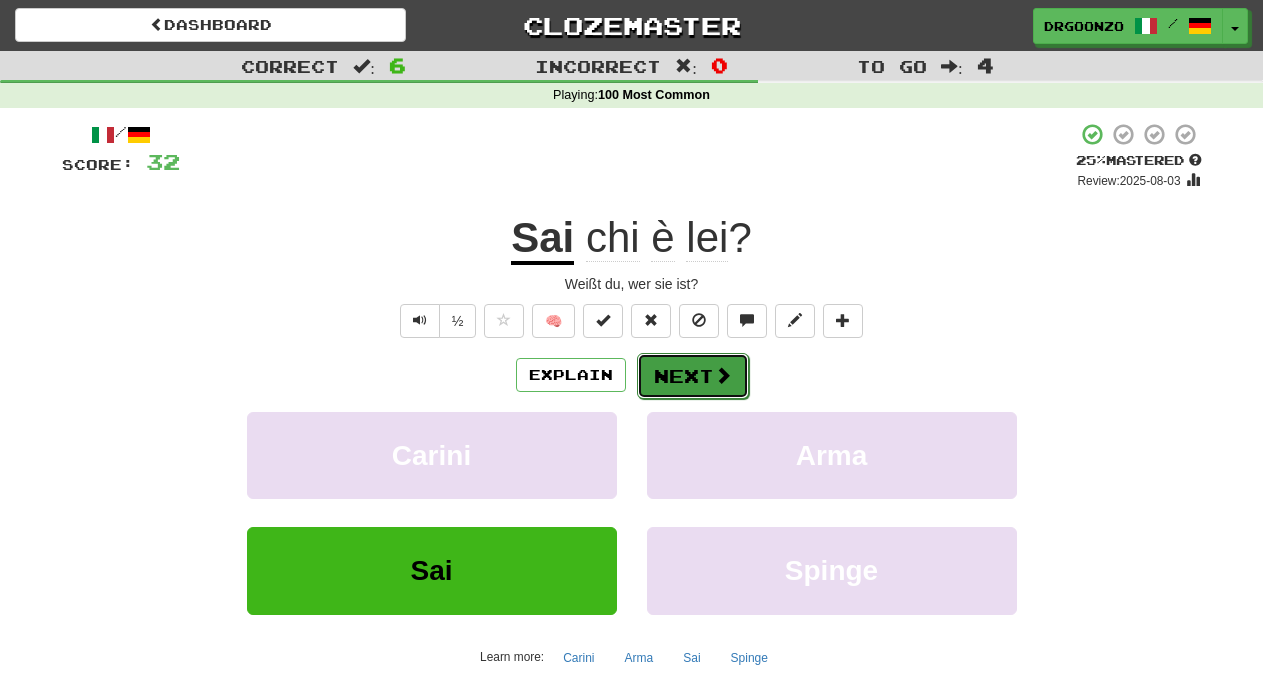 click on "Next" at bounding box center [693, 376] 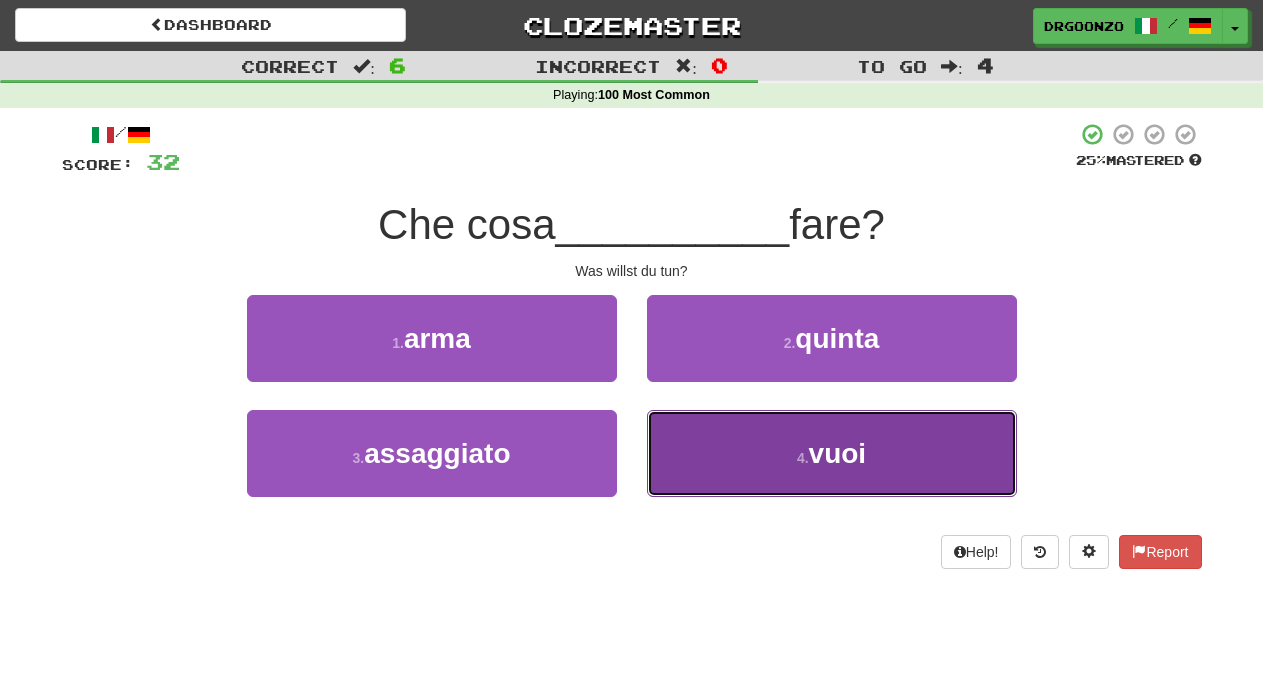 click on "vuoi" at bounding box center [838, 453] 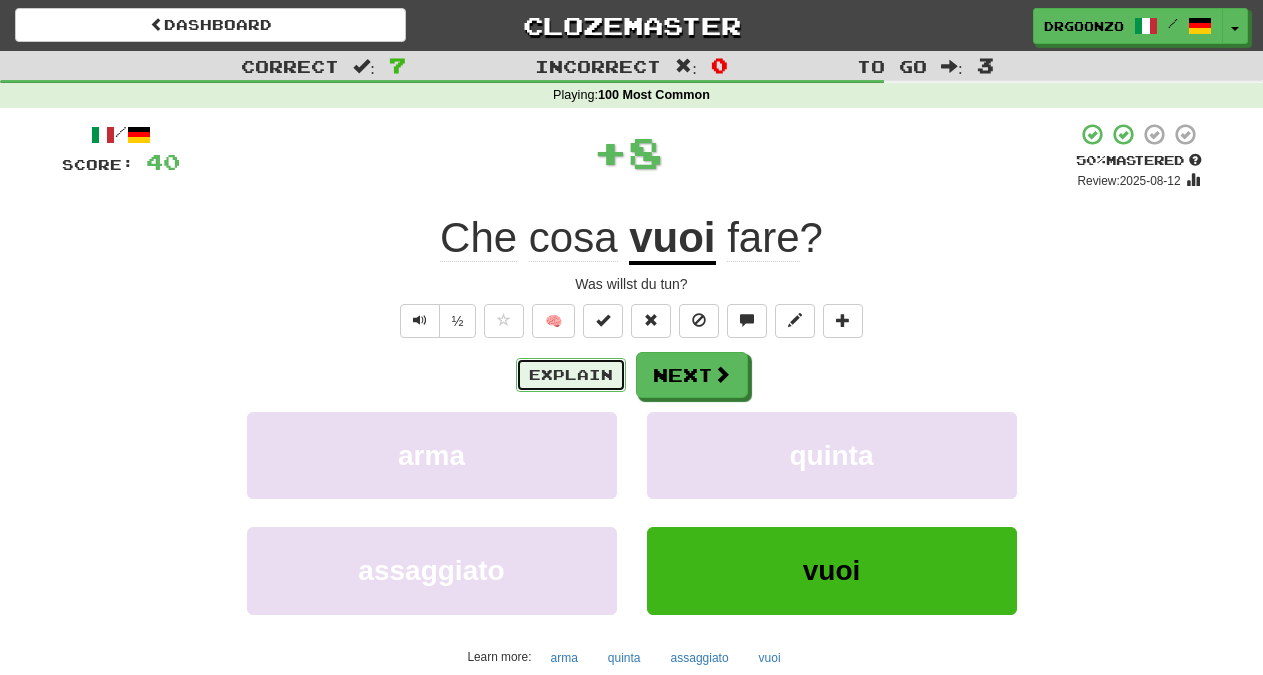 click on "Explain" at bounding box center [571, 375] 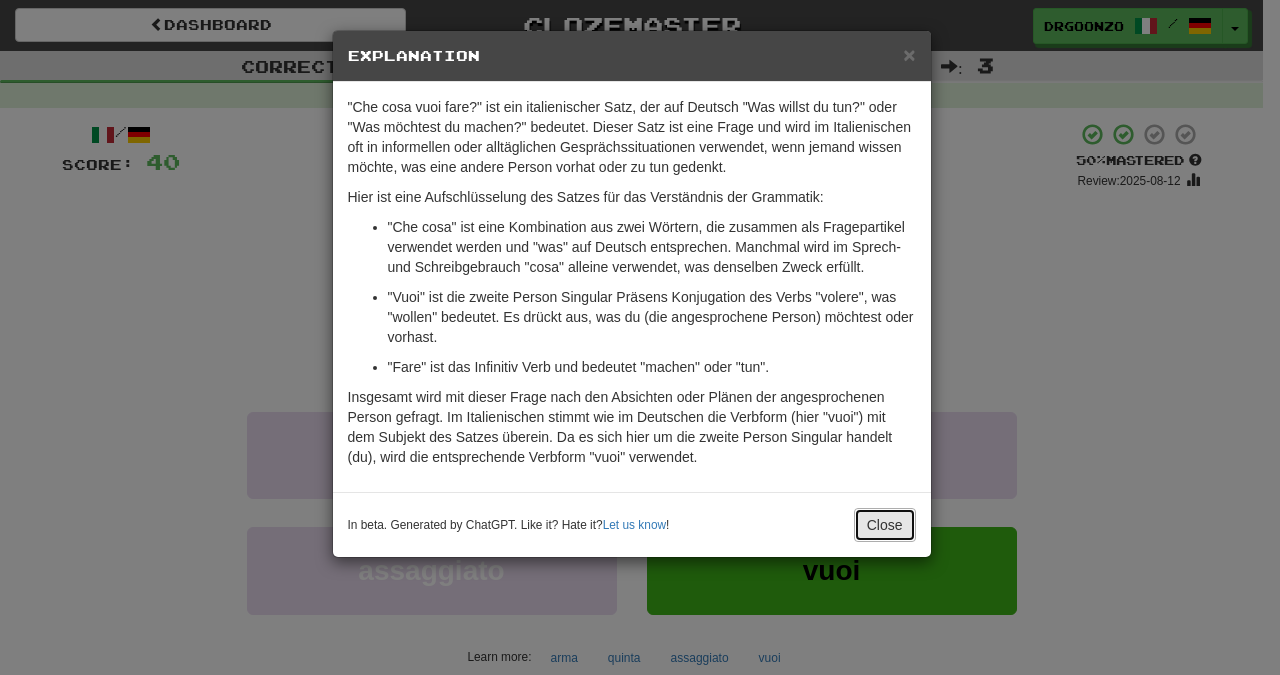 click on "Close" at bounding box center [885, 525] 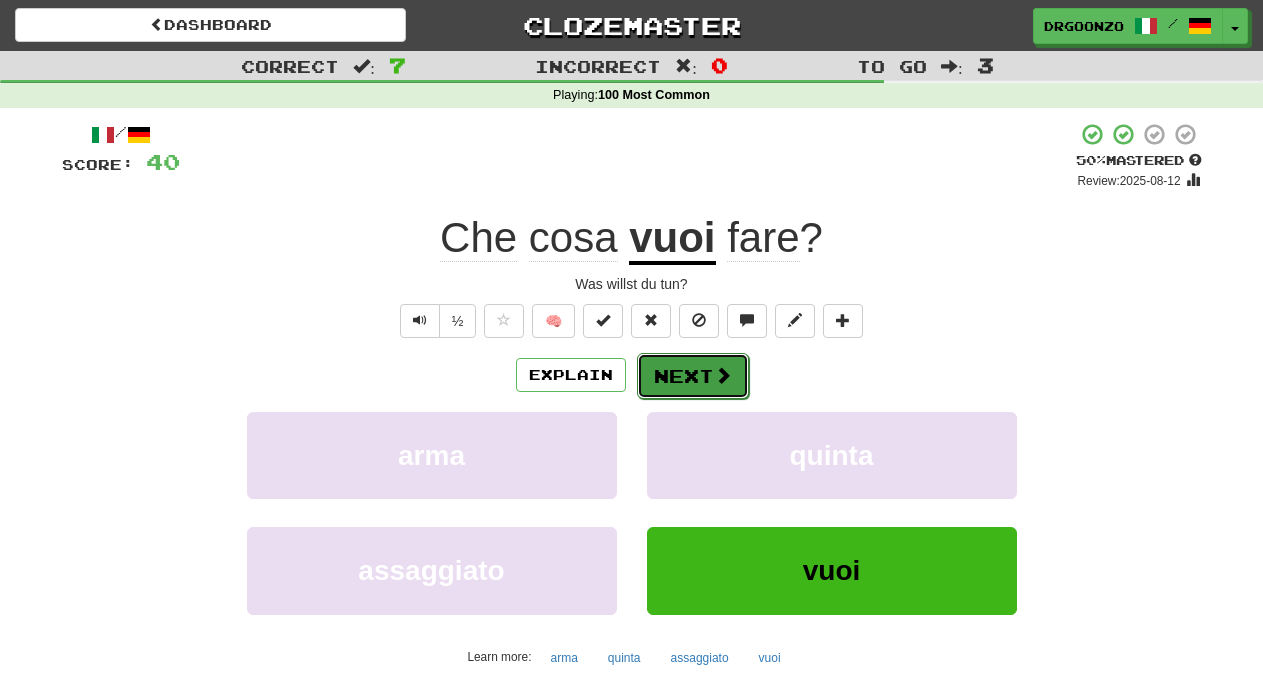 click on "Next" at bounding box center [693, 376] 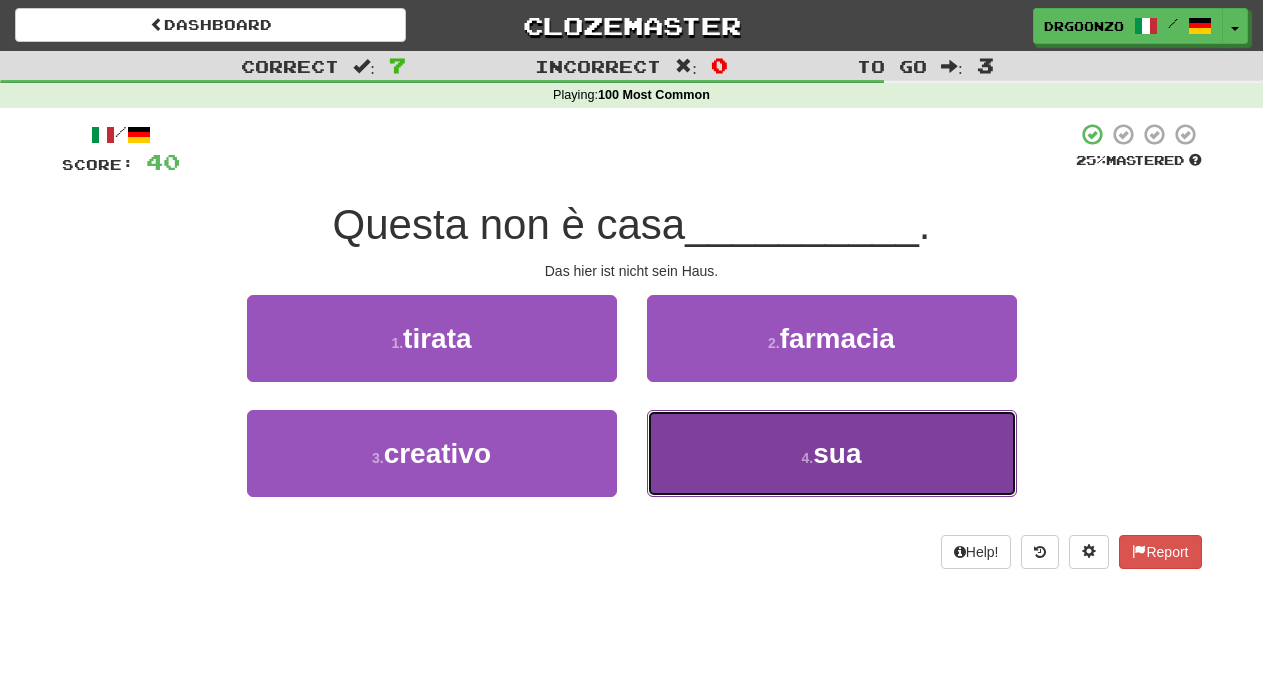 click on "4 .  sua" at bounding box center (832, 453) 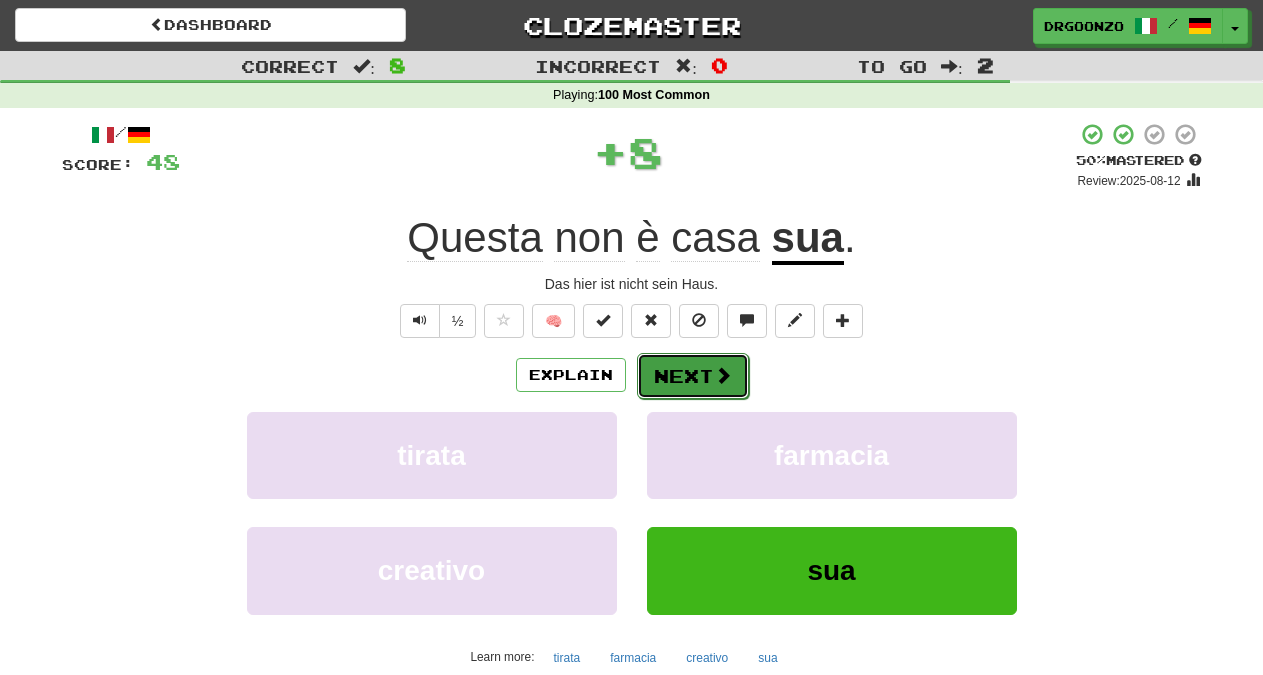 click on "Next" at bounding box center [693, 376] 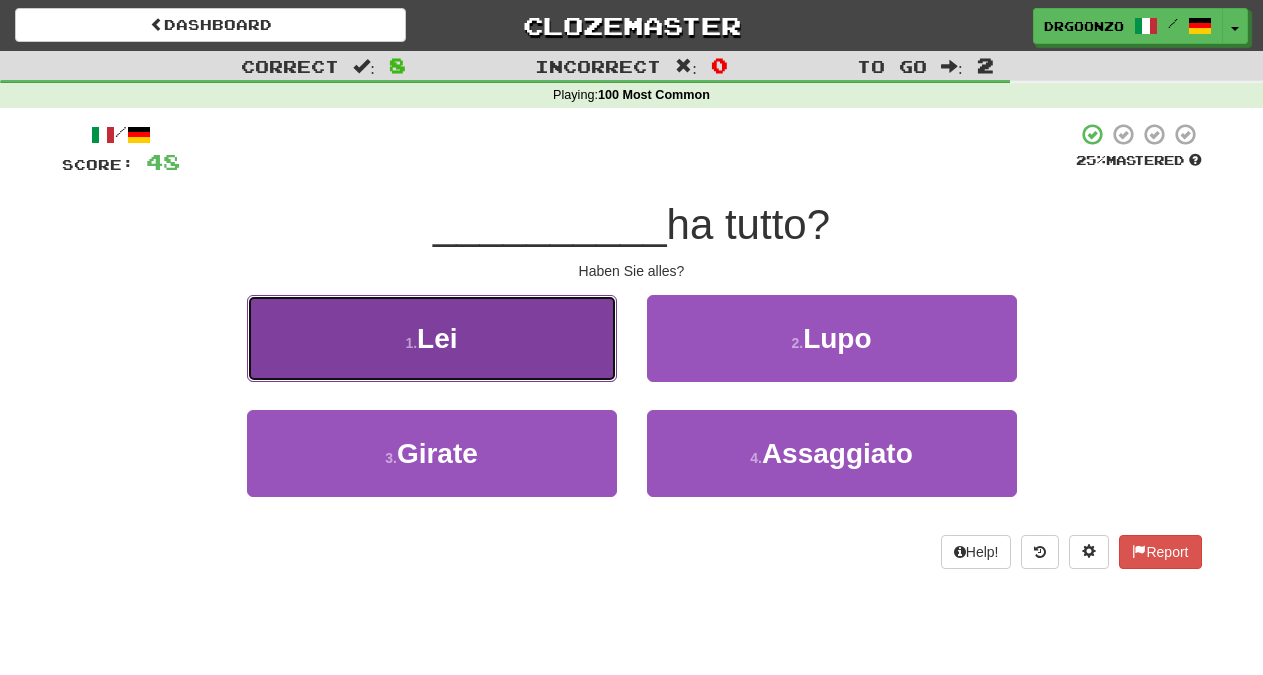 click on "1 .  Lei" at bounding box center (432, 338) 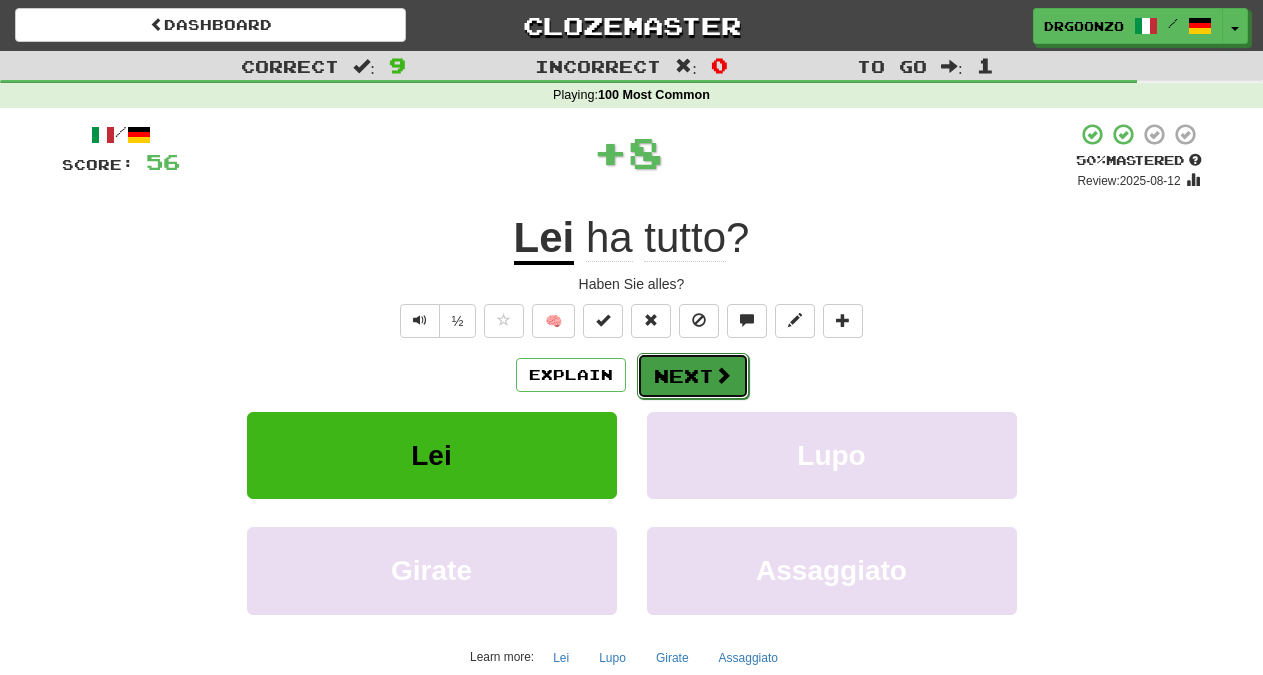 click at bounding box center (723, 375) 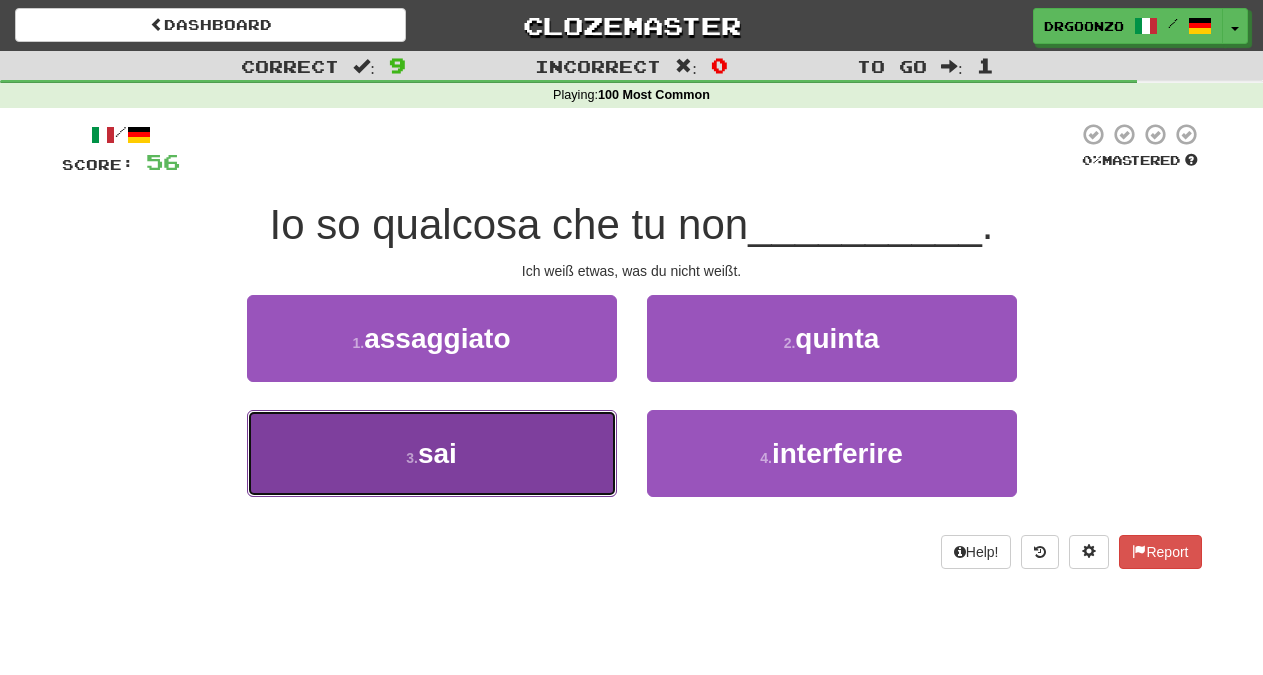 click on "3 .  sai" at bounding box center [432, 453] 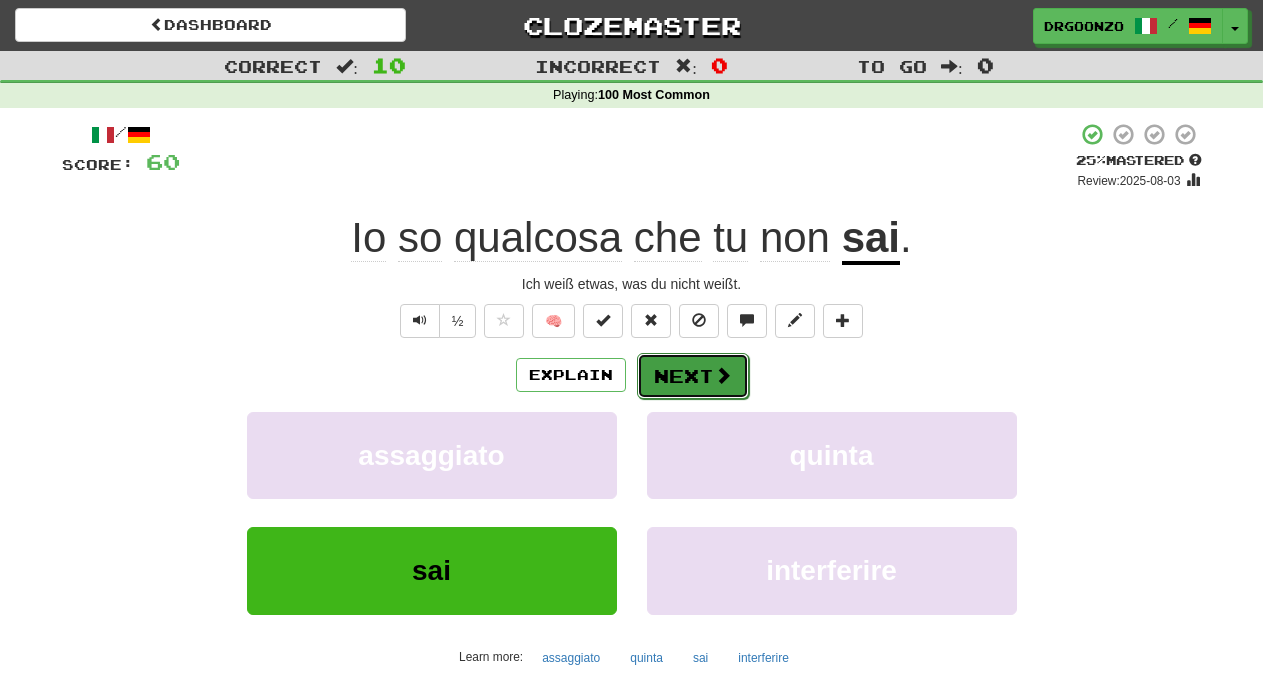 click on "Next" at bounding box center [693, 376] 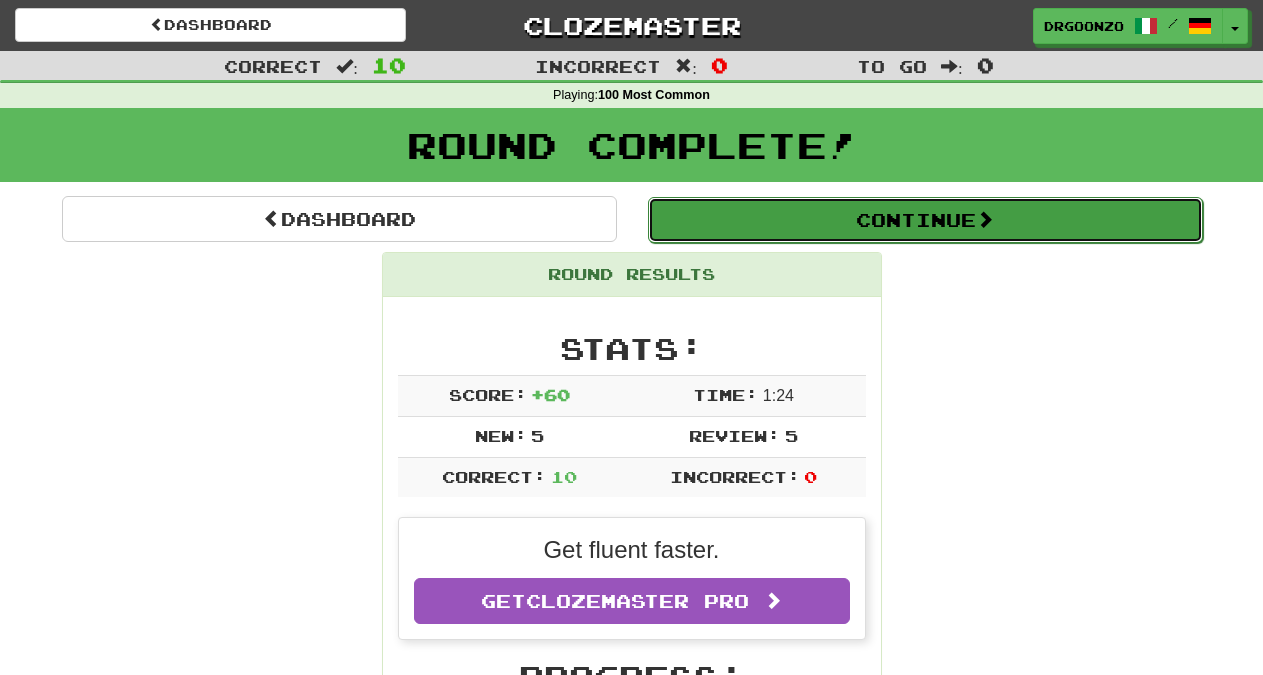 click on "Continue" at bounding box center [925, 220] 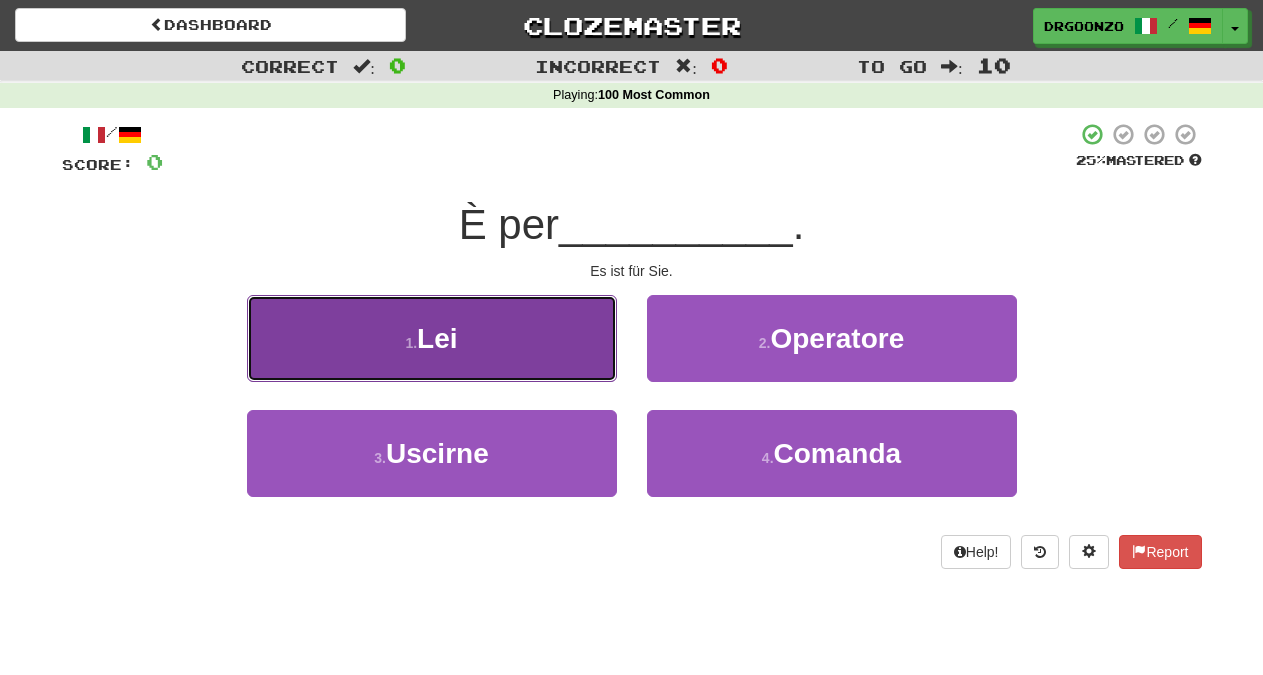click on "1 .  Lei" at bounding box center (432, 338) 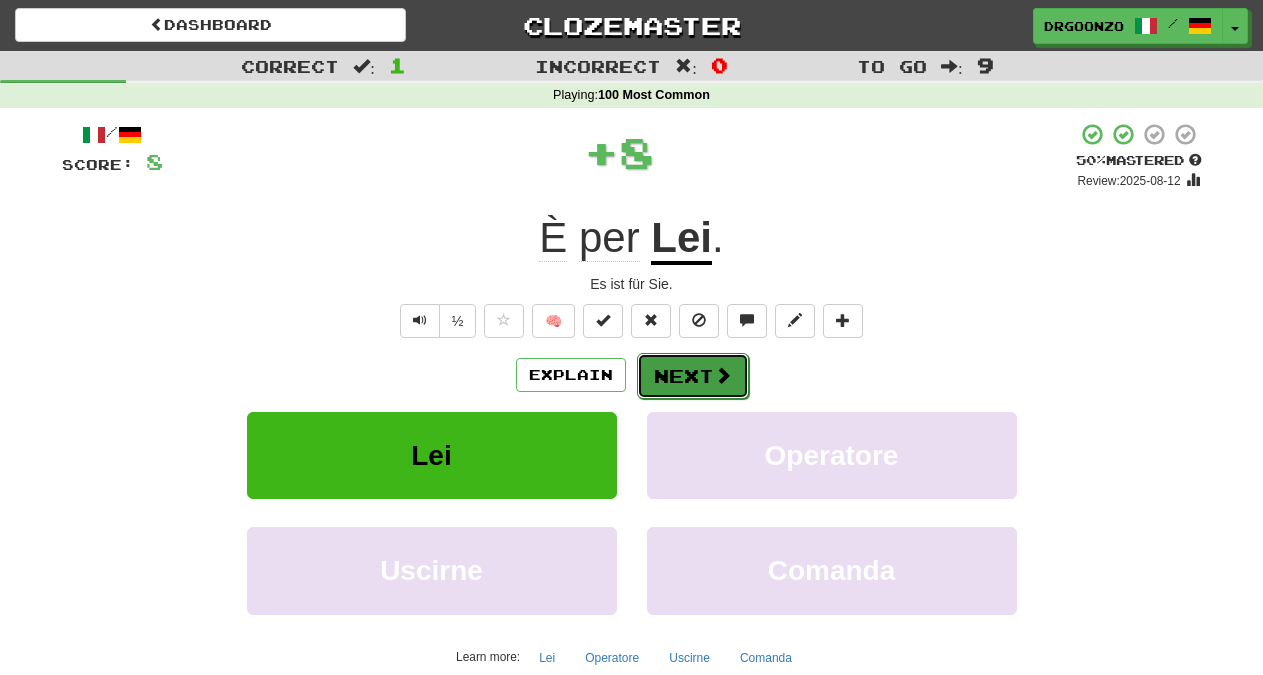 click on "Next" at bounding box center [693, 376] 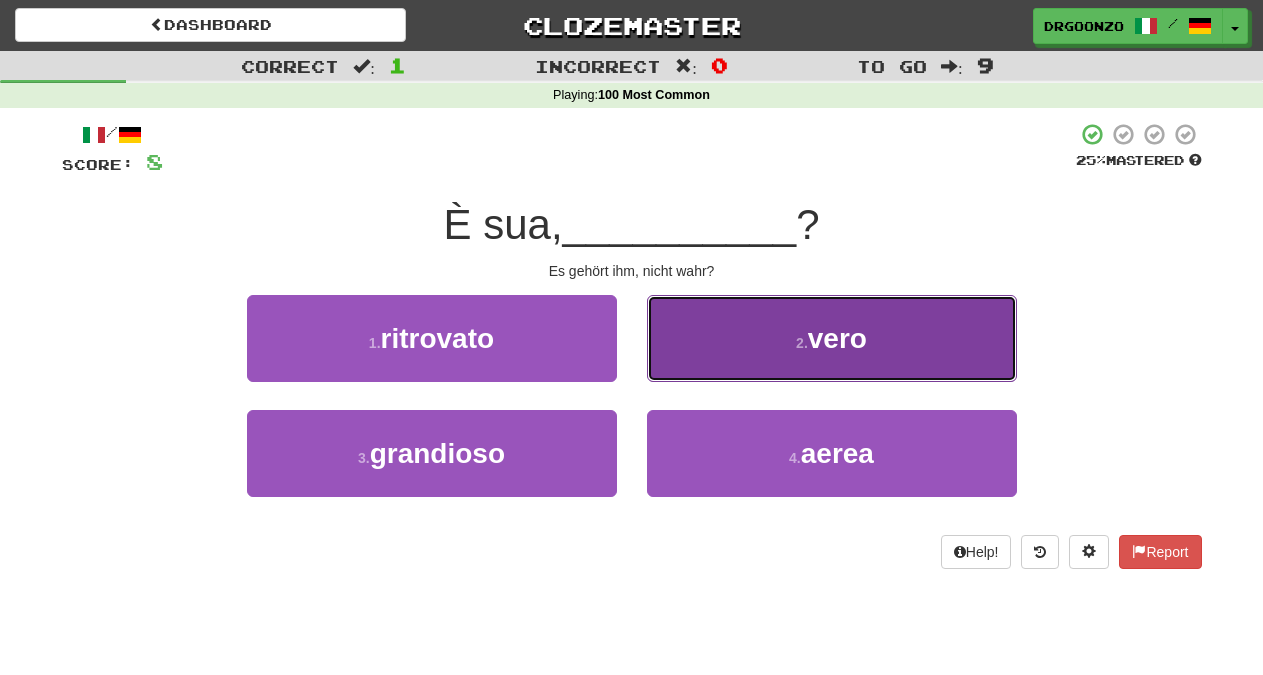click on "2 .  vero" at bounding box center (832, 338) 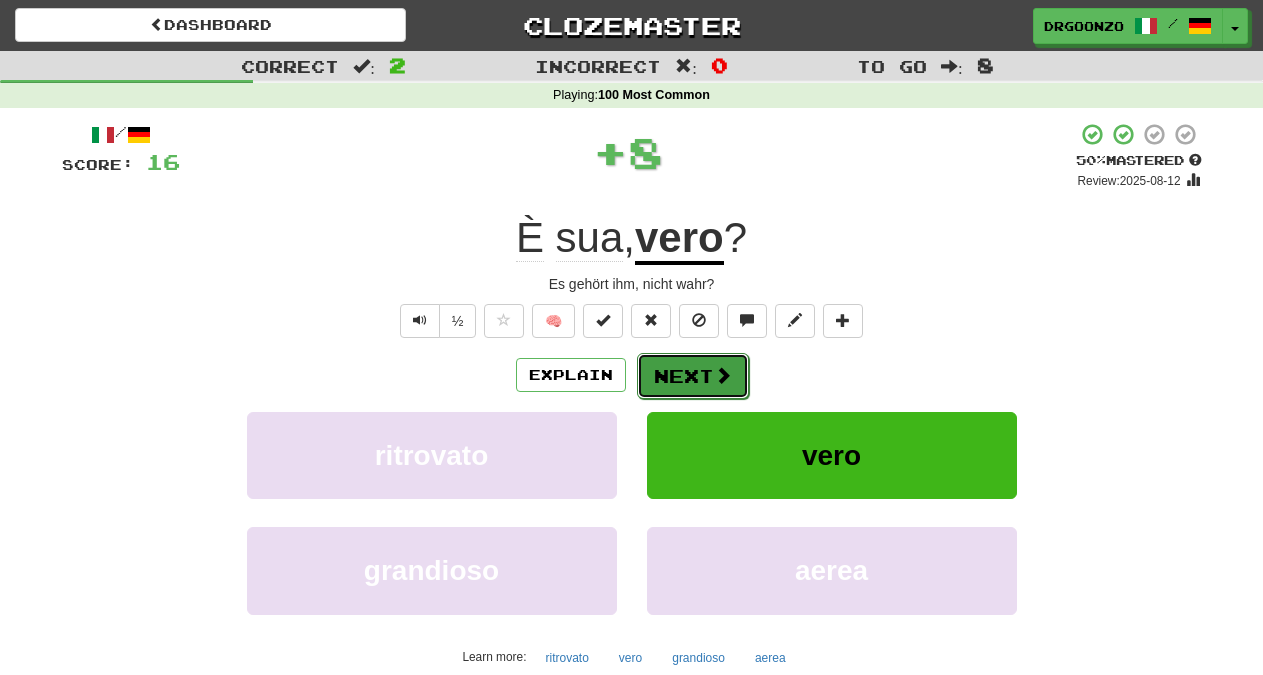 click on "Next" at bounding box center [693, 376] 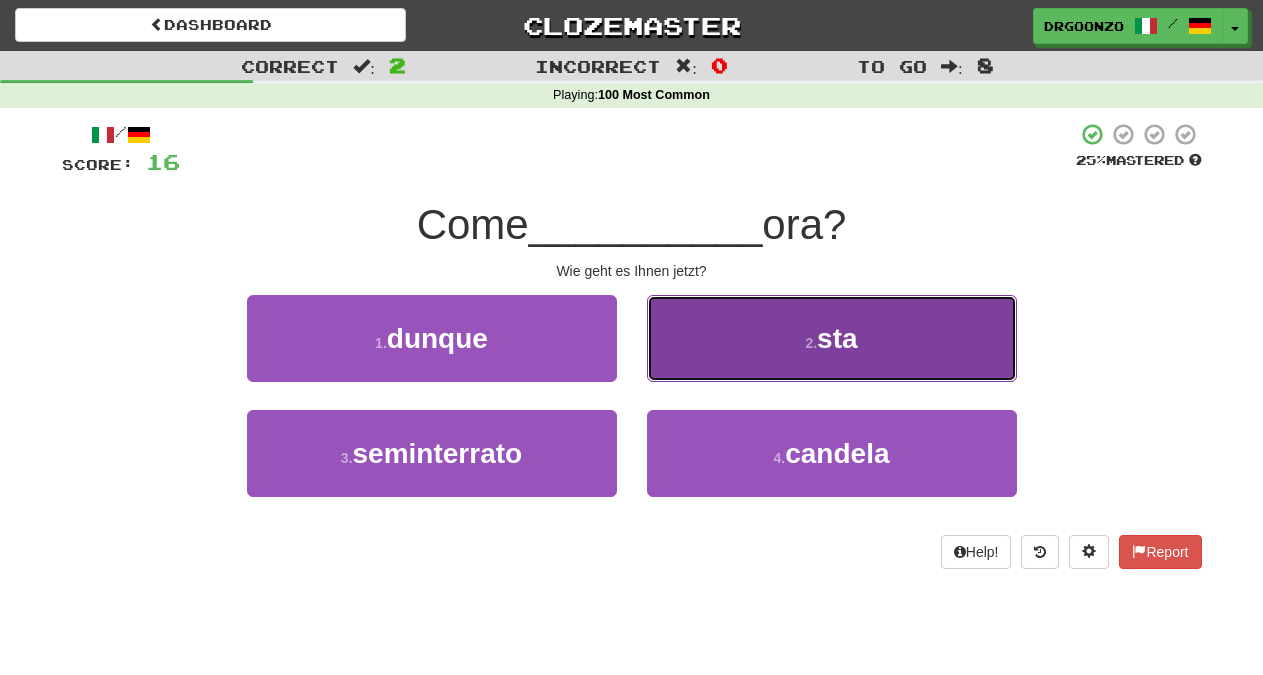 click on "2 .  sta" at bounding box center [832, 338] 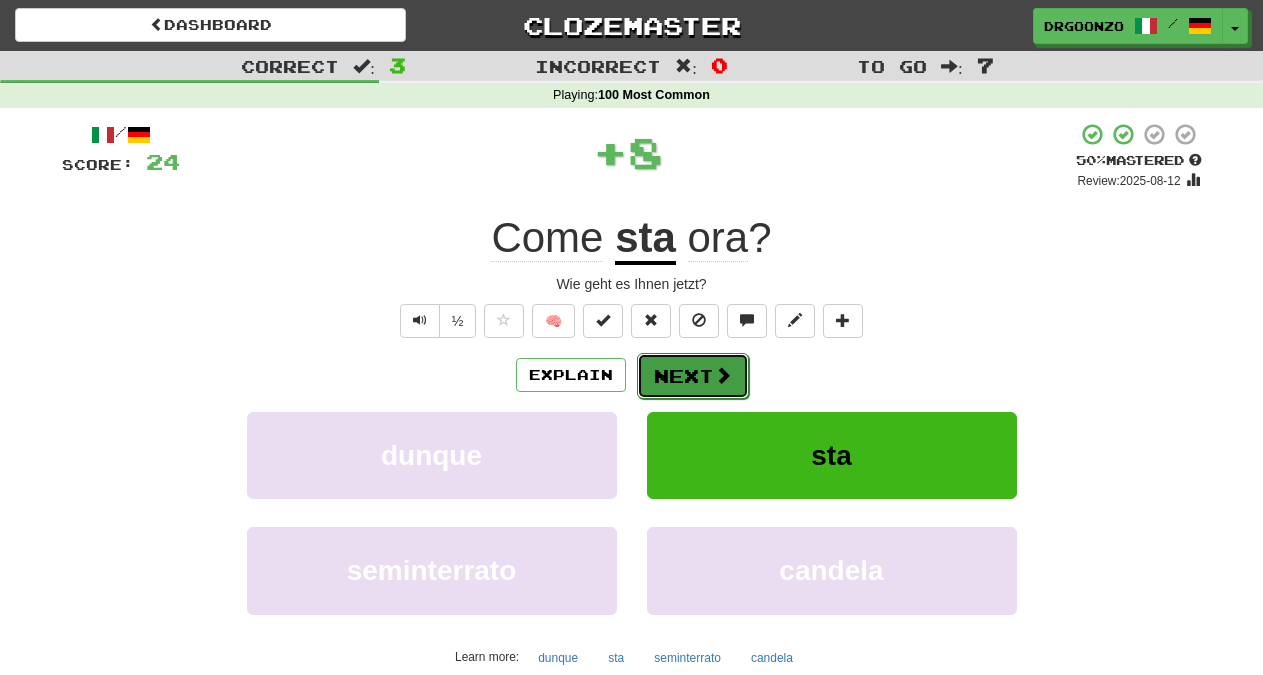 click on "Next" at bounding box center [693, 376] 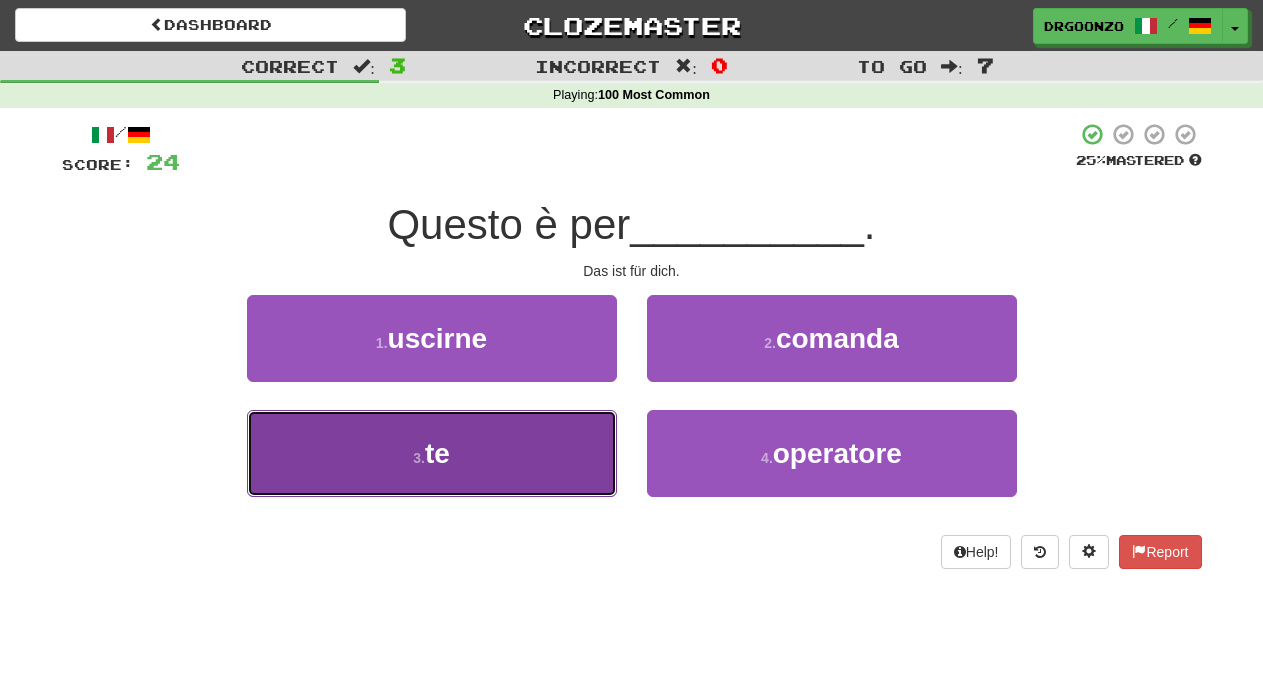 click on "3 .  te" at bounding box center [432, 453] 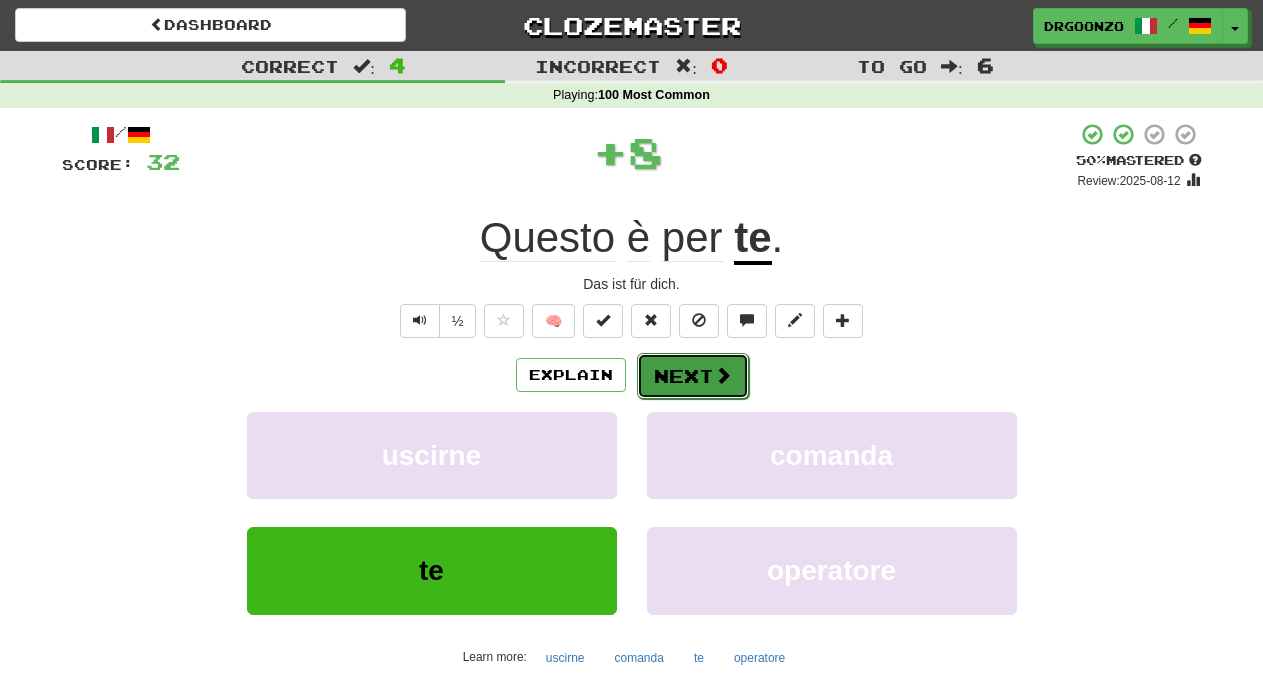click on "Next" at bounding box center [693, 376] 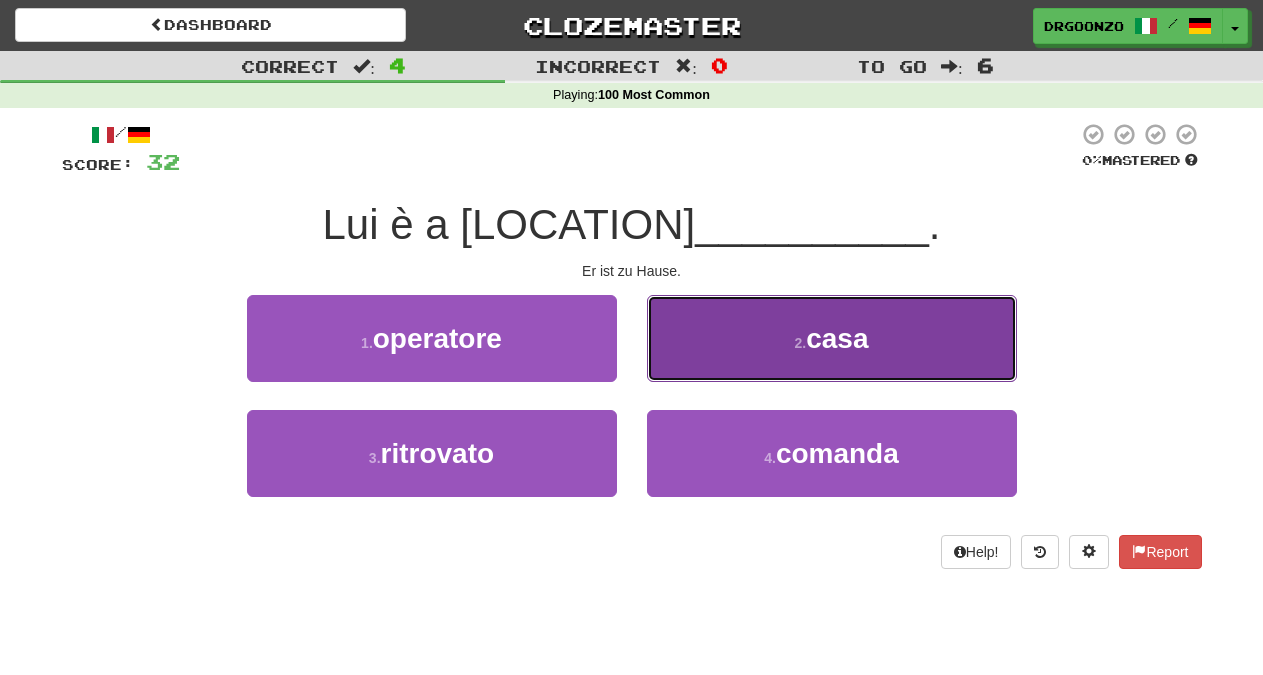 click on "2 ." at bounding box center [801, 343] 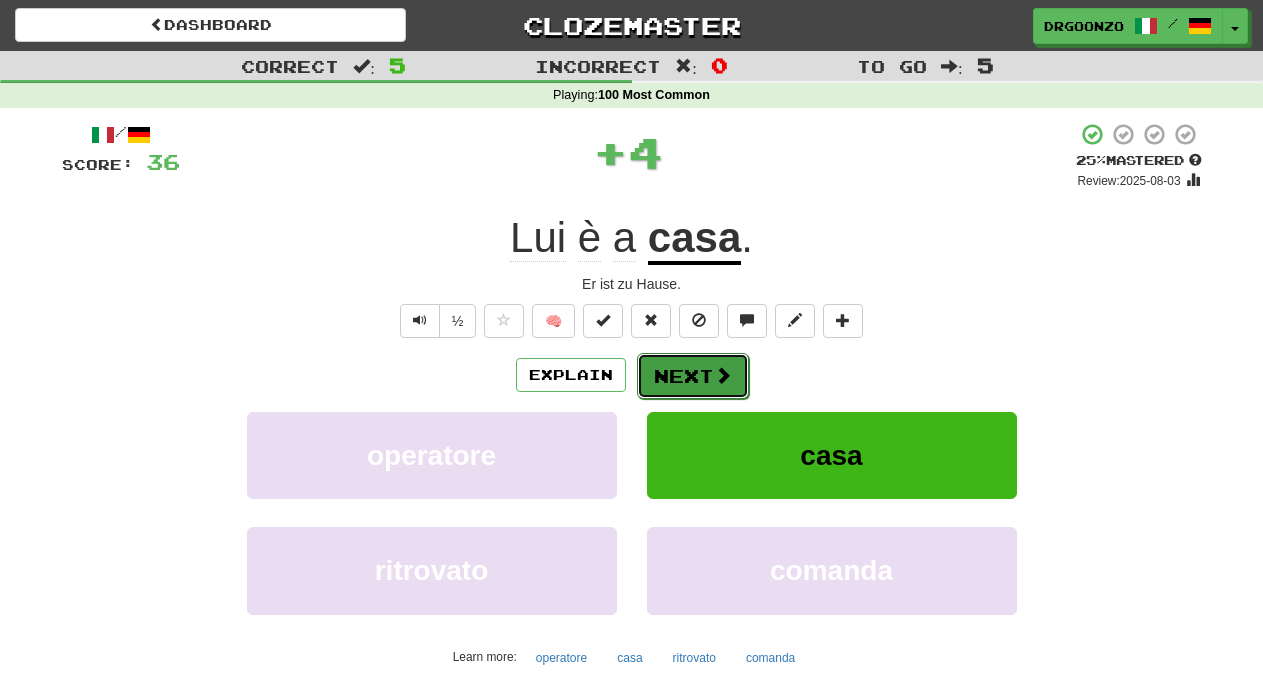 click at bounding box center [723, 375] 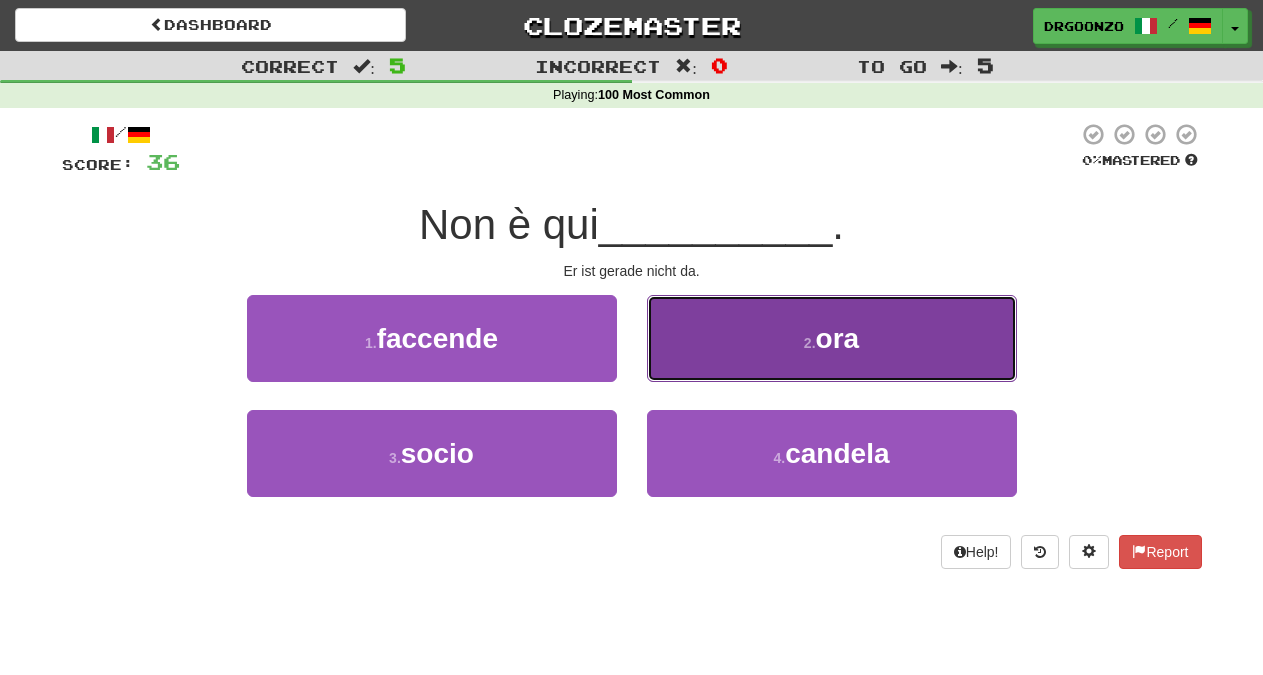 click on "2 .  ora" at bounding box center [832, 338] 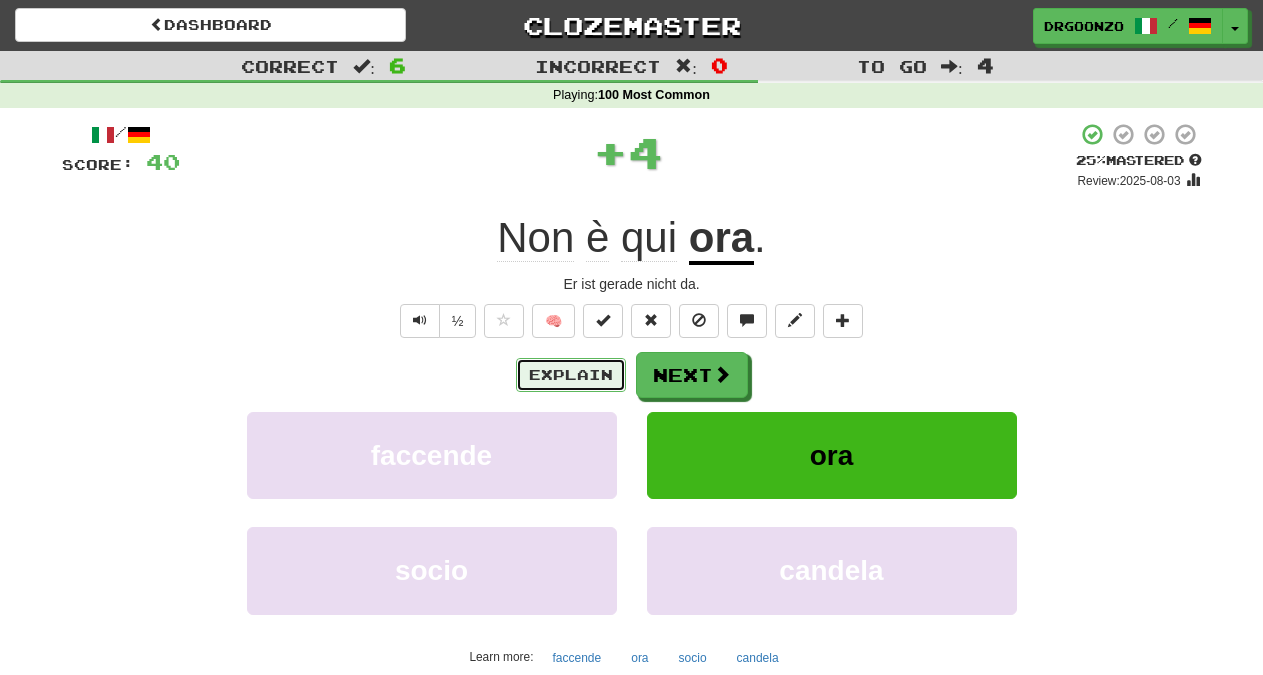 click on "Explain" at bounding box center [571, 375] 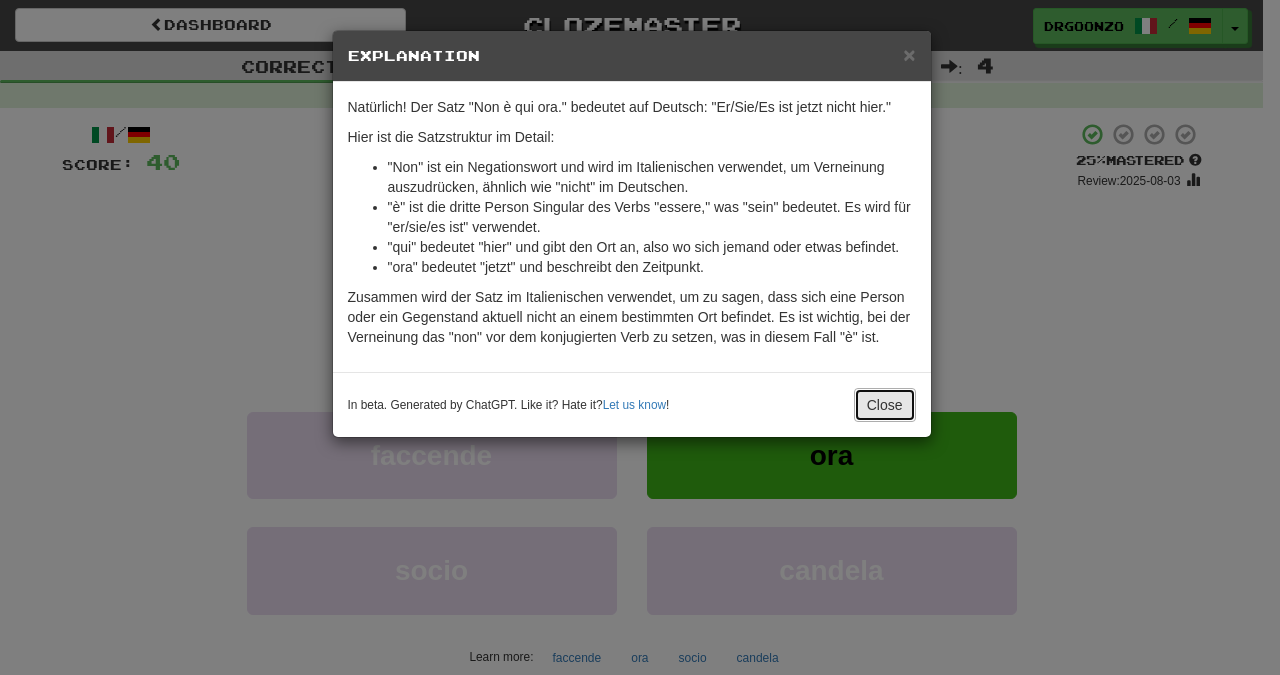 click on "Close" at bounding box center [885, 405] 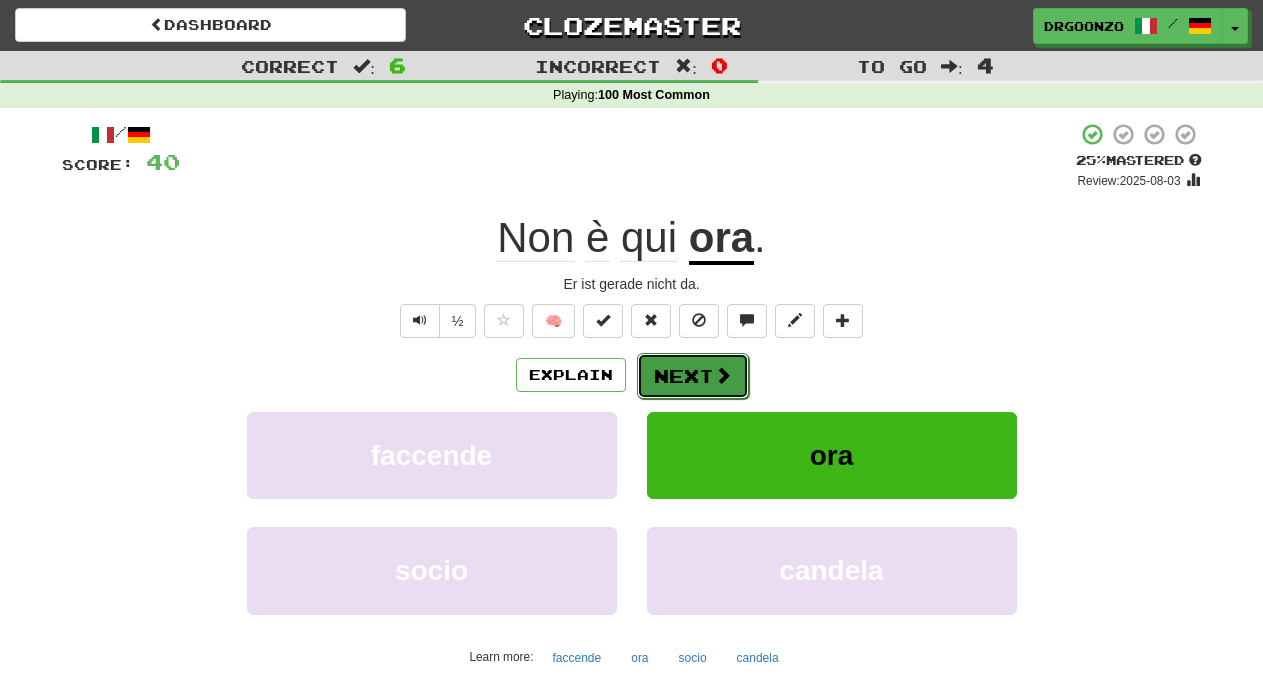 click on "Next" at bounding box center [693, 376] 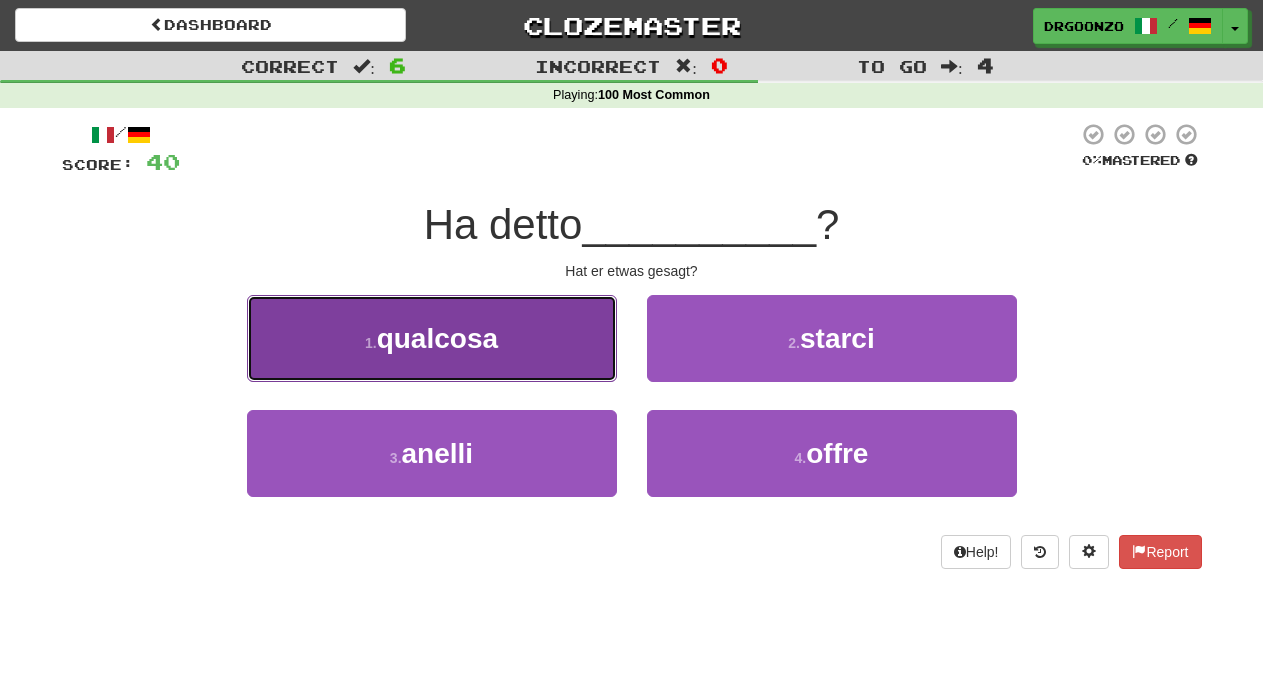 click on "1 .  qualcosa" at bounding box center [432, 338] 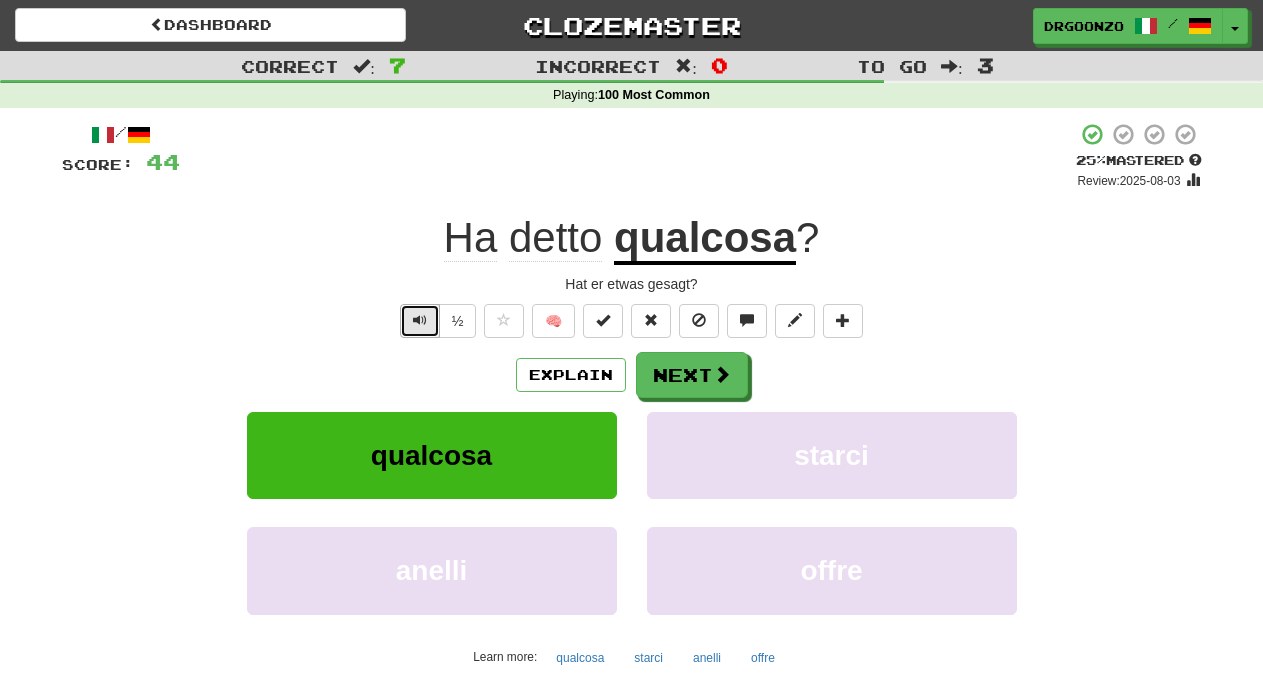 click at bounding box center [420, 321] 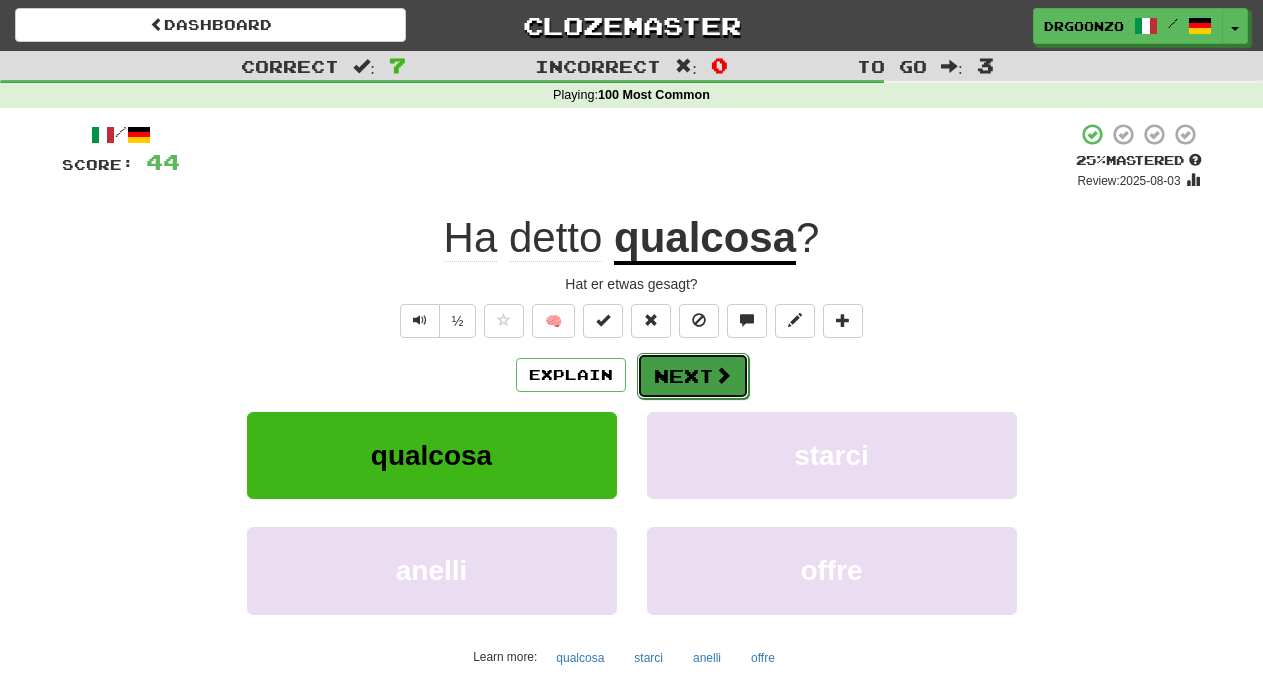 click on "Next" at bounding box center (693, 376) 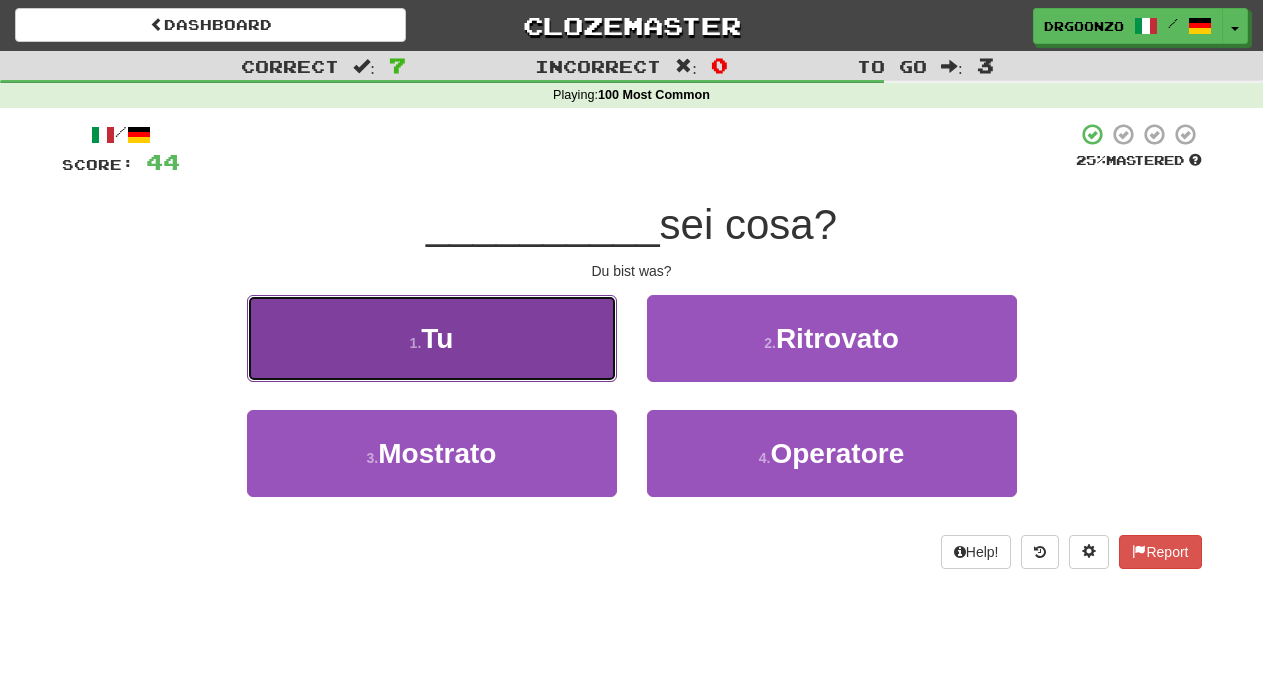 click on "1 .  Tu" at bounding box center (432, 338) 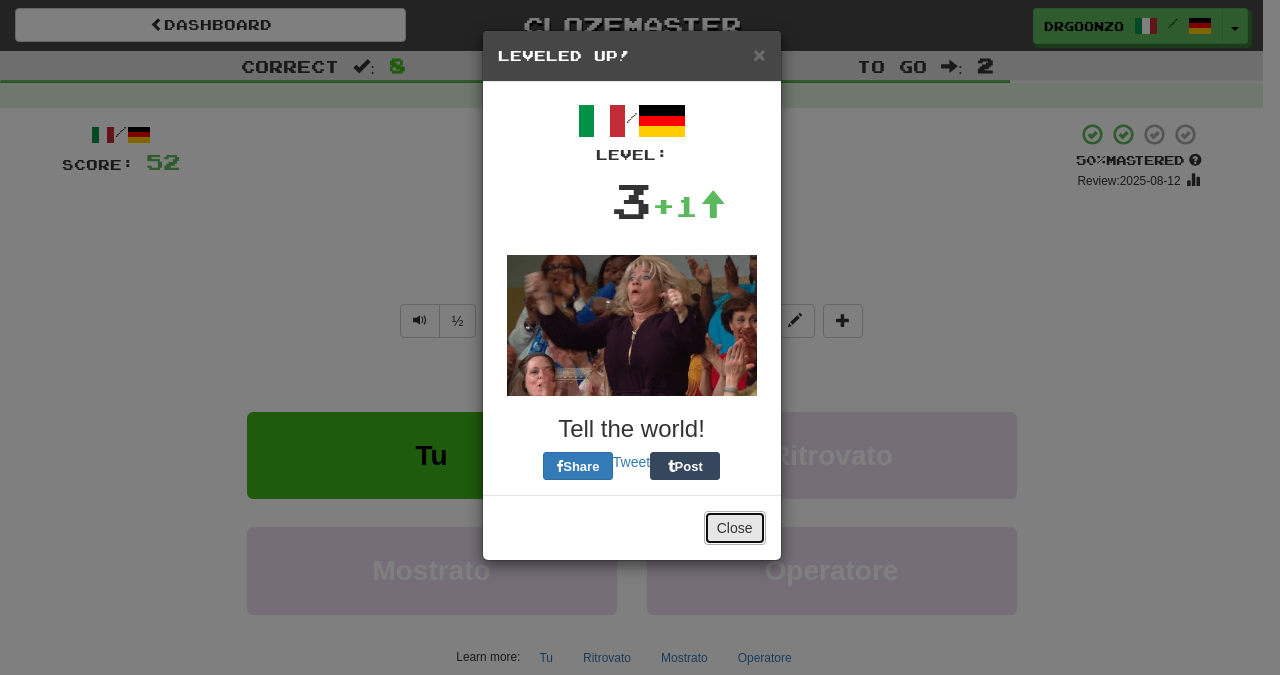 click on "Close" at bounding box center (735, 528) 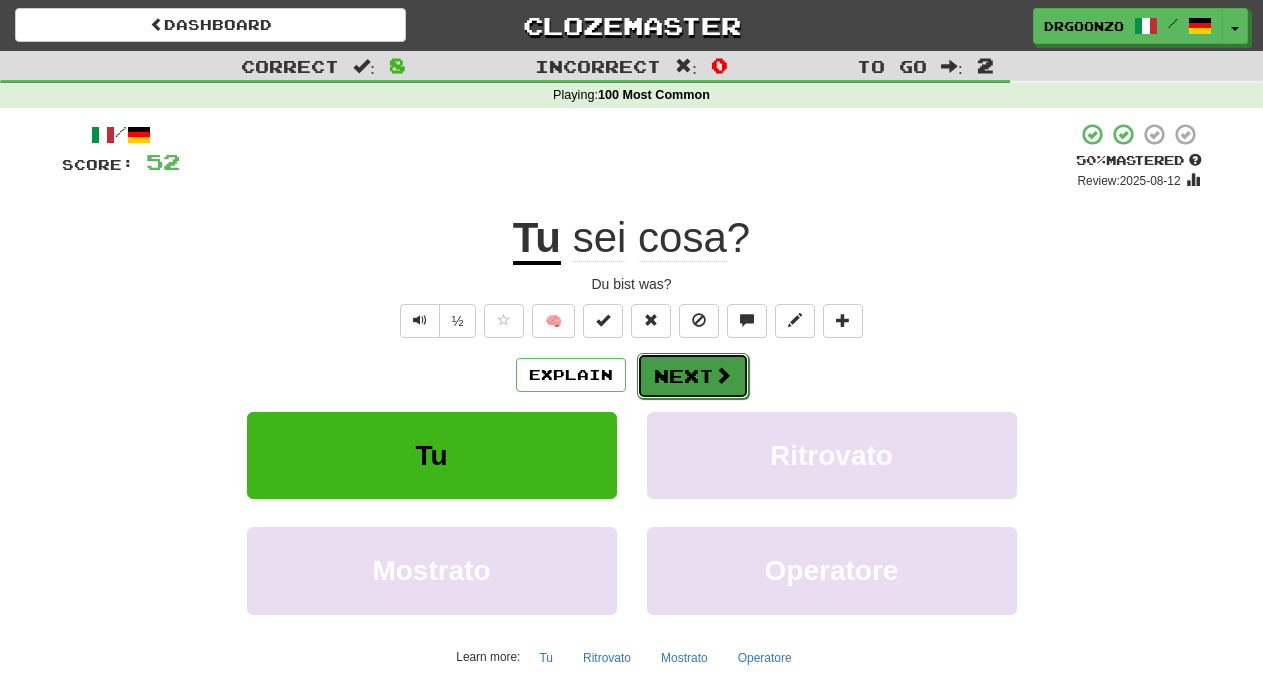 click on "Next" at bounding box center (693, 376) 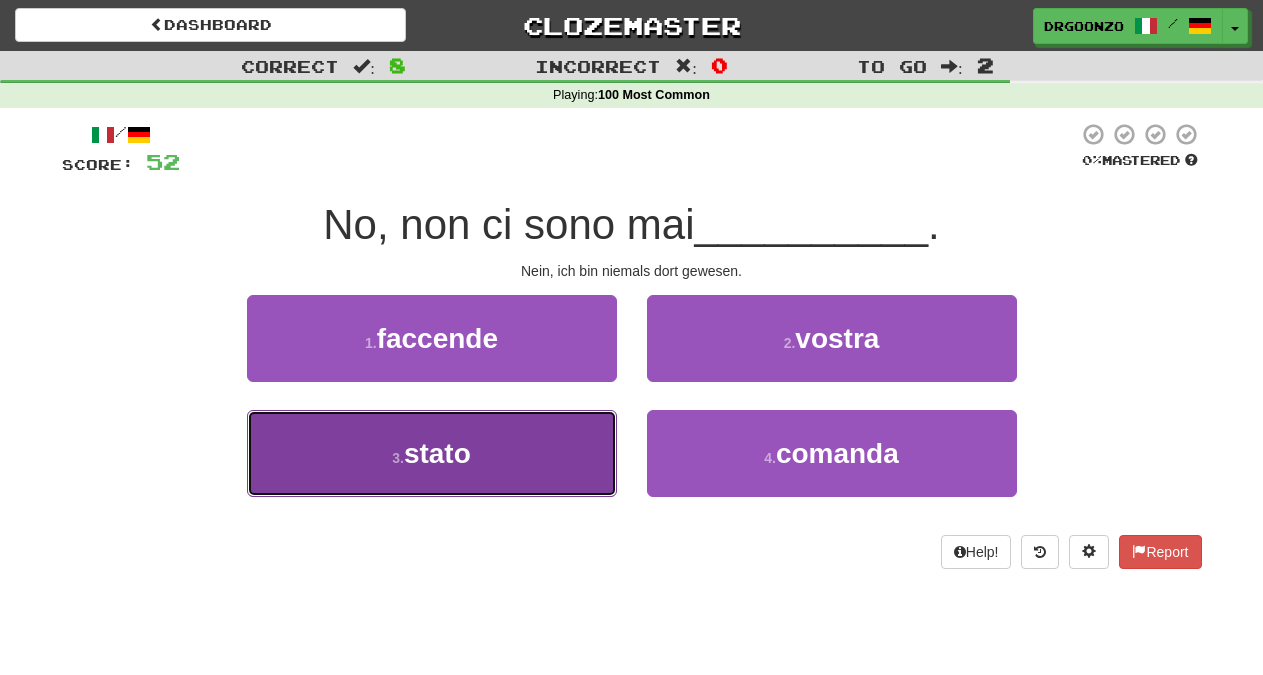 click on "3 .  stato" at bounding box center (432, 453) 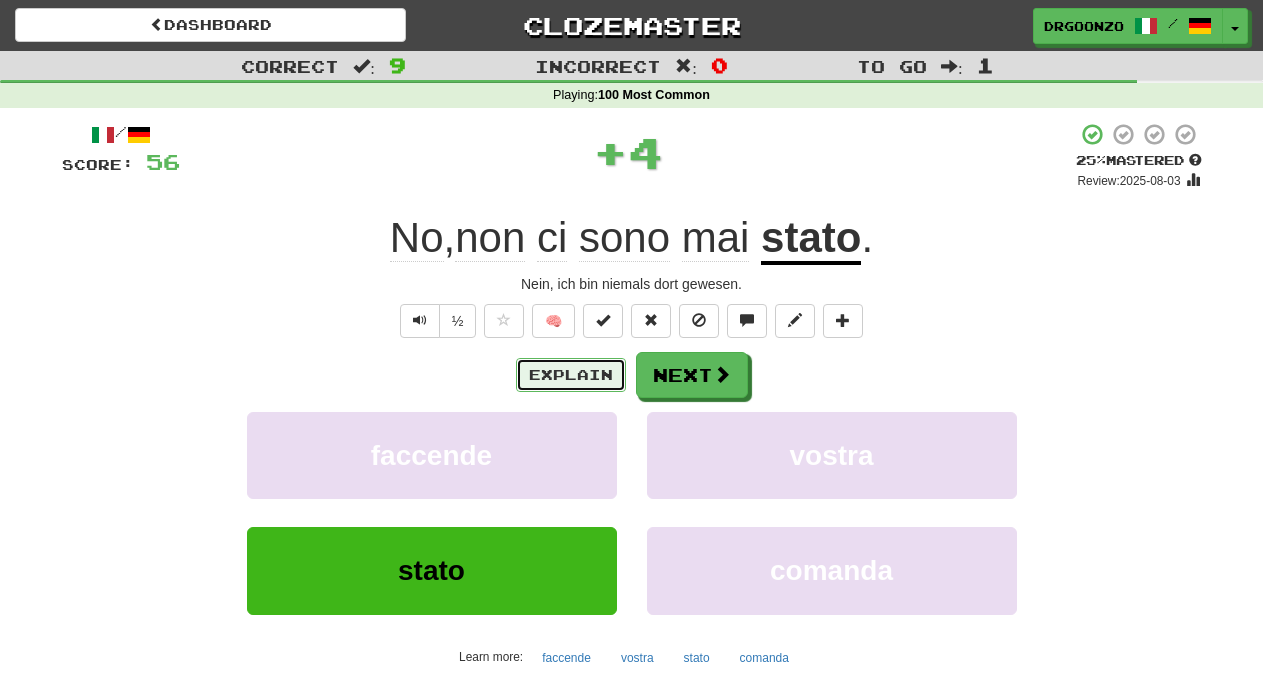 click on "Explain" at bounding box center (571, 375) 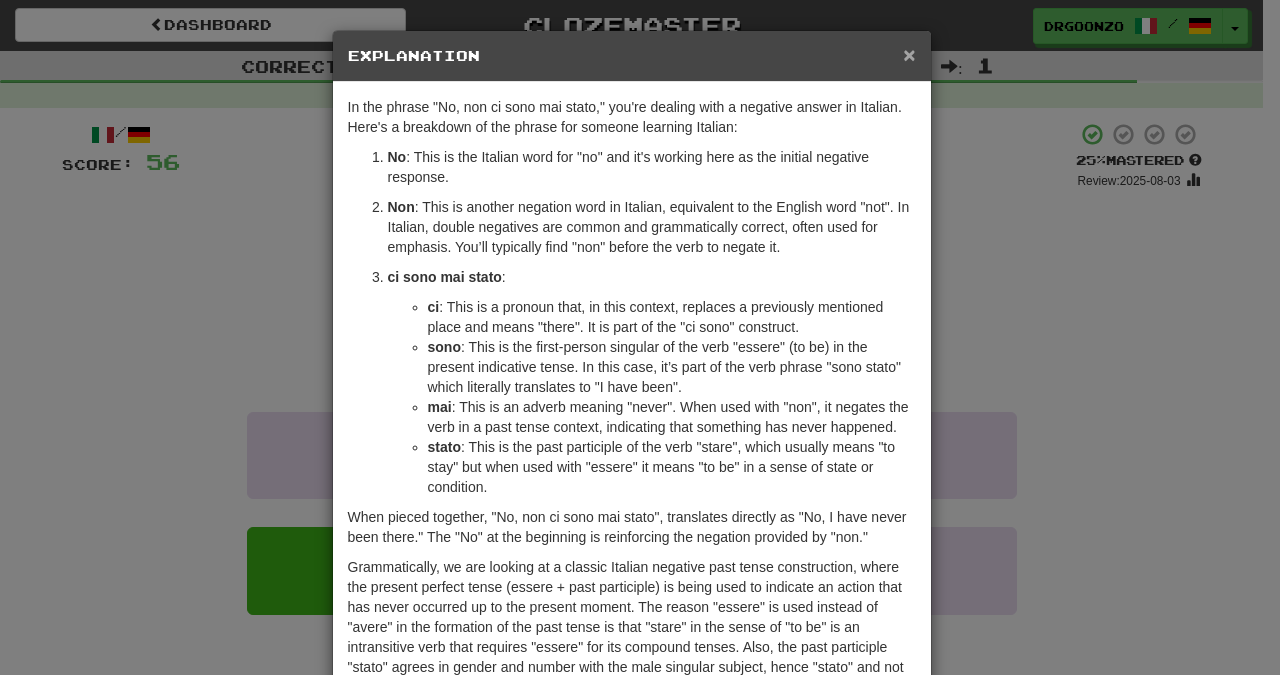 click on "×" at bounding box center [909, 54] 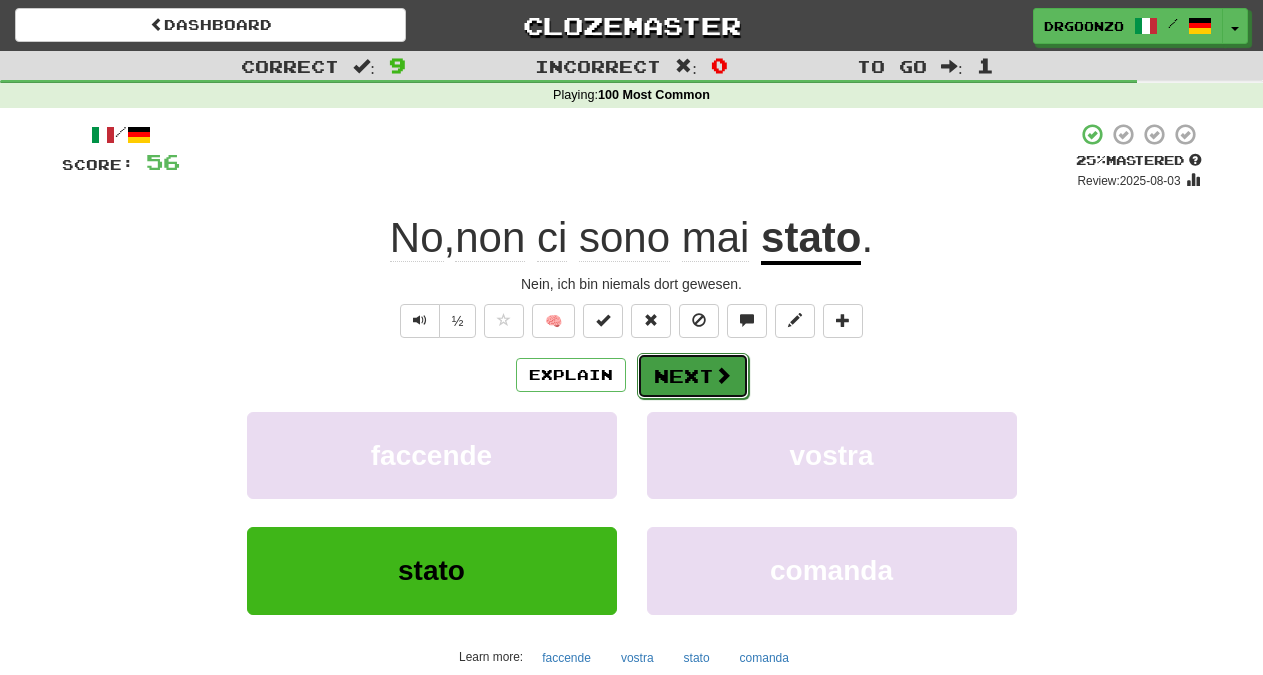 click at bounding box center [723, 375] 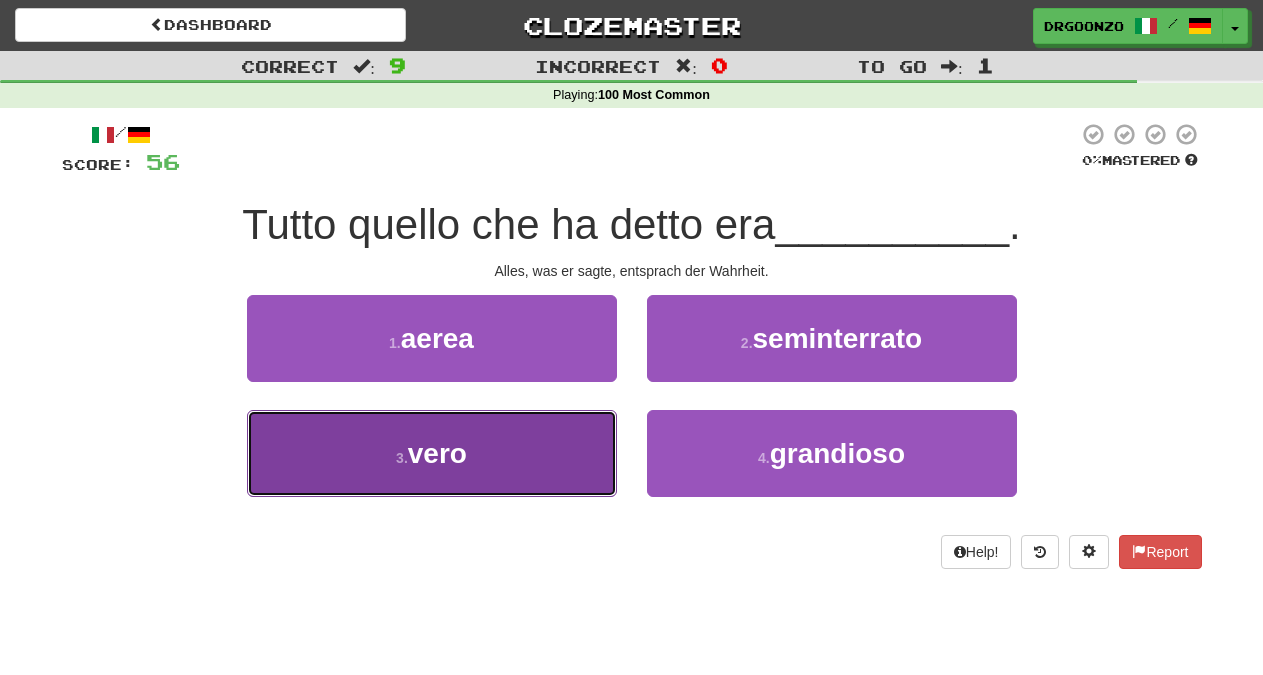 click on "3 .  vero" at bounding box center [432, 453] 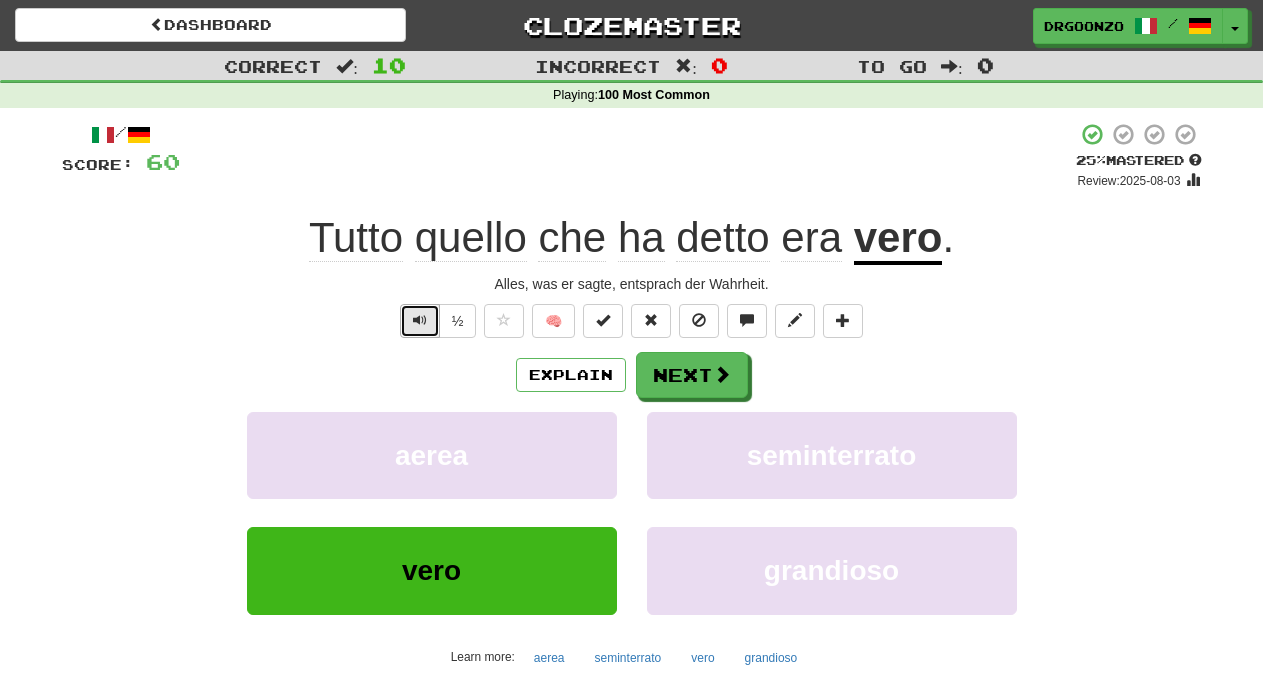 click at bounding box center (420, 320) 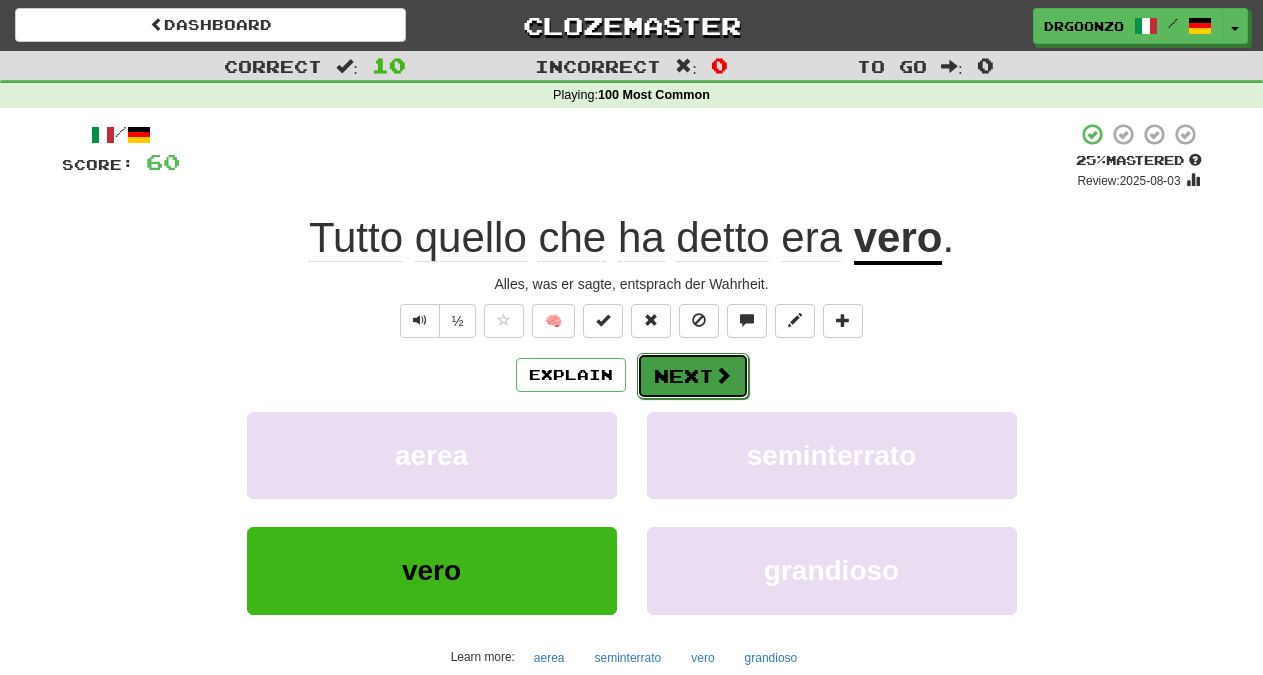 click at bounding box center [723, 375] 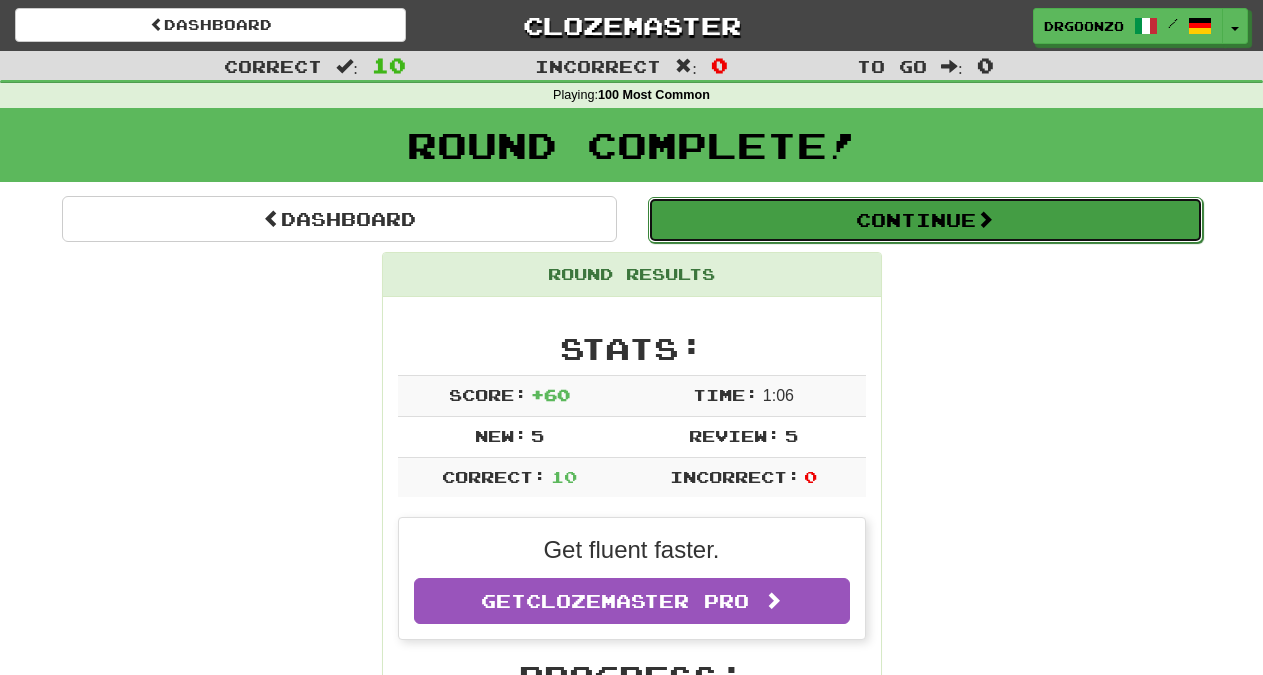 click on "Continue" at bounding box center [925, 220] 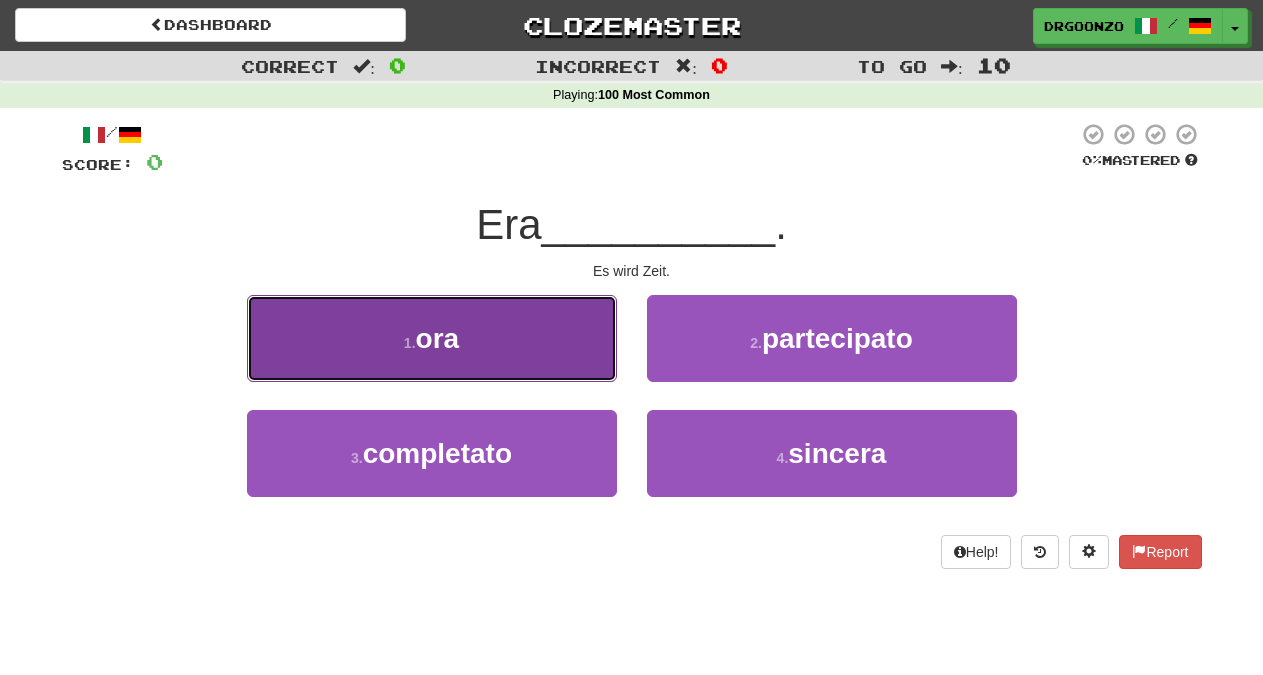 click on "1 .  ora" at bounding box center [432, 338] 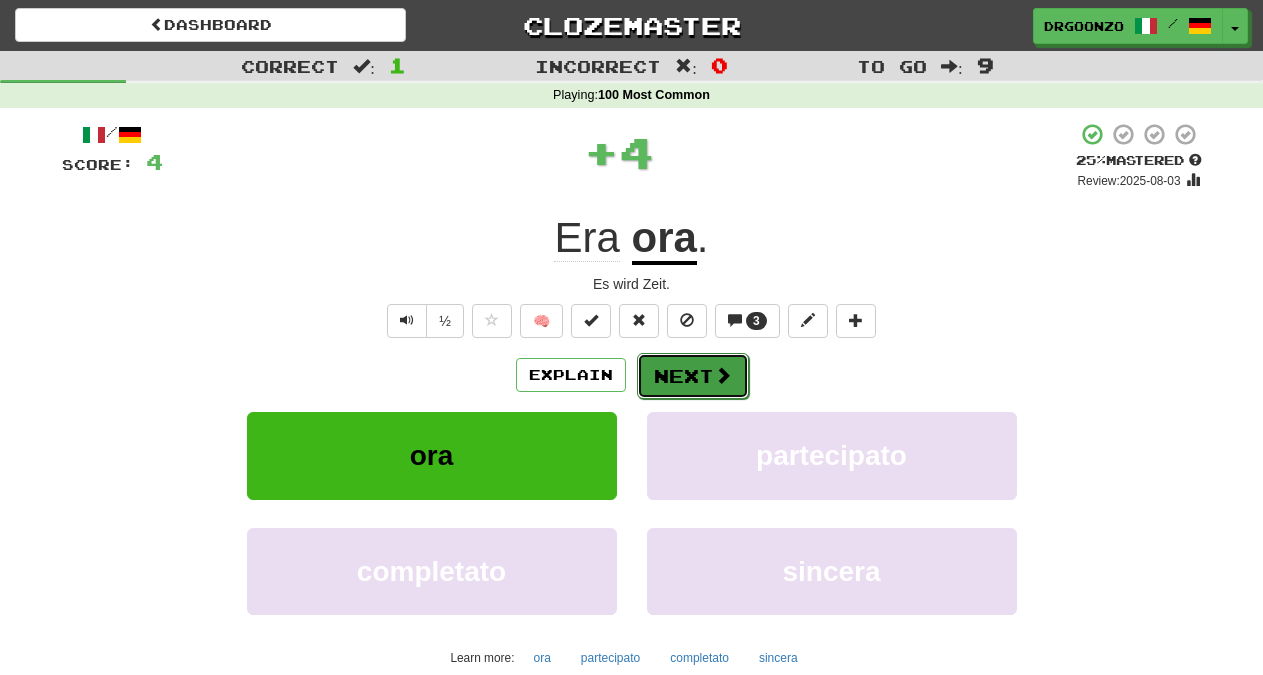 click on "Next" at bounding box center [693, 376] 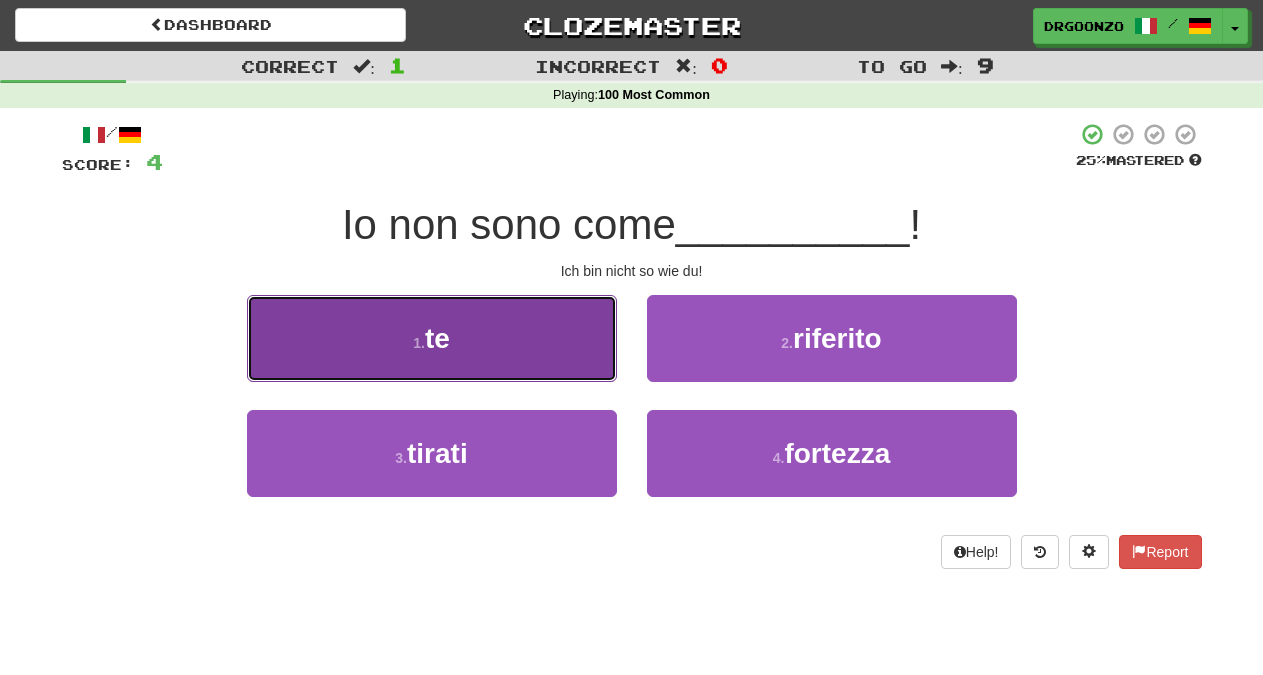 click on "1 .  te" at bounding box center (432, 338) 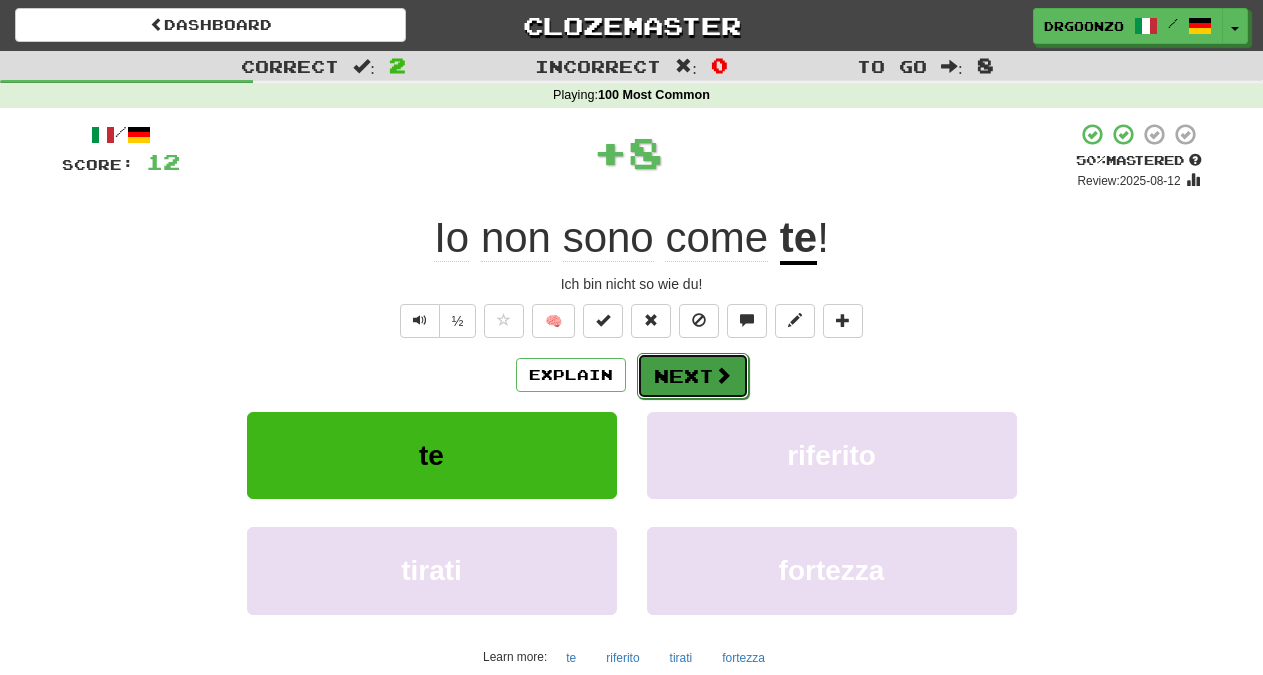 click on "Next" at bounding box center [693, 376] 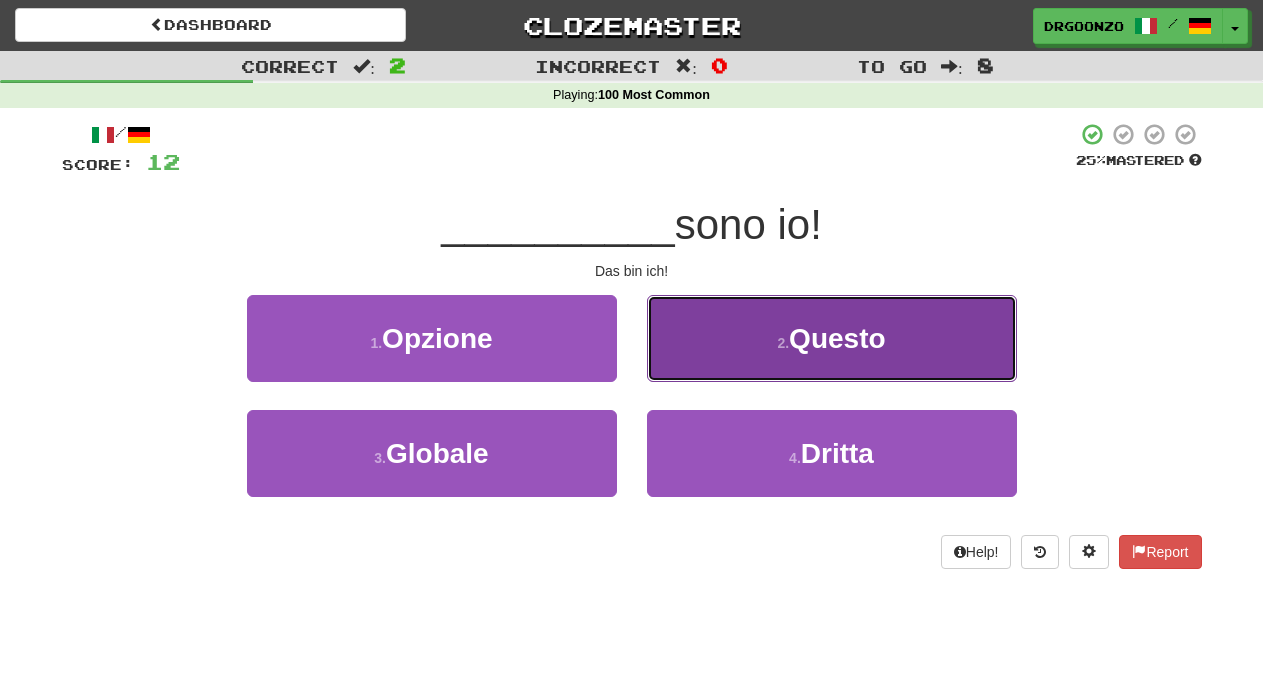 click on "2 ." at bounding box center [783, 343] 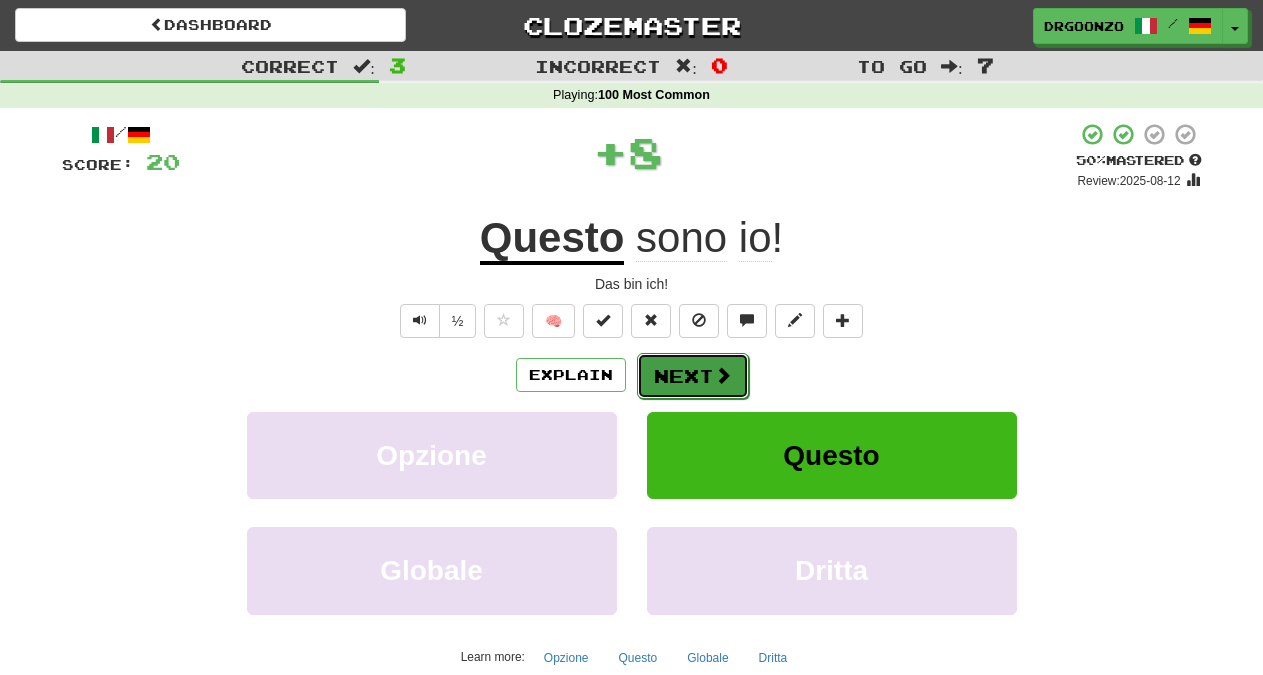 click at bounding box center (723, 375) 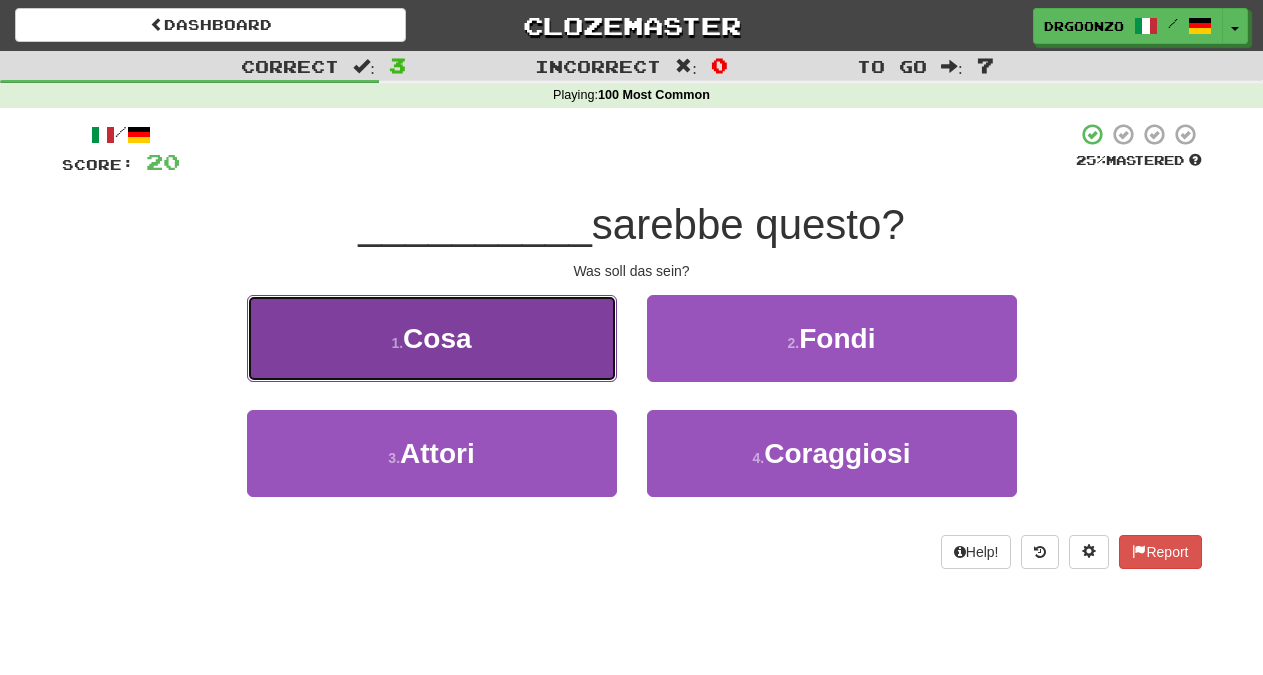 click on "1 .  Cosa" at bounding box center [432, 338] 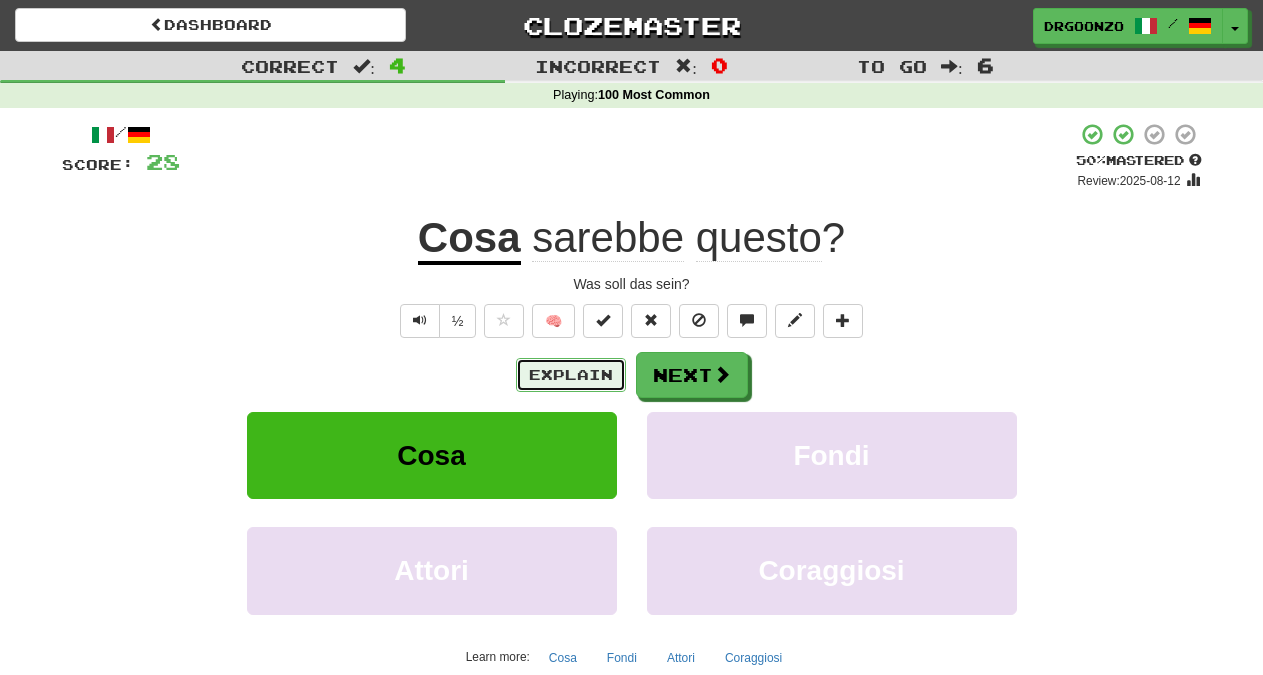 click on "Explain" at bounding box center (571, 375) 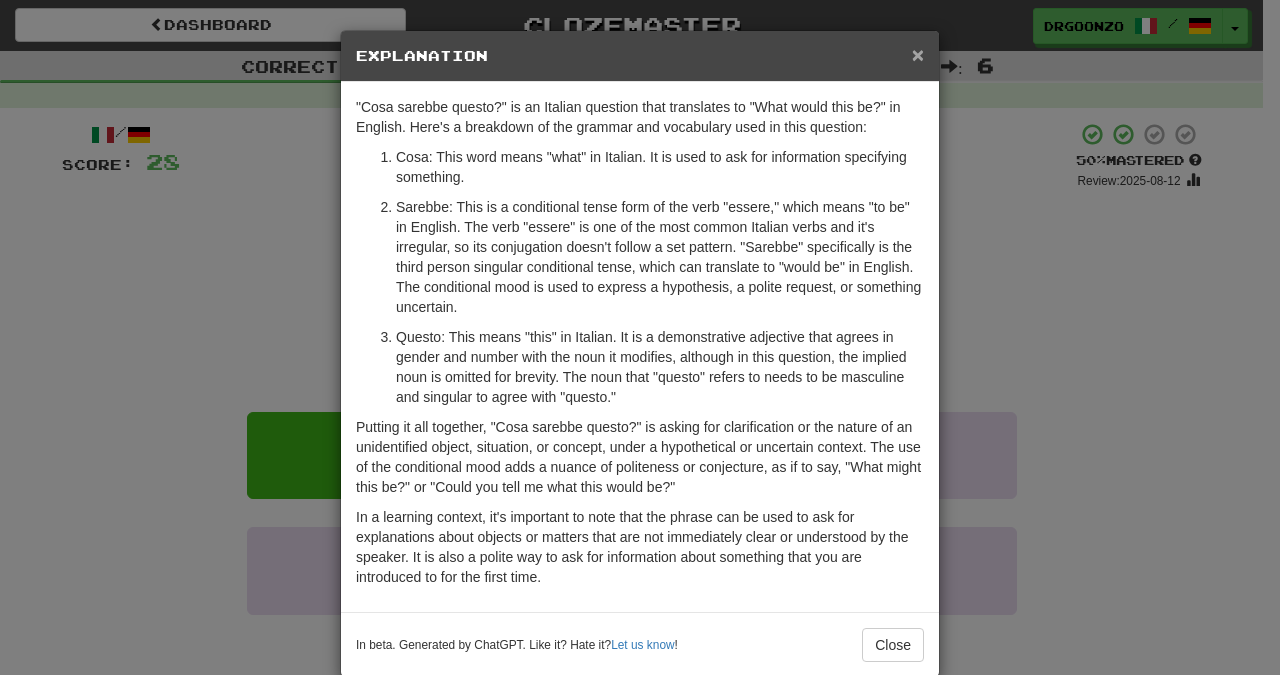 click on "×" at bounding box center (918, 54) 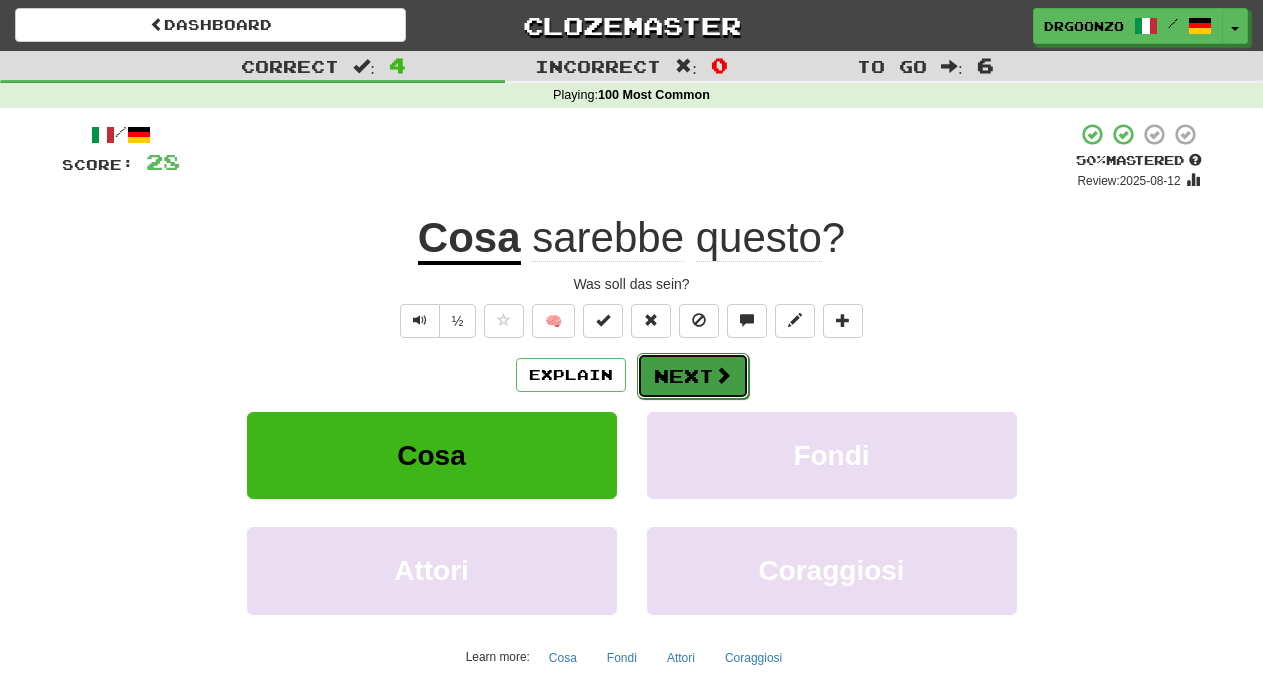 click at bounding box center [723, 375] 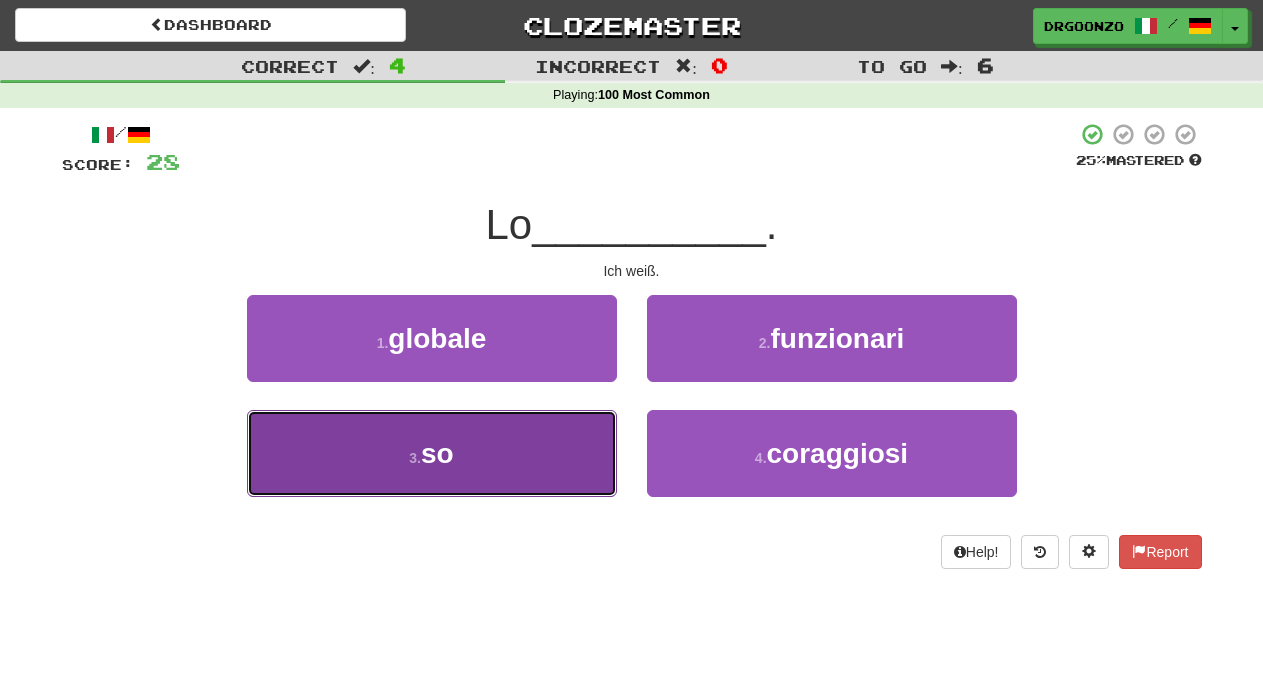 click on "3 .  so" at bounding box center [432, 453] 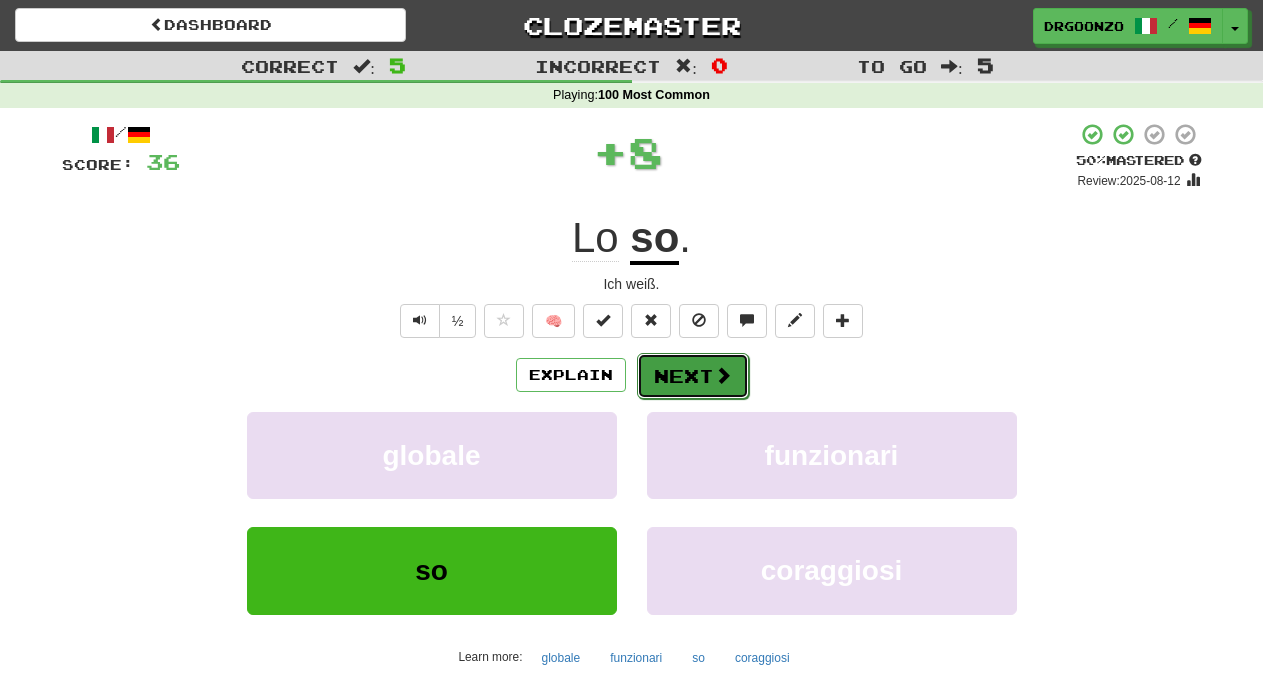 click on "Next" at bounding box center (693, 376) 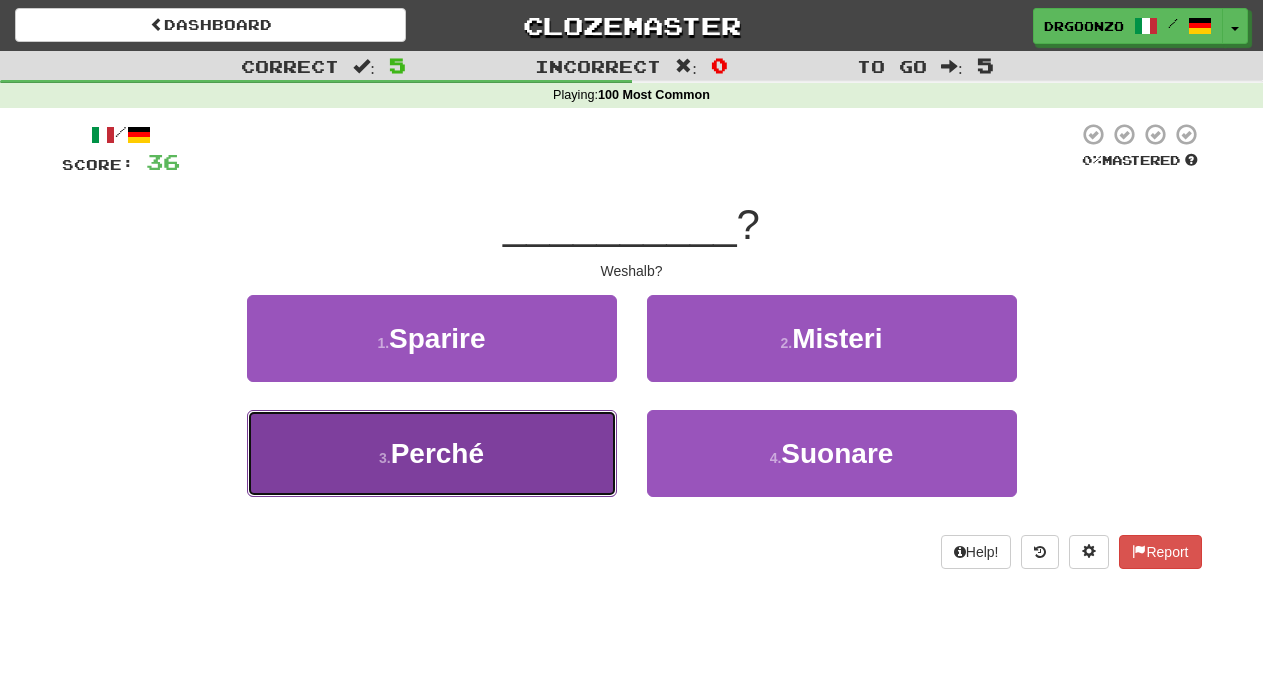 click on "3 .  Perché" at bounding box center [432, 453] 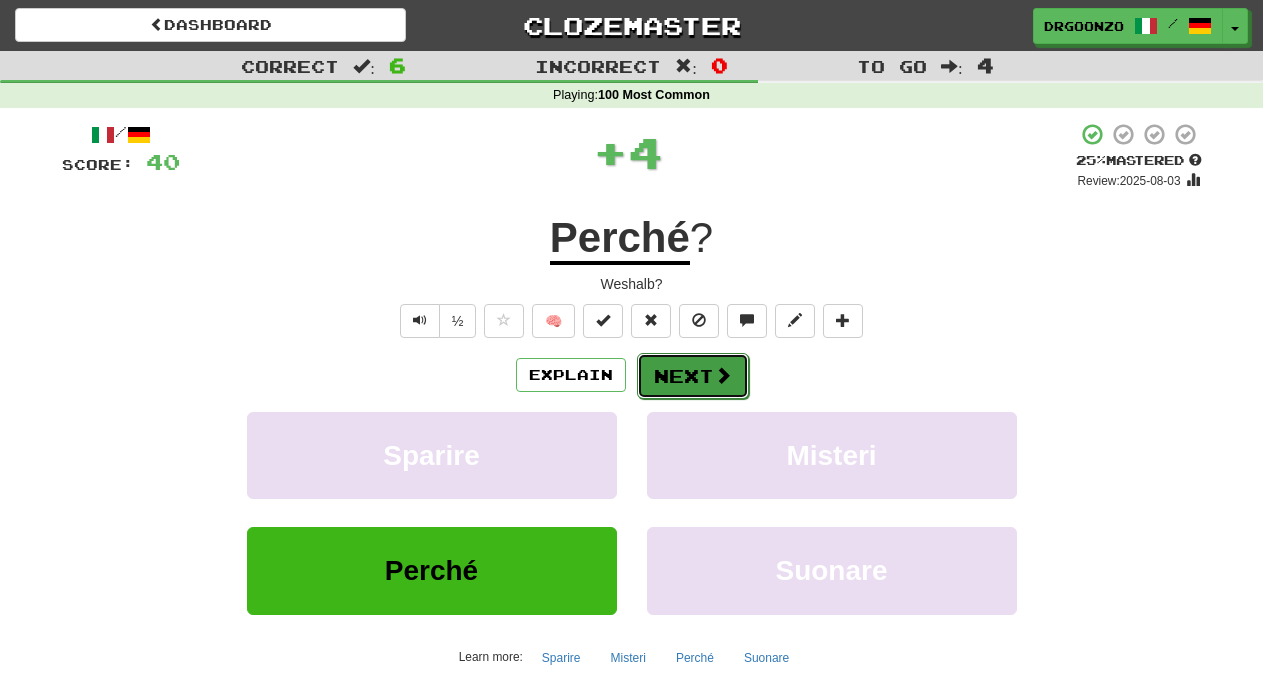 click on "Next" at bounding box center (693, 376) 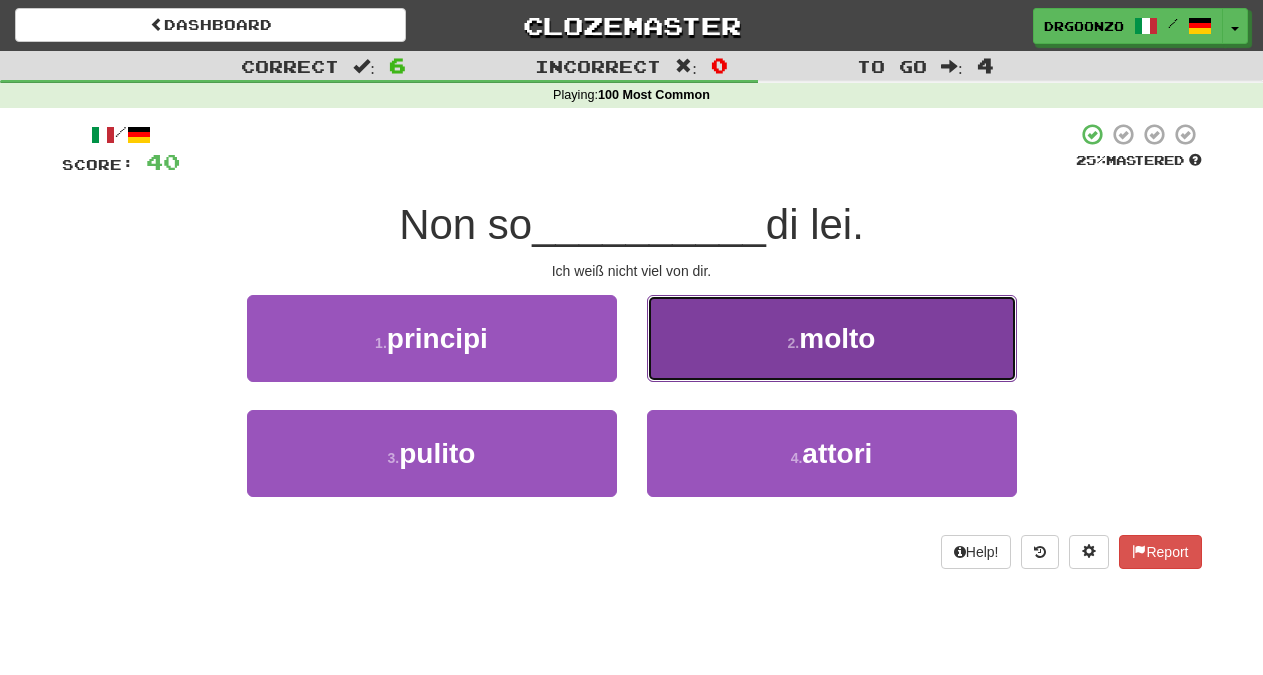 click on "molto" at bounding box center [837, 338] 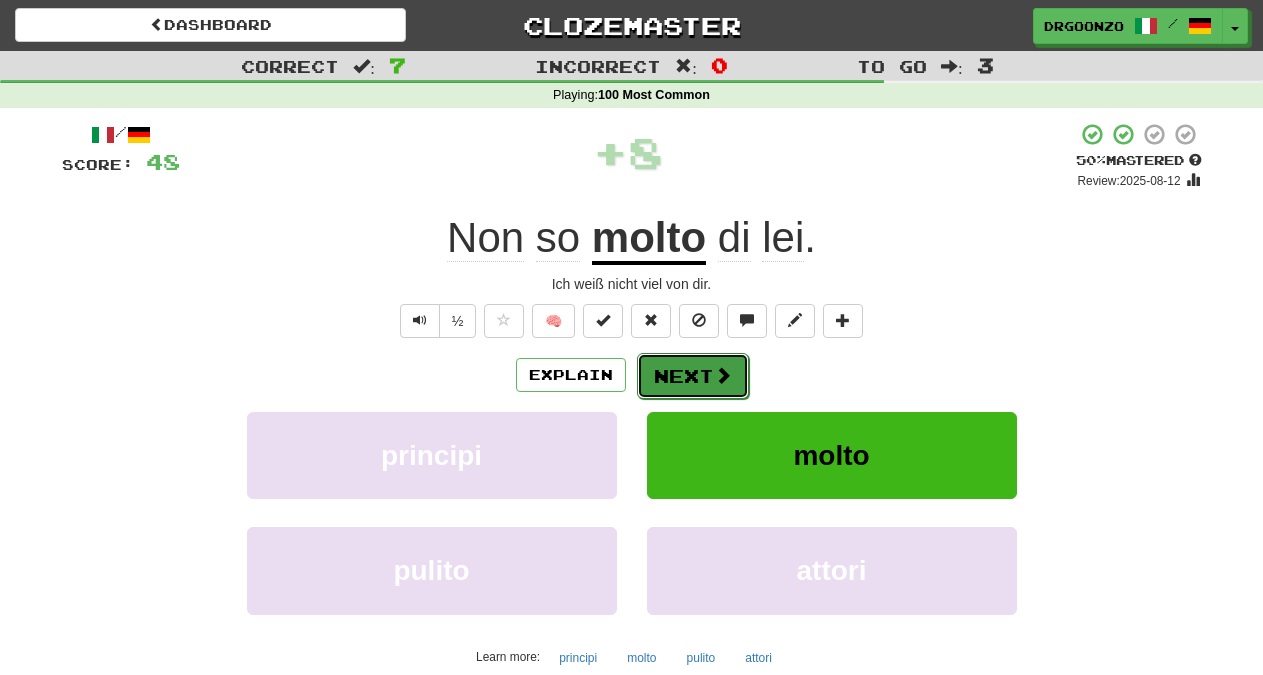 click at bounding box center [723, 375] 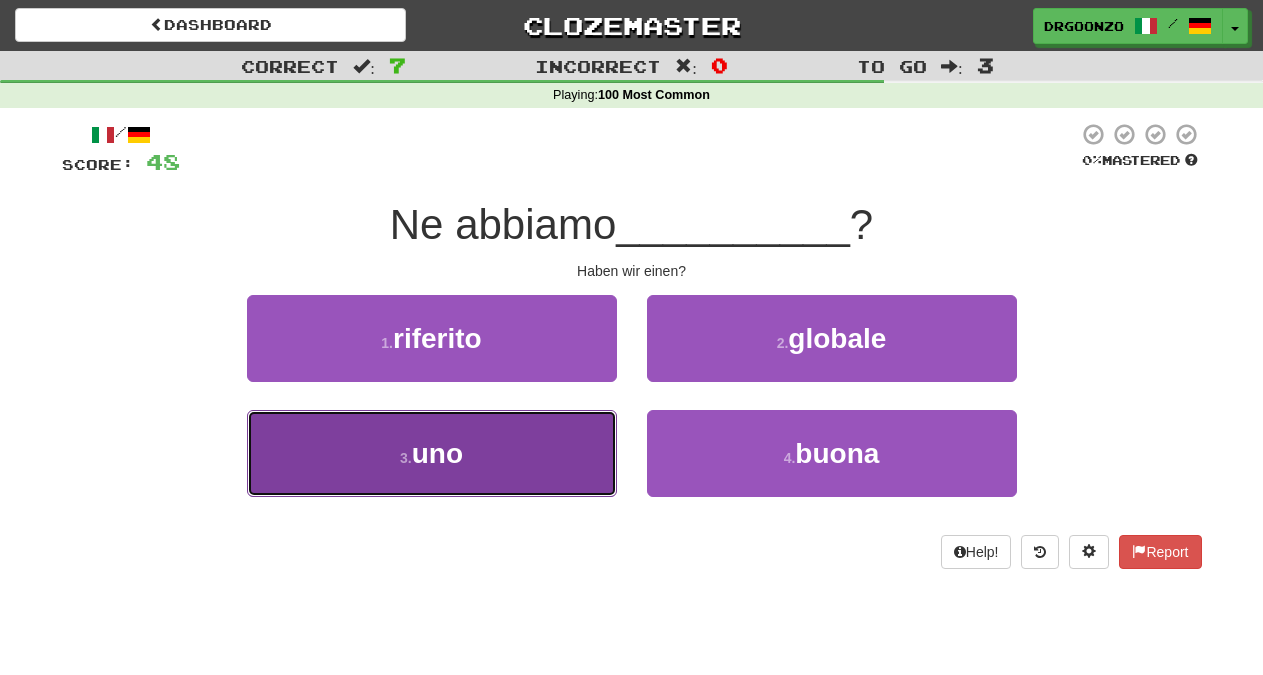 click on "3 .  uno" at bounding box center (432, 453) 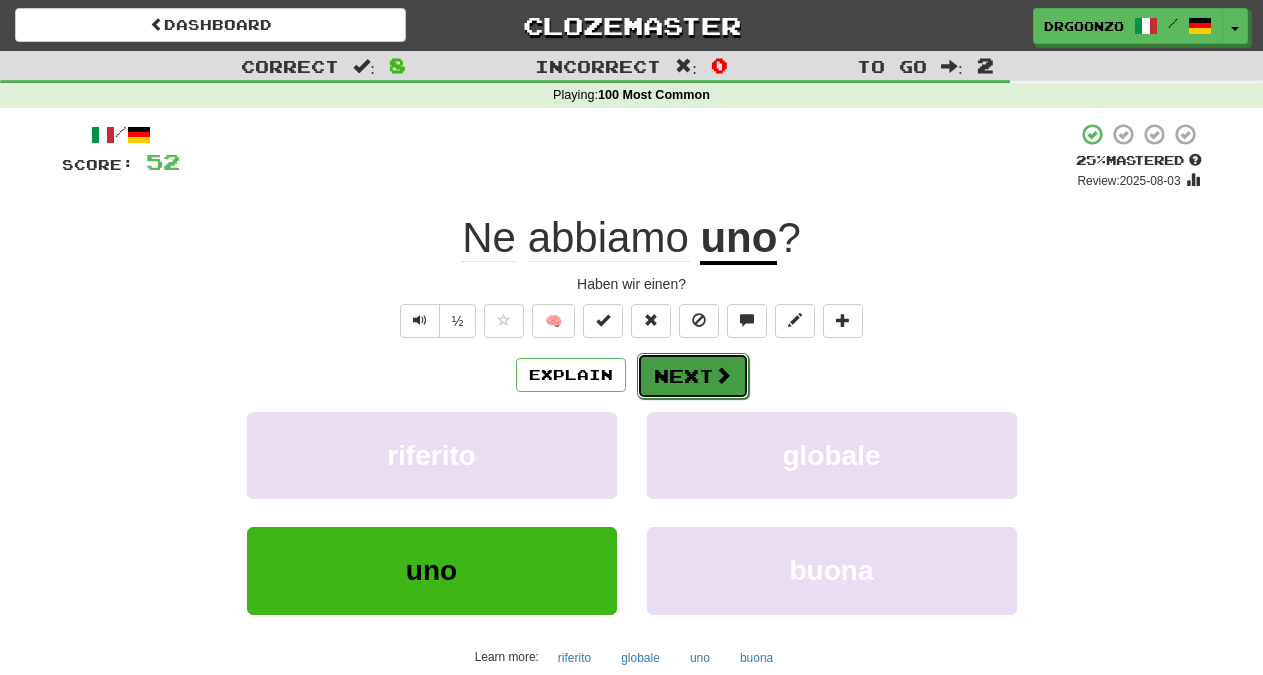 click on "Next" at bounding box center [693, 376] 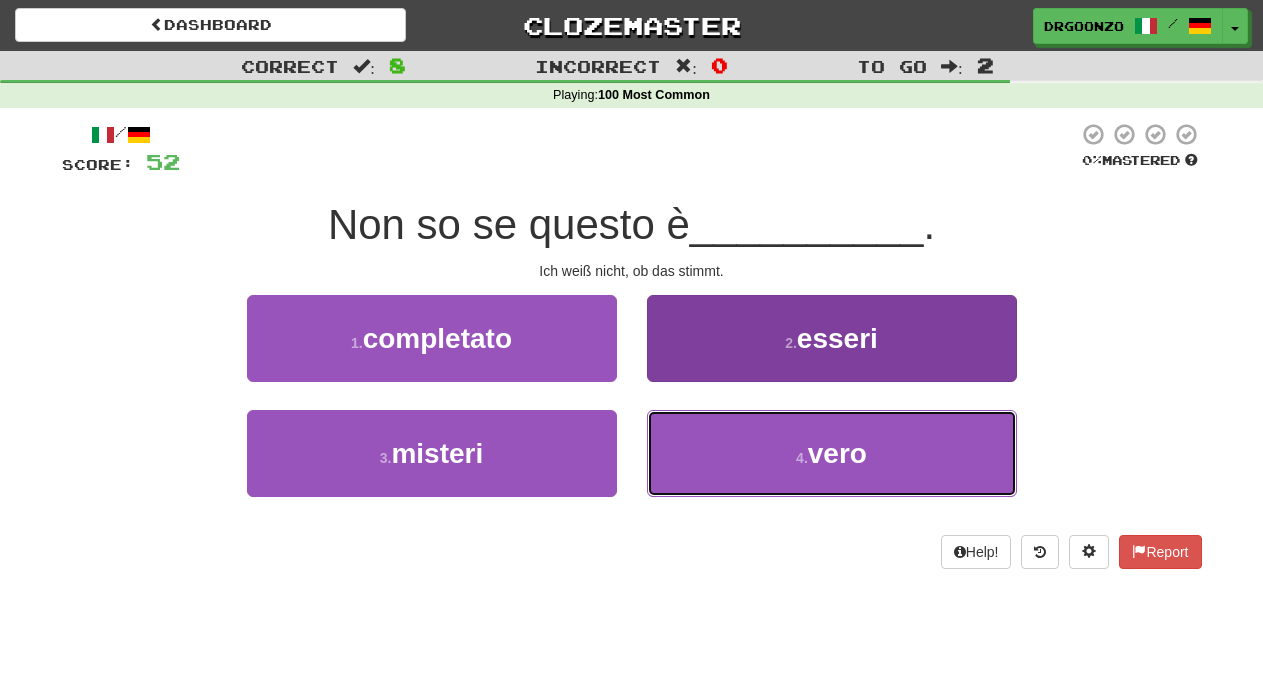 click on "vero" at bounding box center [837, 453] 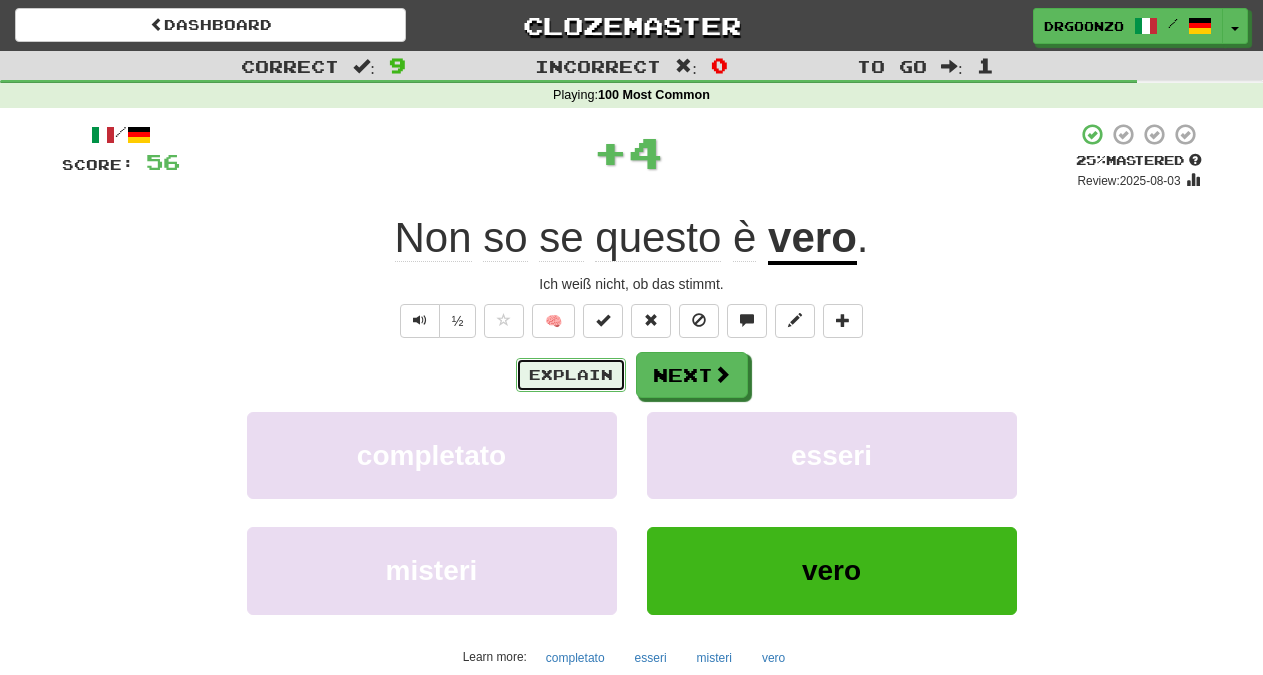 click on "Explain" at bounding box center [571, 375] 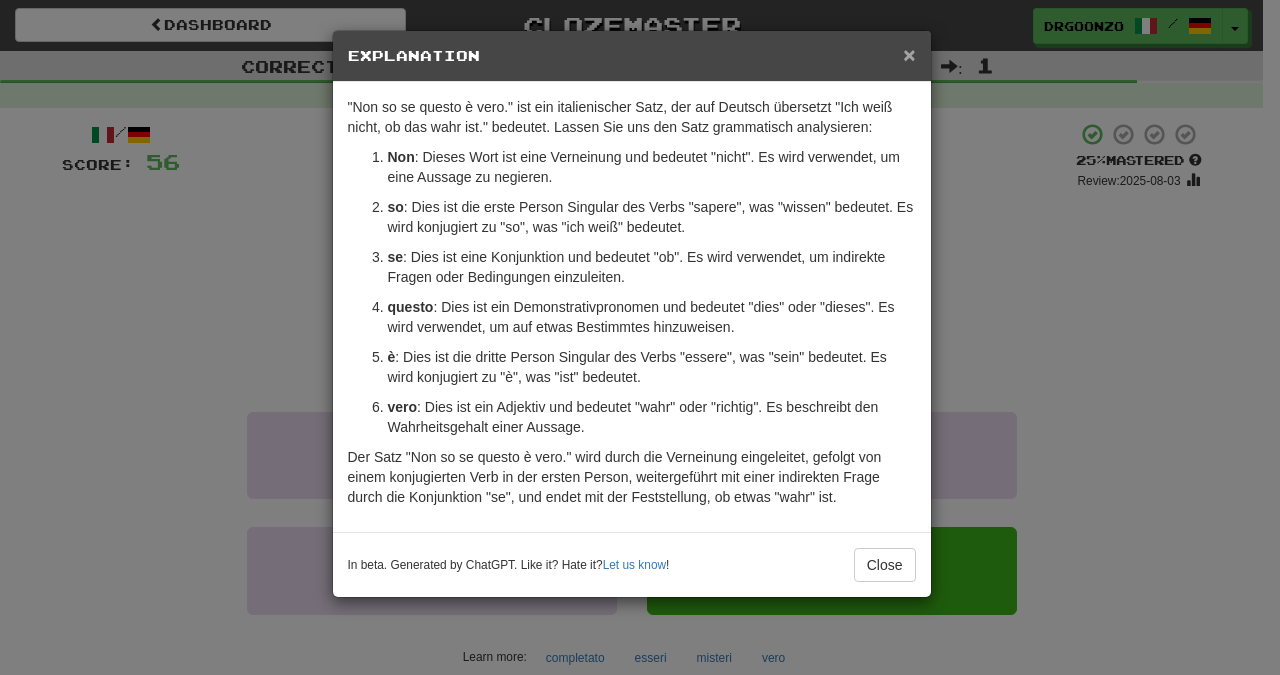 click on "×" at bounding box center [909, 54] 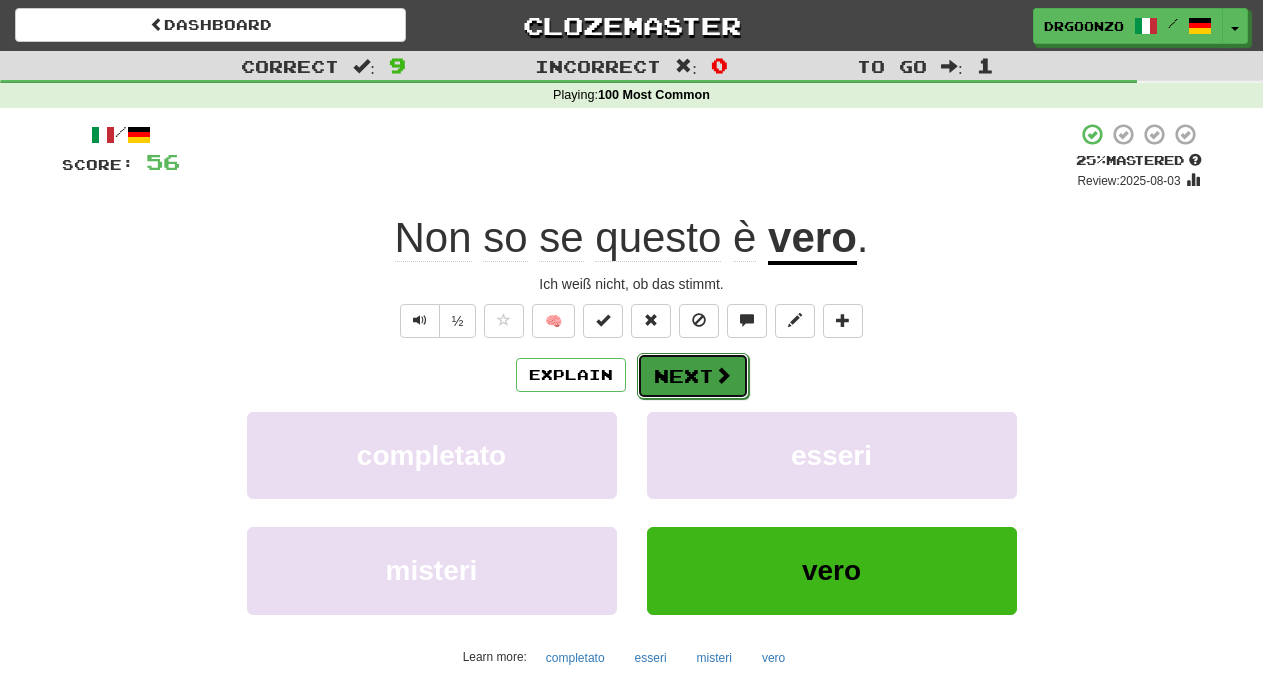 click at bounding box center (723, 375) 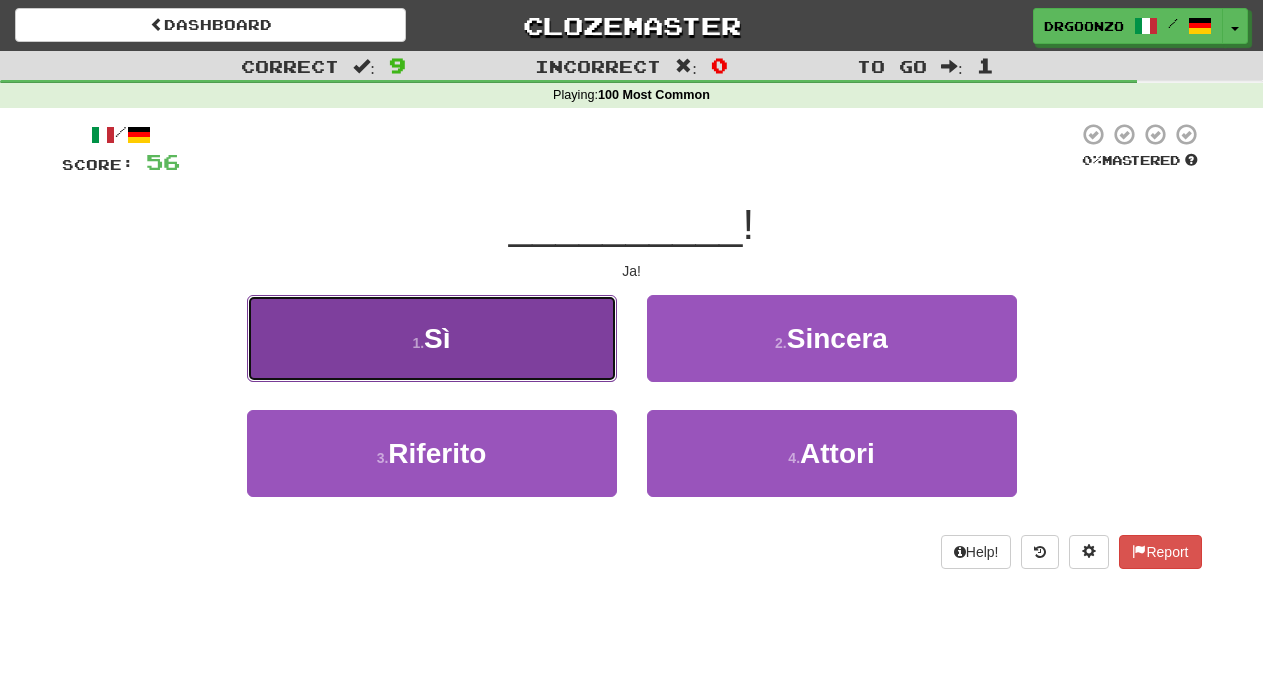 click on "1 .  Sì" at bounding box center (432, 338) 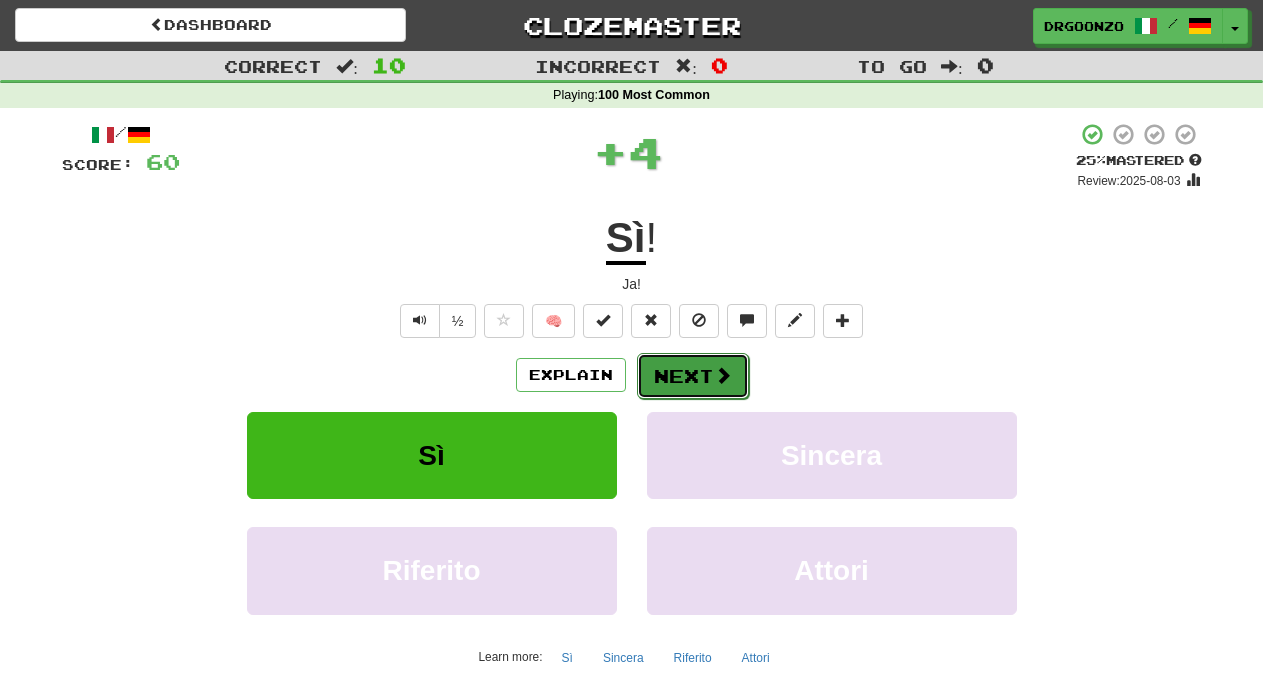 click on "Next" at bounding box center [693, 376] 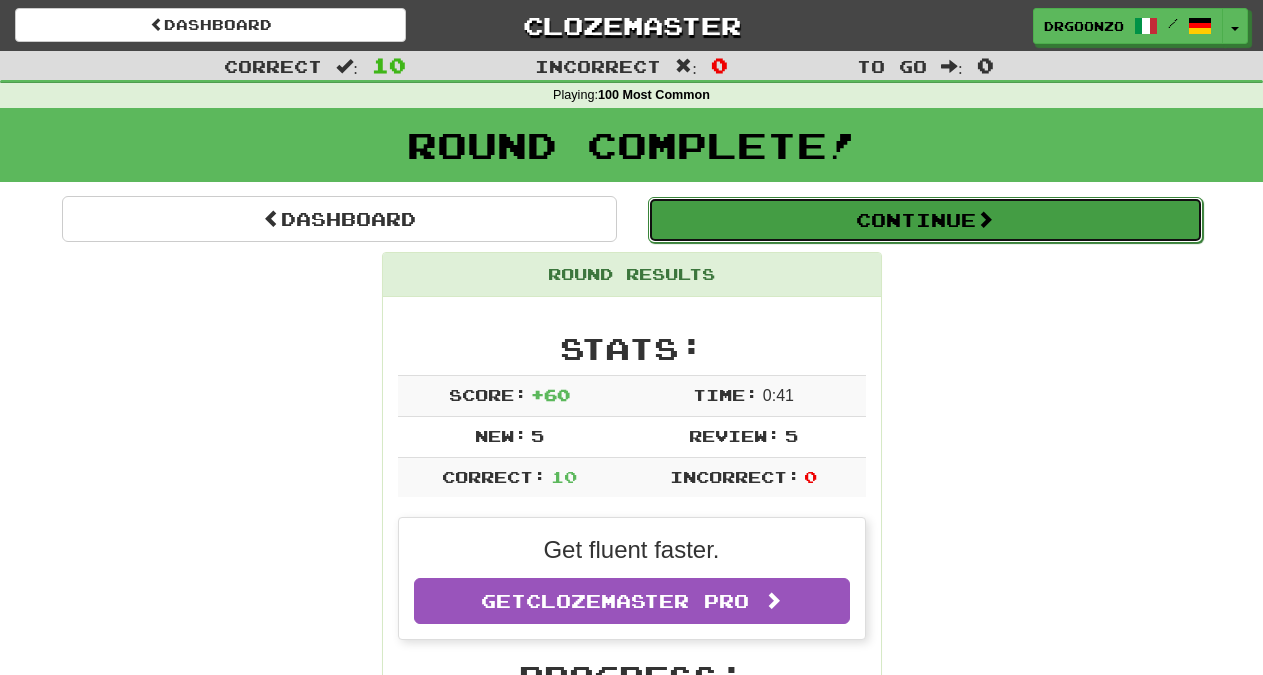 click on "Continue" at bounding box center [925, 220] 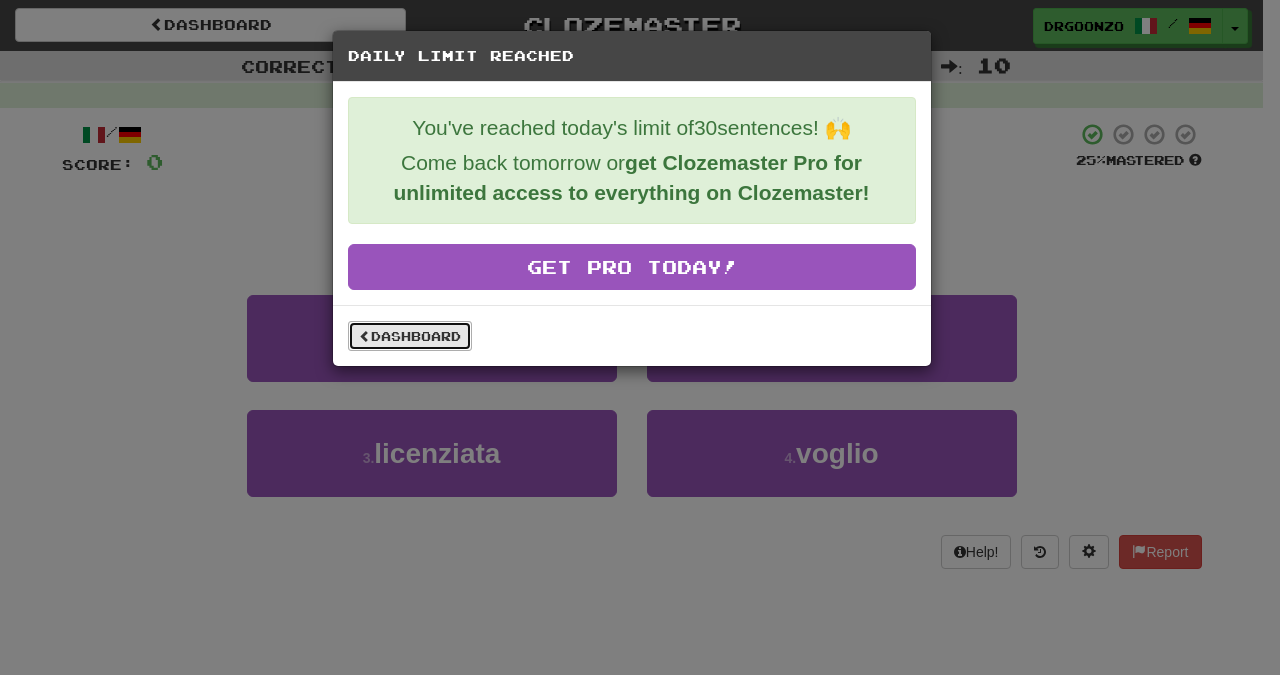 click on "Dashboard" at bounding box center [410, 336] 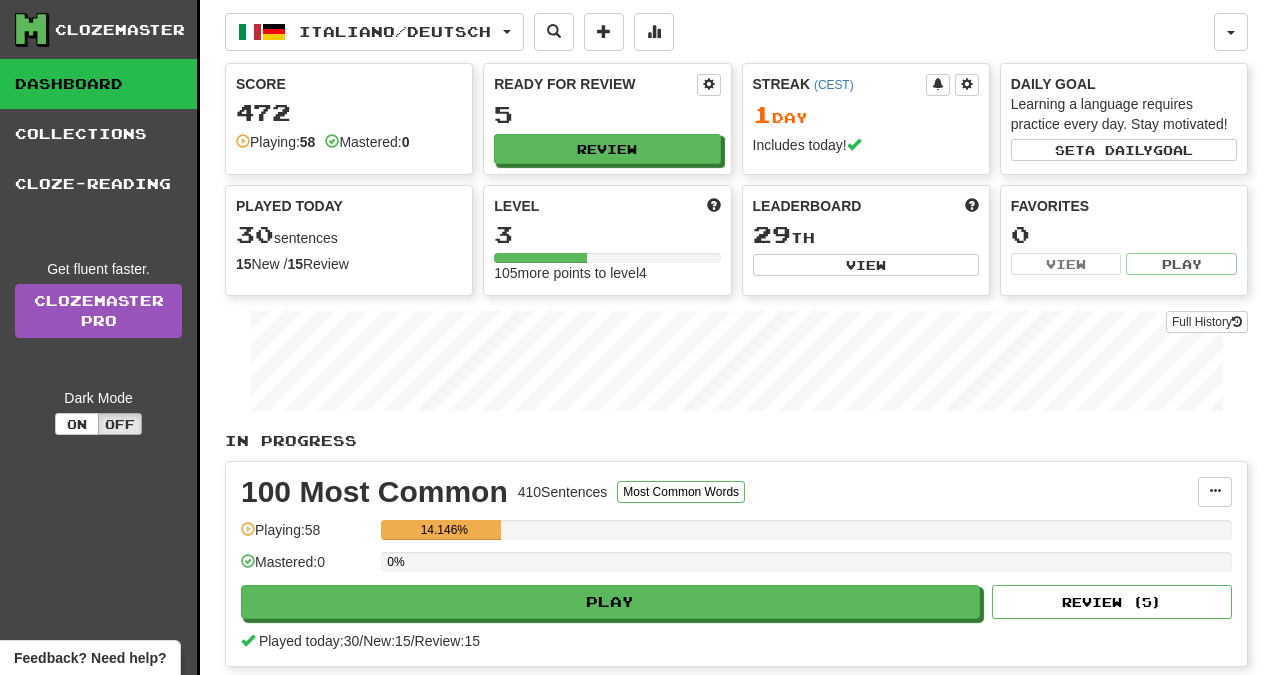 scroll, scrollTop: 0, scrollLeft: 0, axis: both 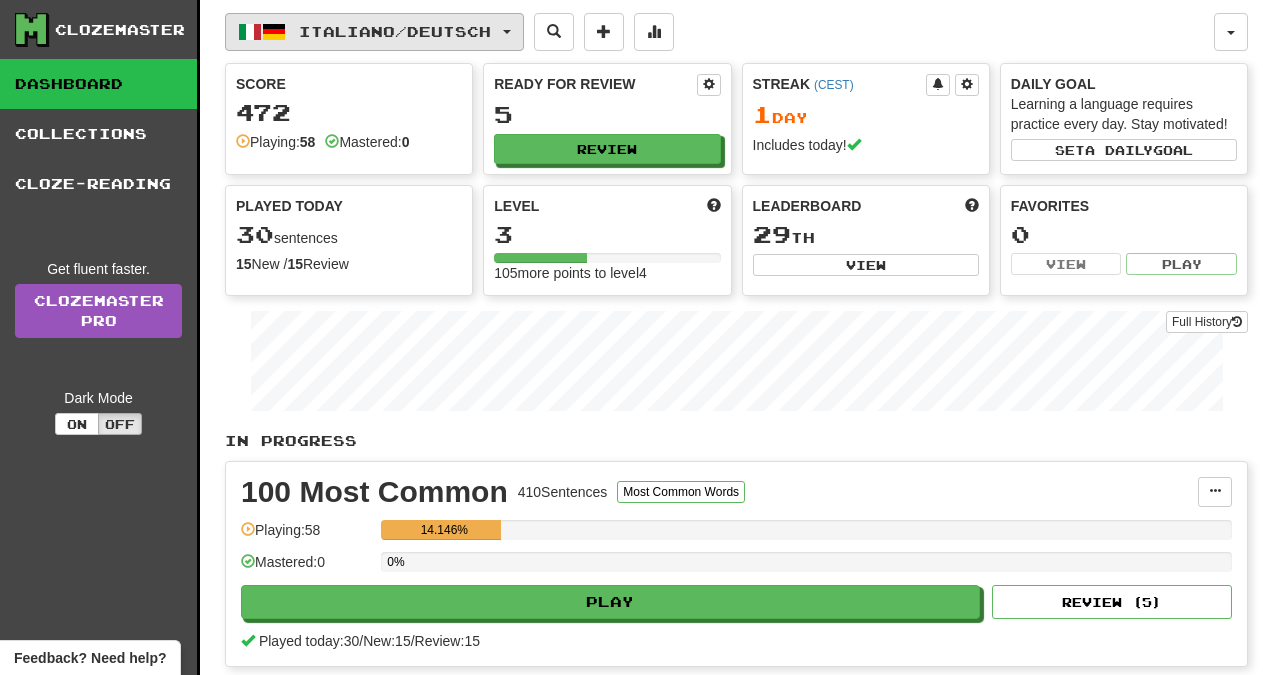 click on "Italiano  /  Deutsch" at bounding box center (395, 31) 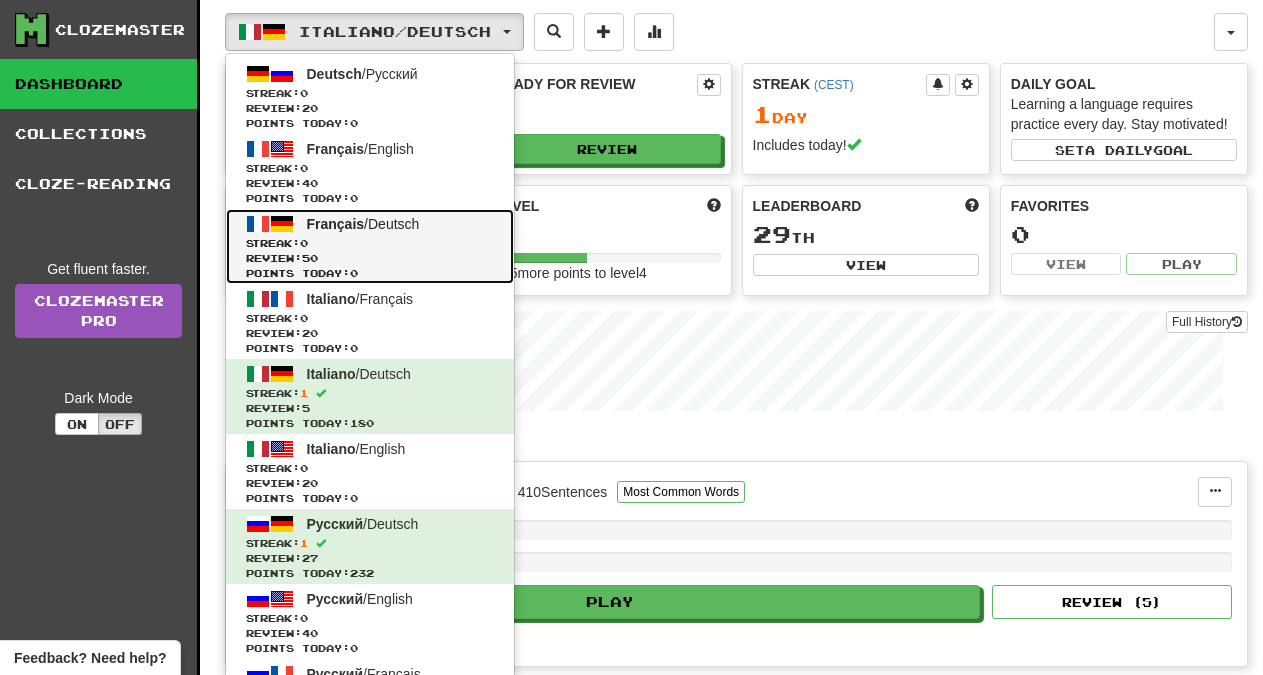 click on "Streak:  0" at bounding box center (370, 243) 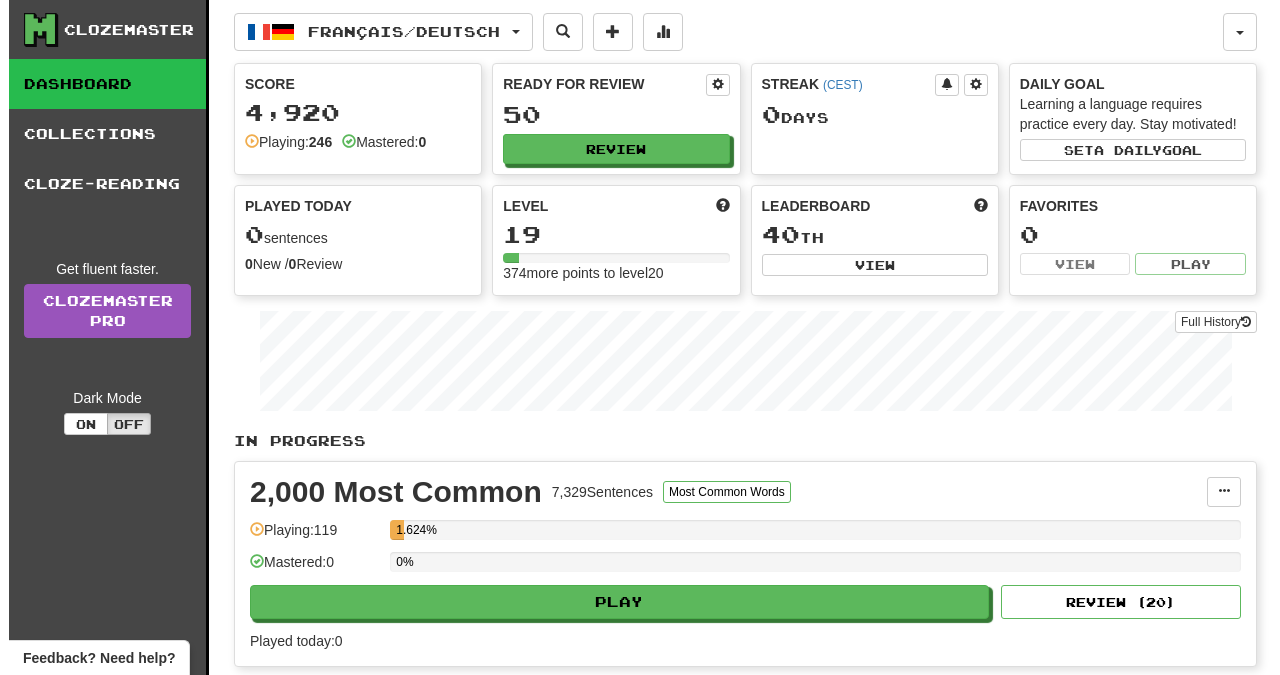 scroll, scrollTop: 0, scrollLeft: 0, axis: both 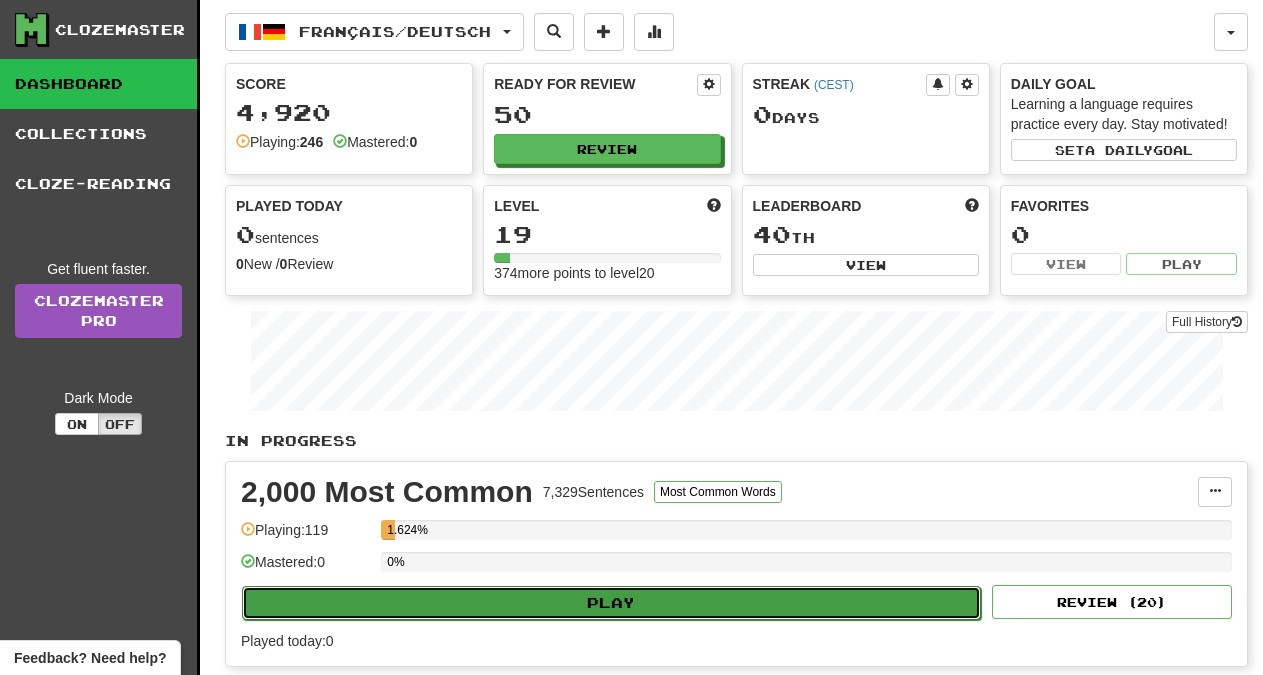 click on "Play" at bounding box center (611, 603) 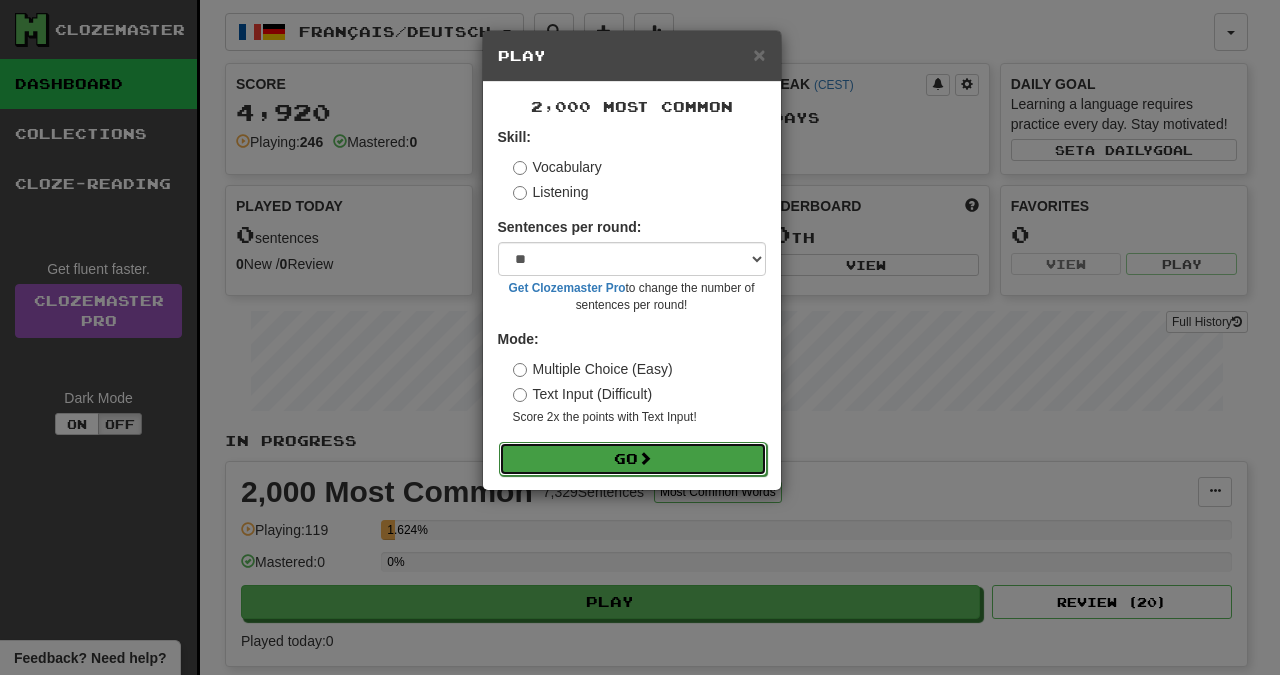 click on "Go" at bounding box center (633, 459) 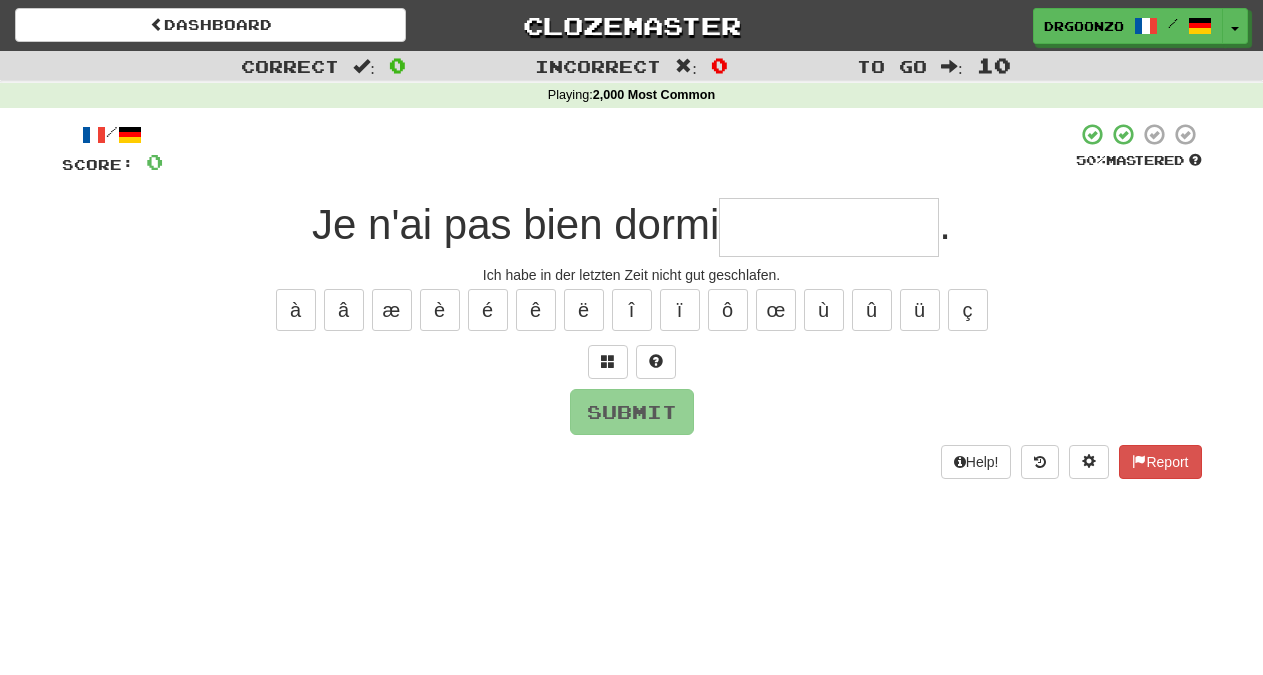 scroll, scrollTop: 0, scrollLeft: 0, axis: both 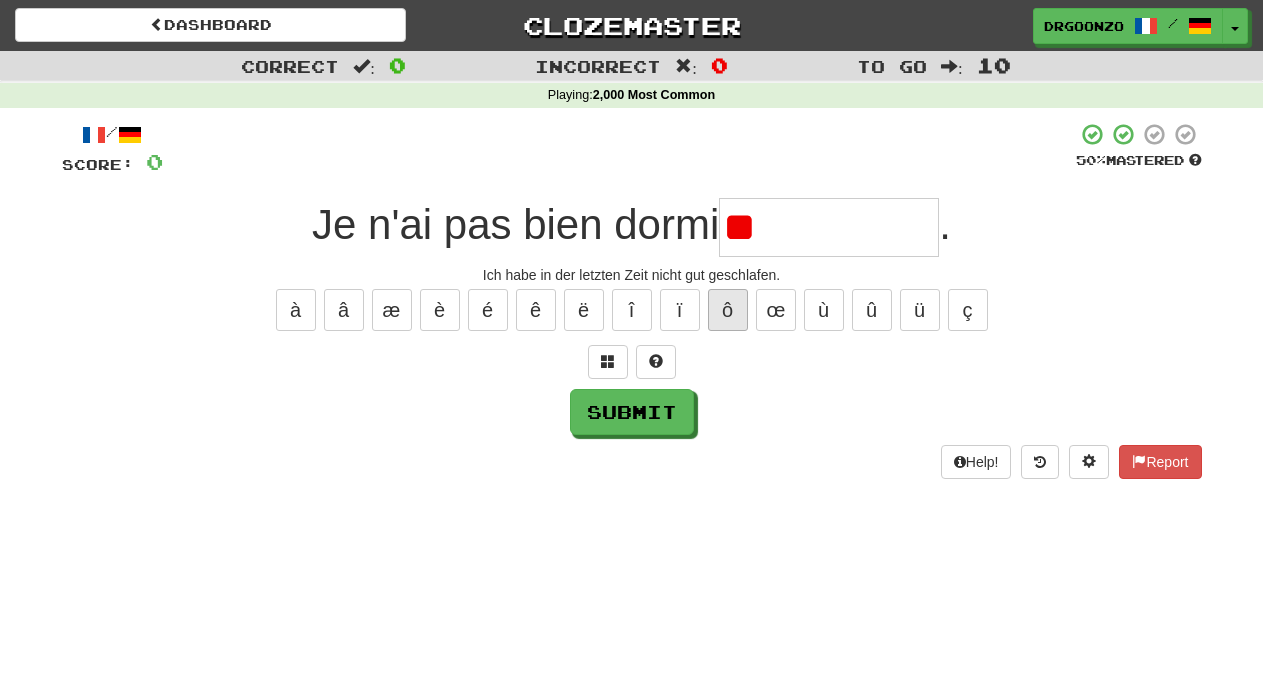 type on "*" 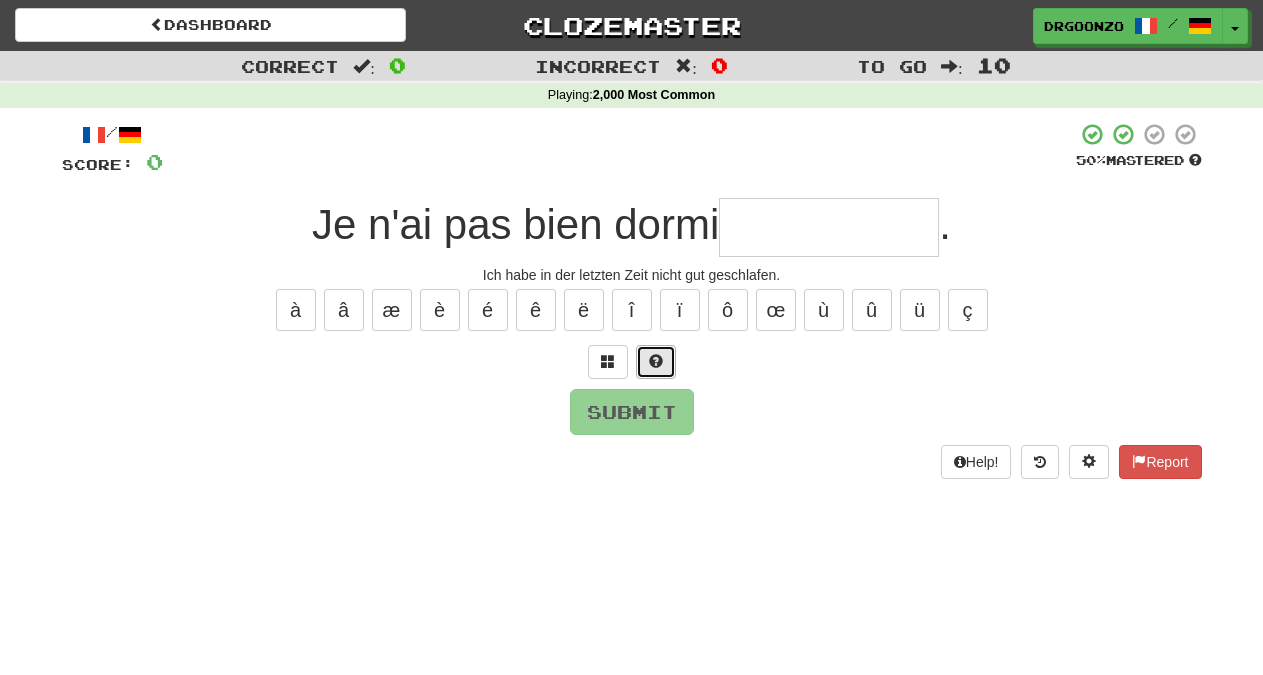 click at bounding box center [656, 361] 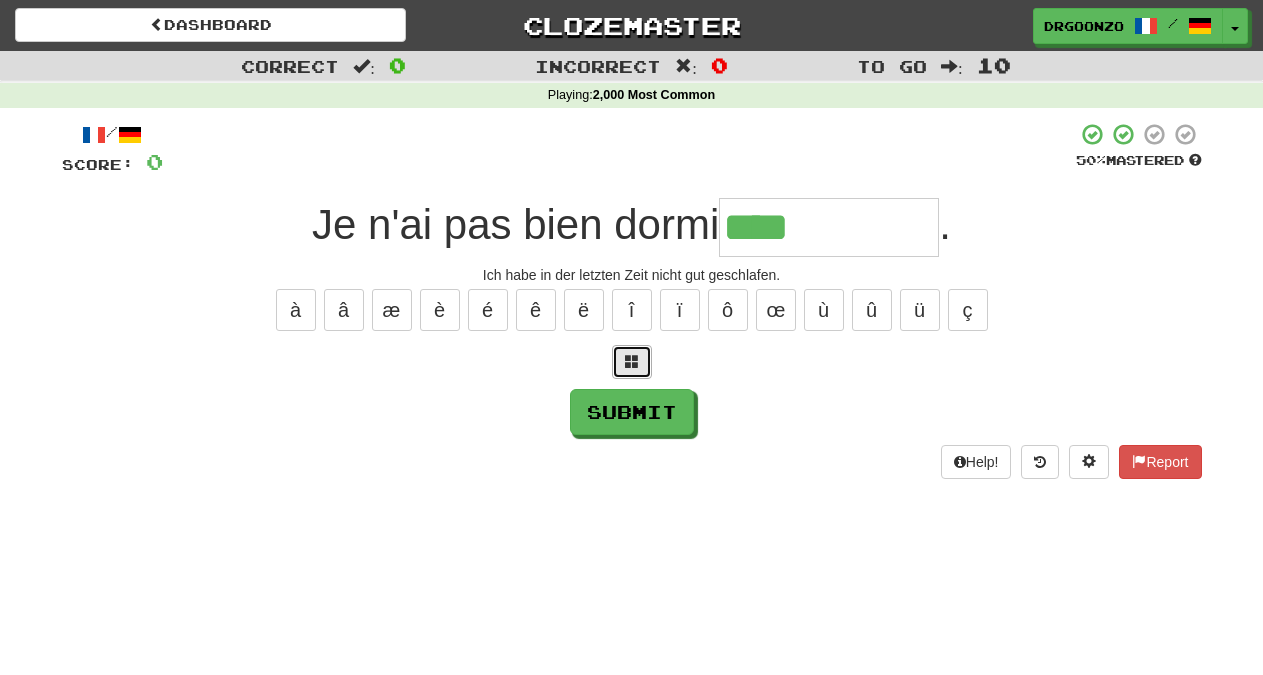click at bounding box center (632, 362) 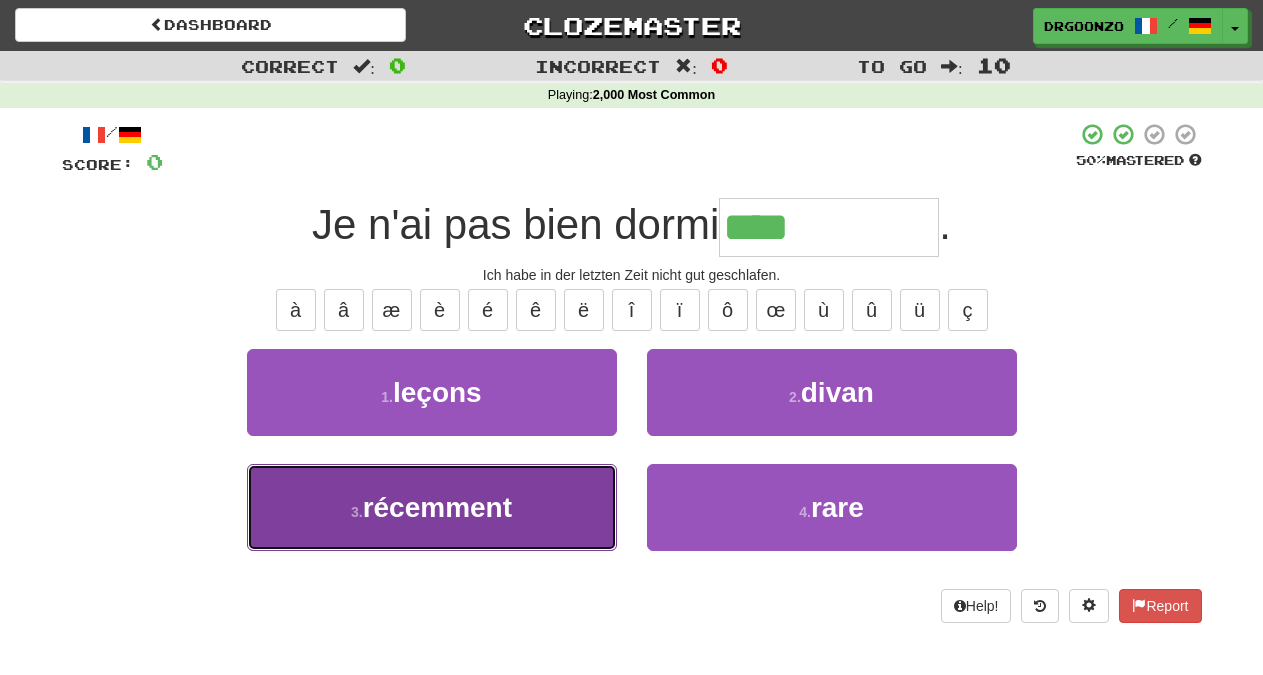click on "récemment" at bounding box center [437, 507] 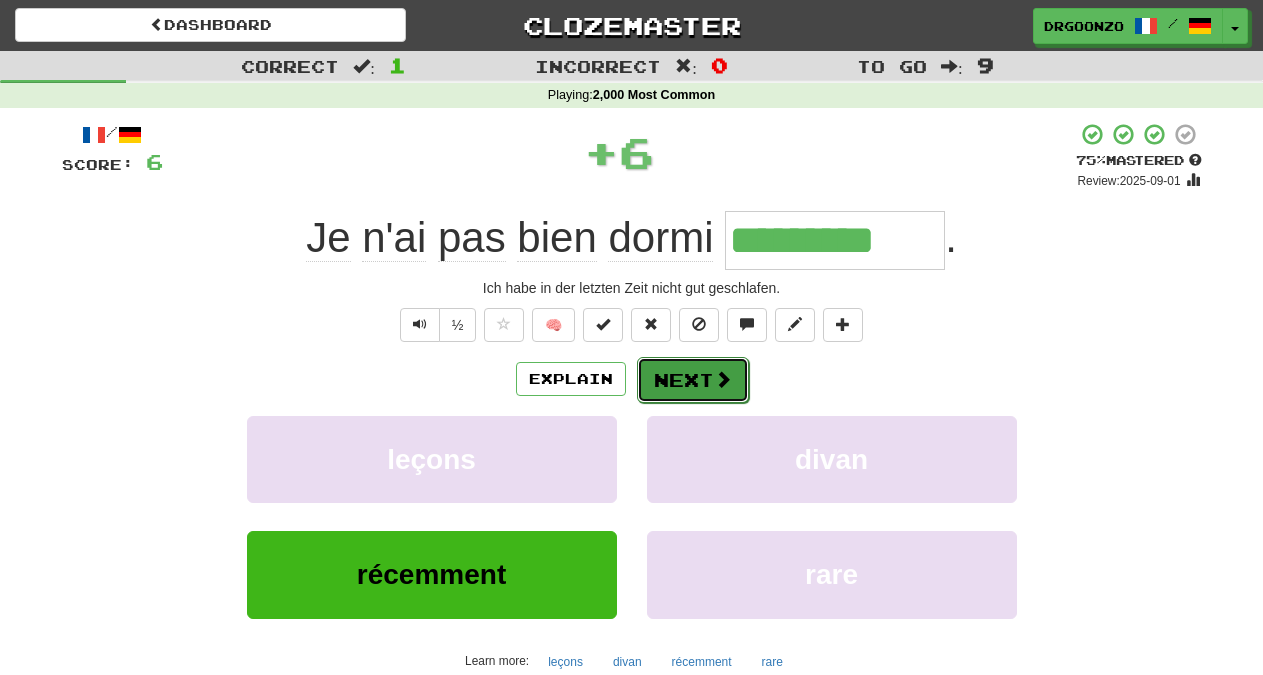 click on "Next" at bounding box center [693, 380] 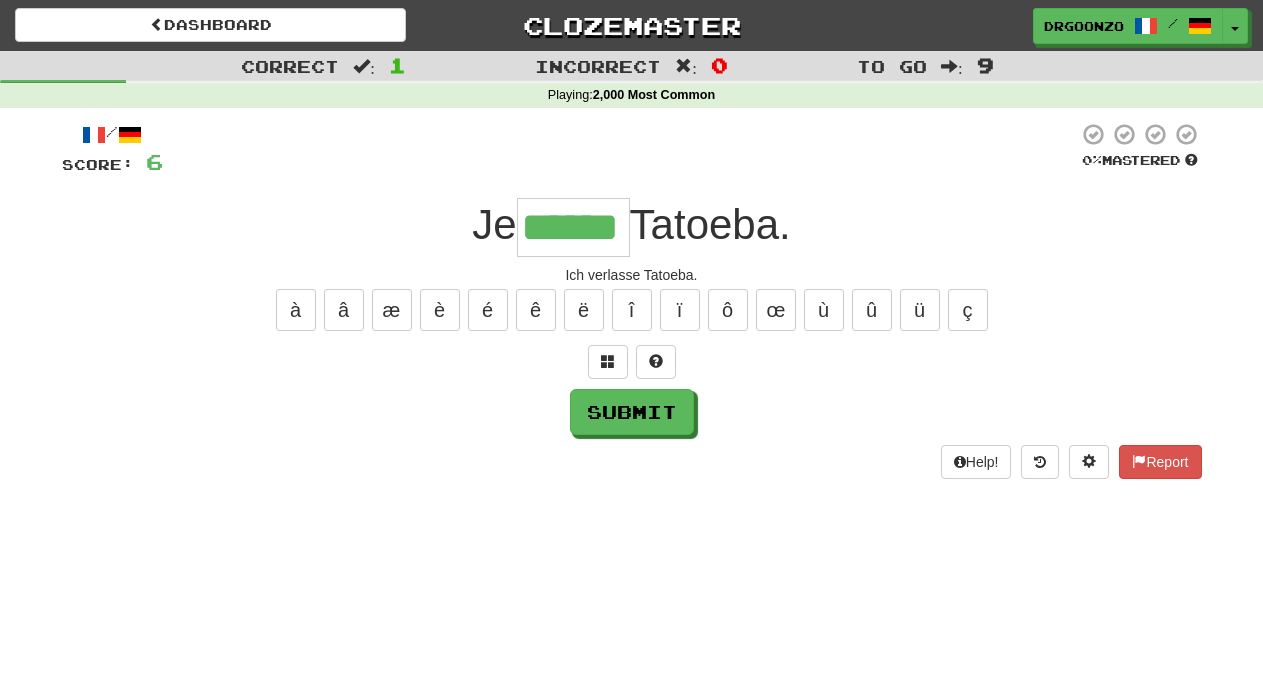 type on "******" 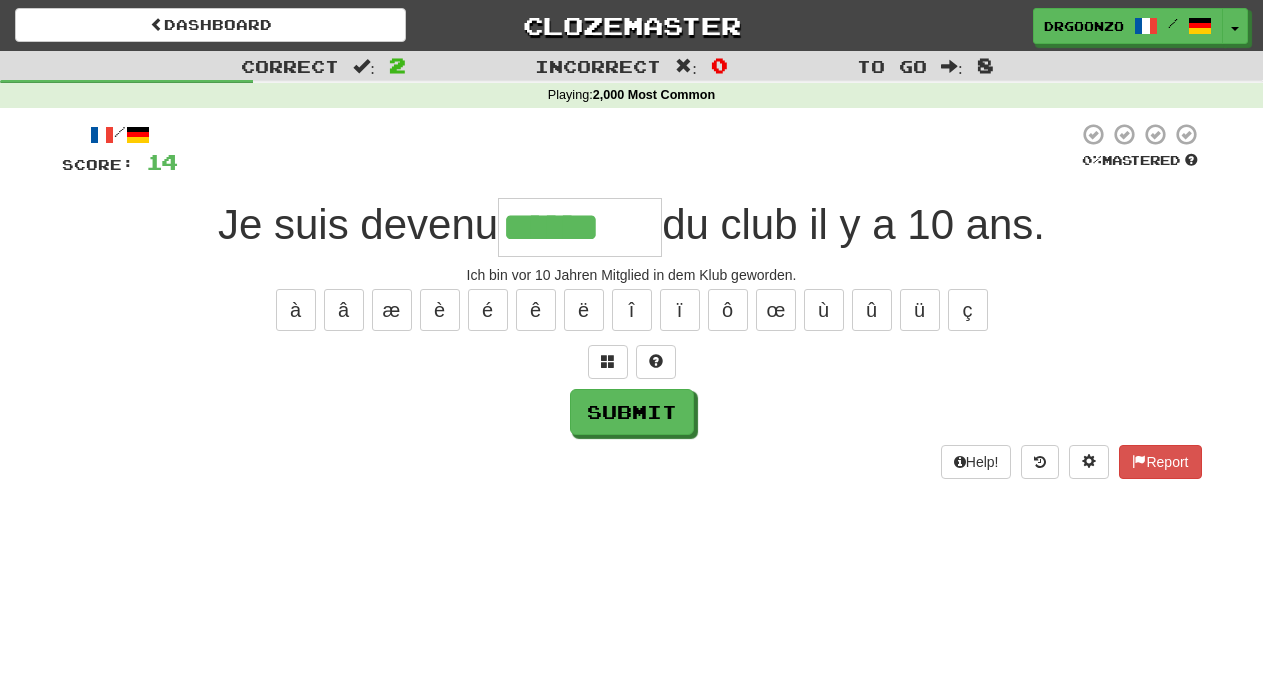 type on "******" 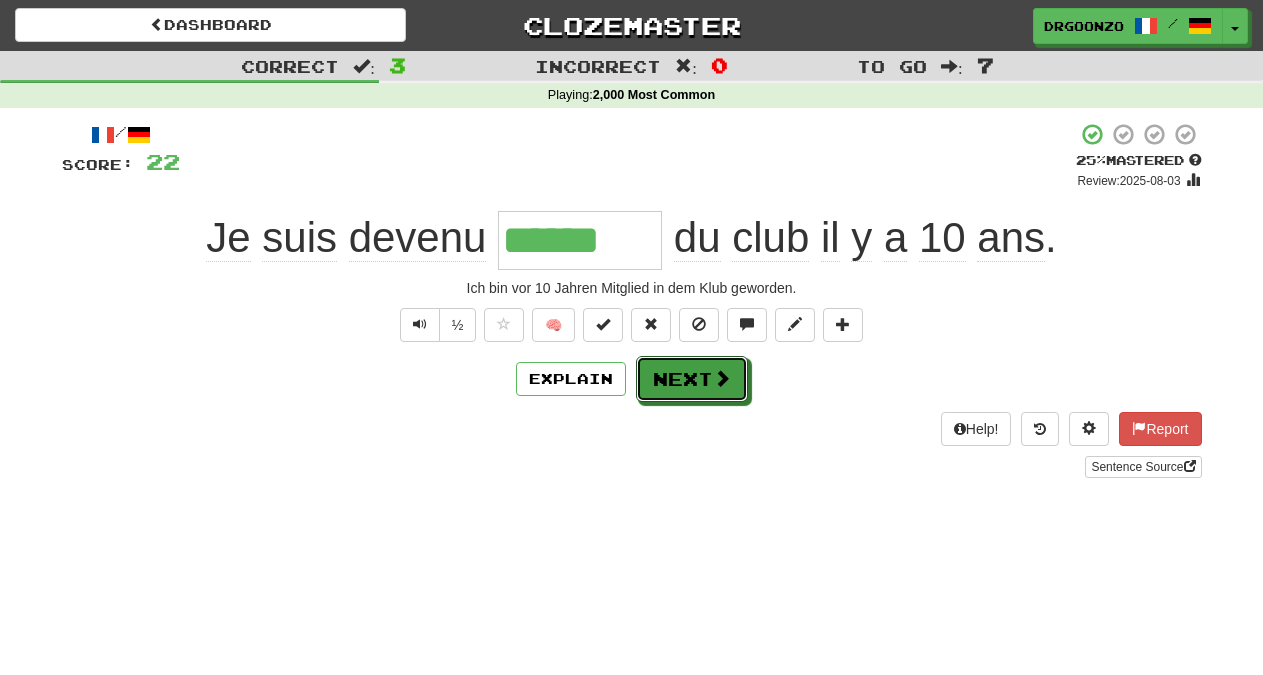 click on "Next" at bounding box center (692, 379) 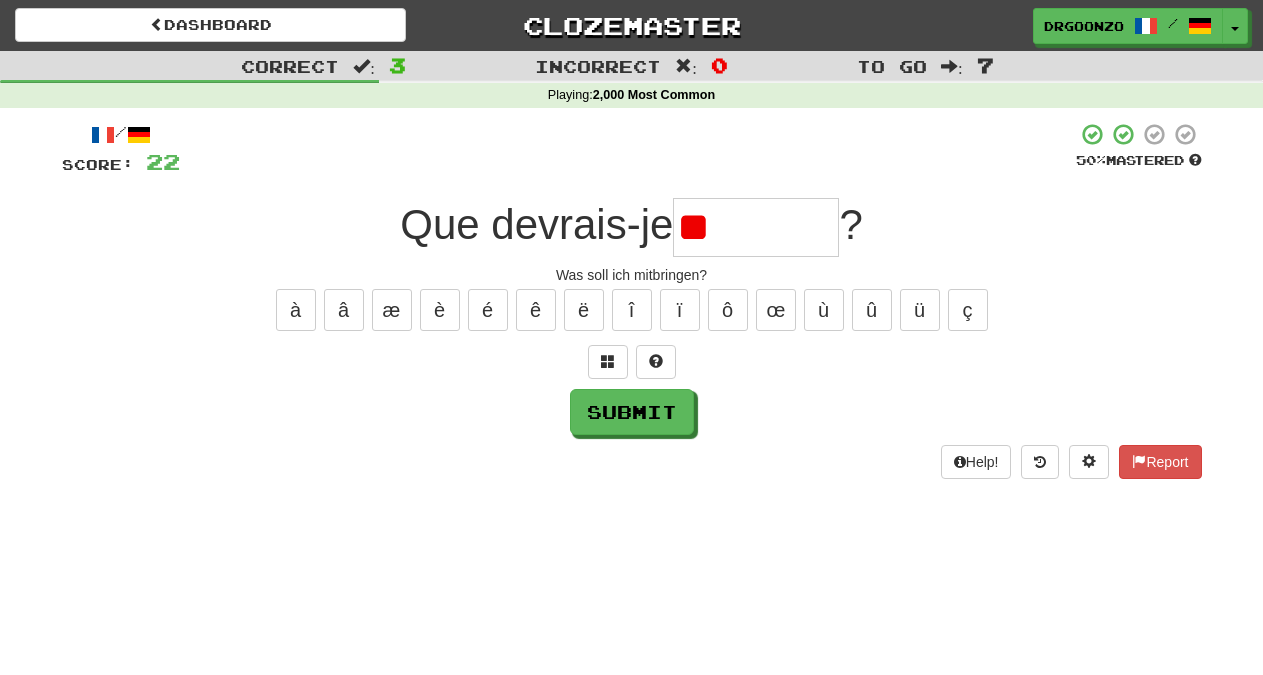 type on "*" 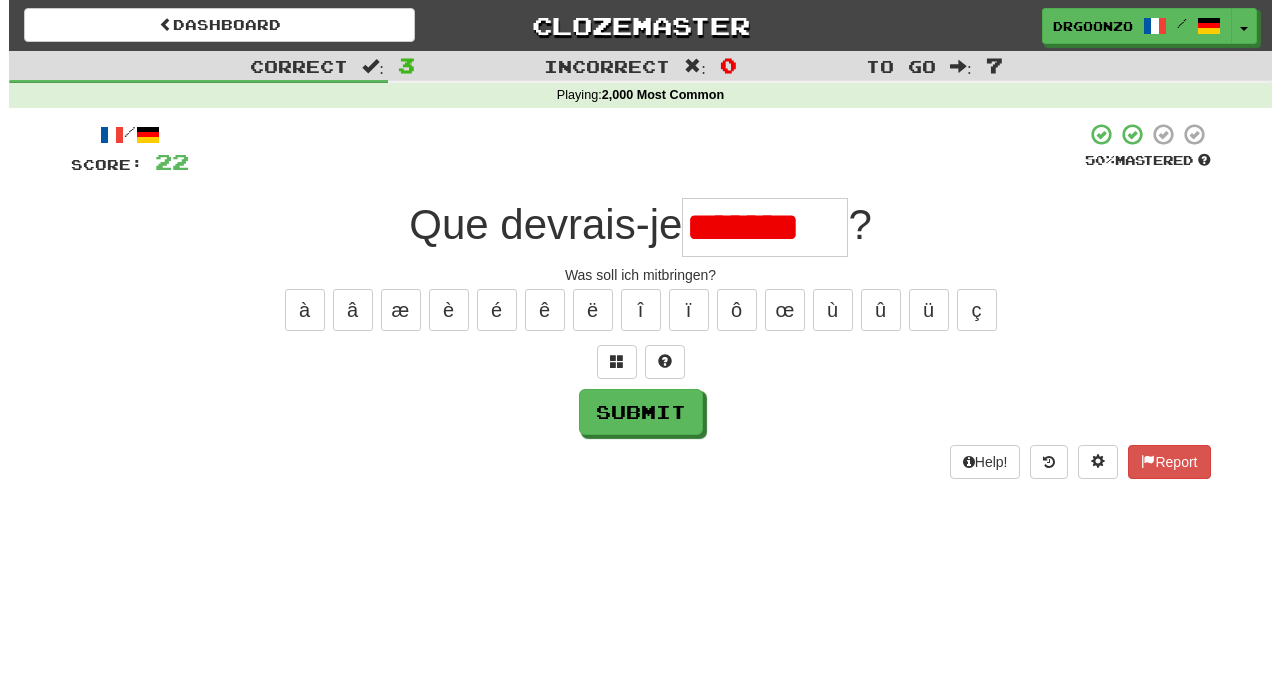 scroll, scrollTop: 0, scrollLeft: 0, axis: both 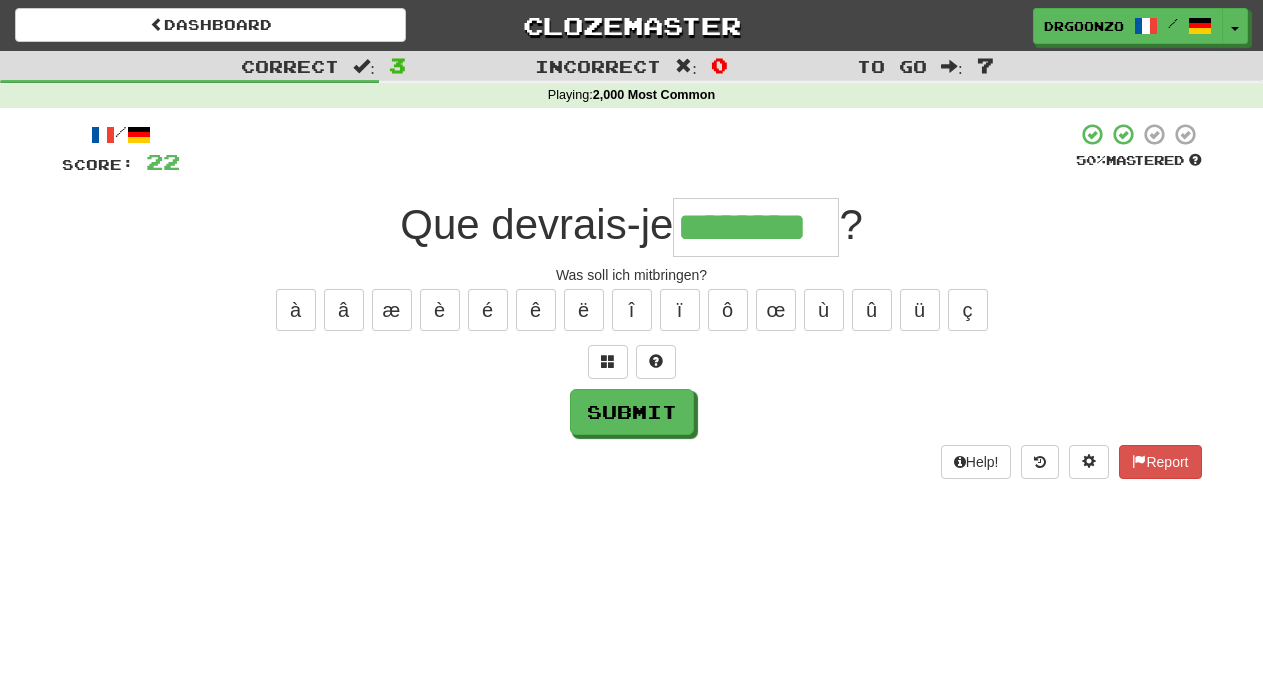 type on "********" 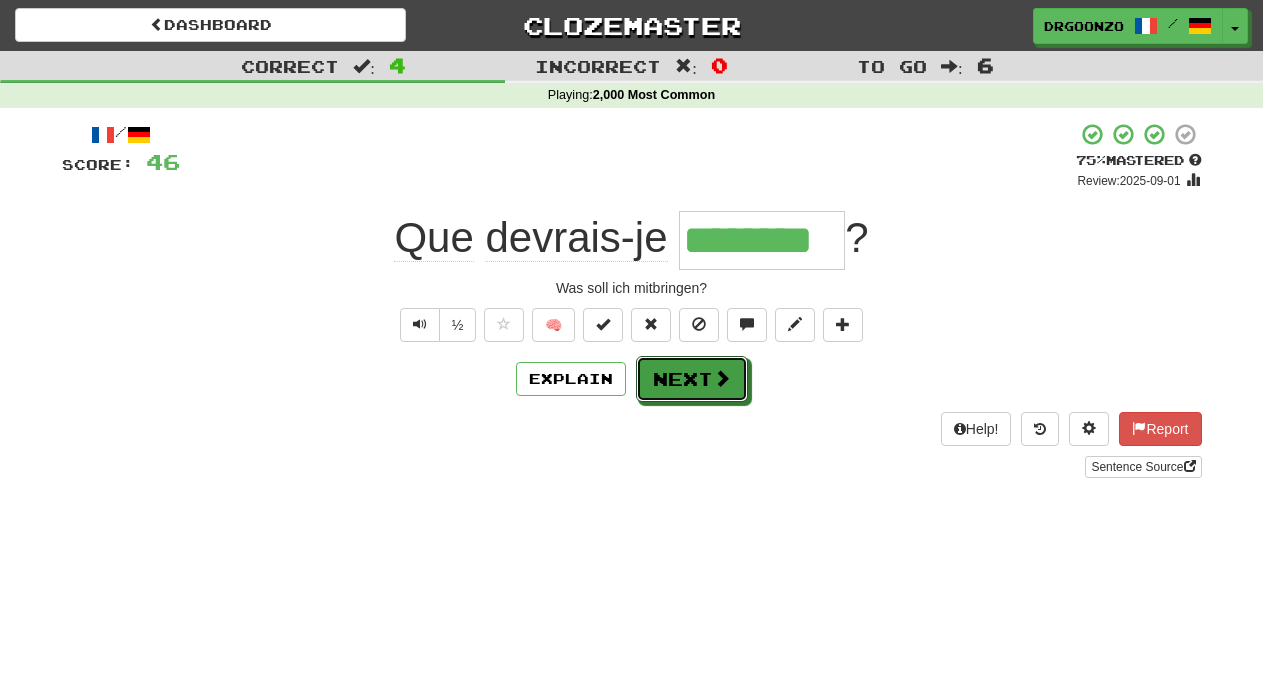 click on "Next" at bounding box center (692, 379) 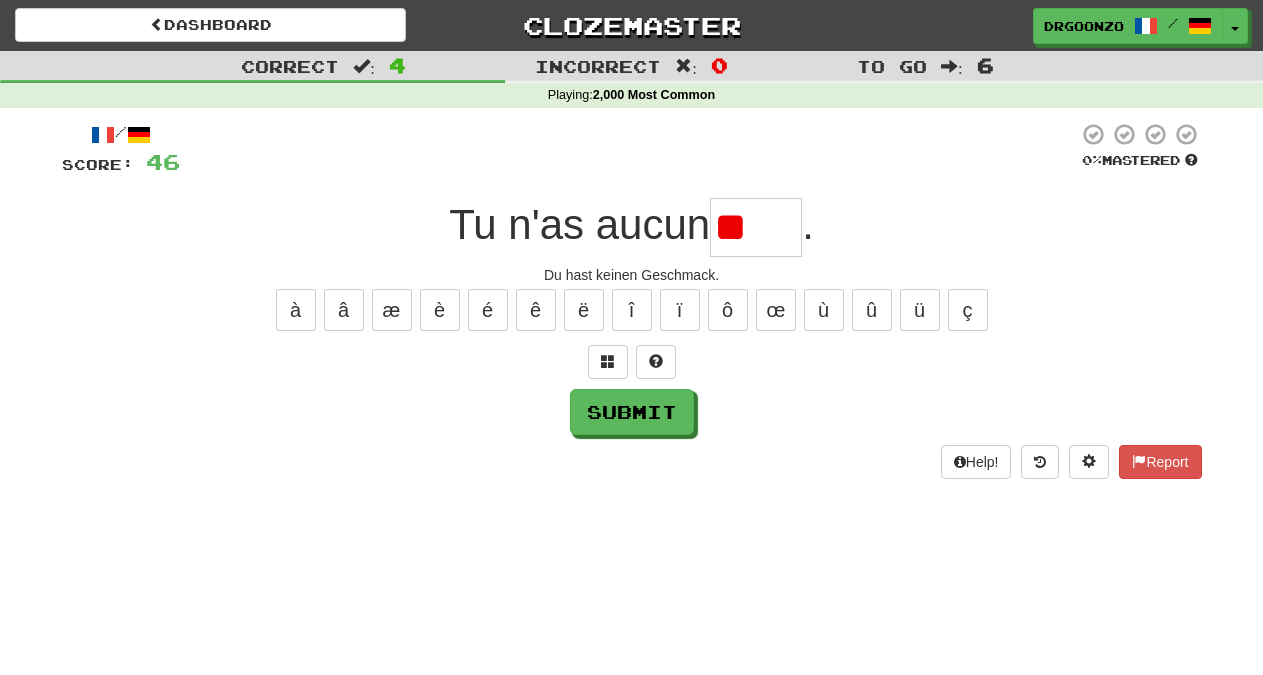 type on "*" 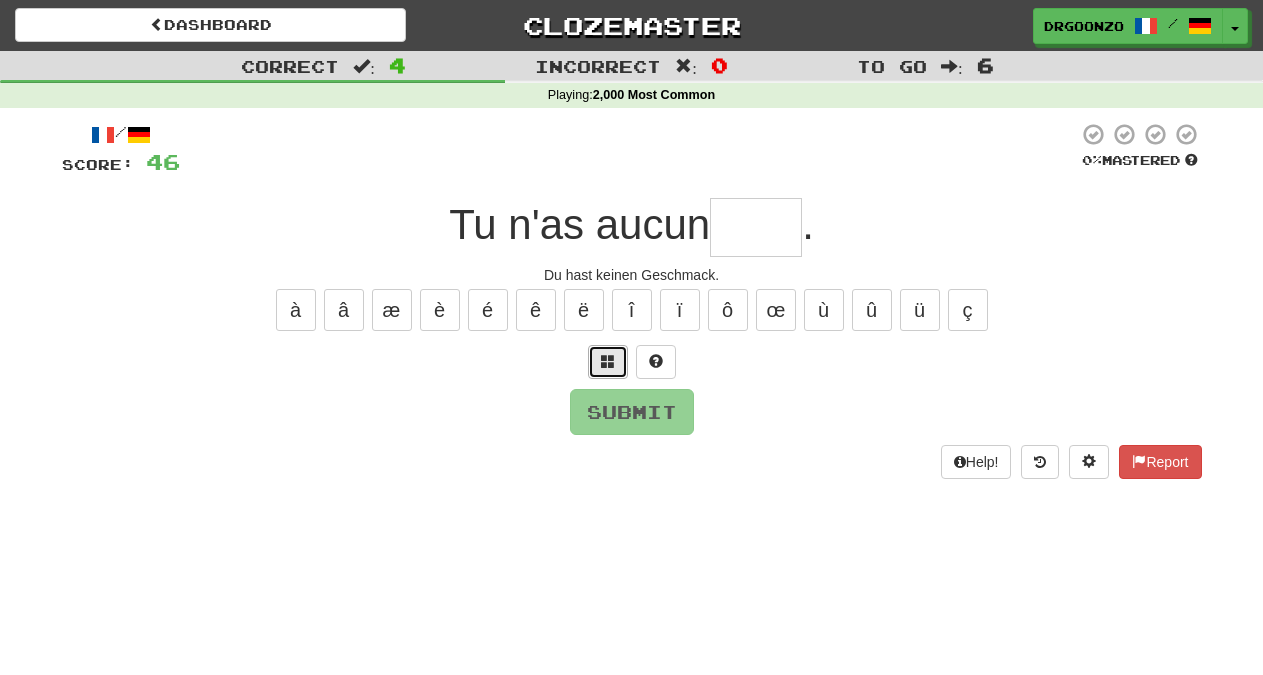 click at bounding box center (608, 361) 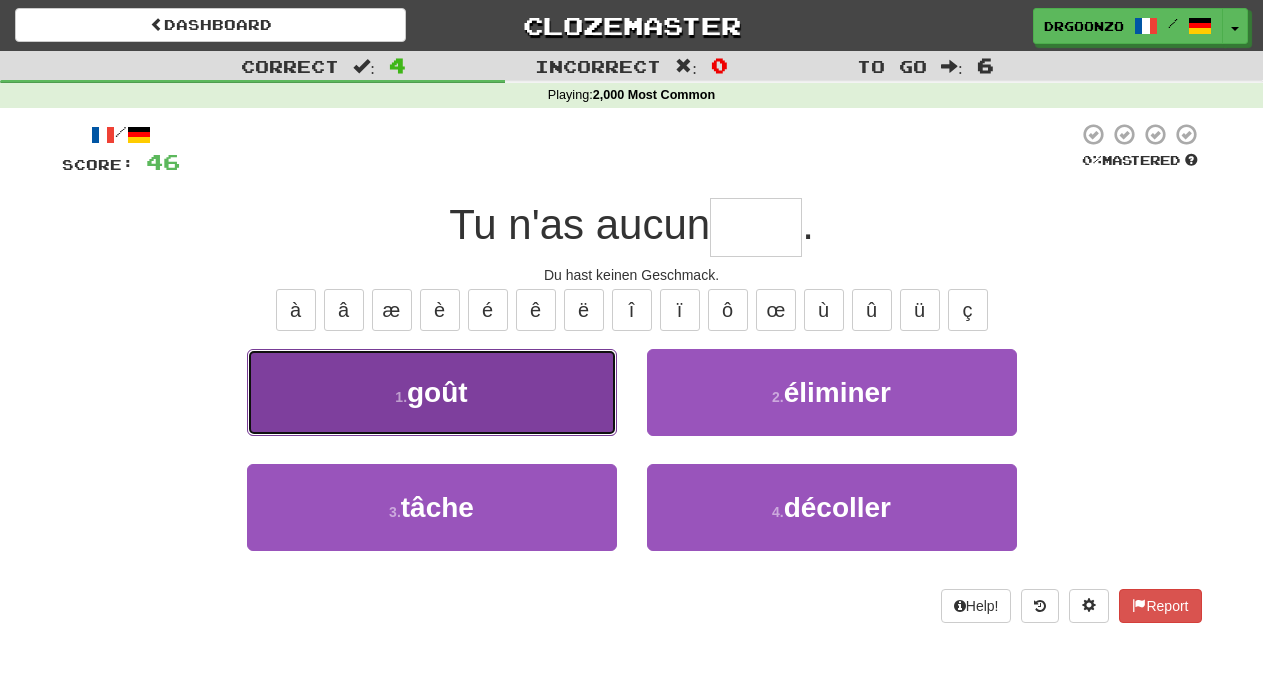 click on "1 .  goût" at bounding box center (432, 392) 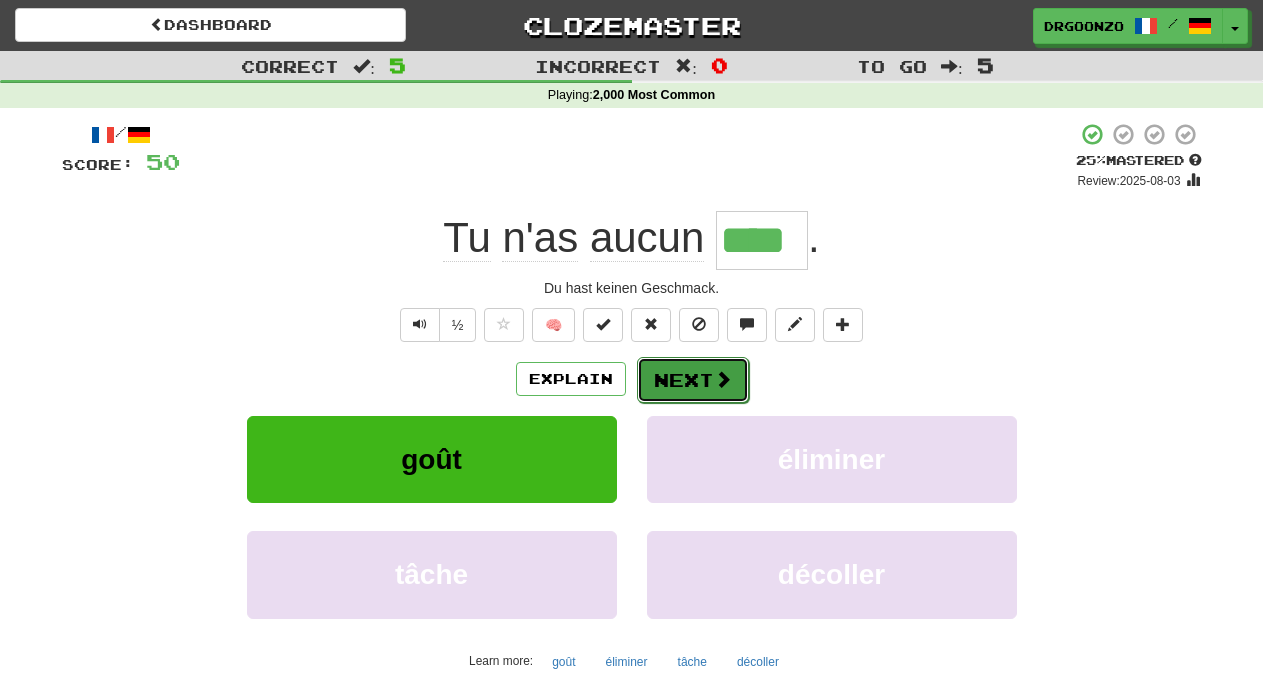click on "Next" at bounding box center [693, 380] 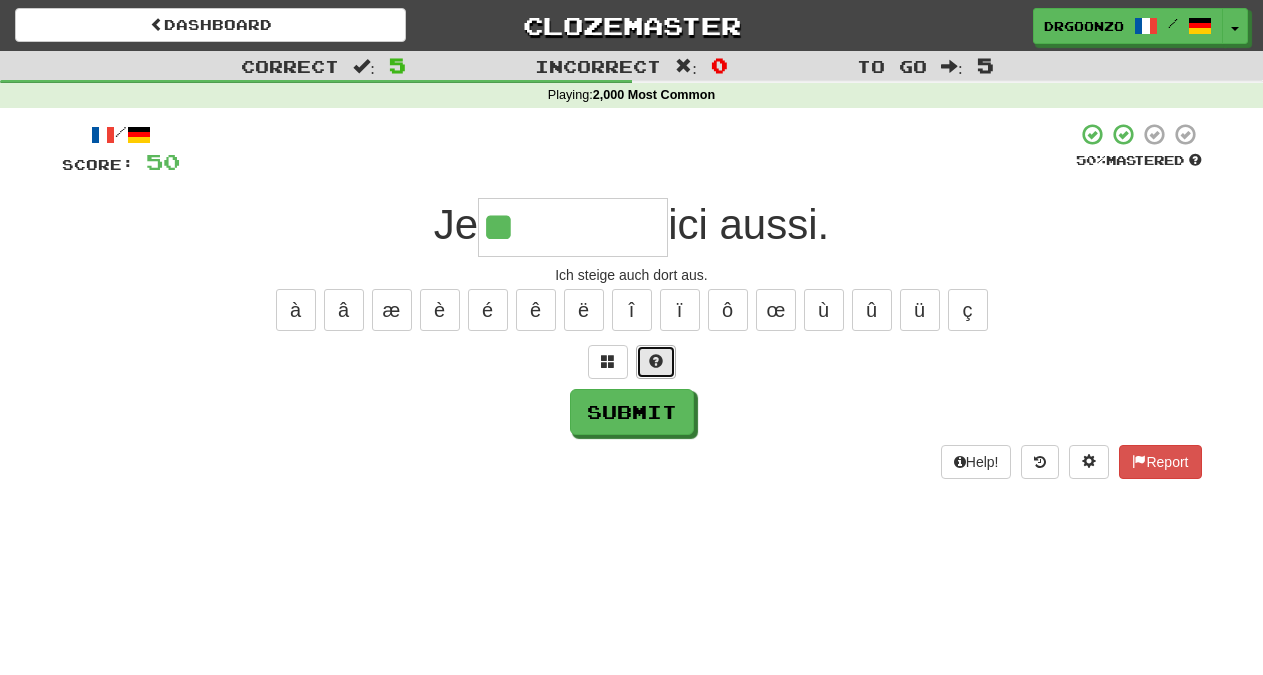 click at bounding box center [656, 362] 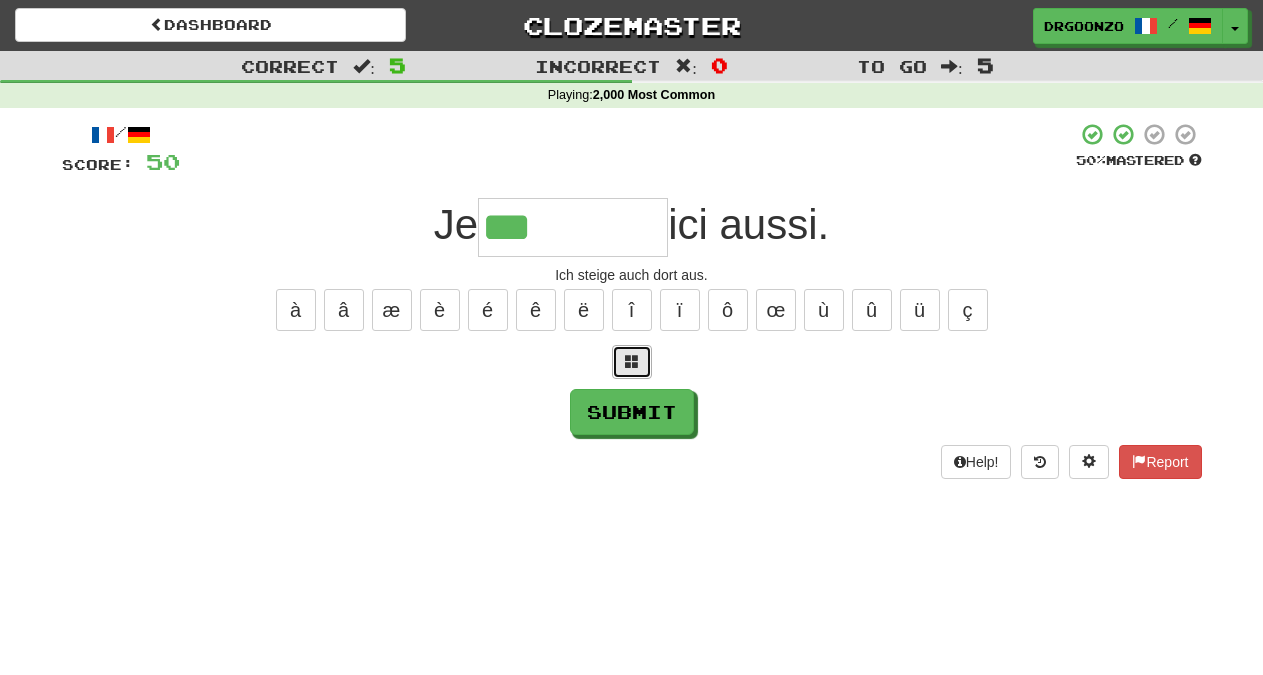 click at bounding box center [632, 362] 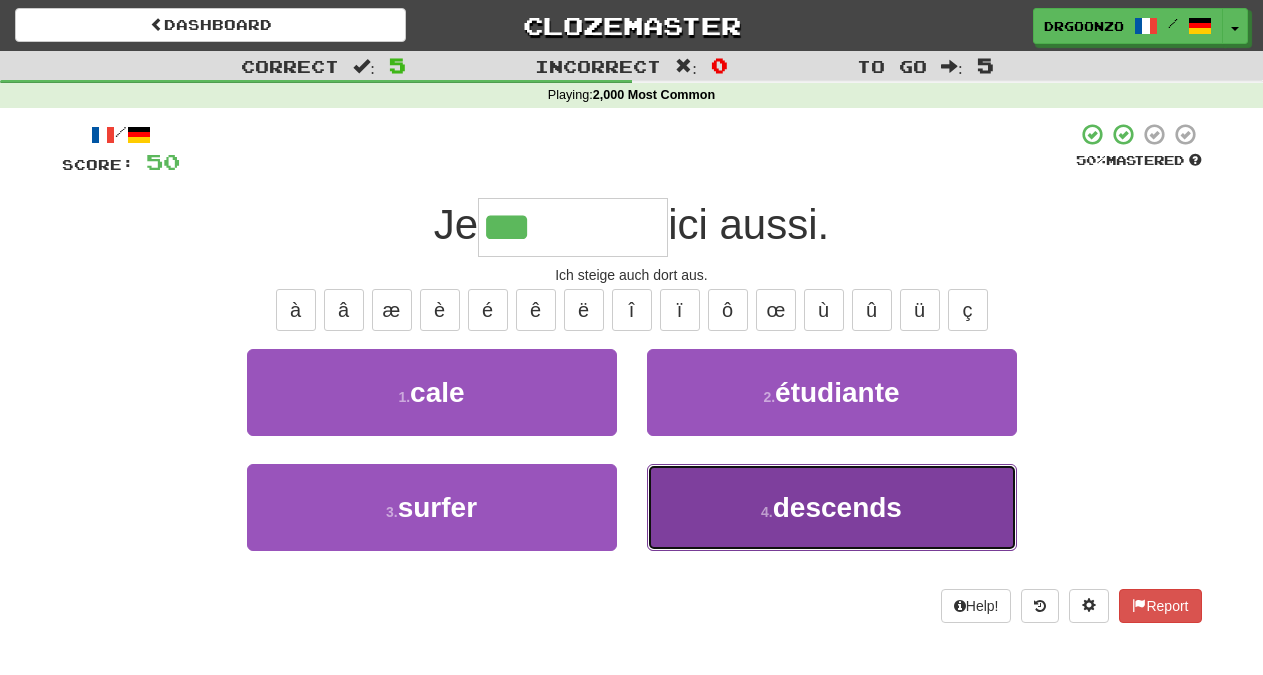 click on "descends" at bounding box center [837, 507] 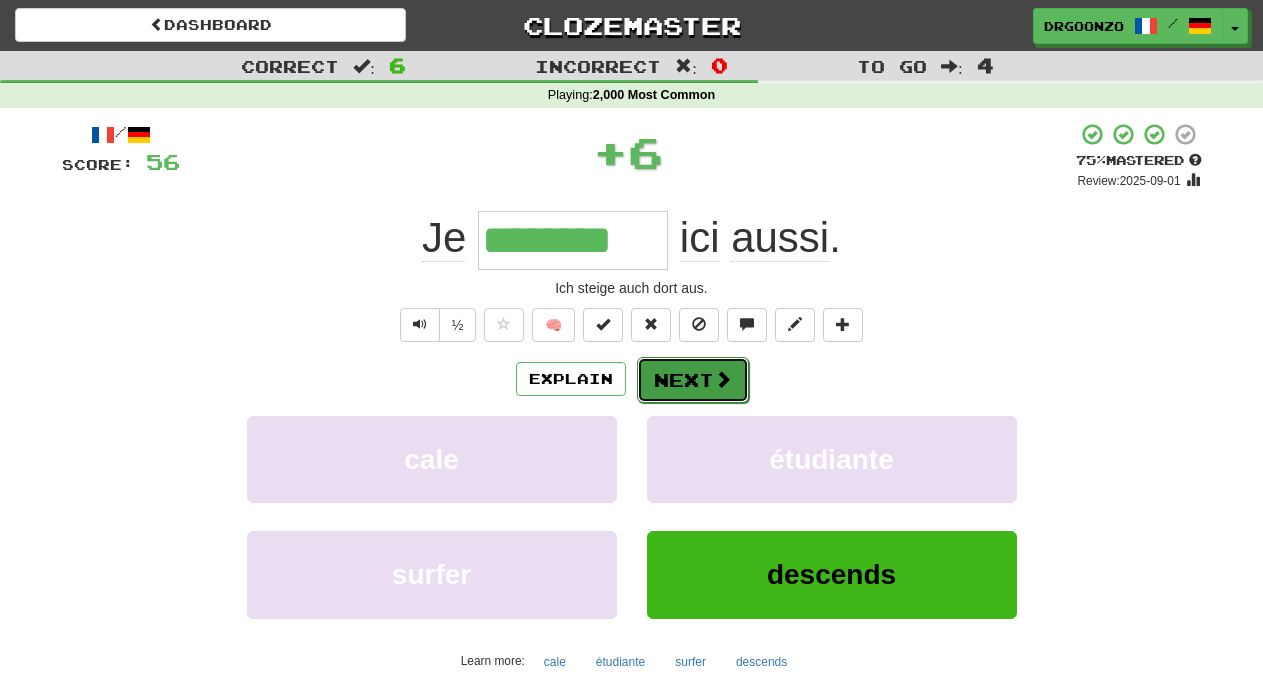 click on "Next" at bounding box center [693, 380] 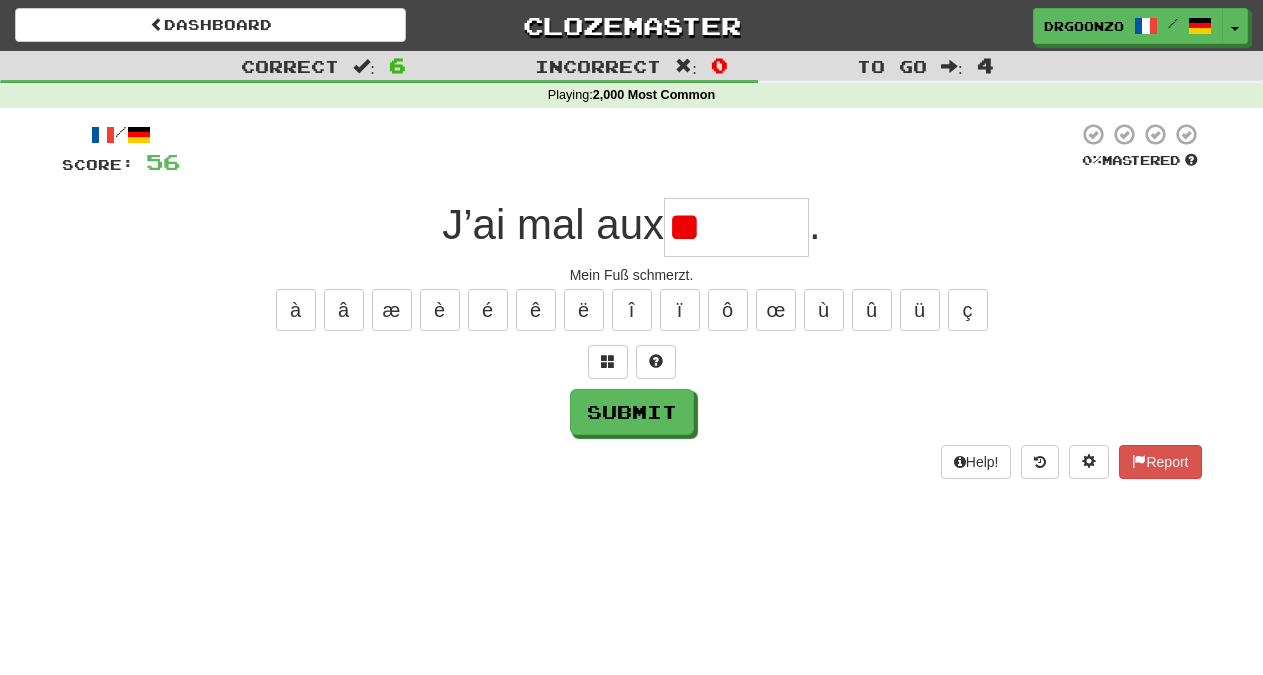 type on "*" 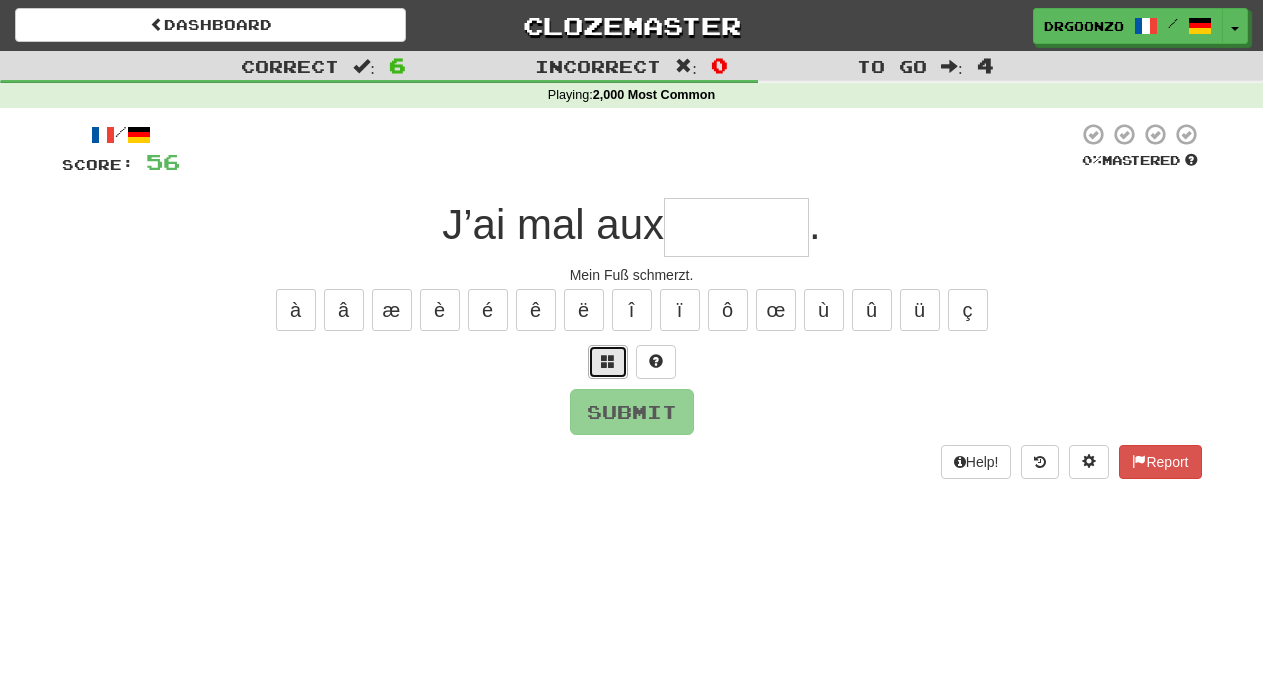 click at bounding box center [608, 361] 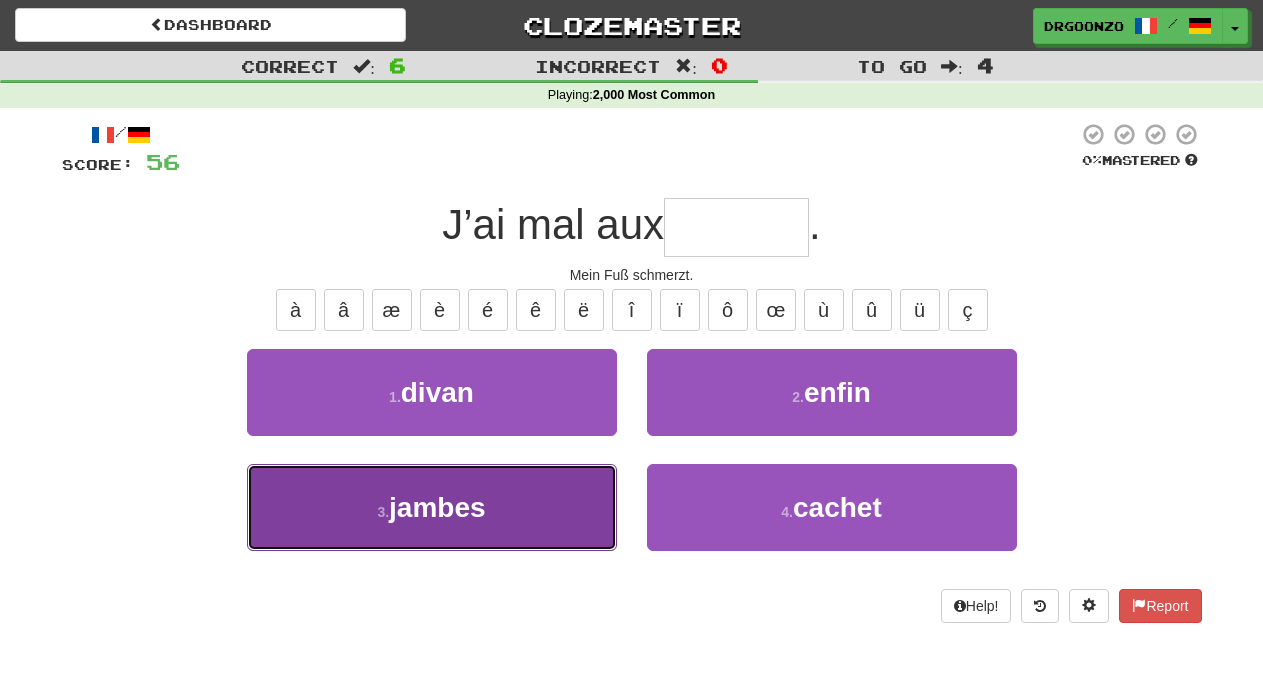 click on "jambes" at bounding box center (437, 507) 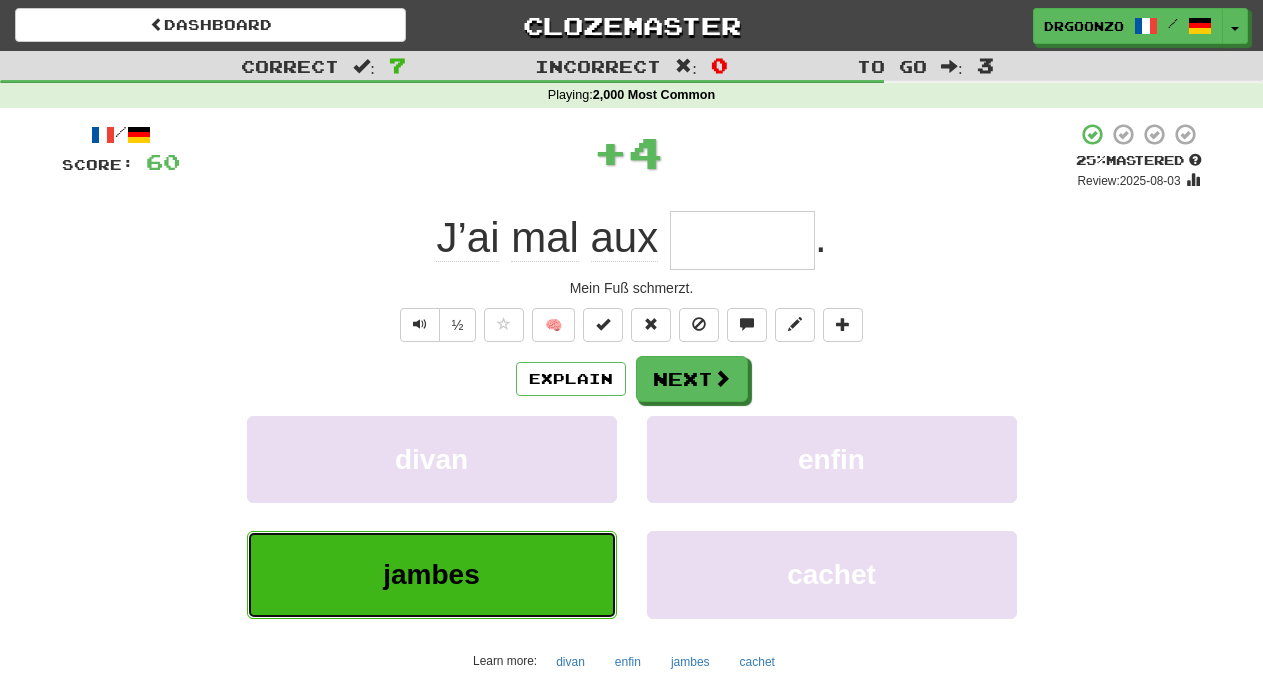 type on "******" 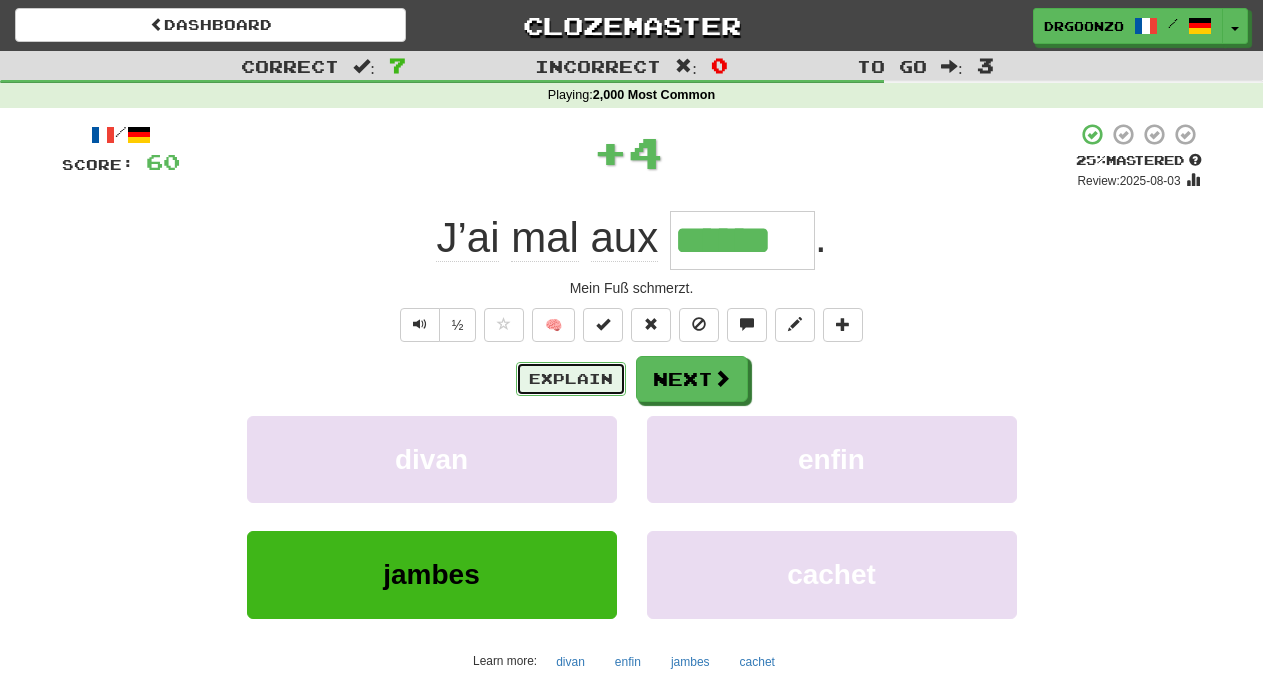 click on "Explain" at bounding box center [571, 379] 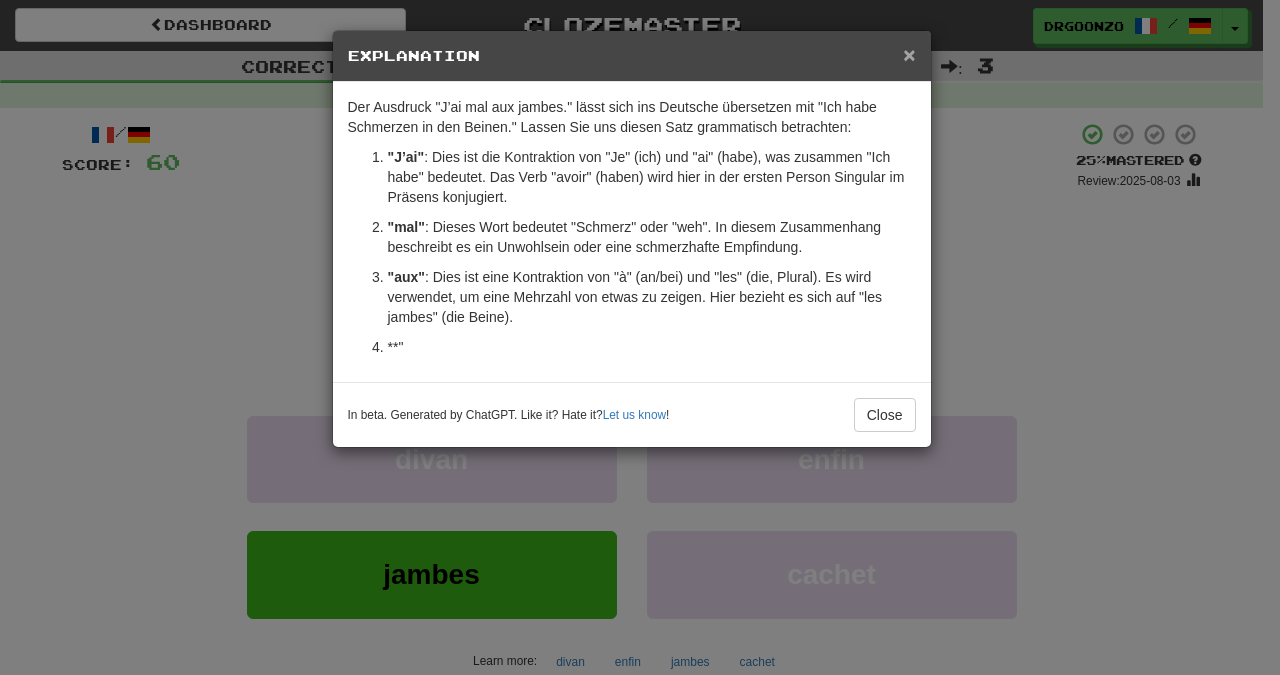 click on "×" at bounding box center [909, 54] 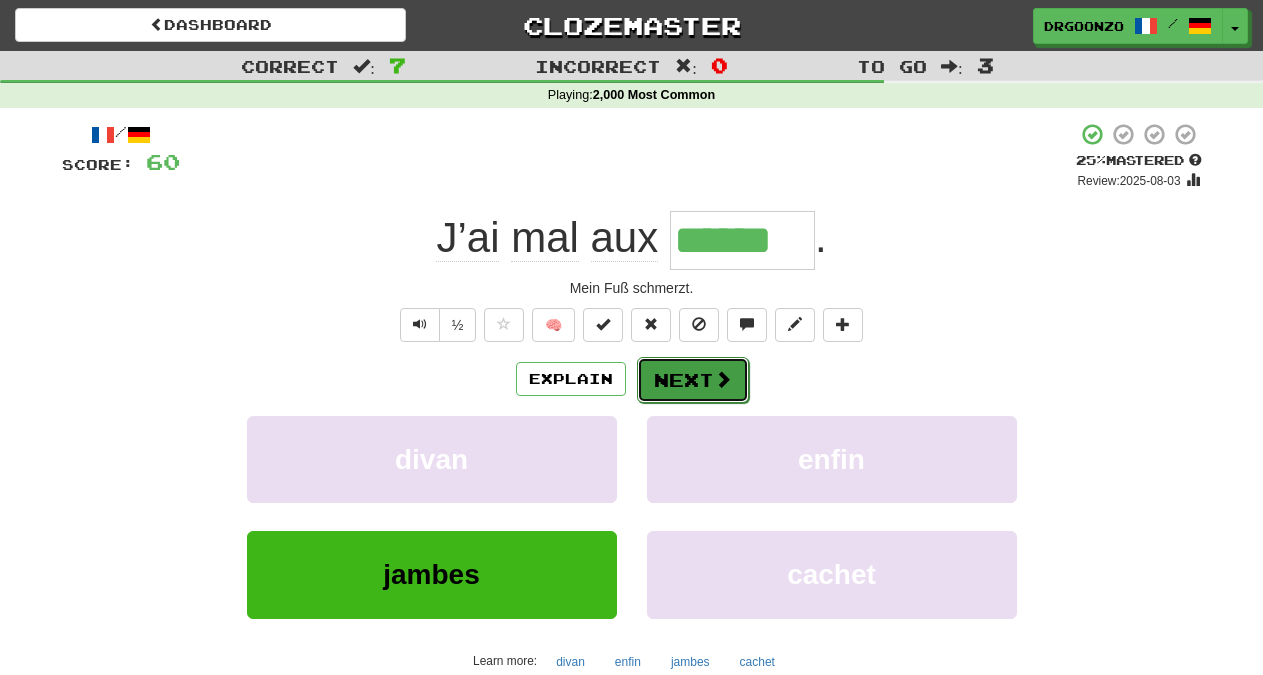 click on "Next" at bounding box center (693, 380) 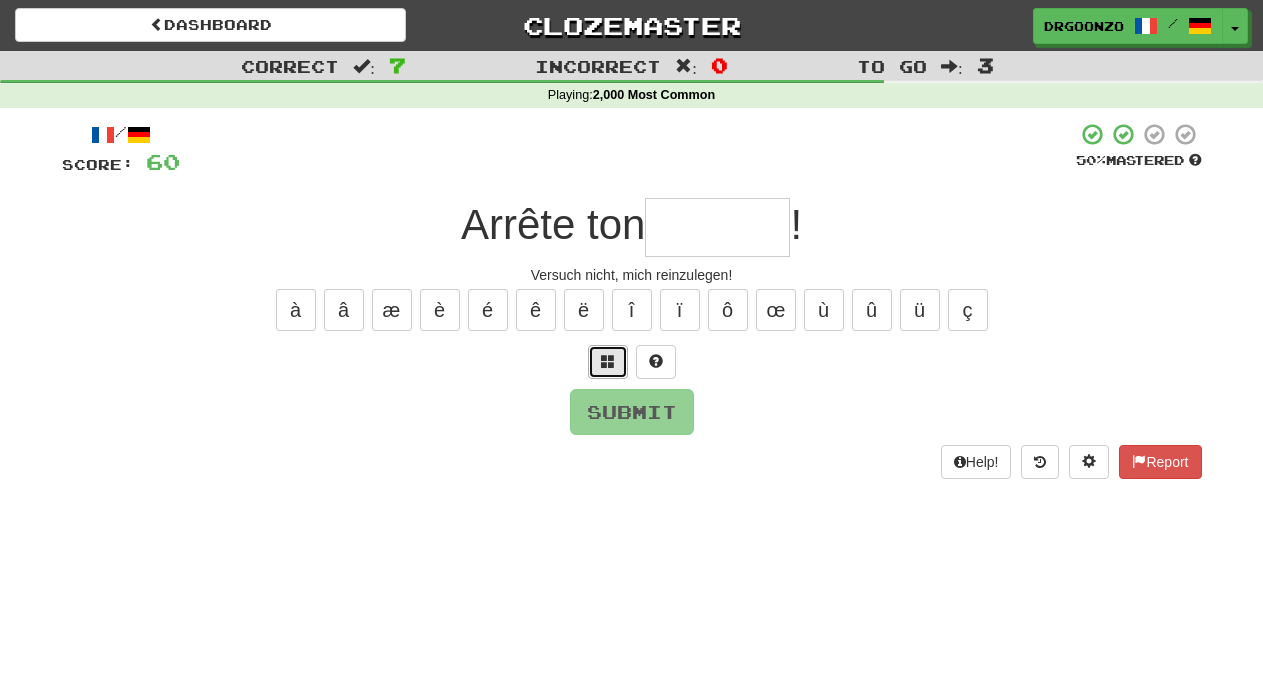 click at bounding box center (608, 361) 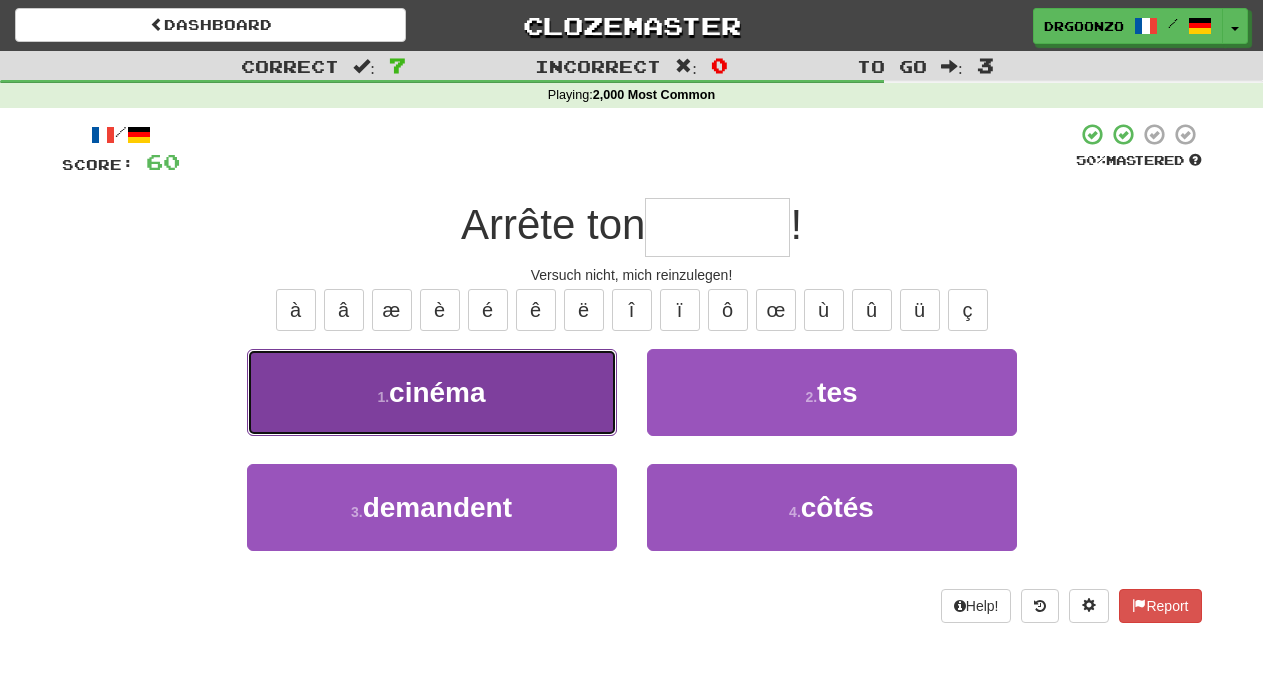 click on "1 .  cinéma" at bounding box center [432, 392] 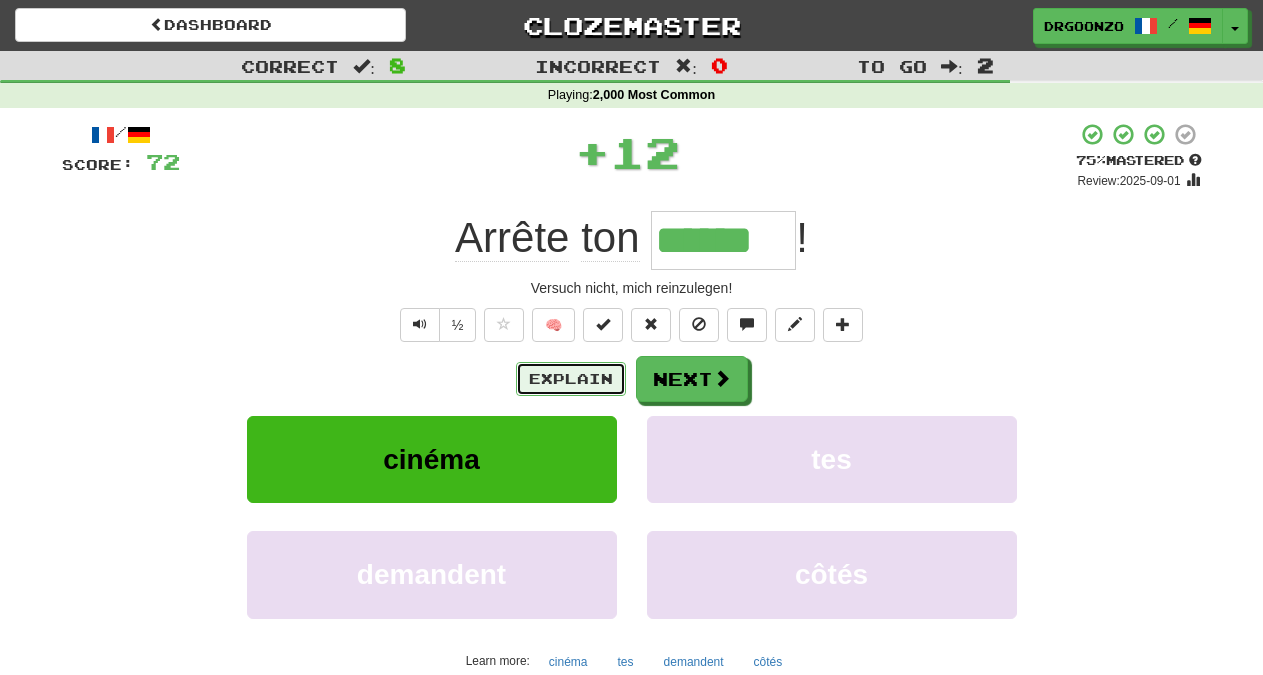 click on "Explain" at bounding box center (571, 379) 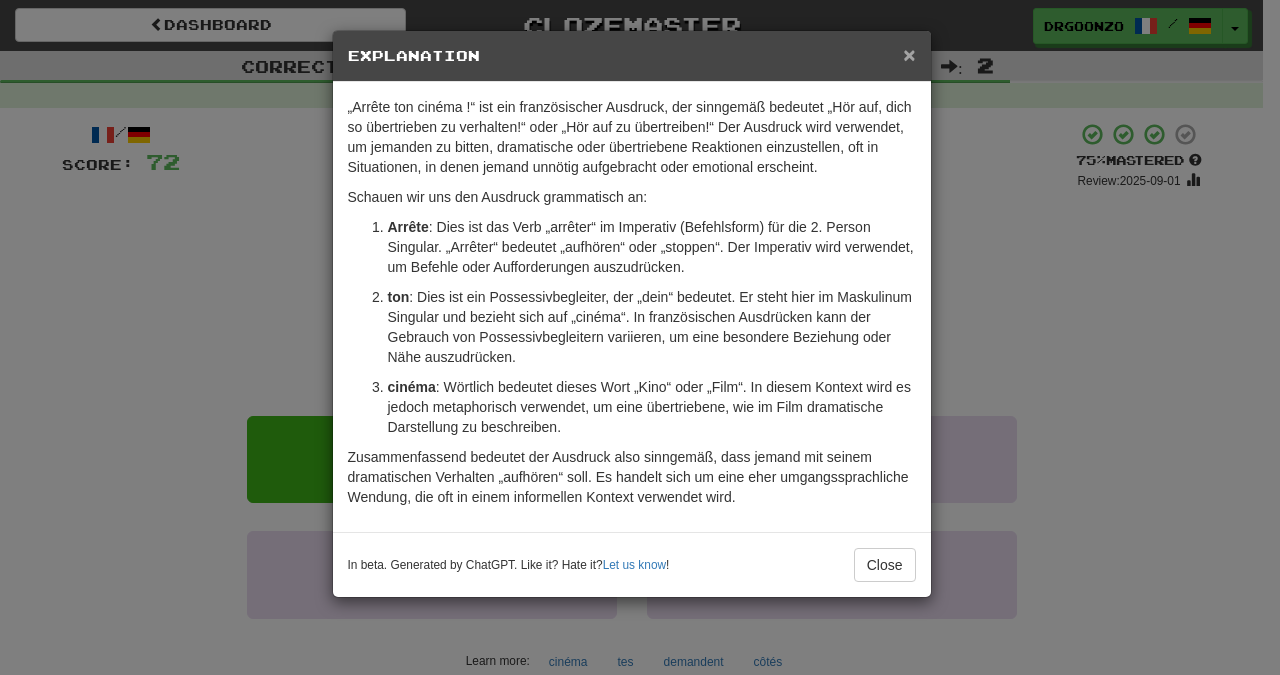 click on "×" at bounding box center [909, 54] 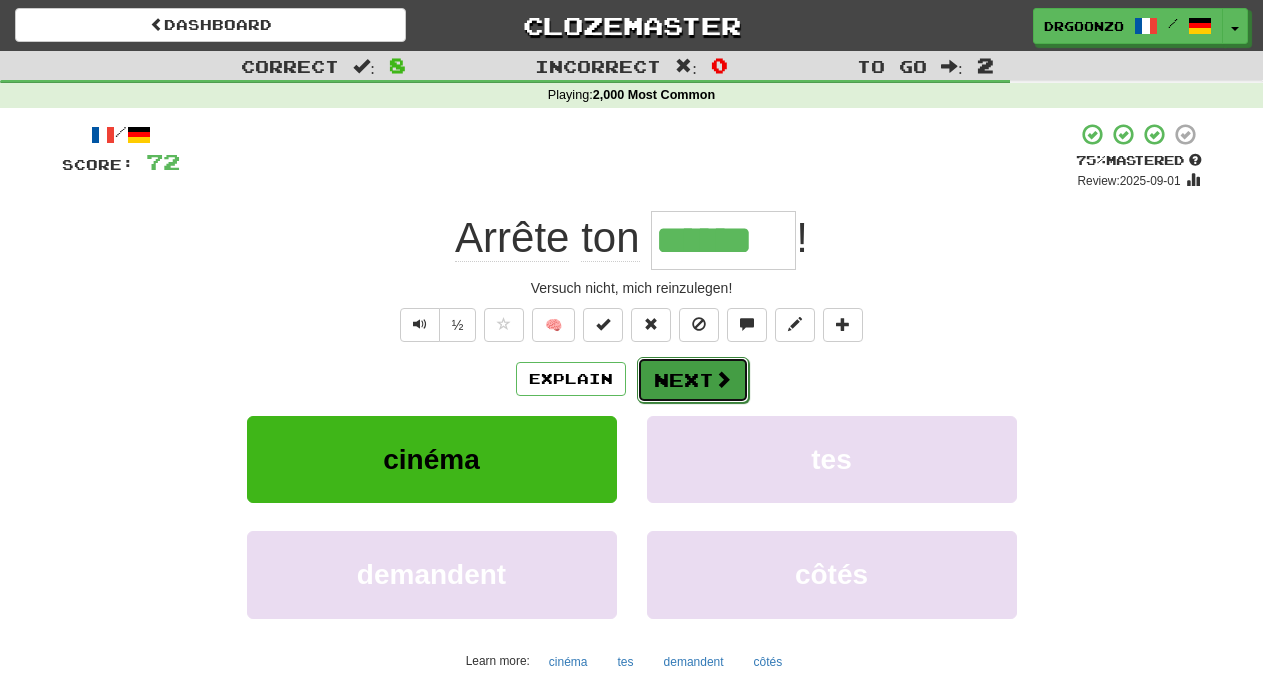 click on "Next" at bounding box center (693, 380) 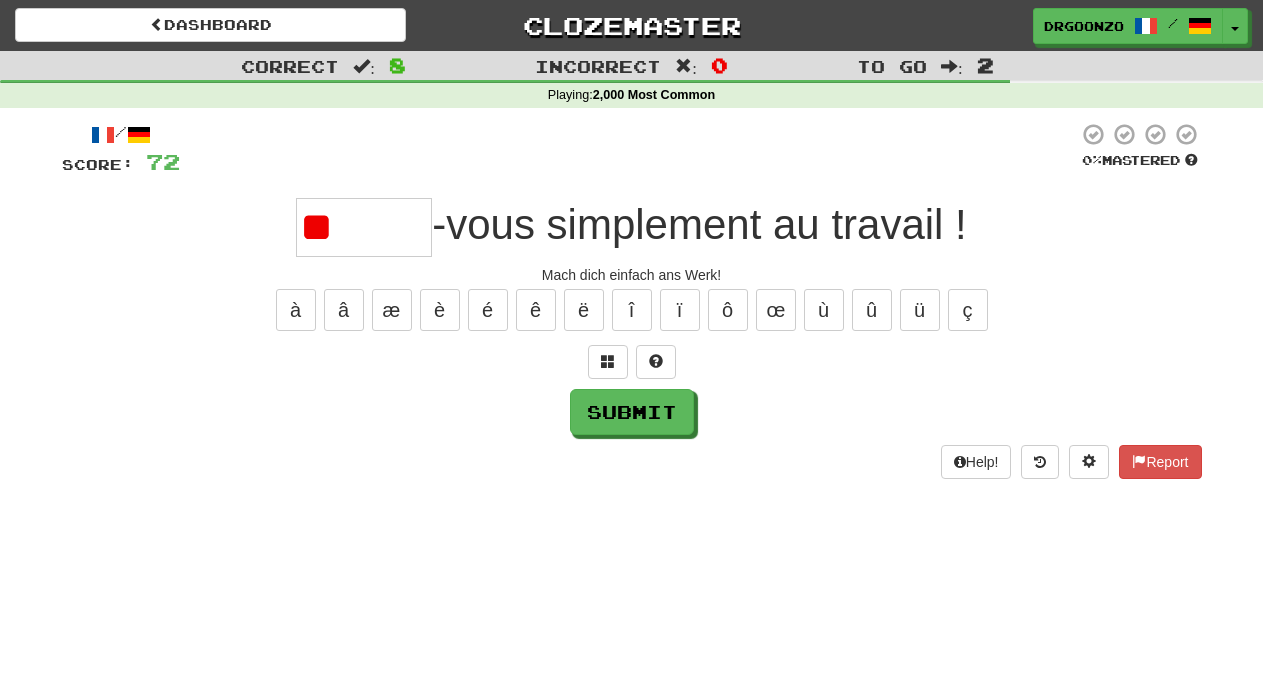 type on "*" 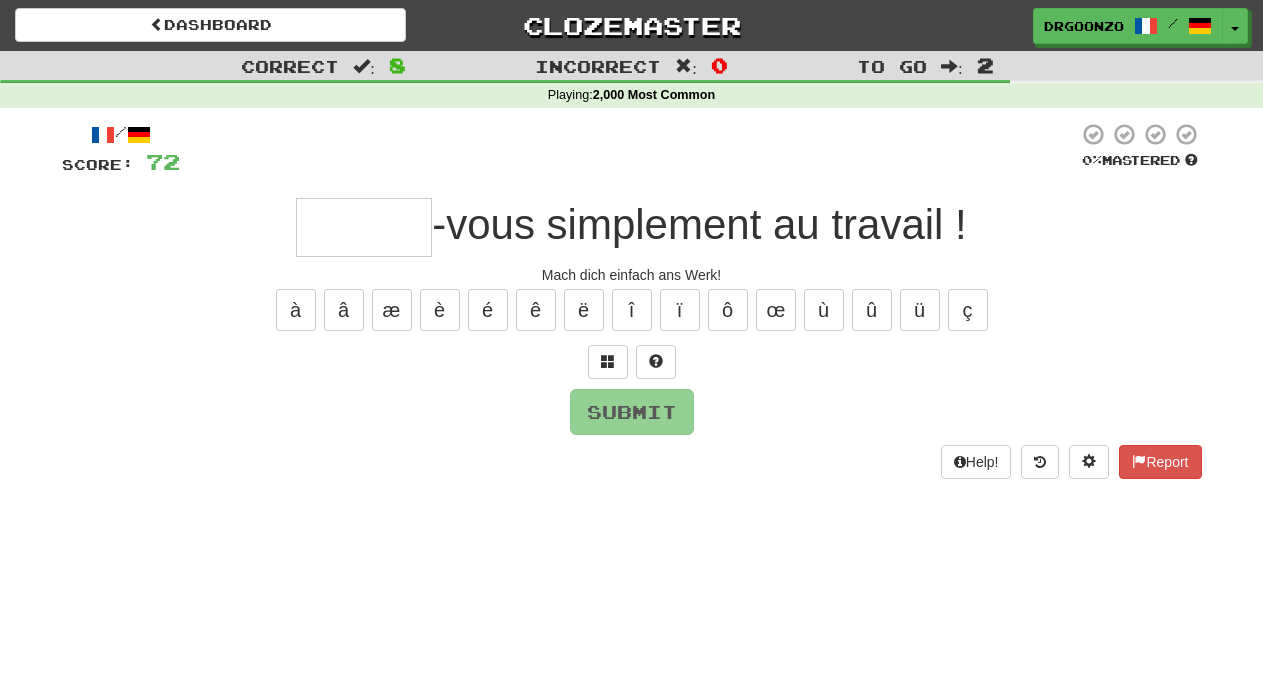 type on "*" 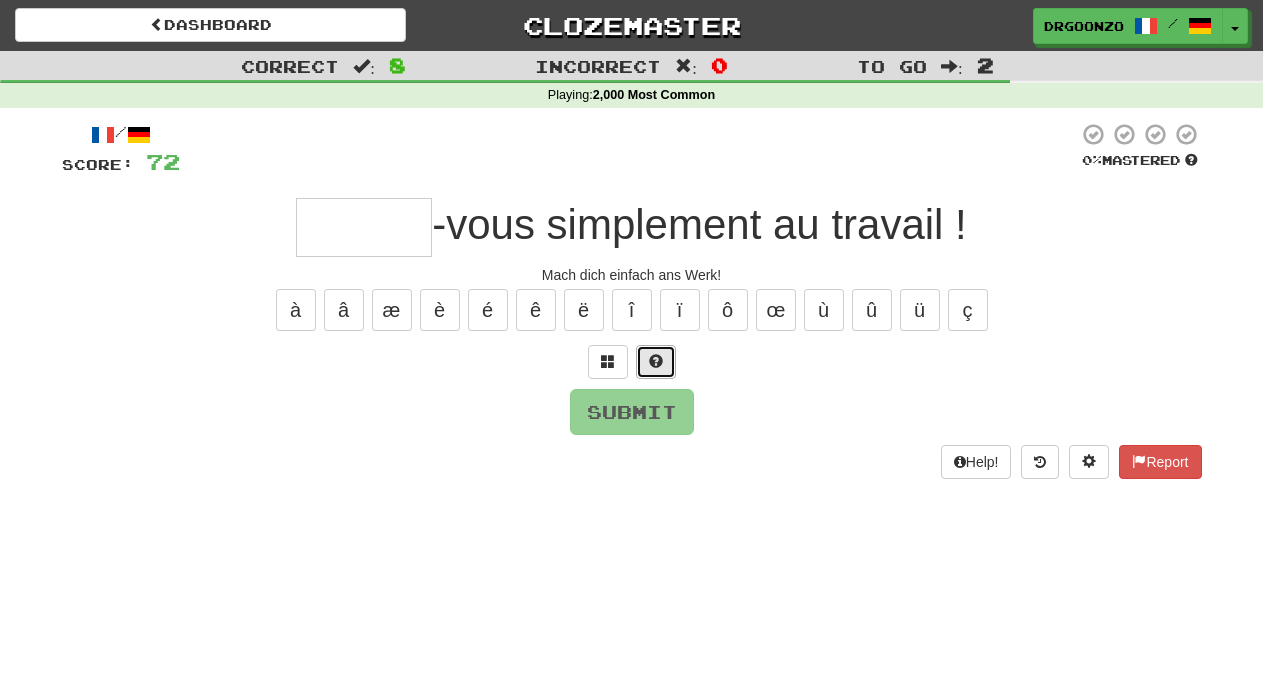 click at bounding box center (656, 362) 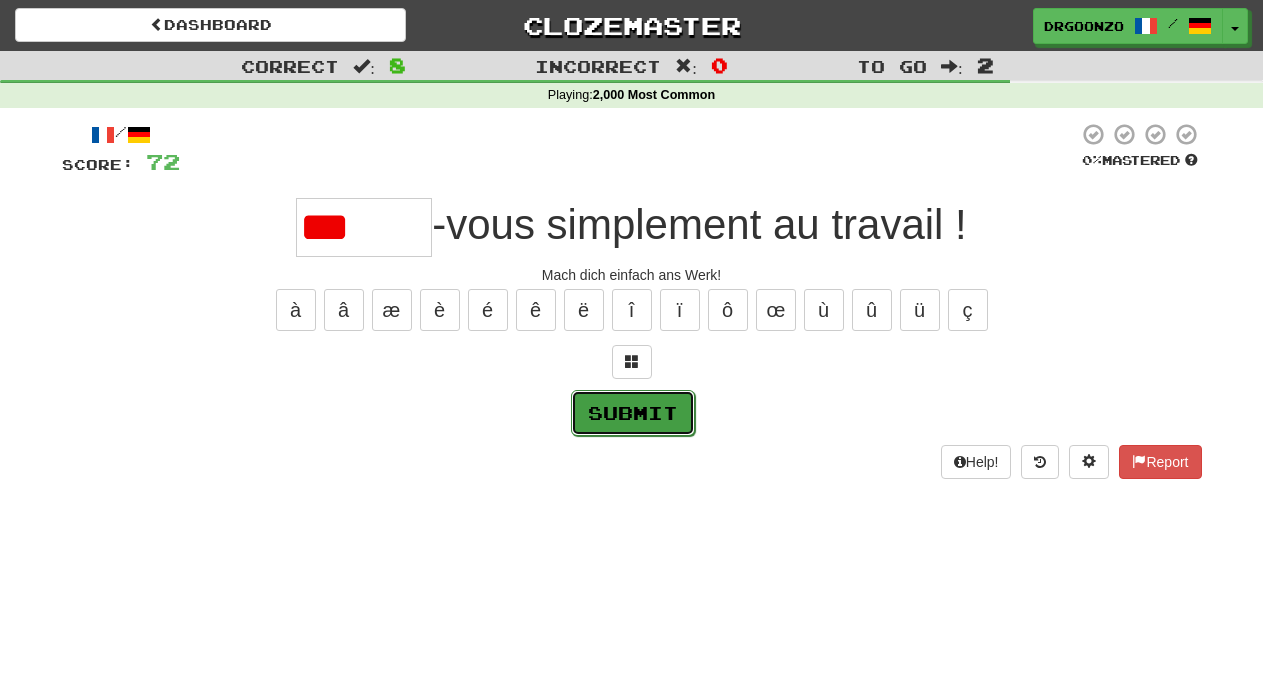 click on "Submit" at bounding box center (633, 413) 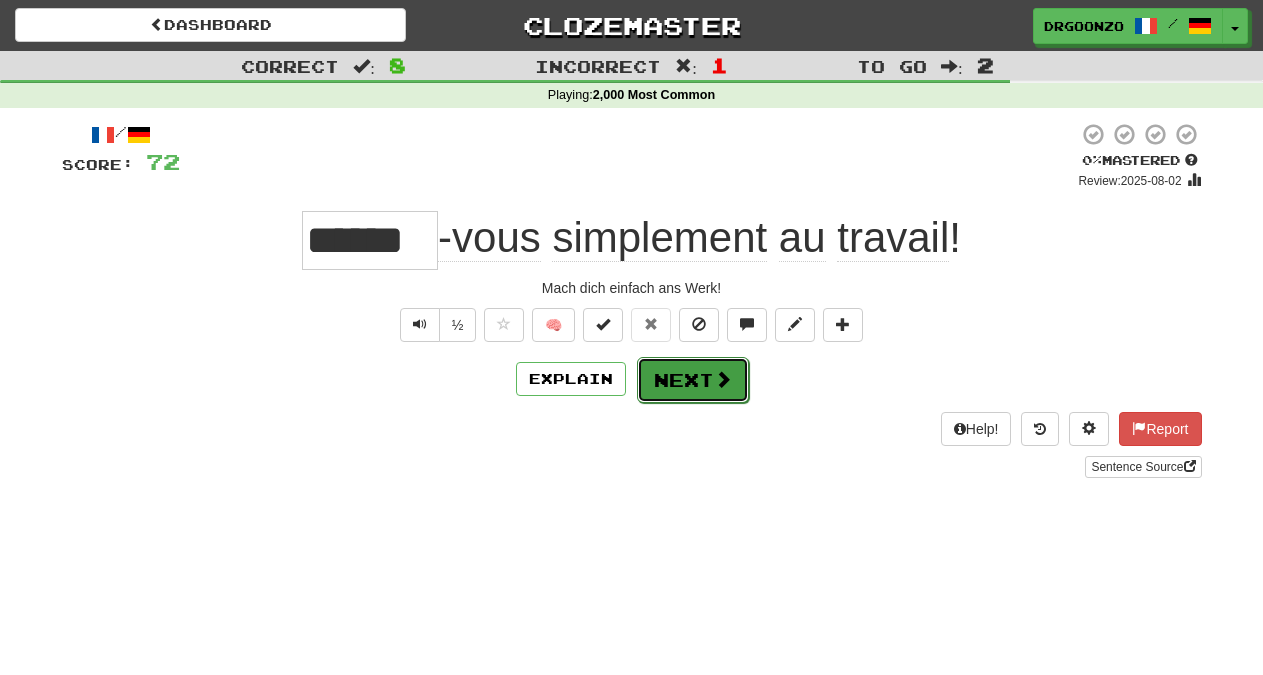 click on "Next" at bounding box center (693, 380) 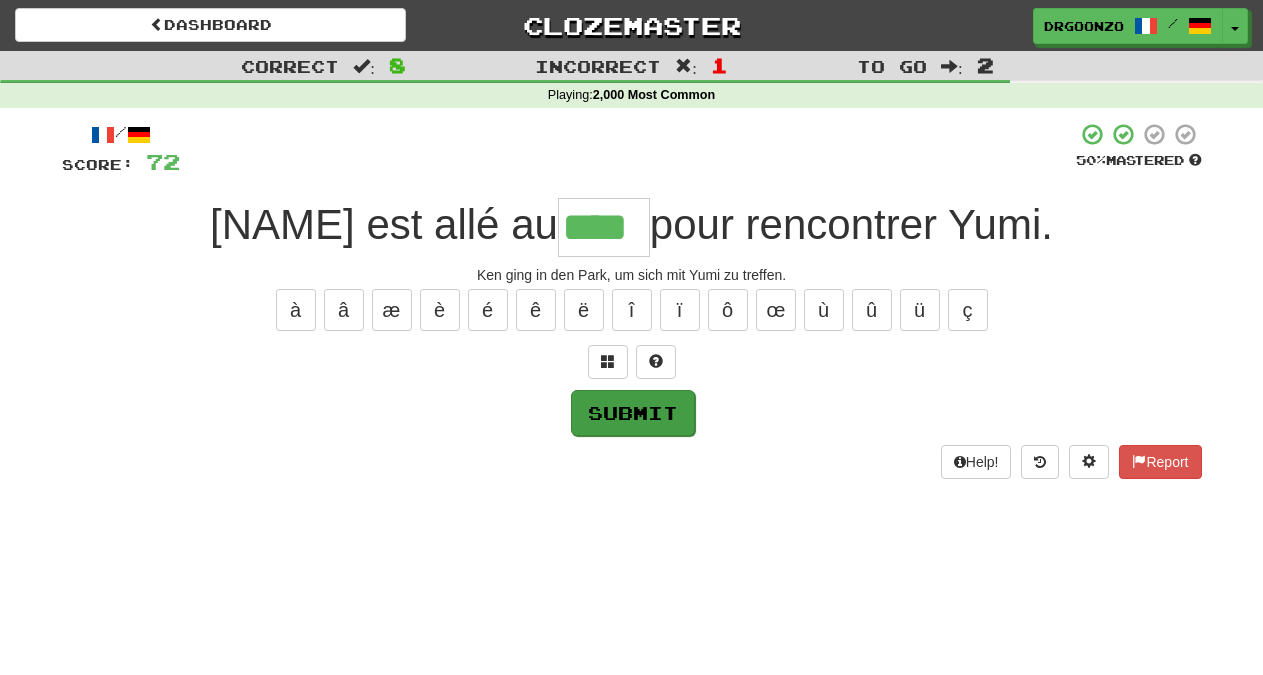 type on "****" 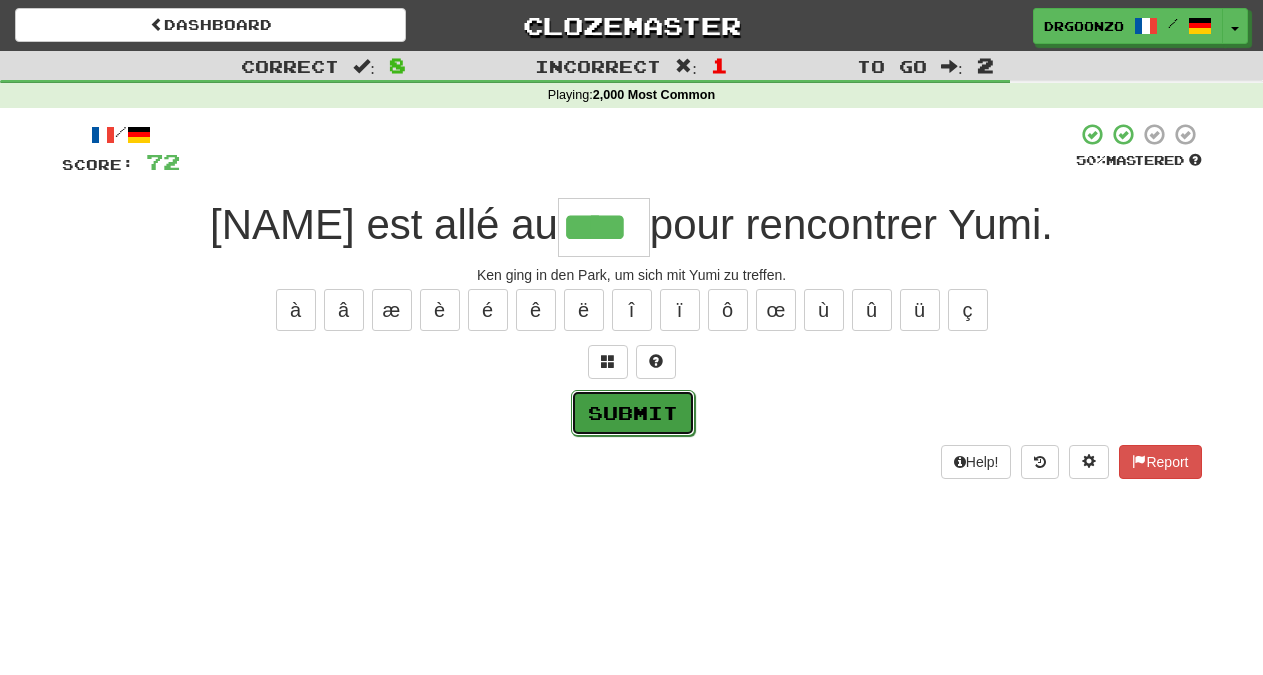 click on "Submit" at bounding box center (633, 413) 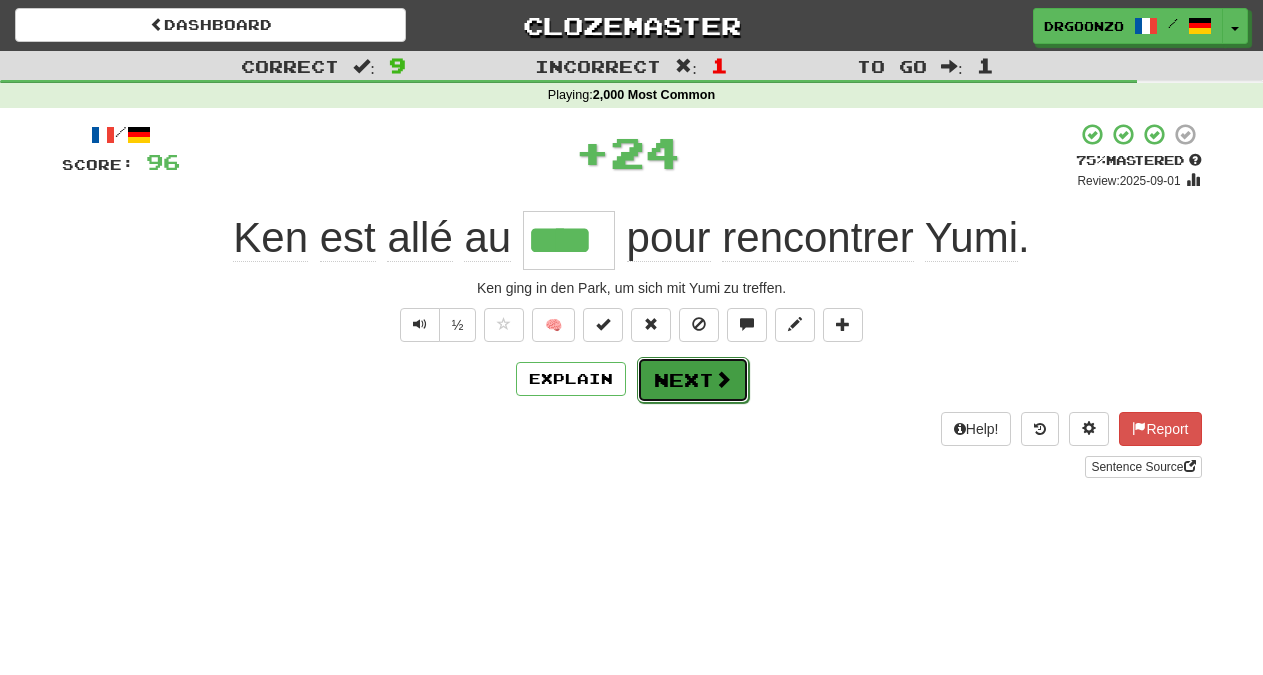 click on "Next" at bounding box center (693, 380) 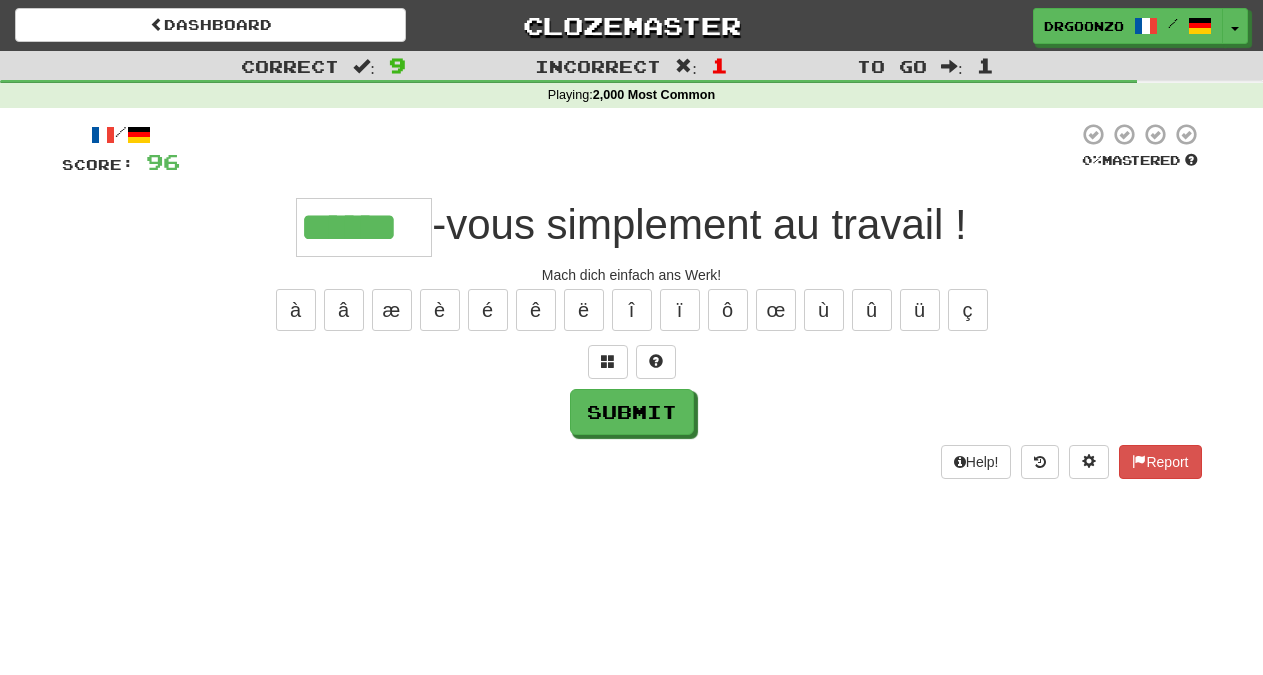 type on "******" 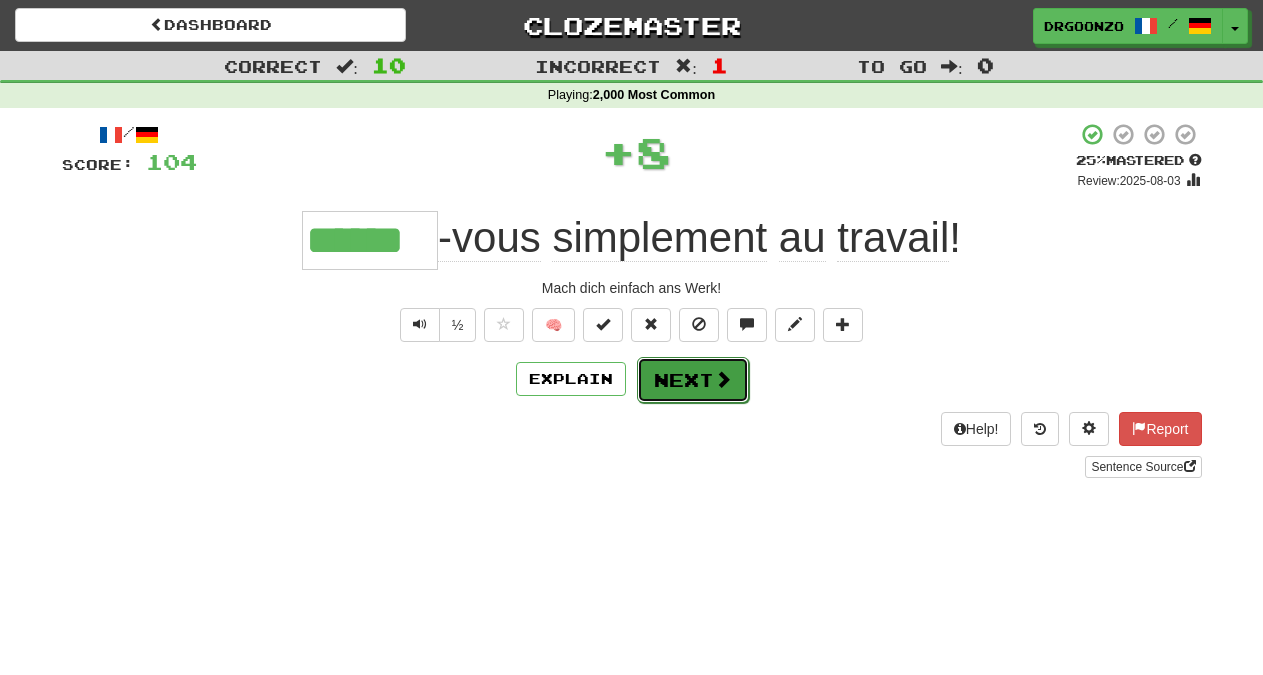 click on "Next" at bounding box center (693, 380) 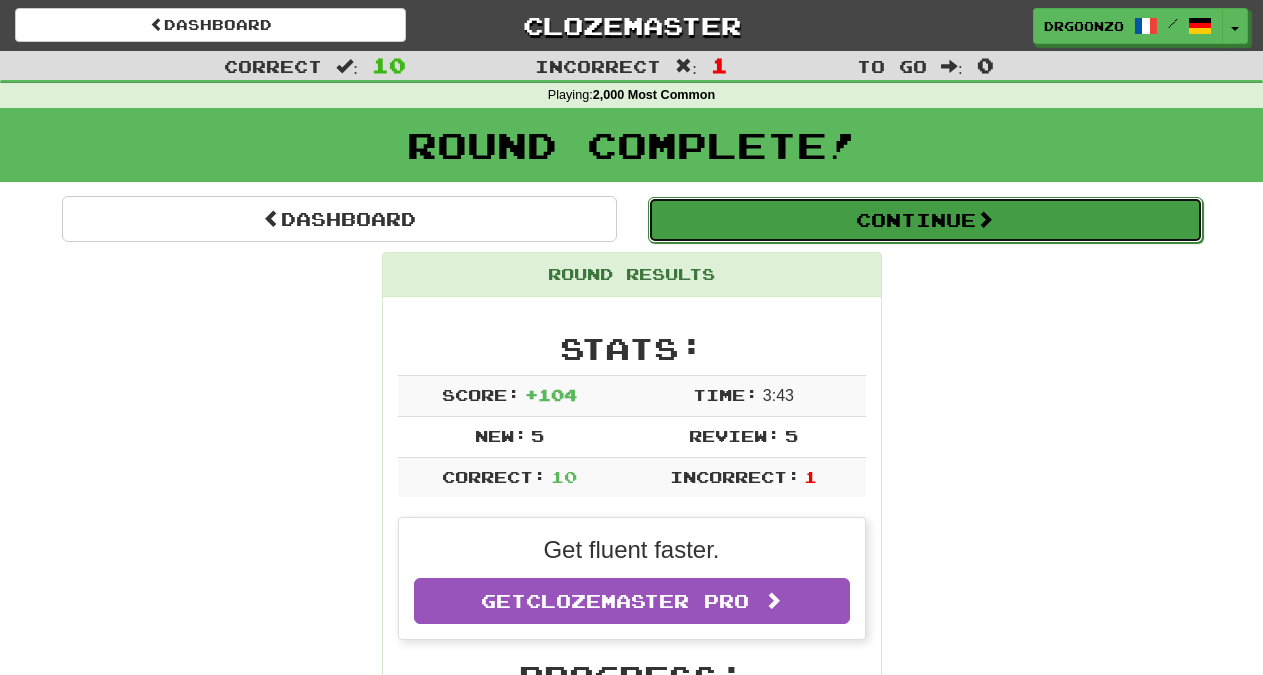 click on "Continue" at bounding box center (925, 220) 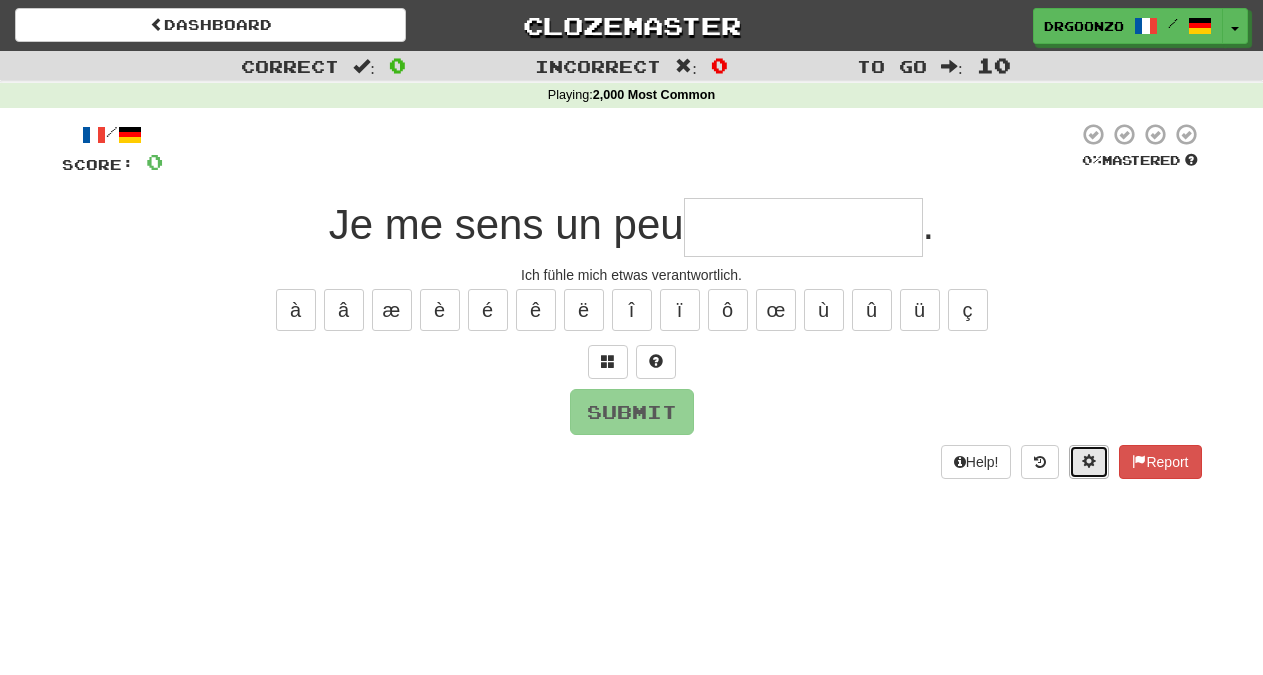click at bounding box center (1089, 461) 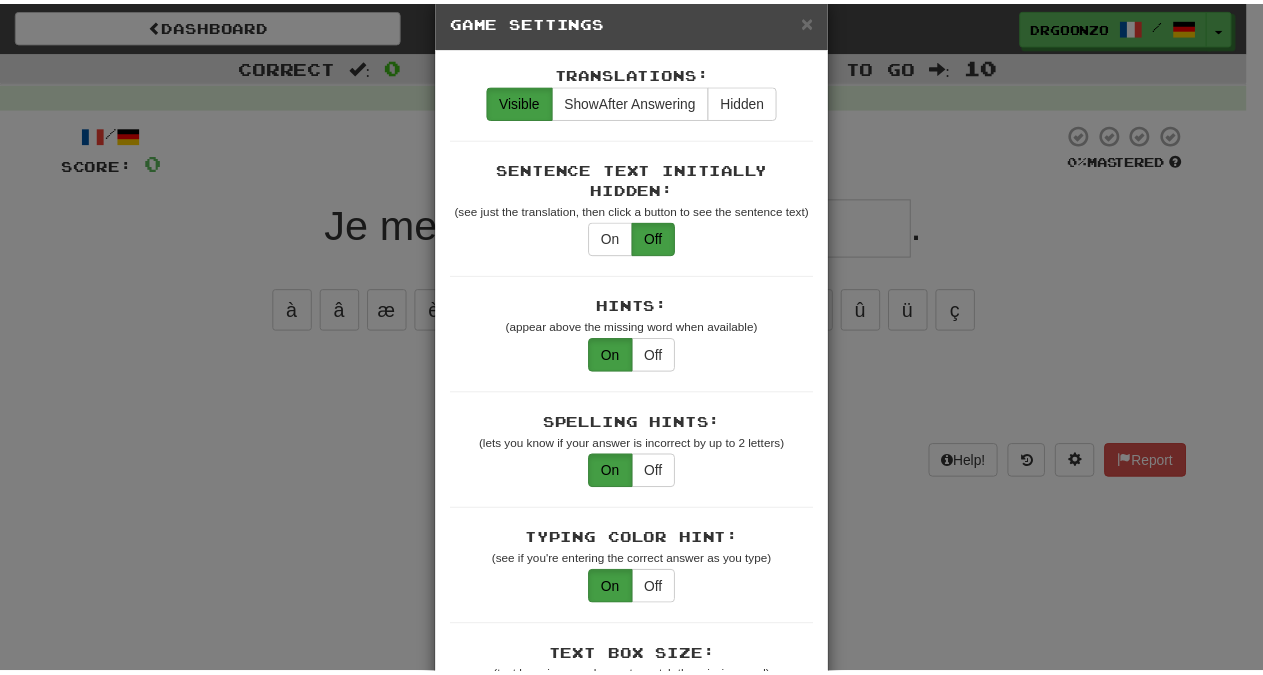 scroll, scrollTop: 0, scrollLeft: 0, axis: both 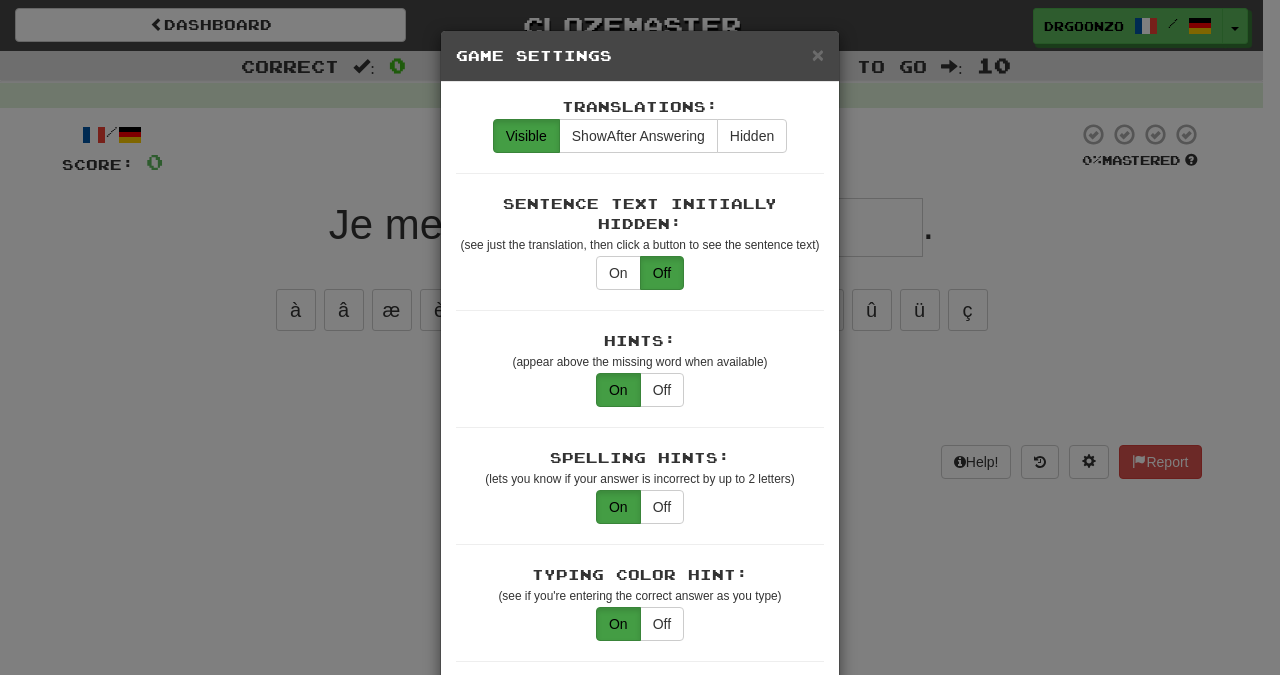 click on "× Game Settings Translations: Visible Show  After Answering Hidden Sentence Text Initially Hidden: (see just the translation, then click a button to see the sentence text) On Off Hints: (appear above the missing word when available) On Off Spelling Hints: (lets you know if your answer is incorrect by up to 2 letters) On Off Typing Color Hint: (see if you're entering the correct answer as you type) On Off Text Box Size: (text box size can change to match the missing word) Changes Always the Same Enter Submits Empty: (pressing Enter when the input is empty will submit a blank answer) On Off Clear After Answering: (keypress clears the text input after answering so you can practice re-typing the answer) On Off Image Toggle: (toggle button, if sentence image available) After Answering Before and After Off Image Background: (use sentence image as background, if available) On Off Pronunciation: (shown after answering when available) On Off Sound Effects: On Off Text-to-Speech Auto-Play: On Off Loop: On Off Speed: 1" at bounding box center [640, 337] 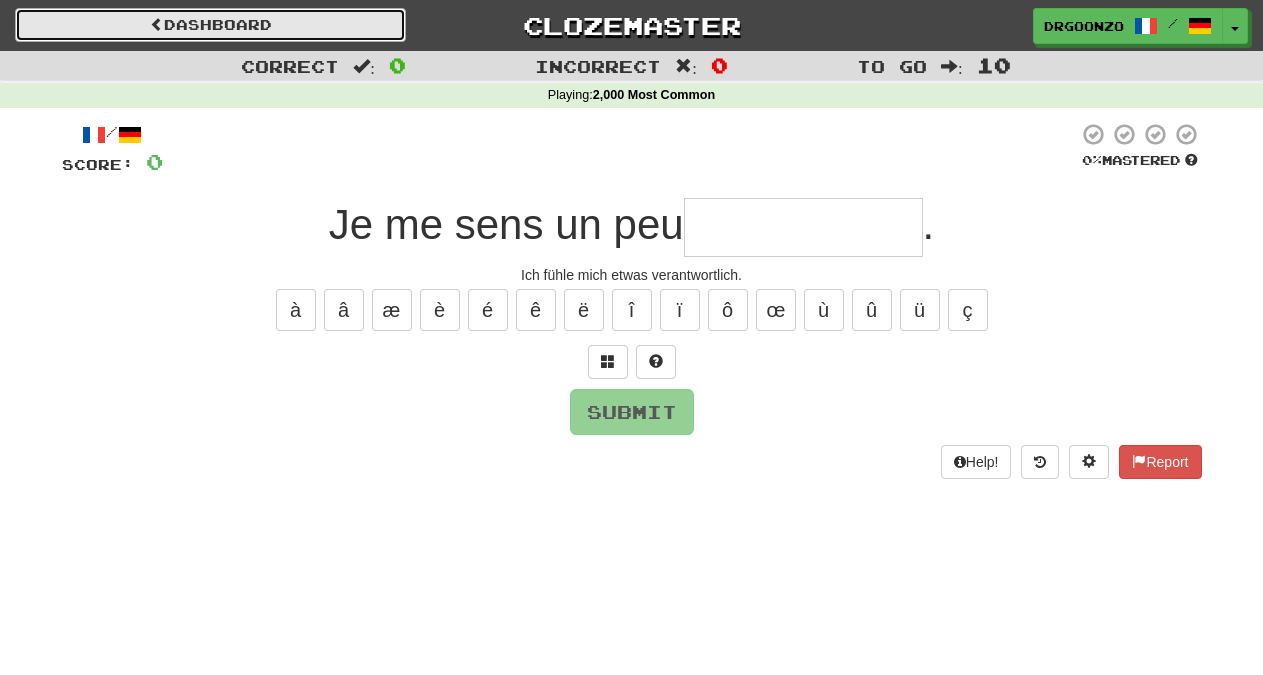 click on "Dashboard" at bounding box center (210, 25) 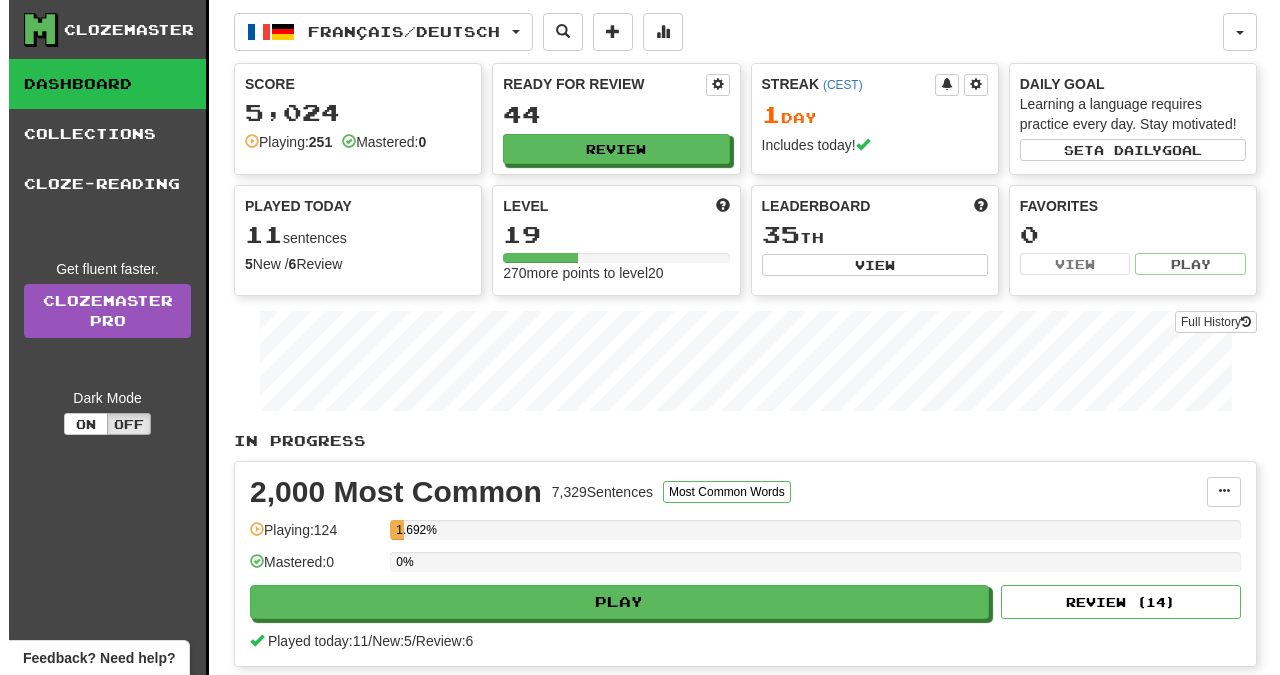 scroll, scrollTop: 0, scrollLeft: 0, axis: both 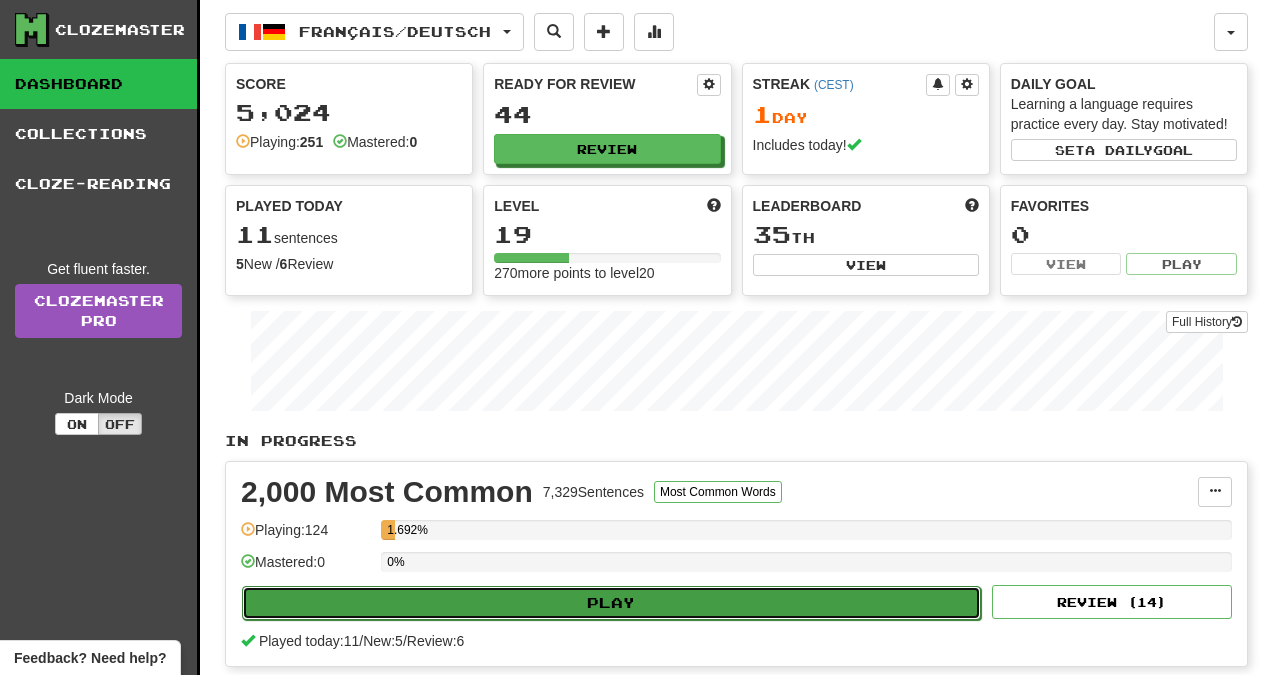 click on "Play" at bounding box center [611, 603] 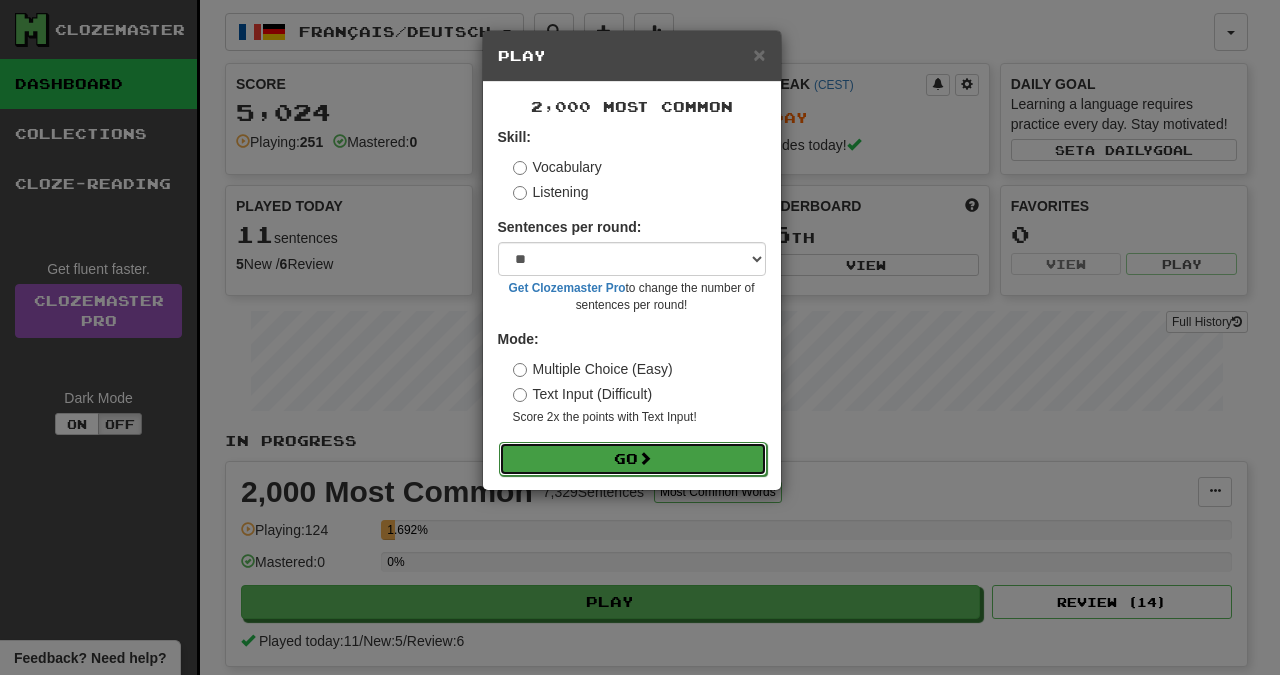 click on "Go" at bounding box center [633, 459] 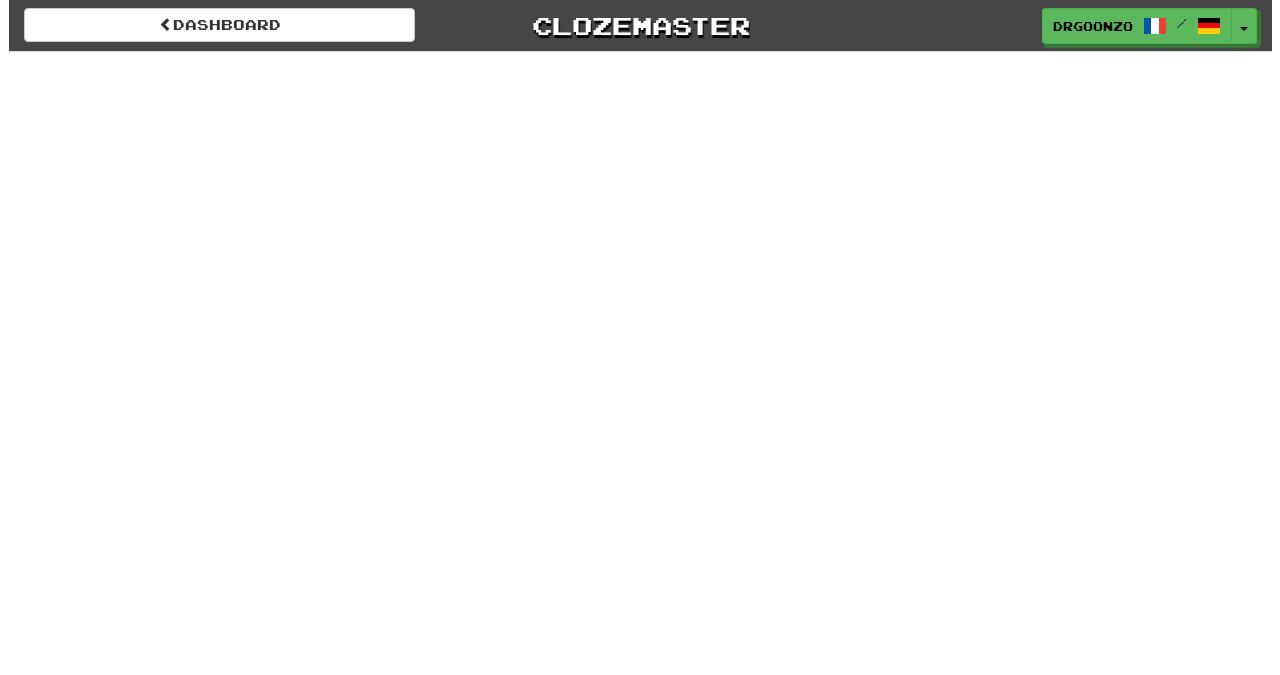 scroll, scrollTop: 0, scrollLeft: 0, axis: both 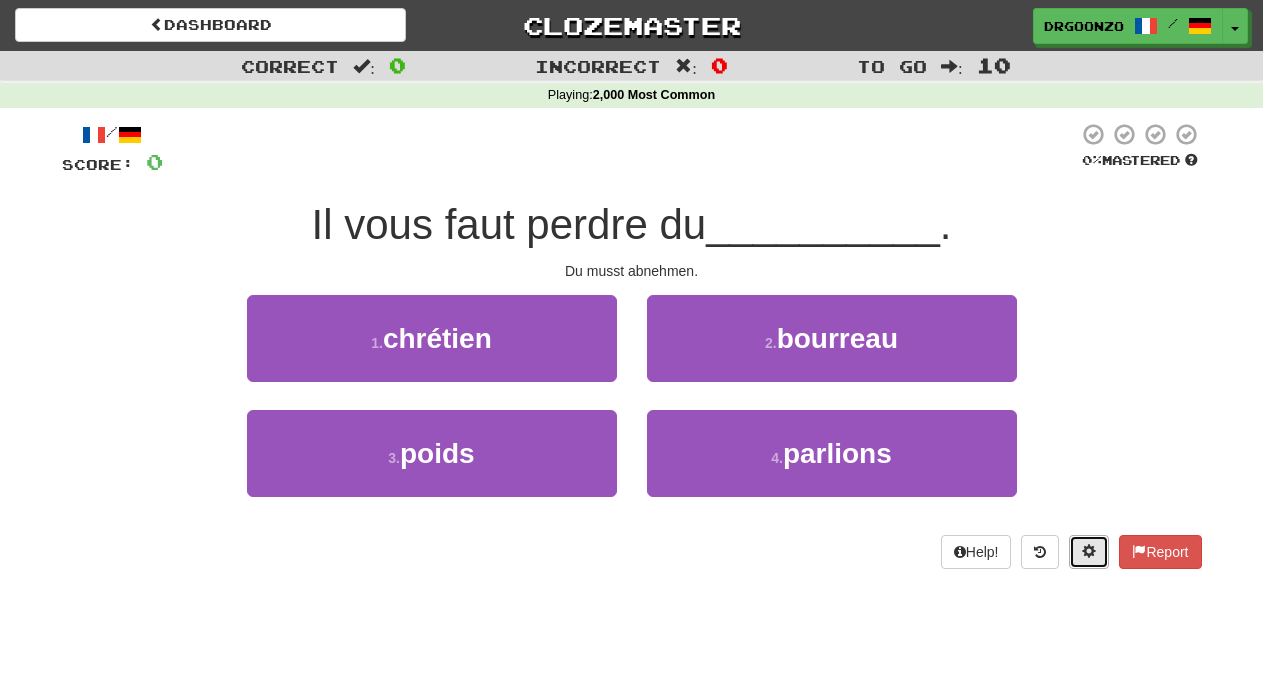 click at bounding box center (1089, 551) 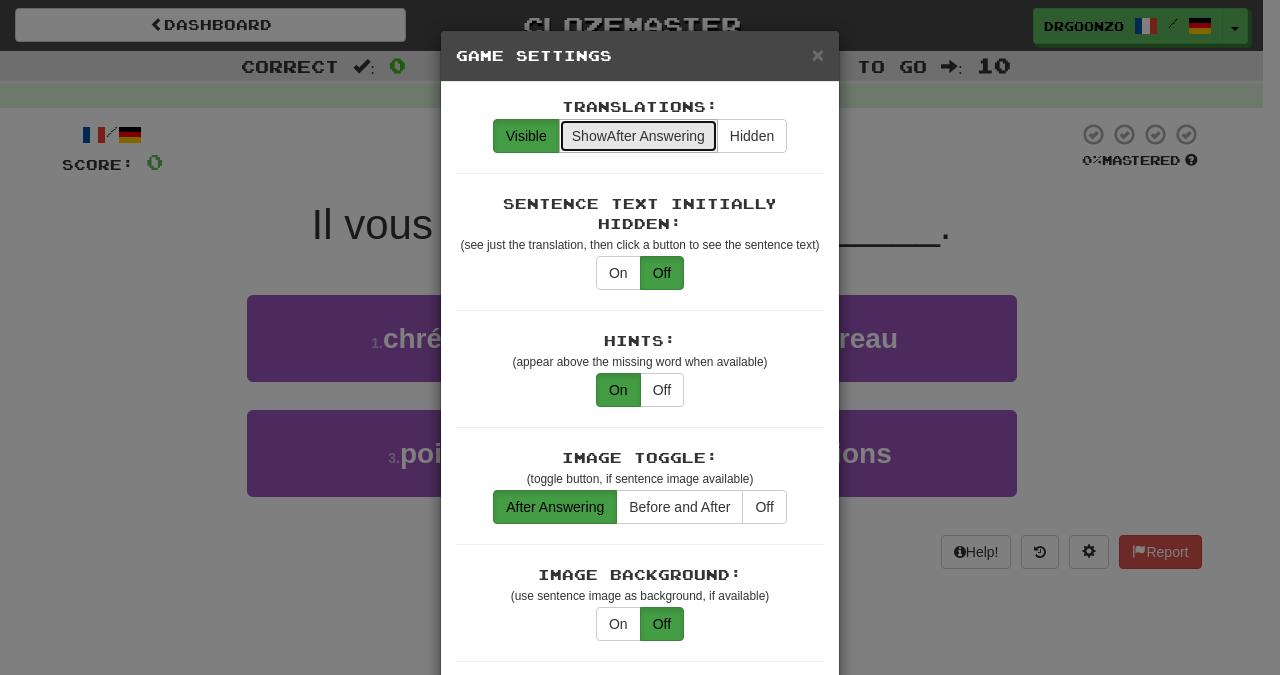 click on "Show  After Answering" at bounding box center (638, 136) 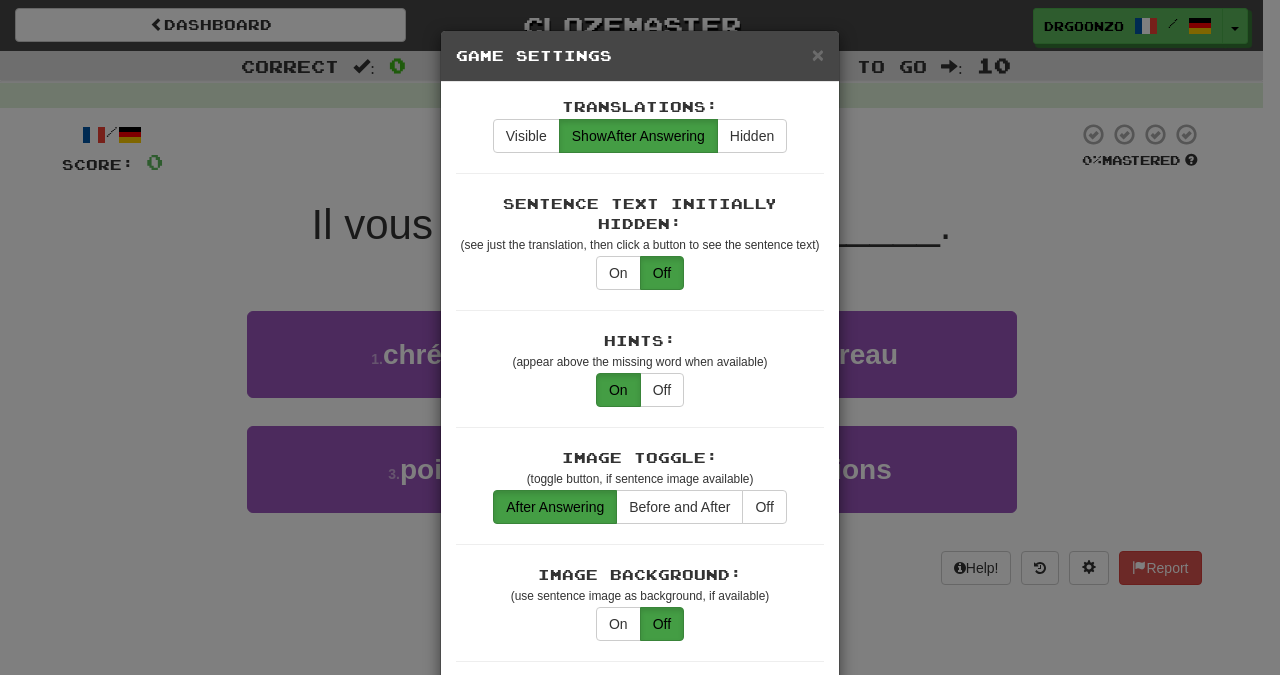 click on "× Game Settings Translations: Visible Show  After Answering Hidden Sentence Text Initially Hidden: (see just the translation, then click a button to see the sentence text) On Off Hints: (appear above the missing word when available) On Off Image Toggle: (toggle button, if sentence image available) After Answering Before and After Off Image Background: (use sentence image as background, if available) On Off Pronunciation: (shown after answering when available) On Off Sound Effects: On Off Text-to-Speech Auto-Play: On Off Loop: (sentence audio will play on repeat for chorusing) On Off Speed: 0.5x 0.75x 1x 1.25x 1.5x 2x Dark Mode: On Off Leveled Up Notifications: On Off Manual Master/Reset Confirmation: On Off Font Sizes: Hint 1 x Sample text. Notes 1 x Sample text. Pronunciation 1 x Sample text. Translation 1 x Sample text. Transliteration 1 x Sample text. Shortcut Hotkeys:  Enabled Enter Submit answer, next sentence, next round 1-4 Select multiple choice answer ctl+Space Replay audio (when available) alt+a" at bounding box center [640, 337] 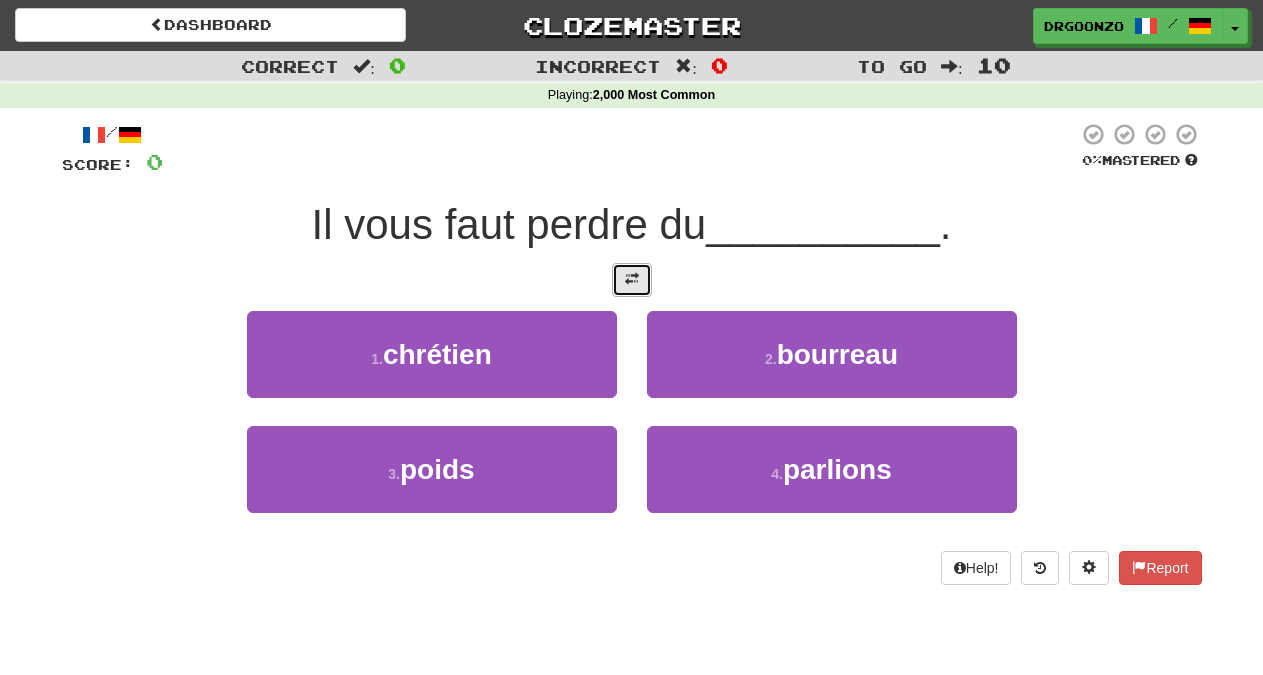 click at bounding box center [632, 279] 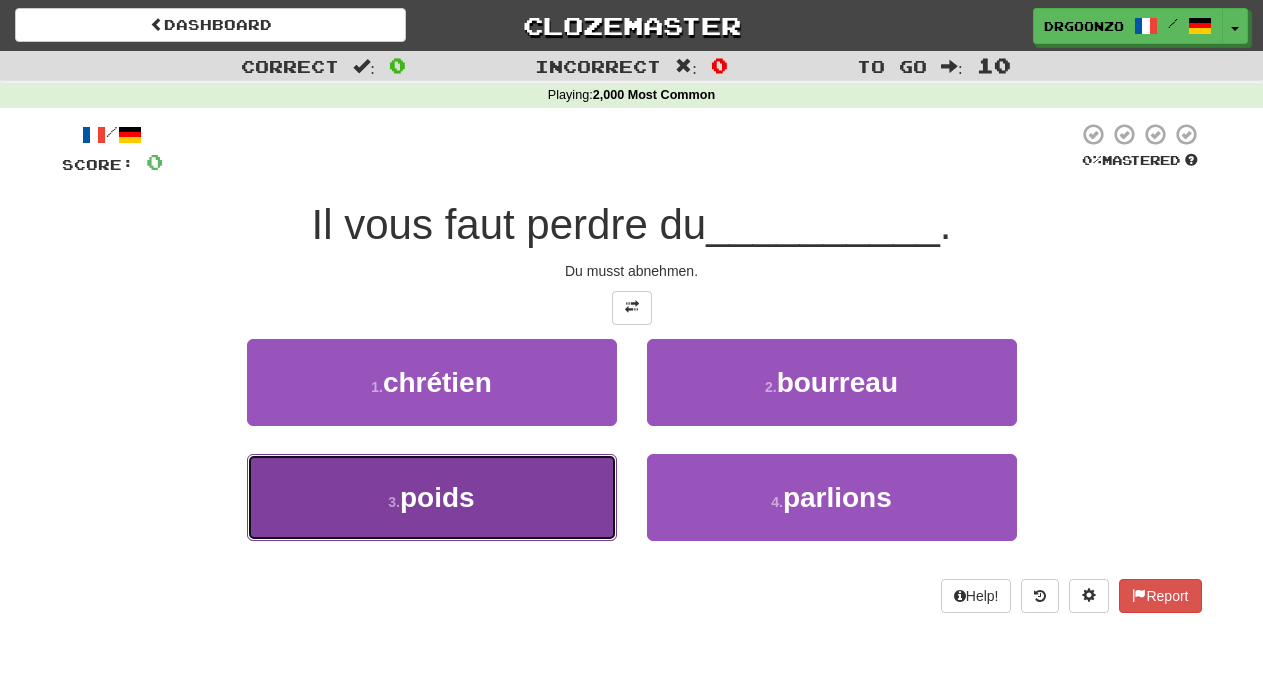 click on "3 .  poids" at bounding box center (432, 497) 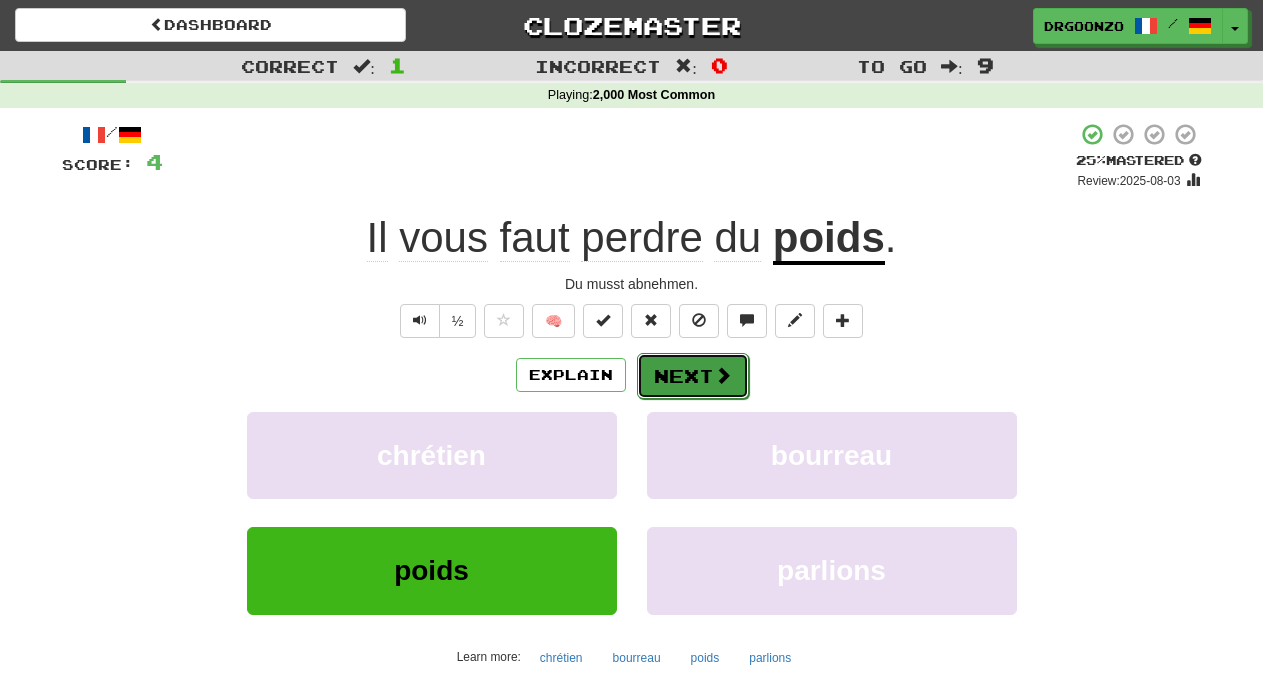 click on "Next" at bounding box center (693, 376) 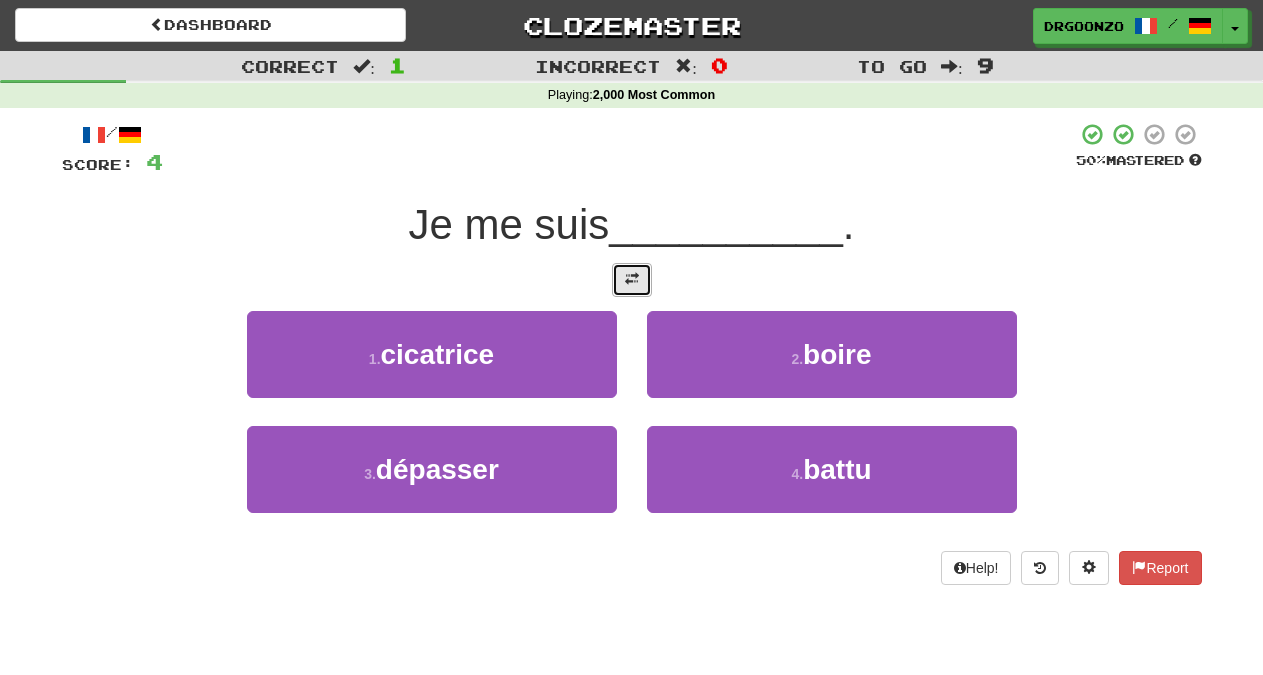 click at bounding box center (632, 279) 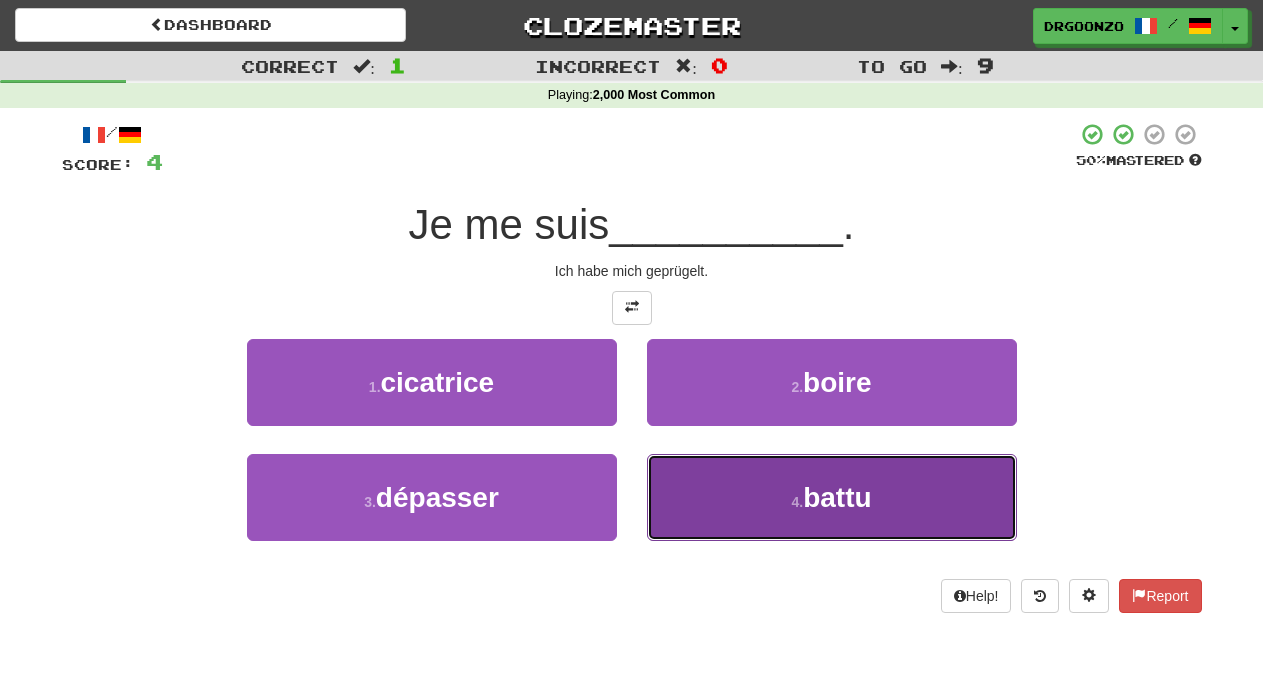 click on "battu" at bounding box center (837, 497) 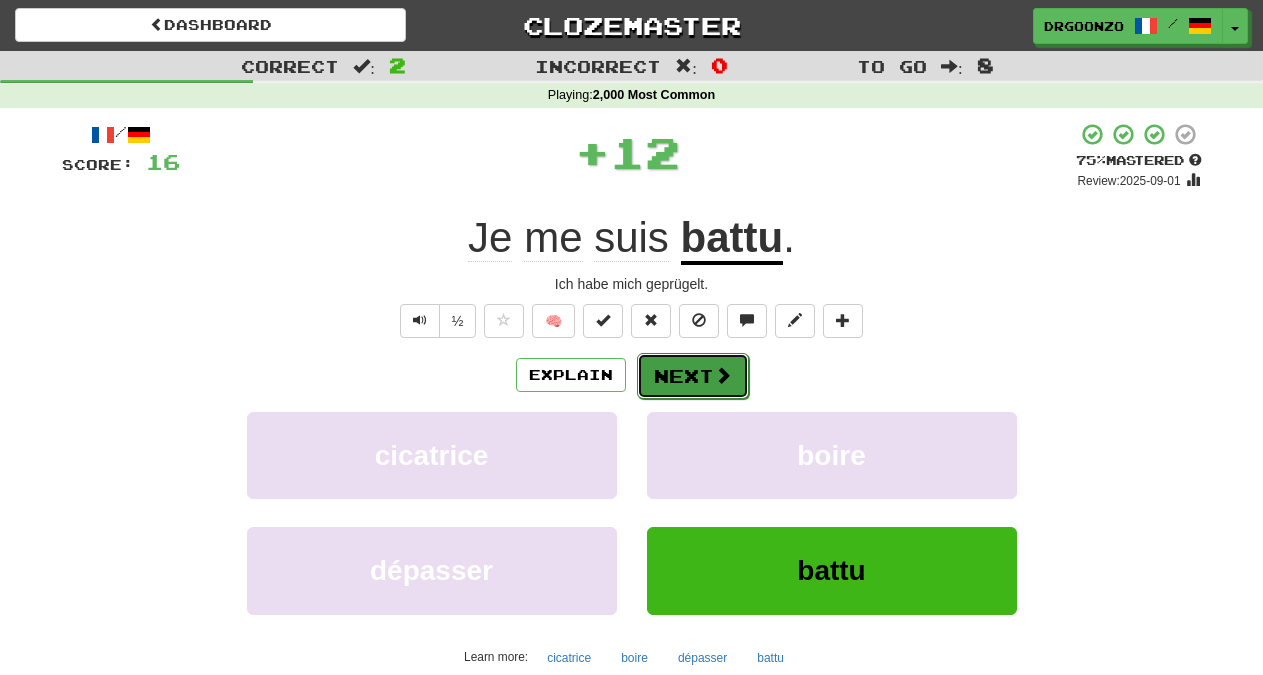 click on "Next" at bounding box center (693, 376) 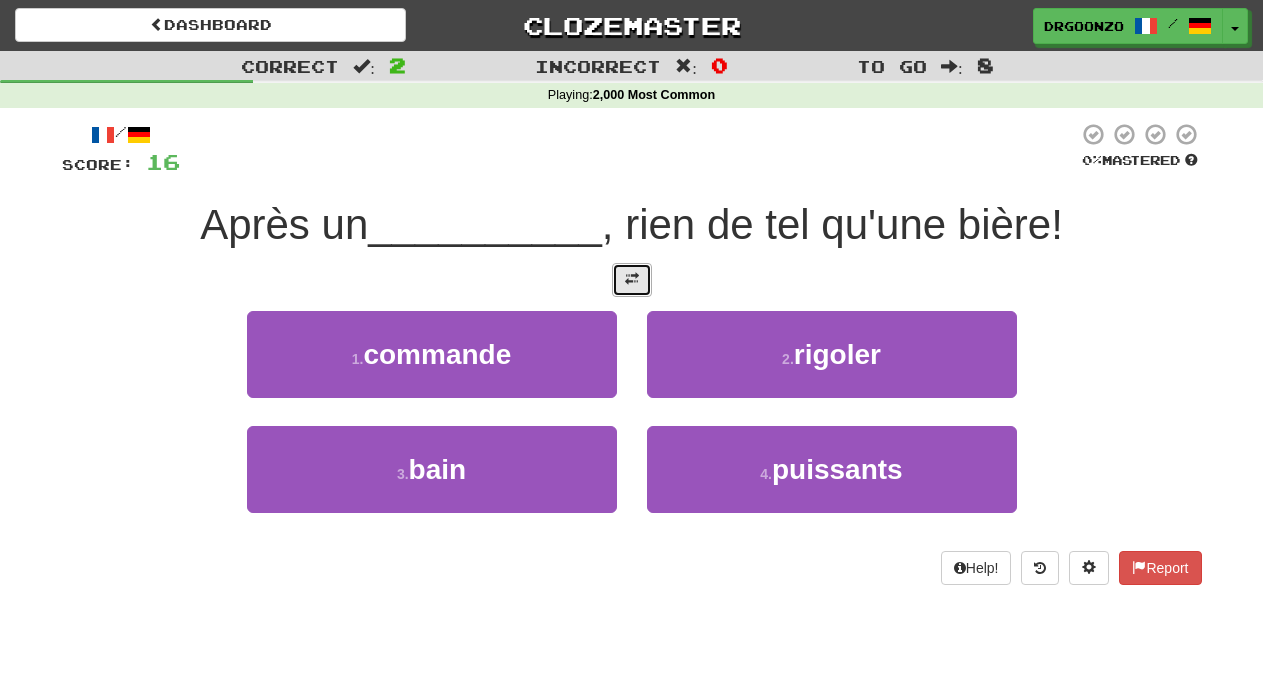 click at bounding box center [632, 279] 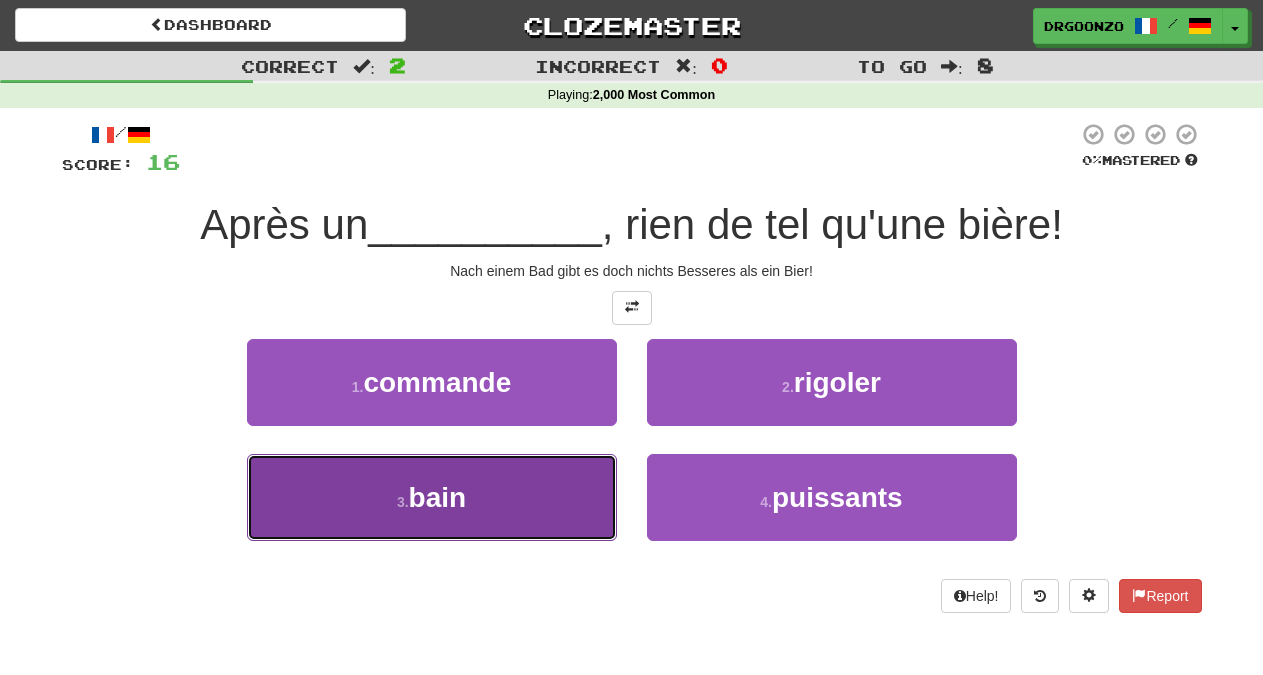 click on "3 .  bain" at bounding box center [432, 497] 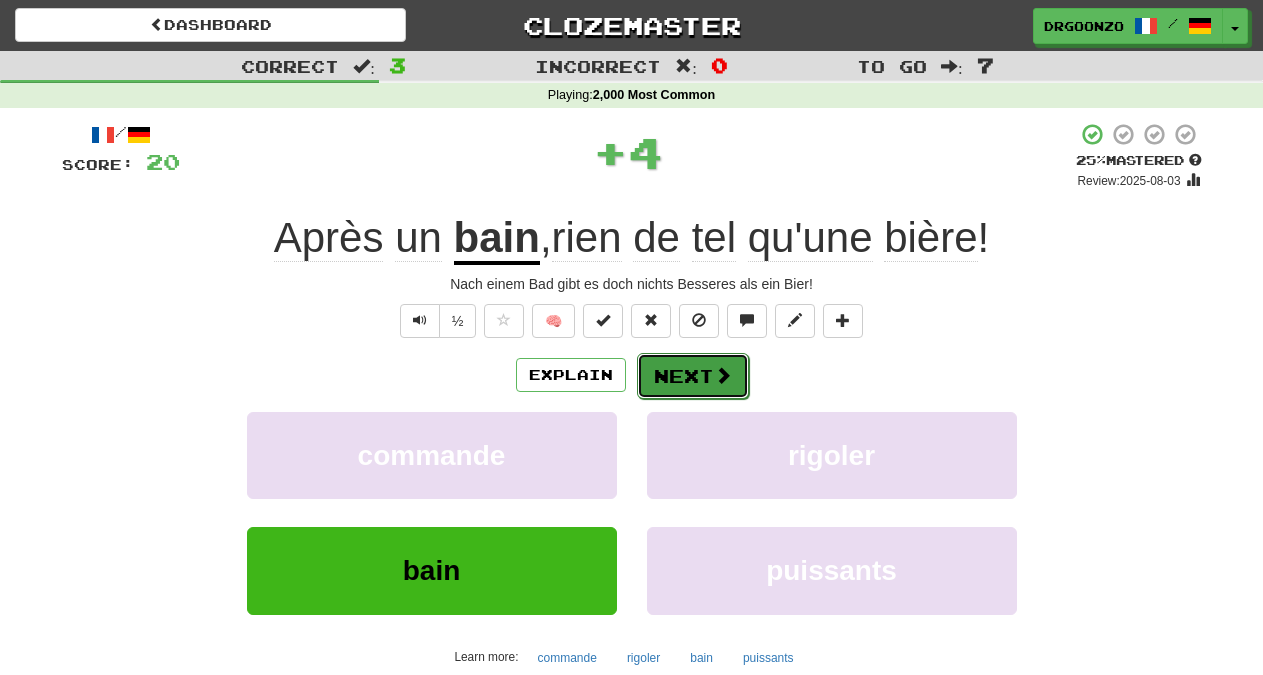 click on "Next" at bounding box center (693, 376) 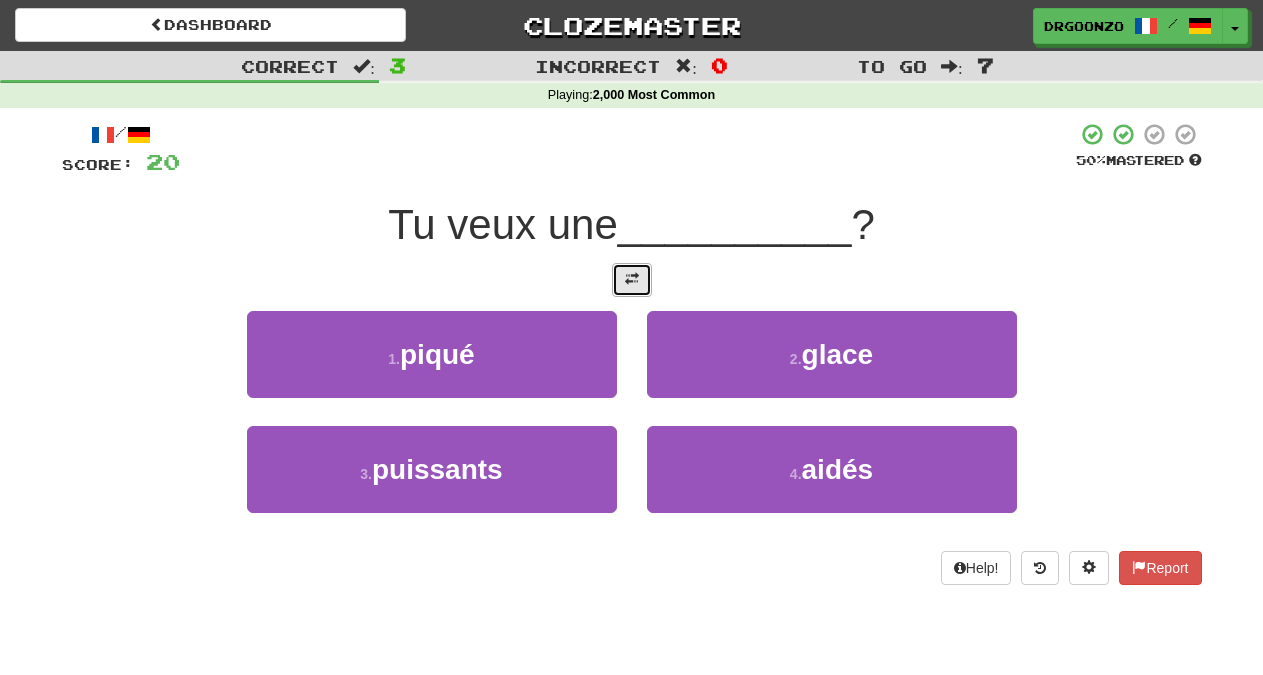 click at bounding box center [632, 279] 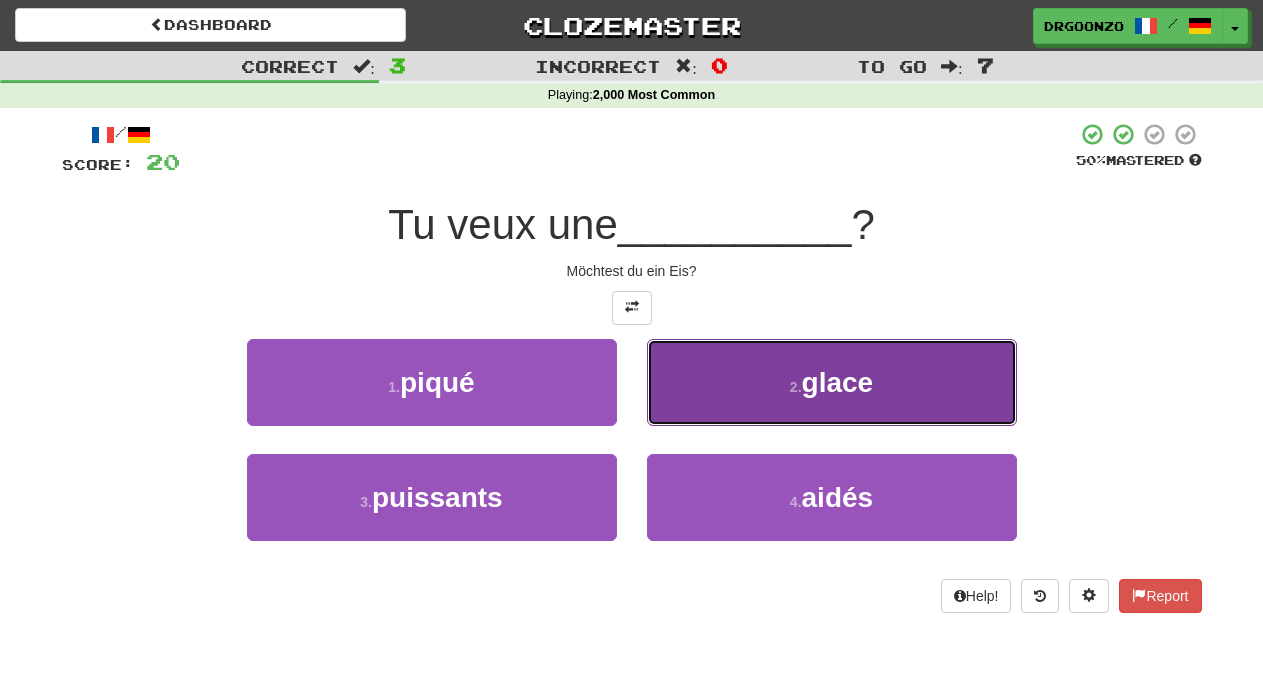 click on "2 .  glace" at bounding box center (832, 382) 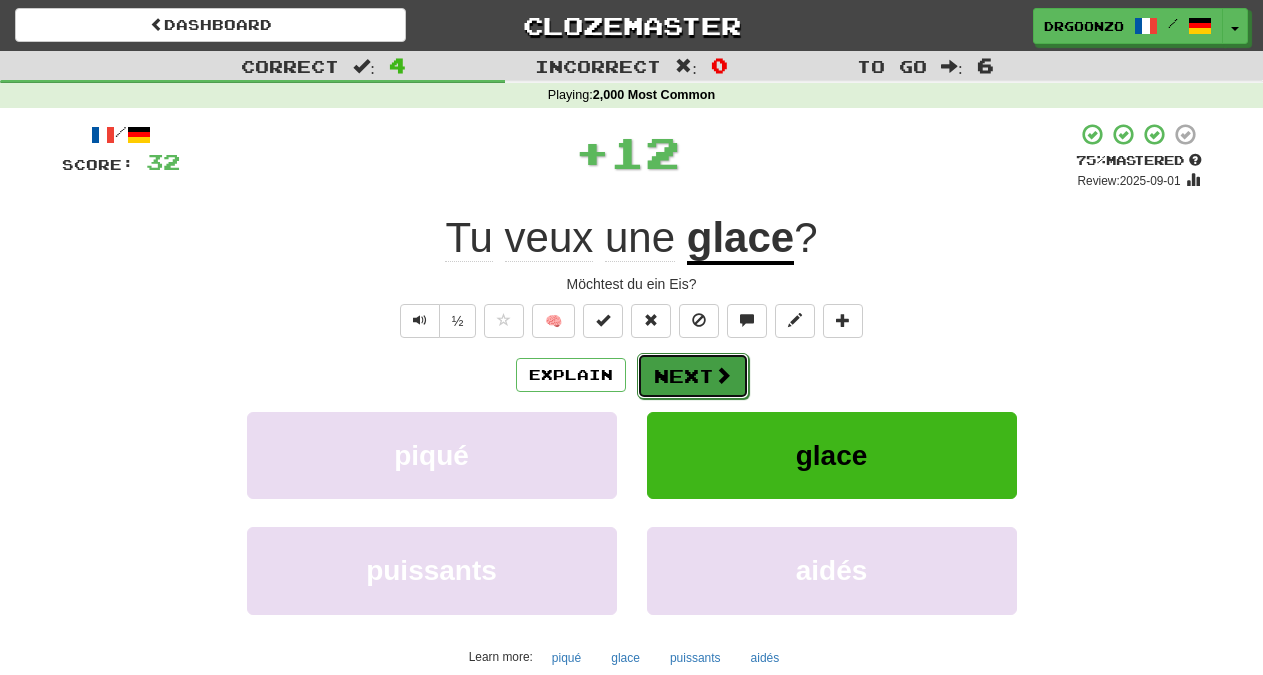 click at bounding box center (723, 375) 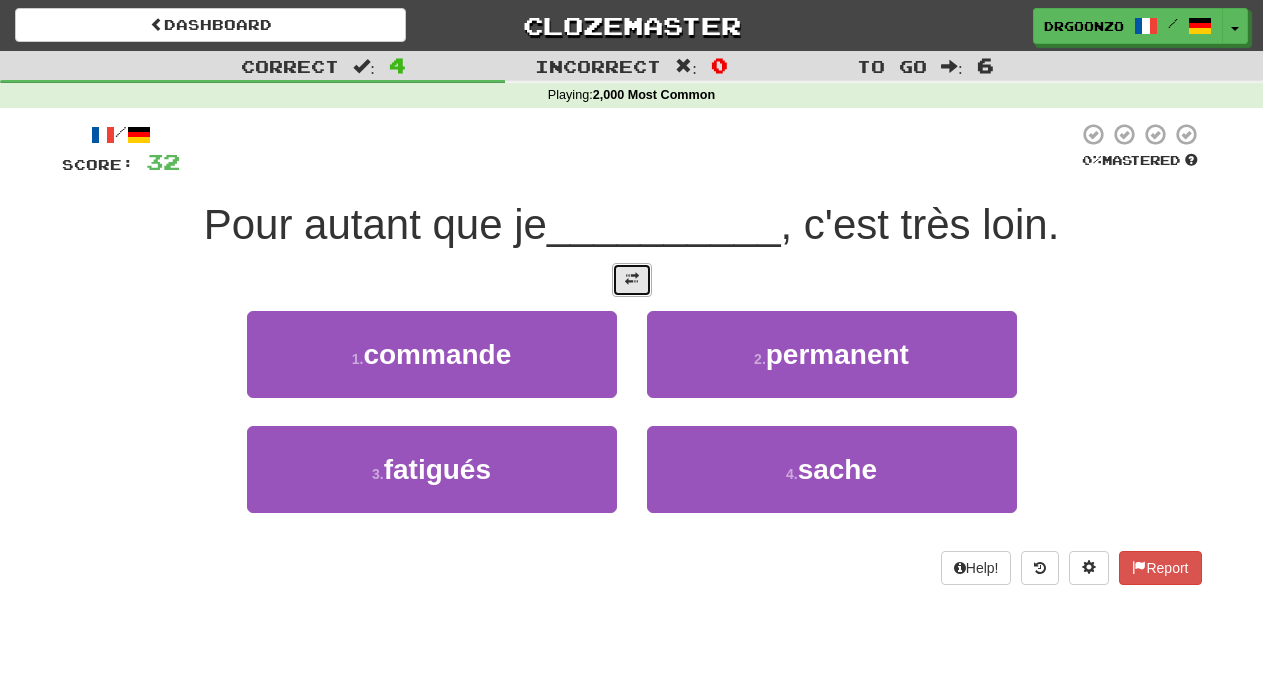 click at bounding box center [632, 279] 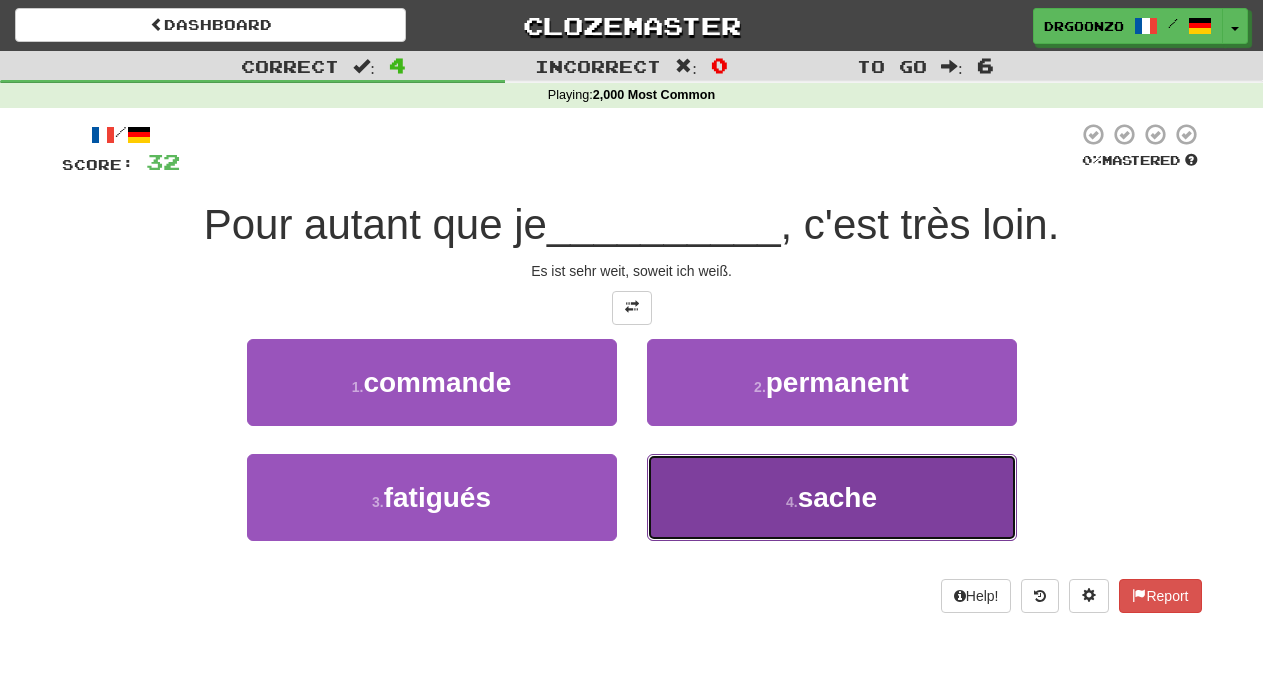 click on "4 .  sache" at bounding box center [832, 497] 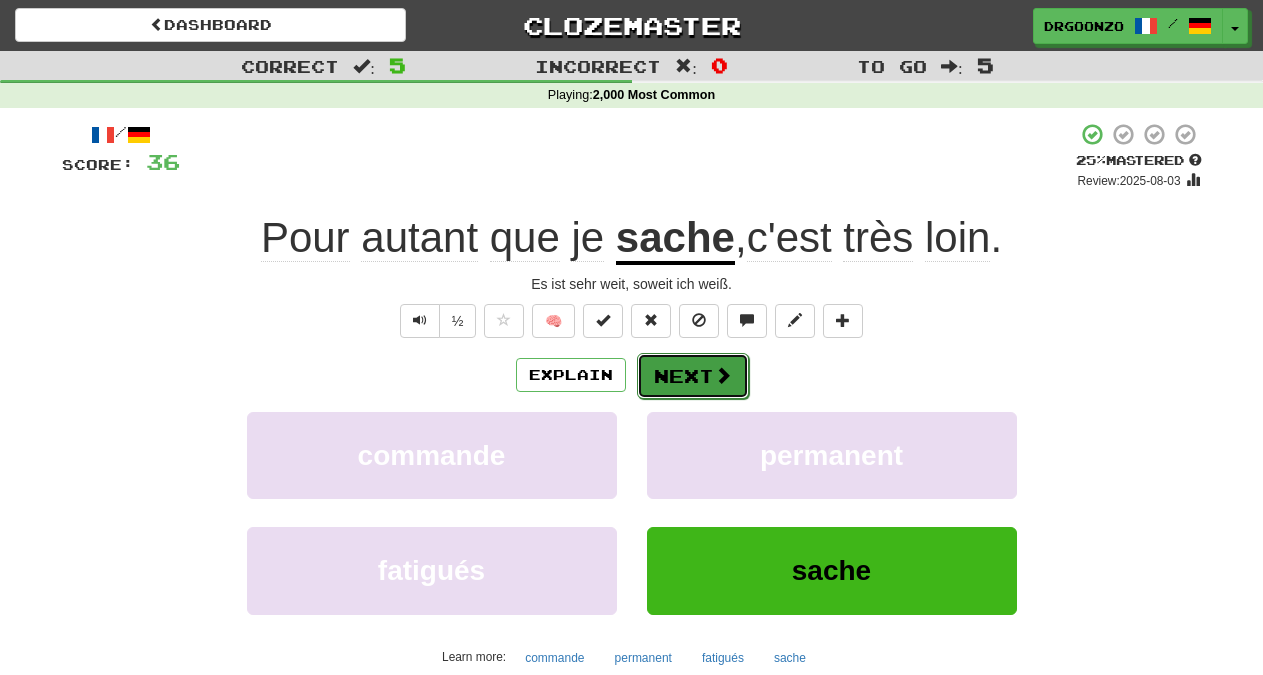 click on "Next" at bounding box center [693, 376] 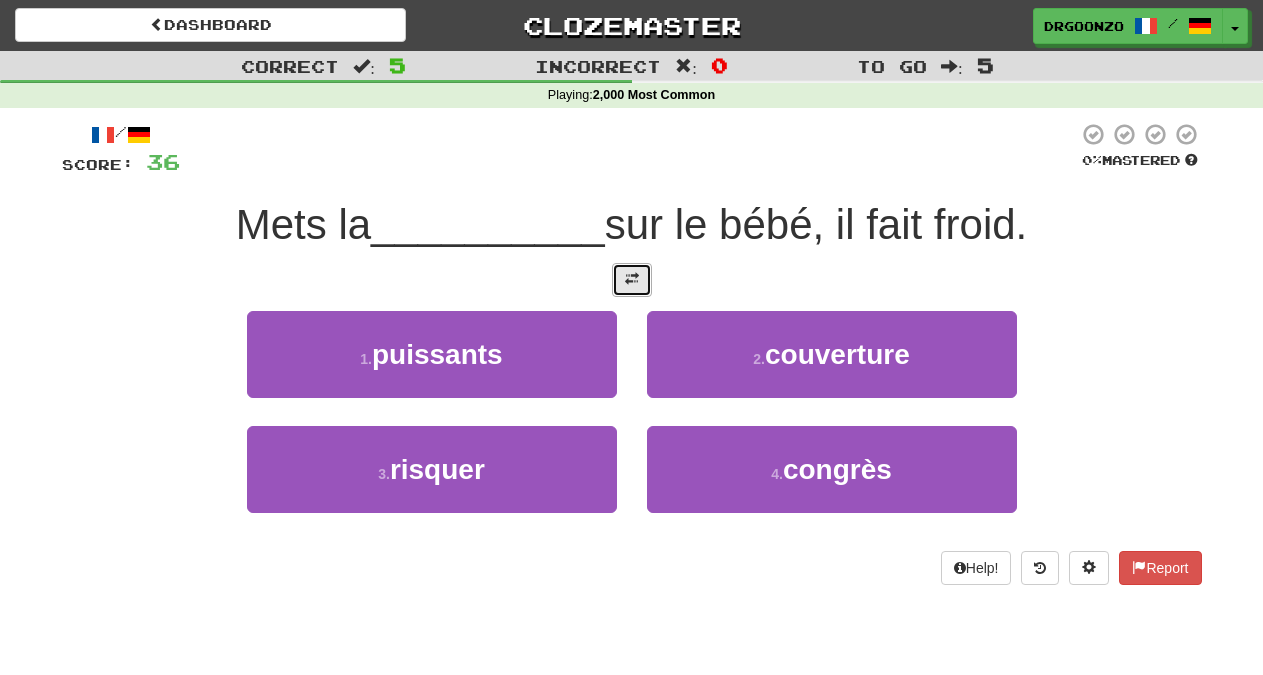 click at bounding box center [632, 279] 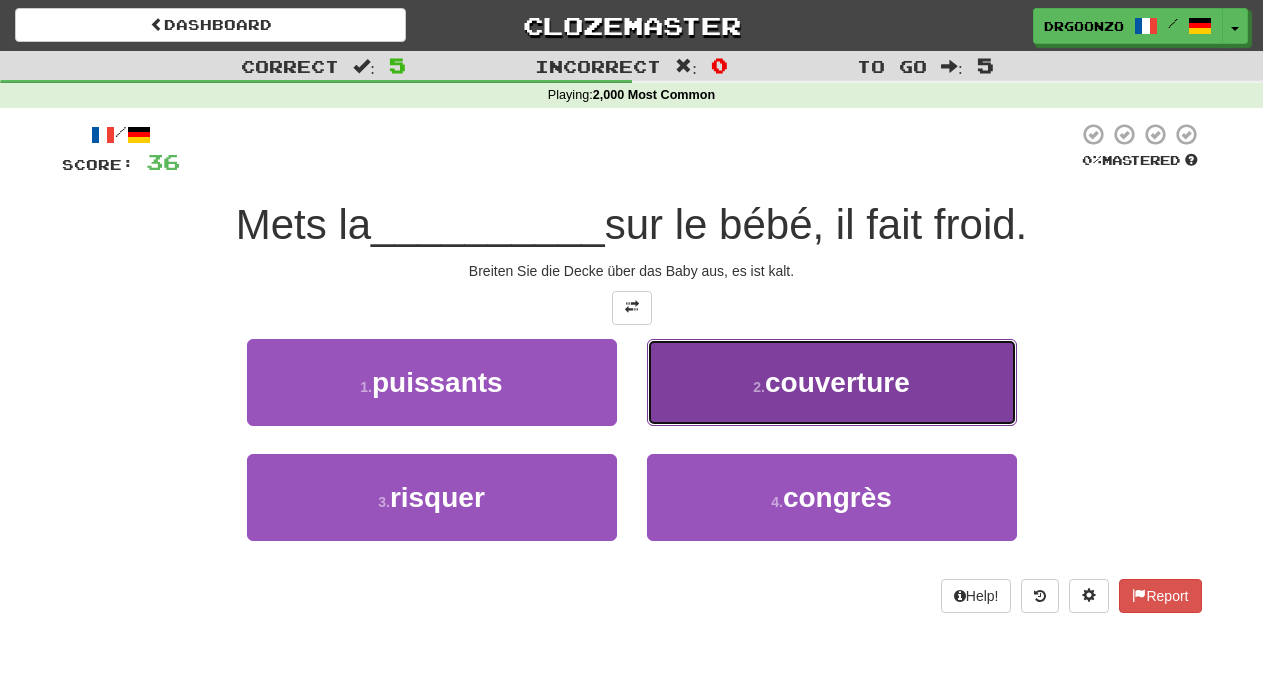click on "couverture" at bounding box center (837, 382) 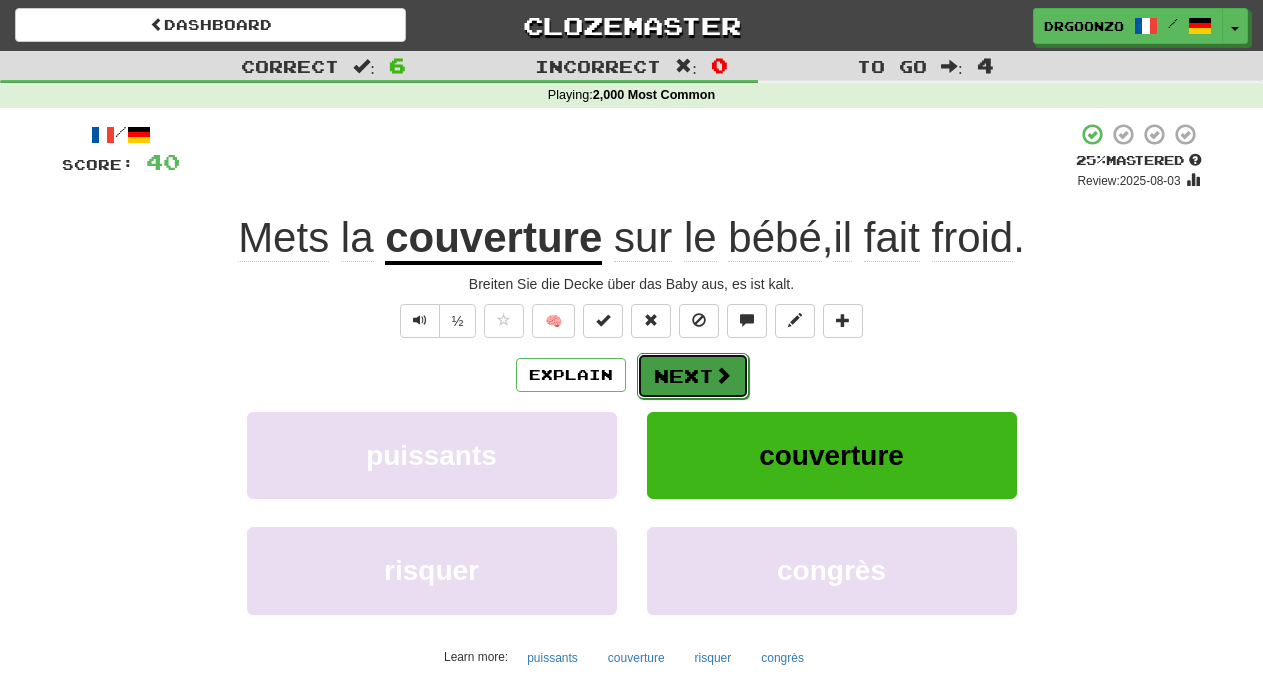 click on "Next" at bounding box center [693, 376] 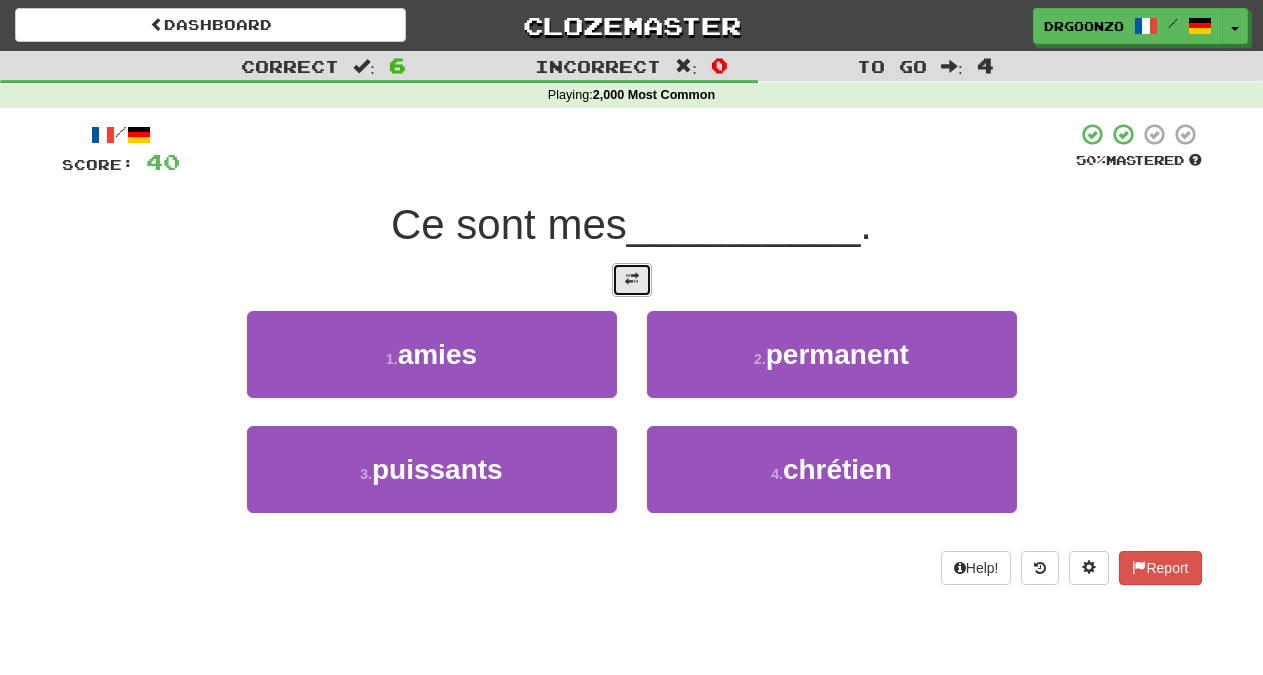 click at bounding box center (632, 280) 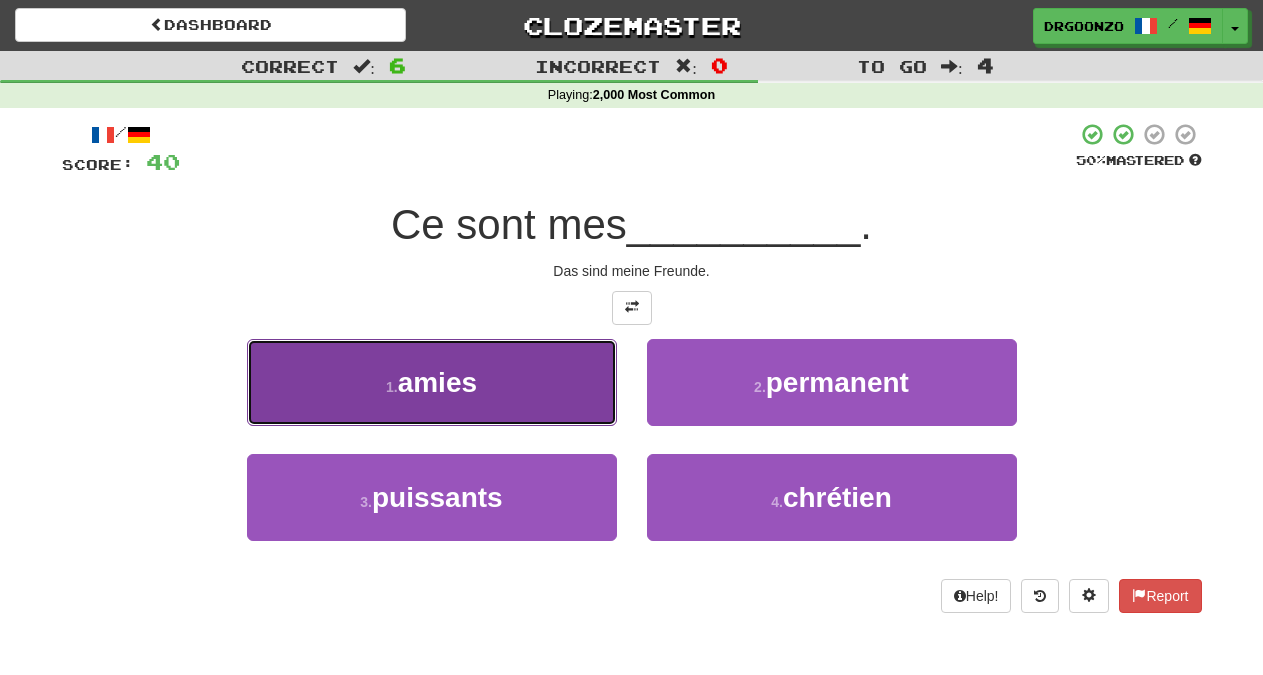 click on "1 .  amies" at bounding box center (432, 382) 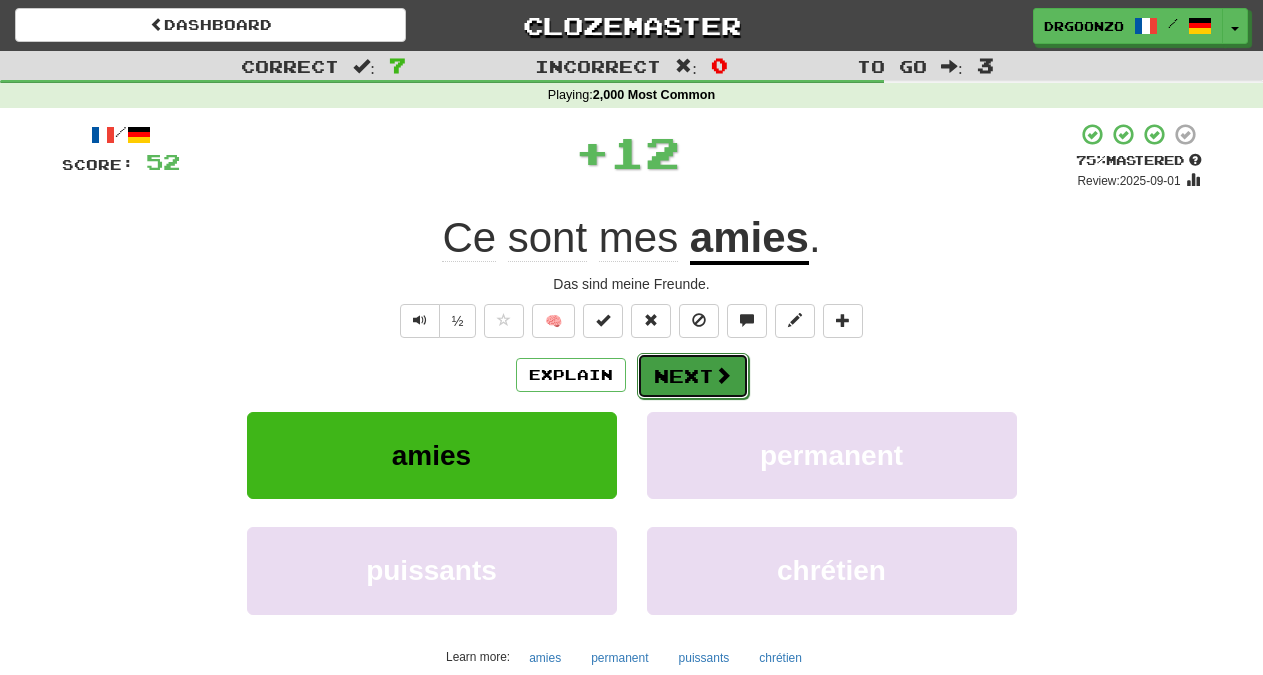 click on "Next" at bounding box center [693, 376] 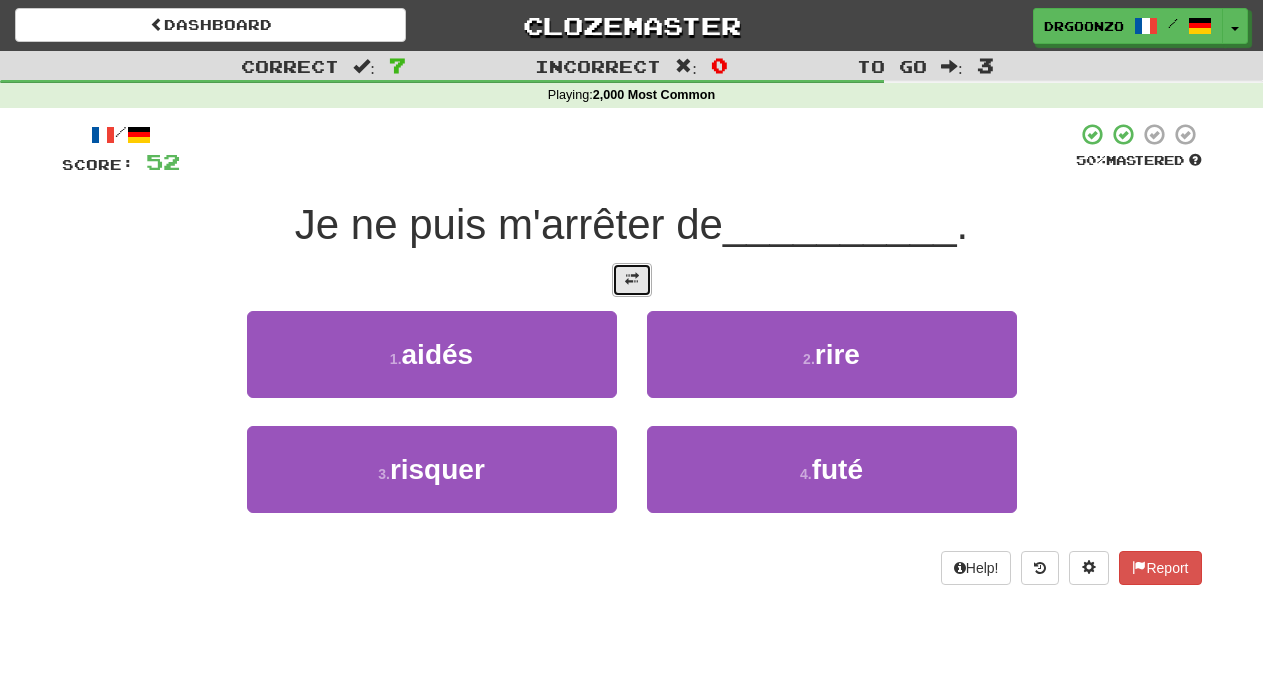 click at bounding box center [632, 280] 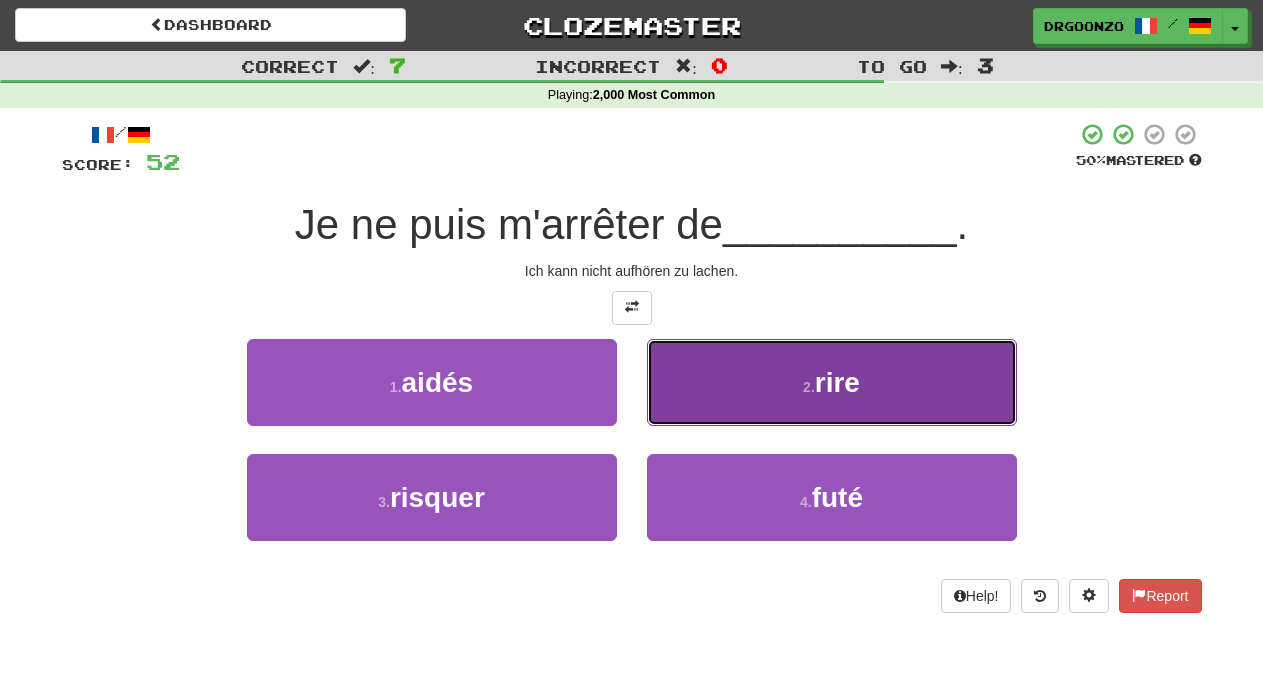 click on "2 ." at bounding box center (809, 387) 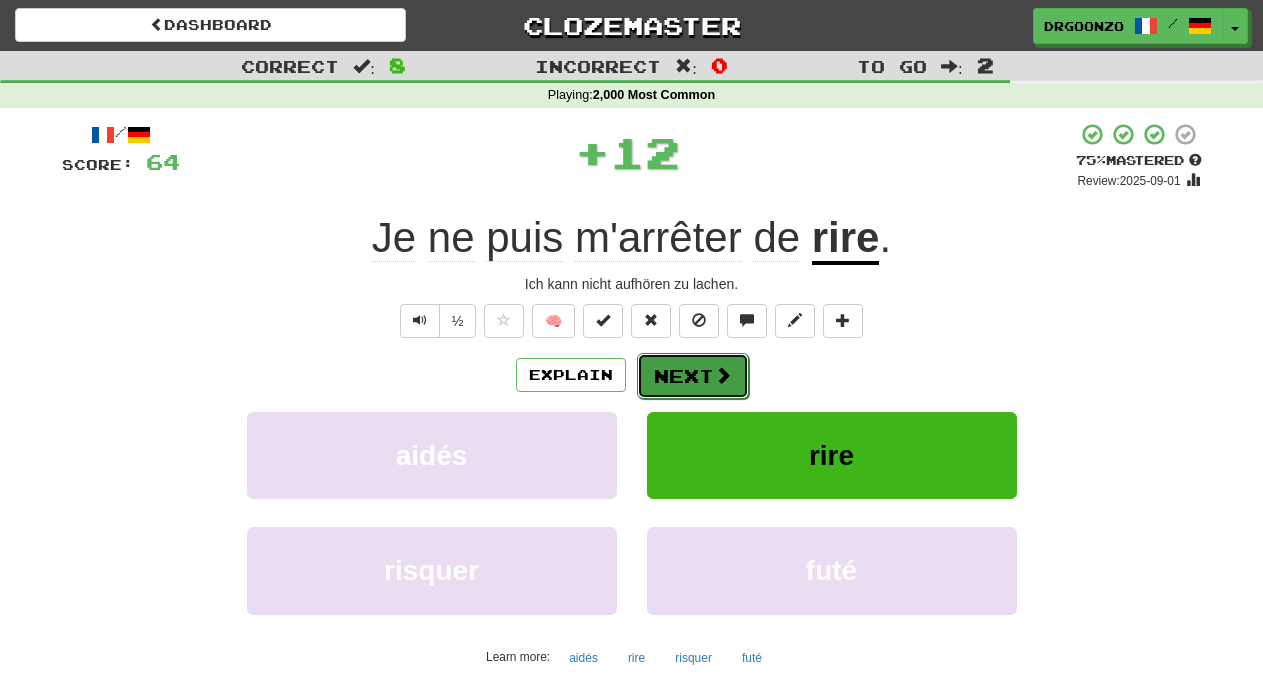 click on "Next" at bounding box center (693, 376) 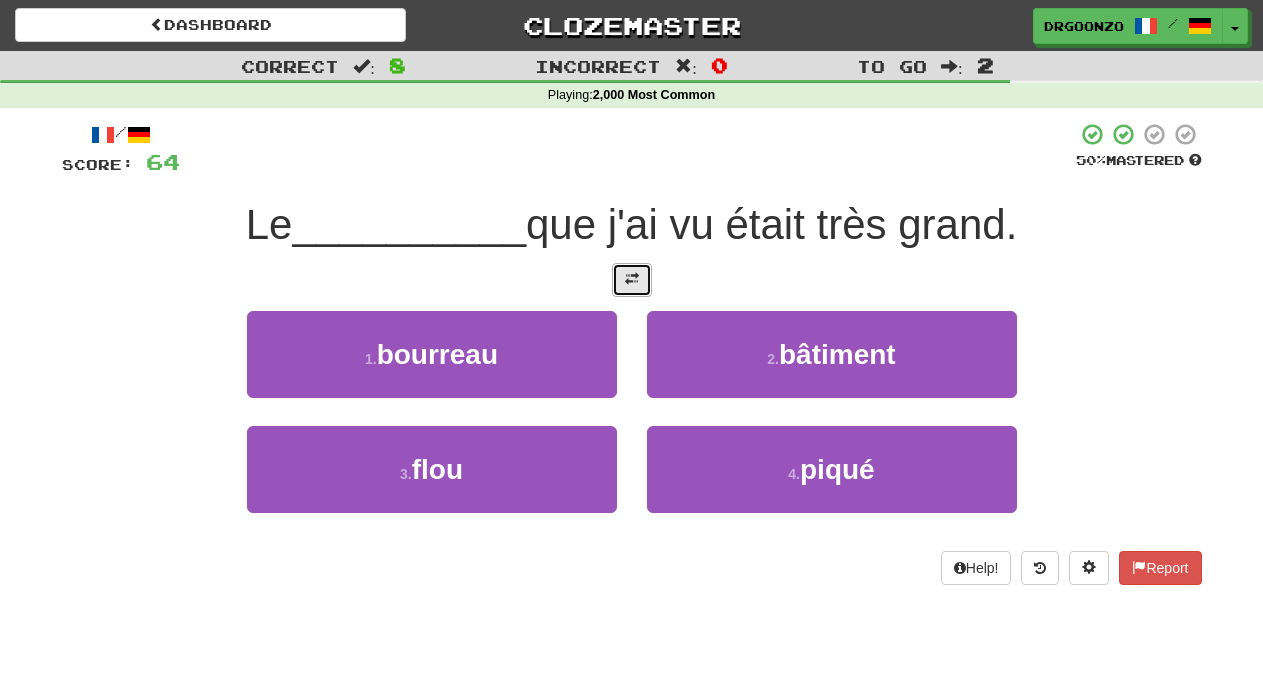 click at bounding box center [632, 279] 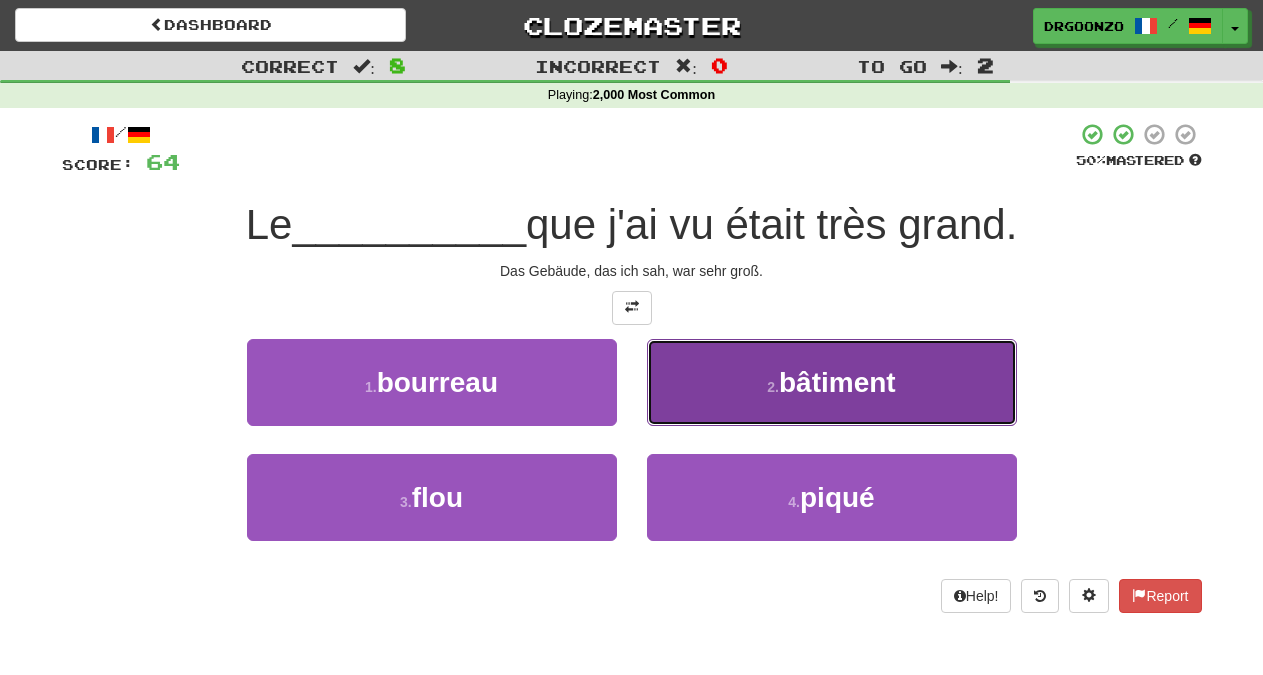 click on "2 .  bâtiment" at bounding box center (832, 382) 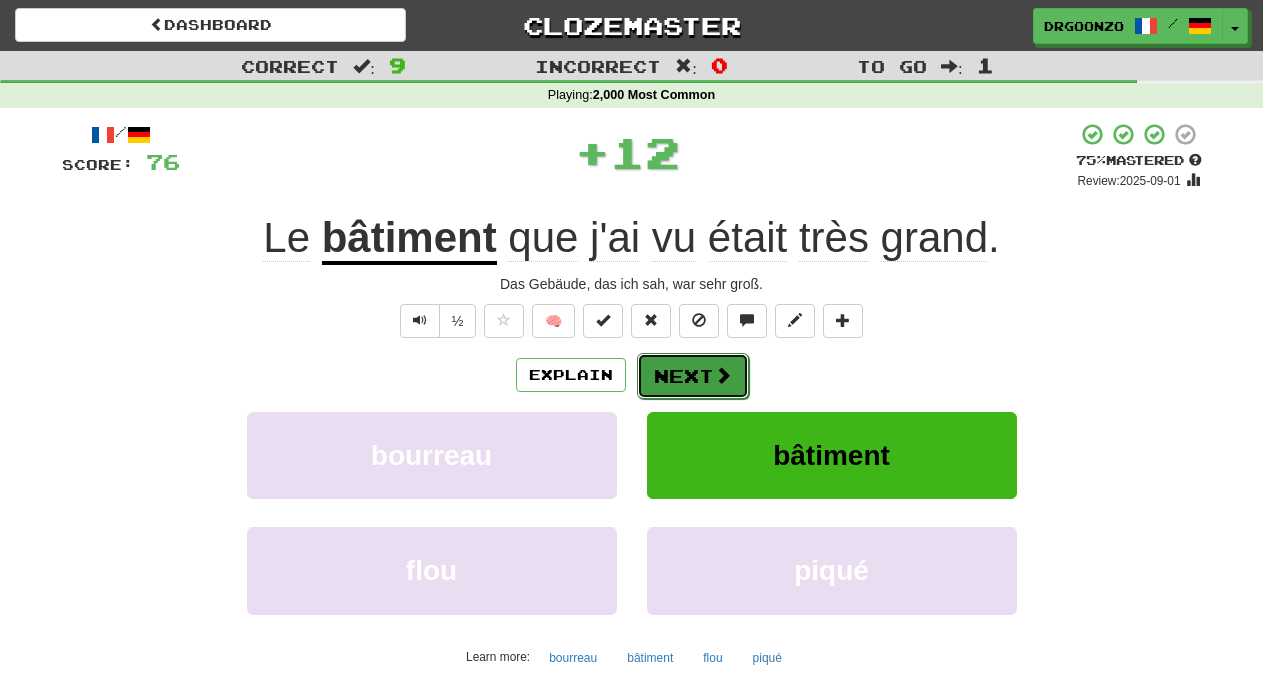 click on "Next" at bounding box center [693, 376] 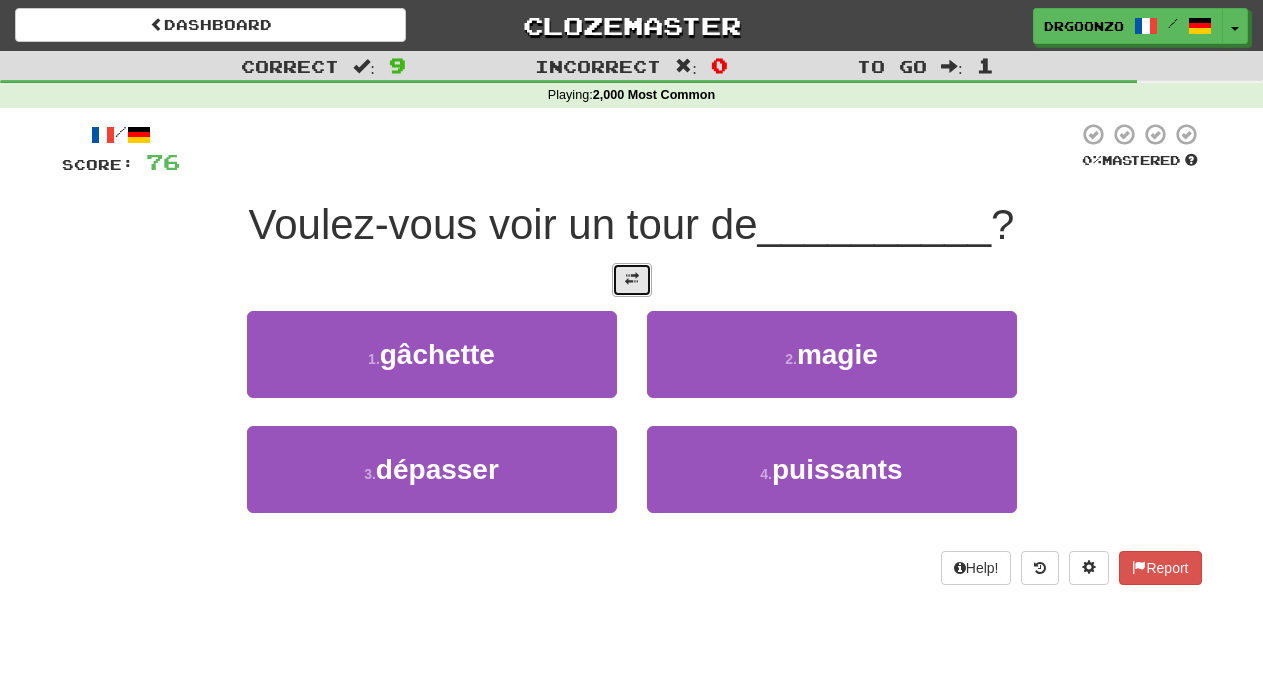 click at bounding box center [632, 279] 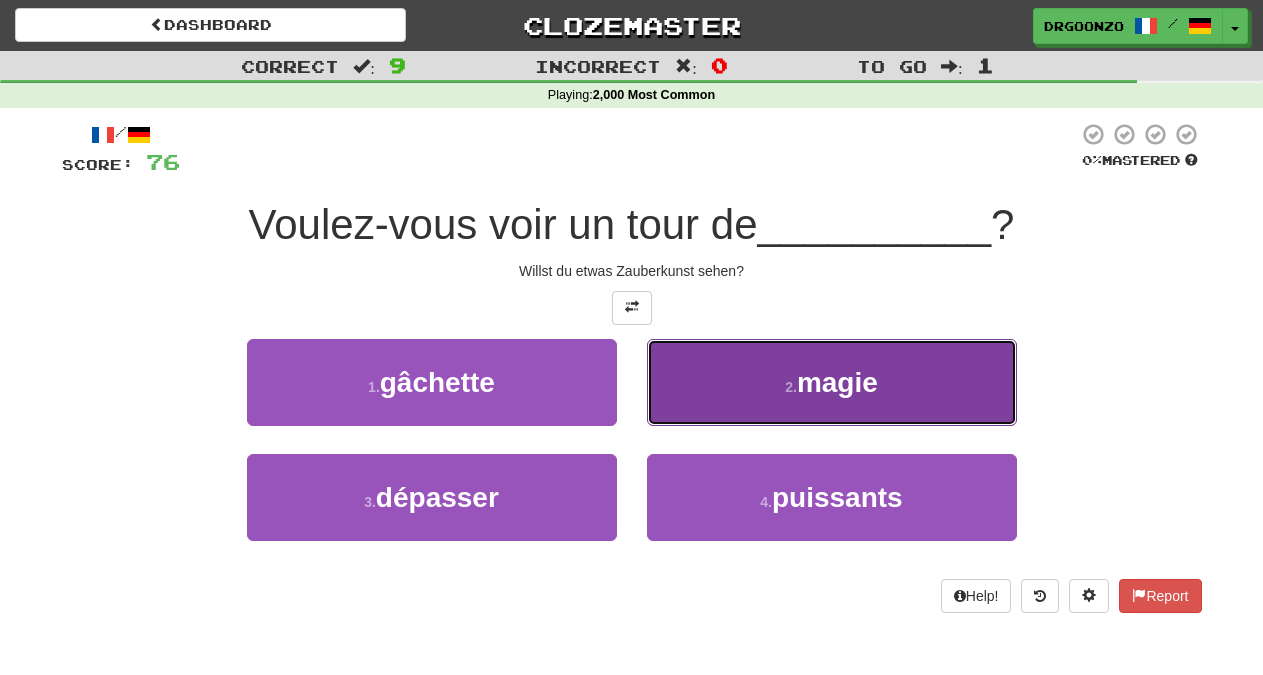 click on "magie" at bounding box center [837, 382] 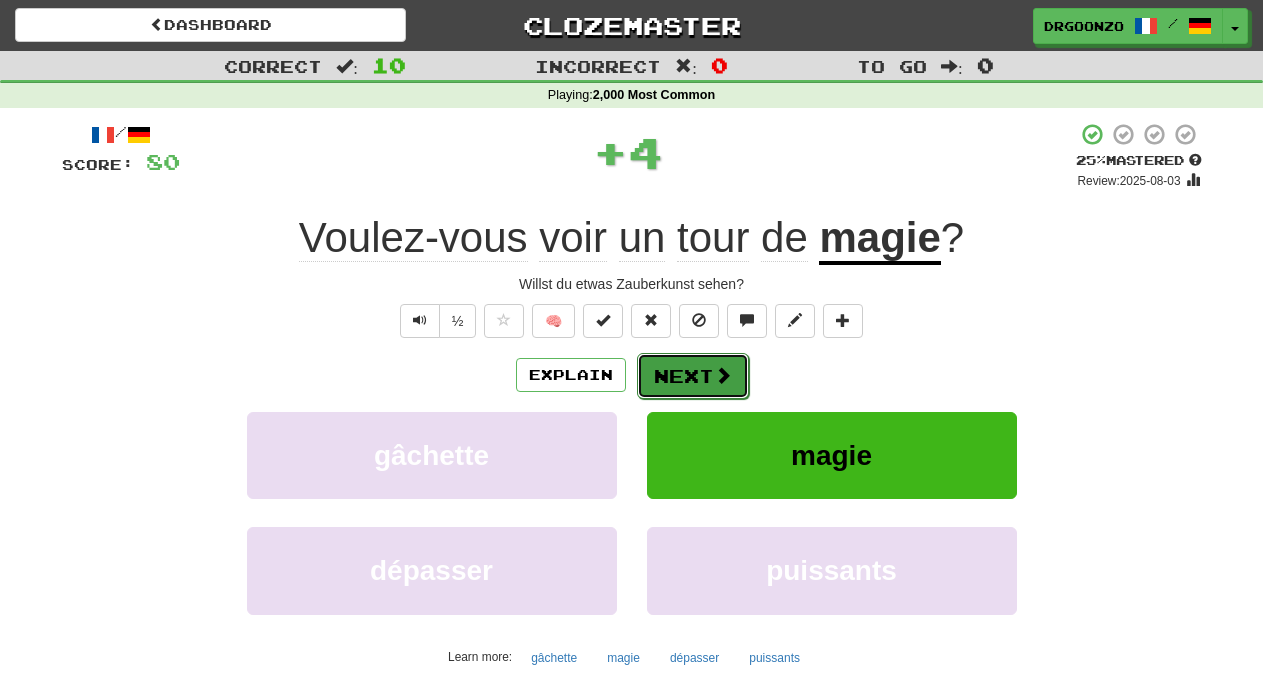 click on "Next" at bounding box center [693, 376] 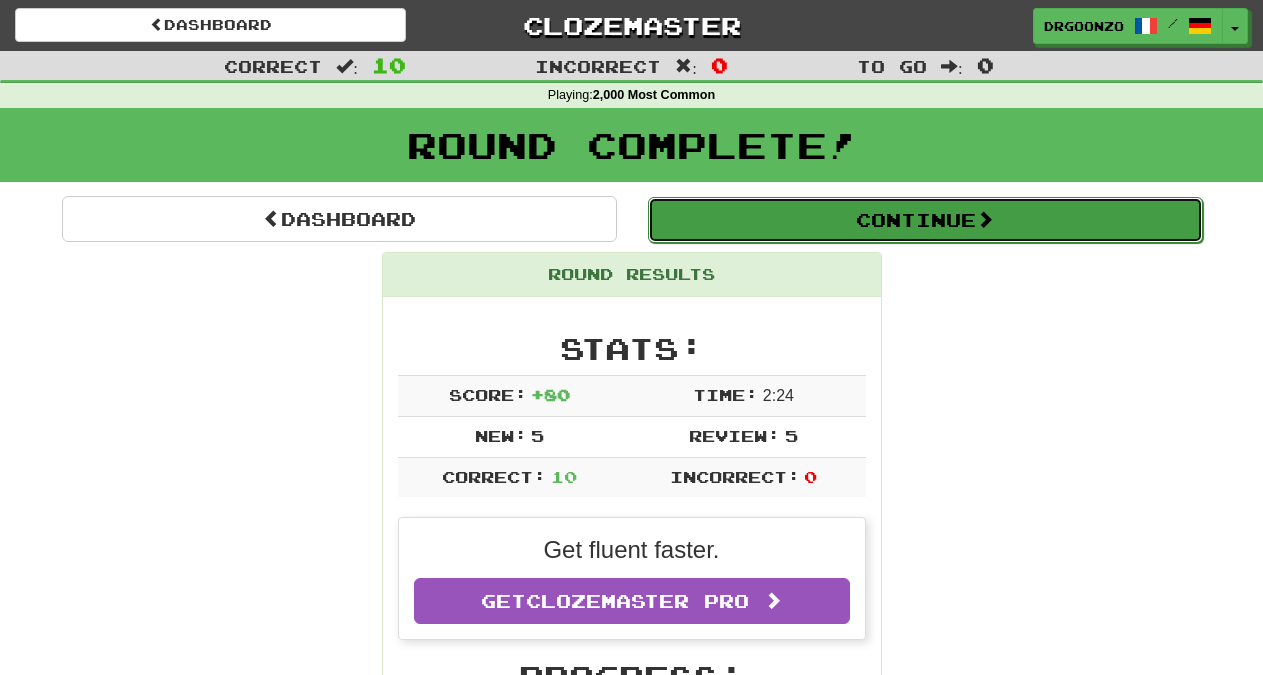 click on "Continue" at bounding box center (925, 220) 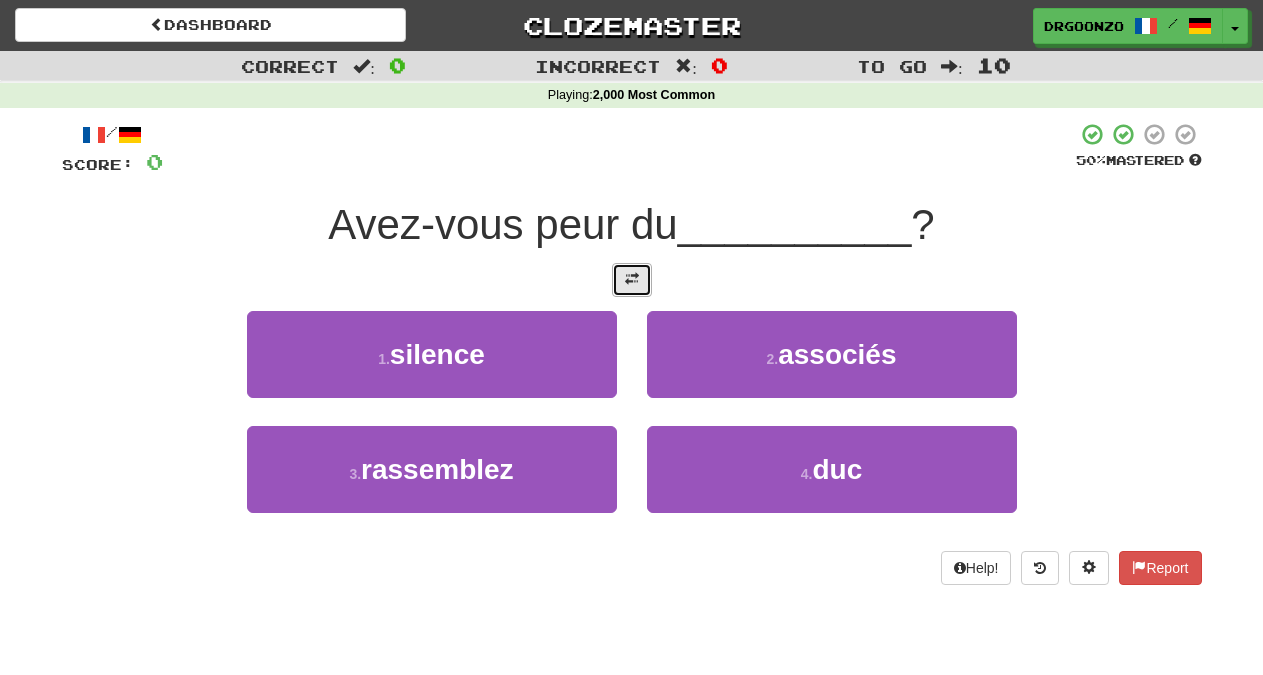 click at bounding box center (632, 280) 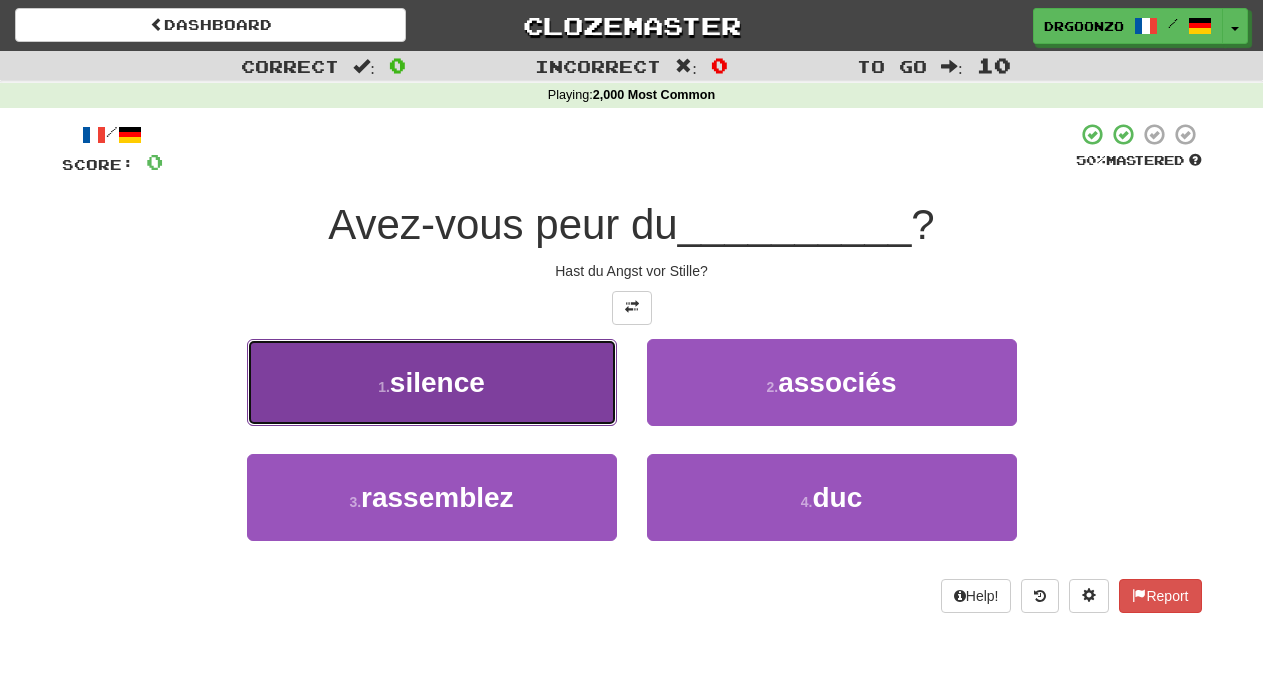 click on "1 .  silence" at bounding box center [432, 382] 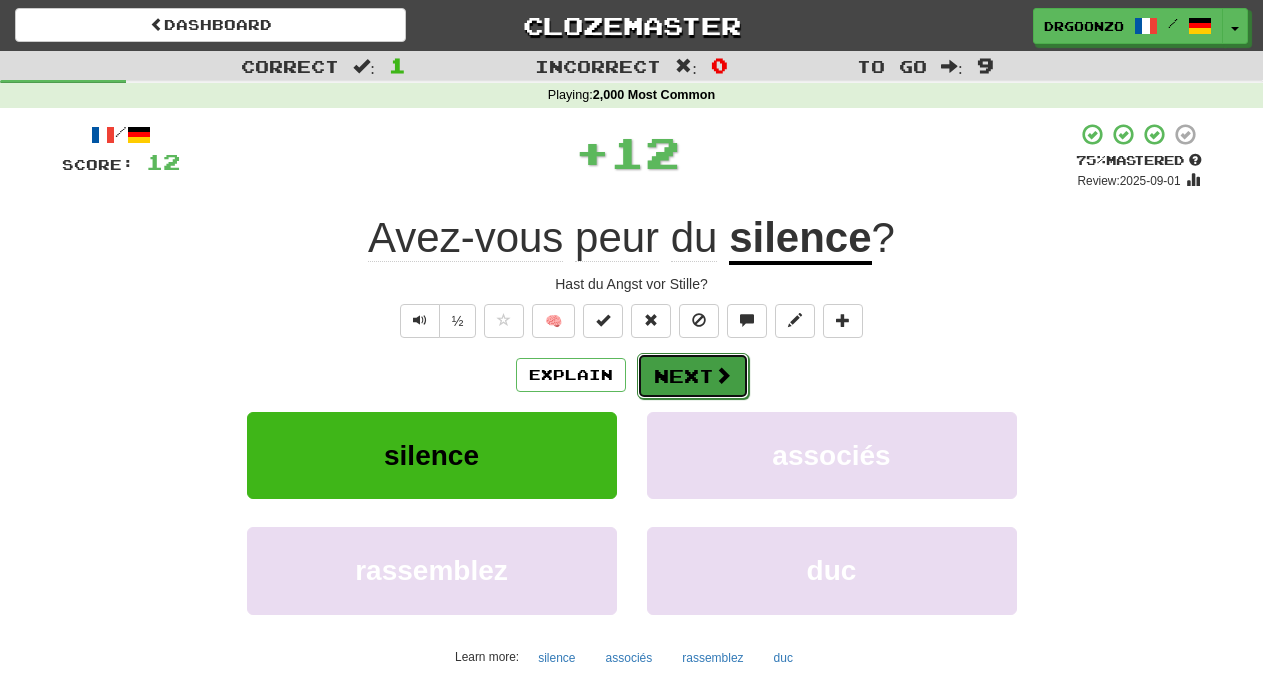 click on "Next" at bounding box center (693, 376) 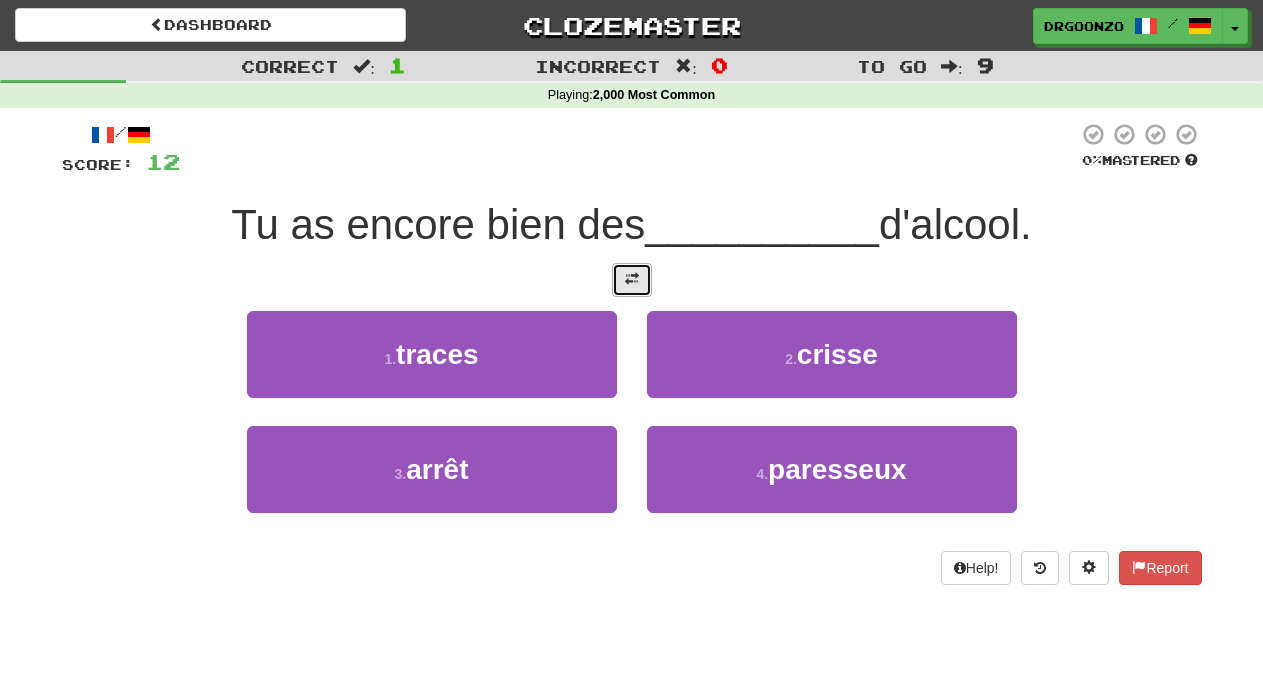 click at bounding box center [632, 279] 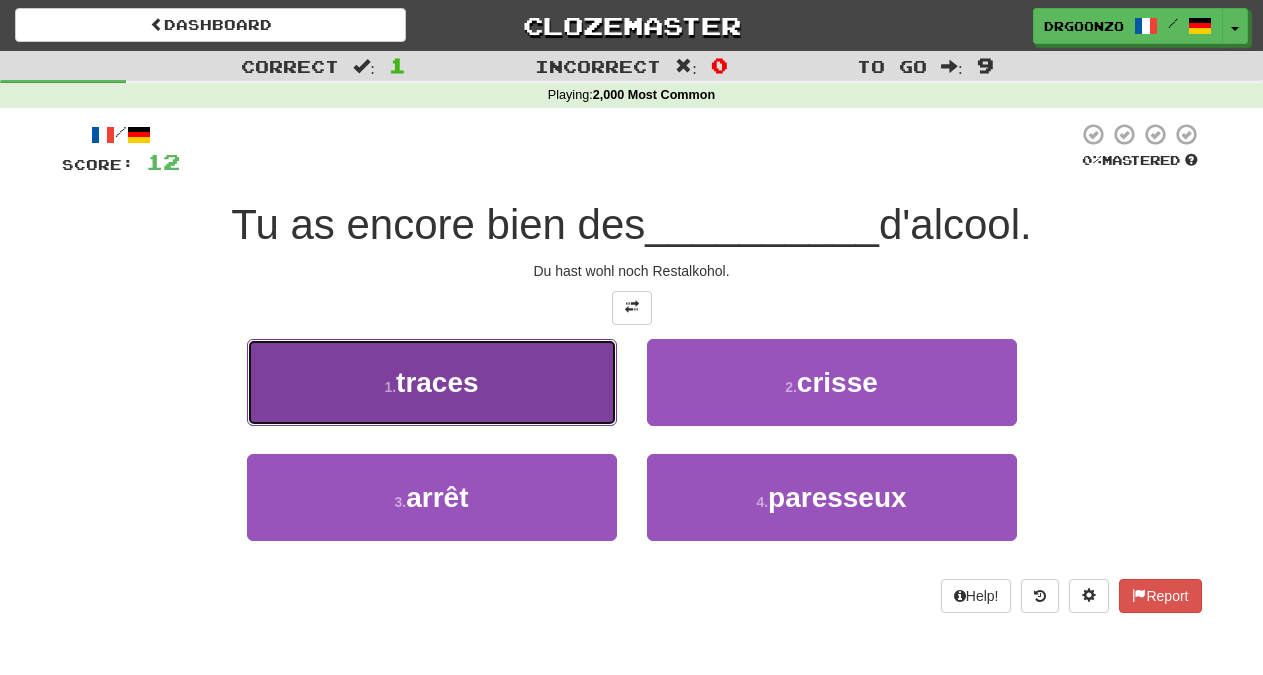 click on "1 .  traces" at bounding box center [432, 382] 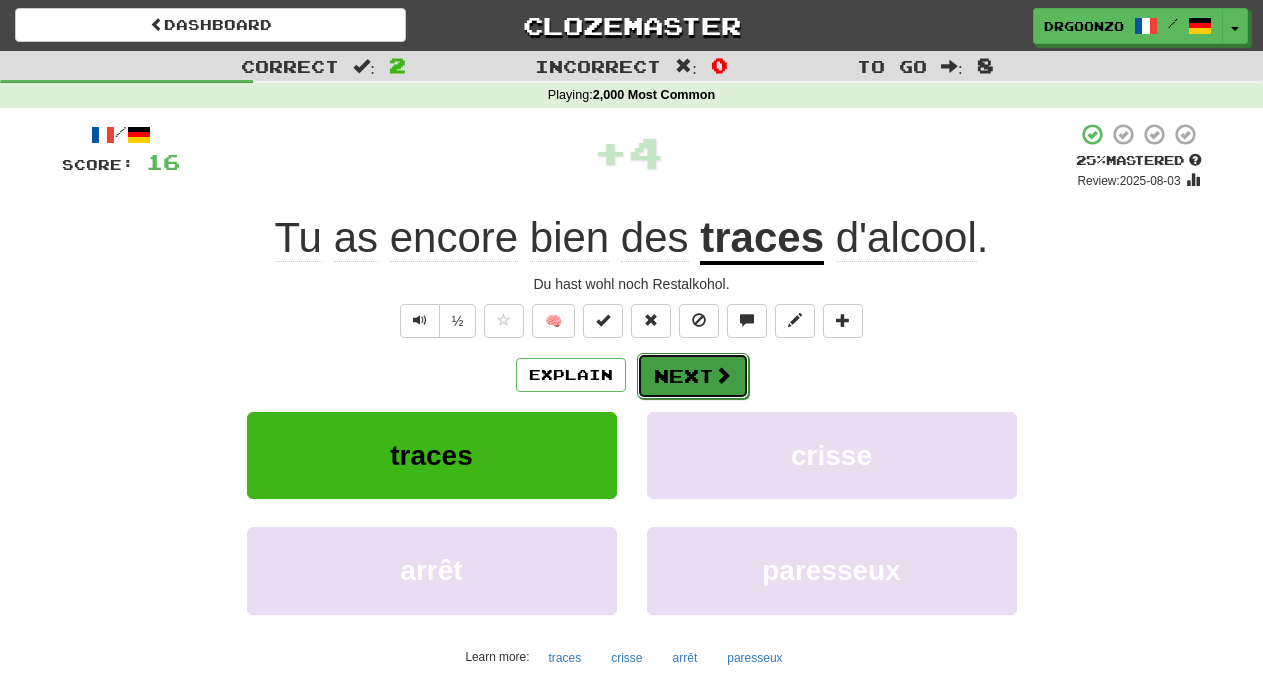 click at bounding box center [723, 375] 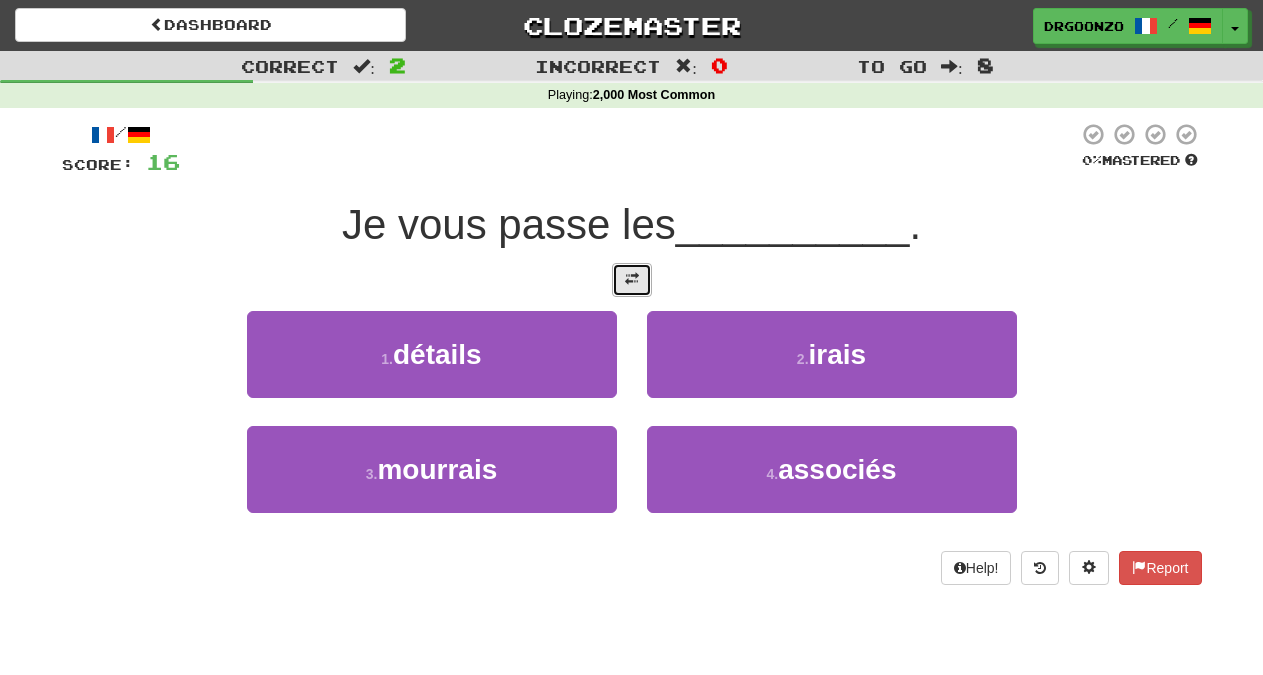 click at bounding box center [632, 279] 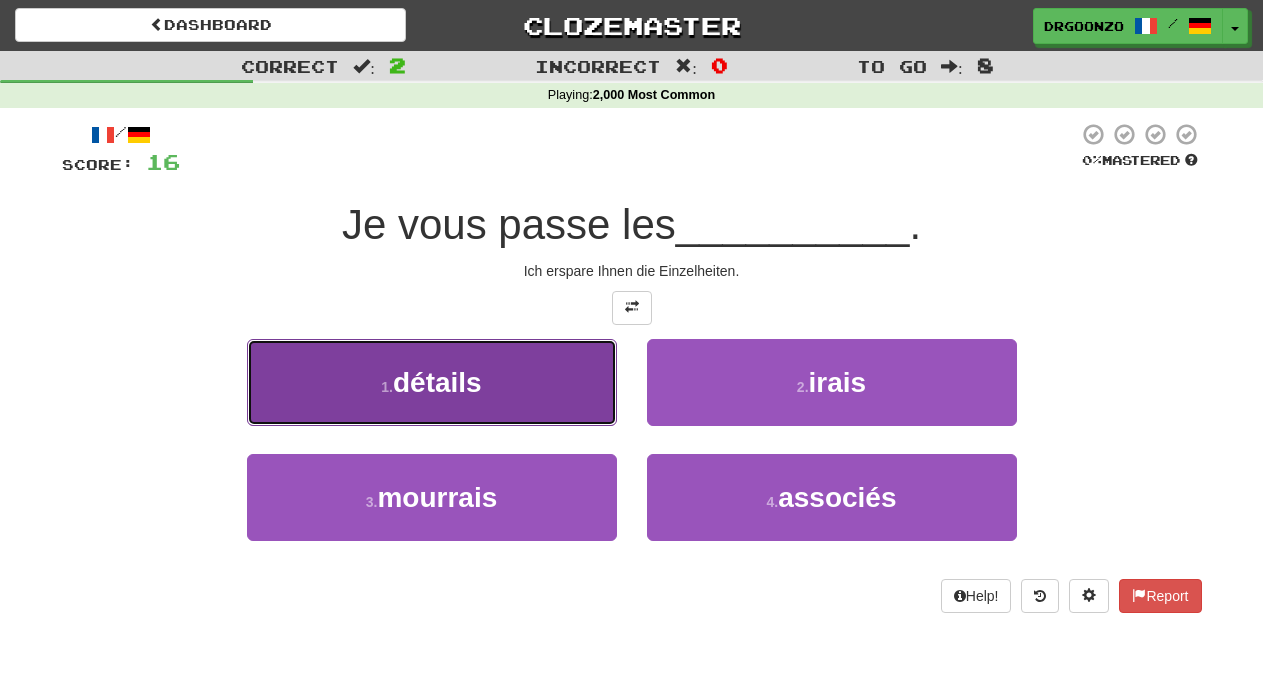 click on "1 .  détails" at bounding box center (432, 382) 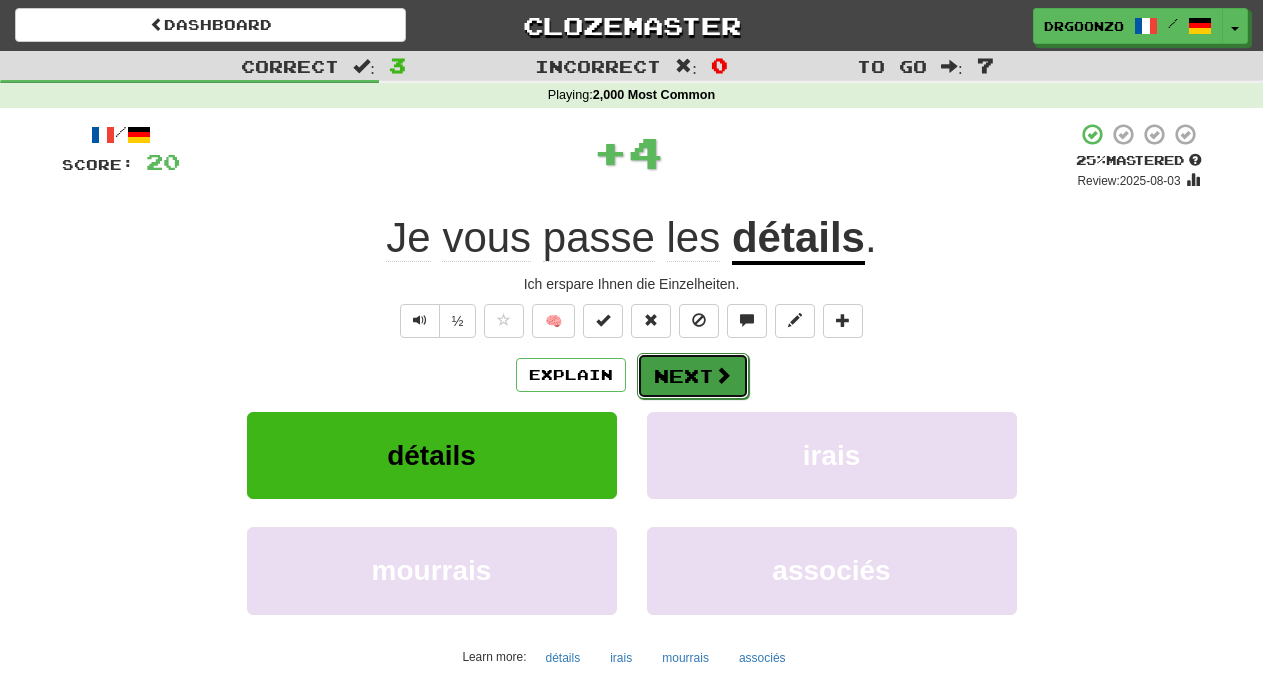 click on "Next" at bounding box center (693, 376) 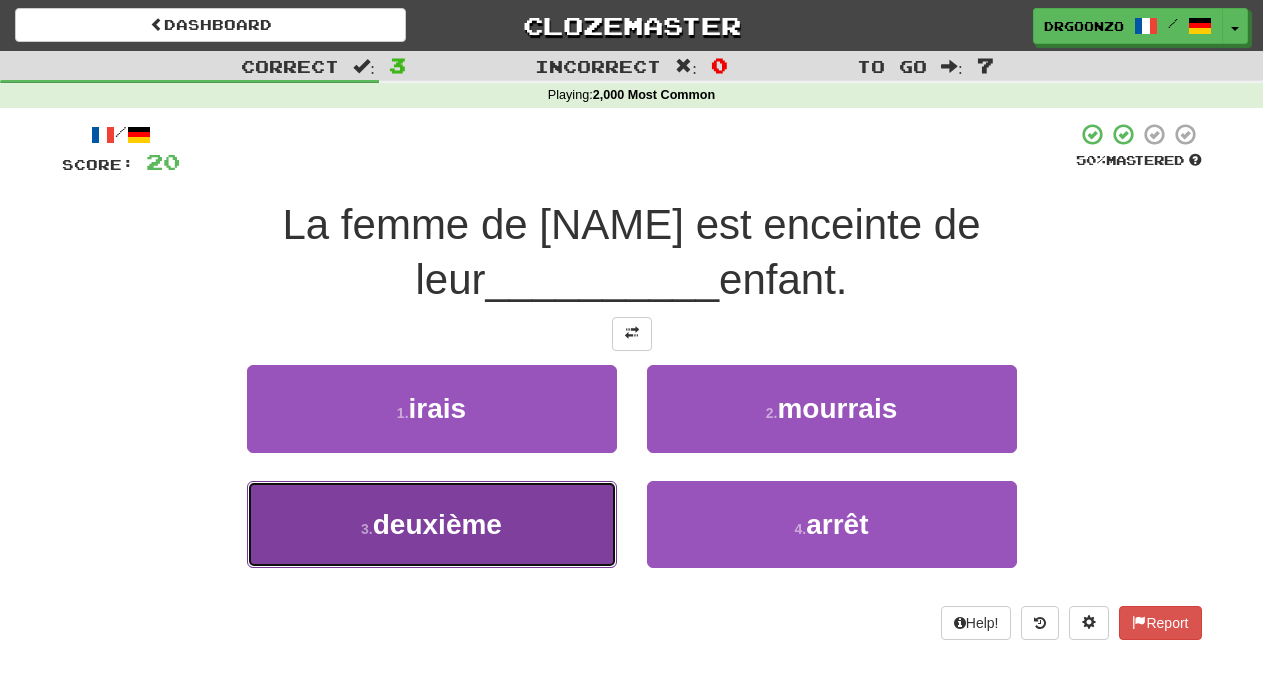 click on "3 .  deuxième" at bounding box center [432, 524] 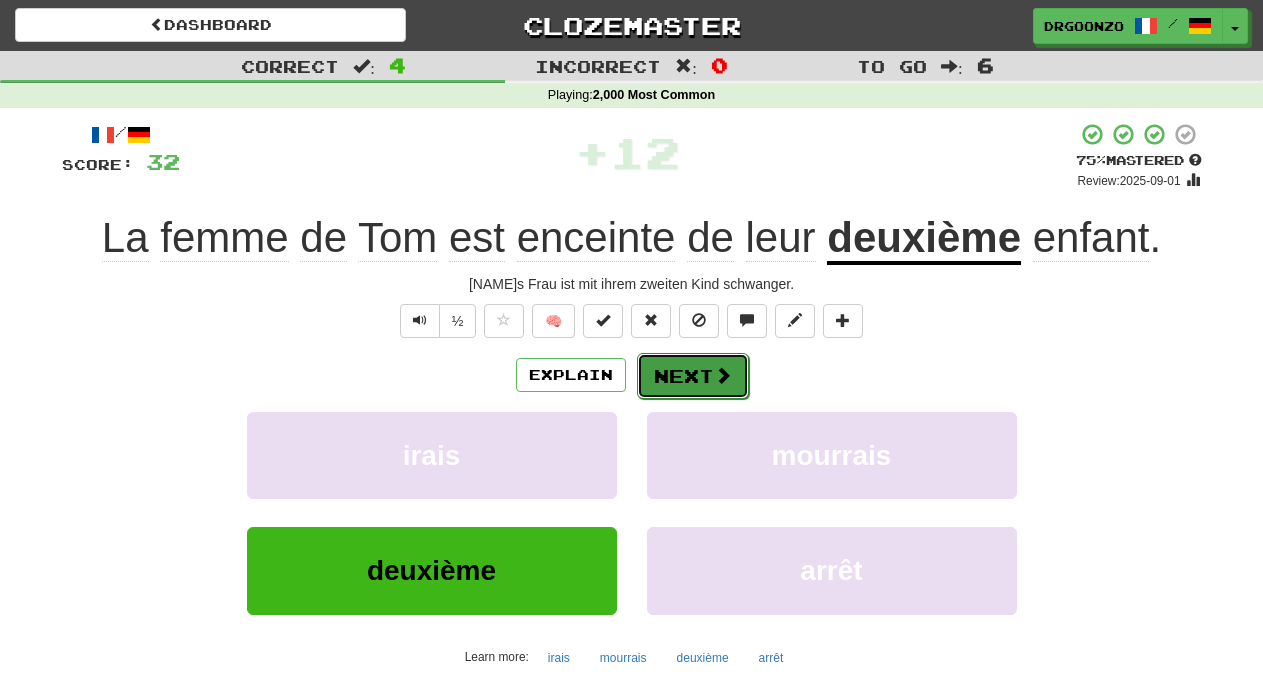 click at bounding box center [723, 375] 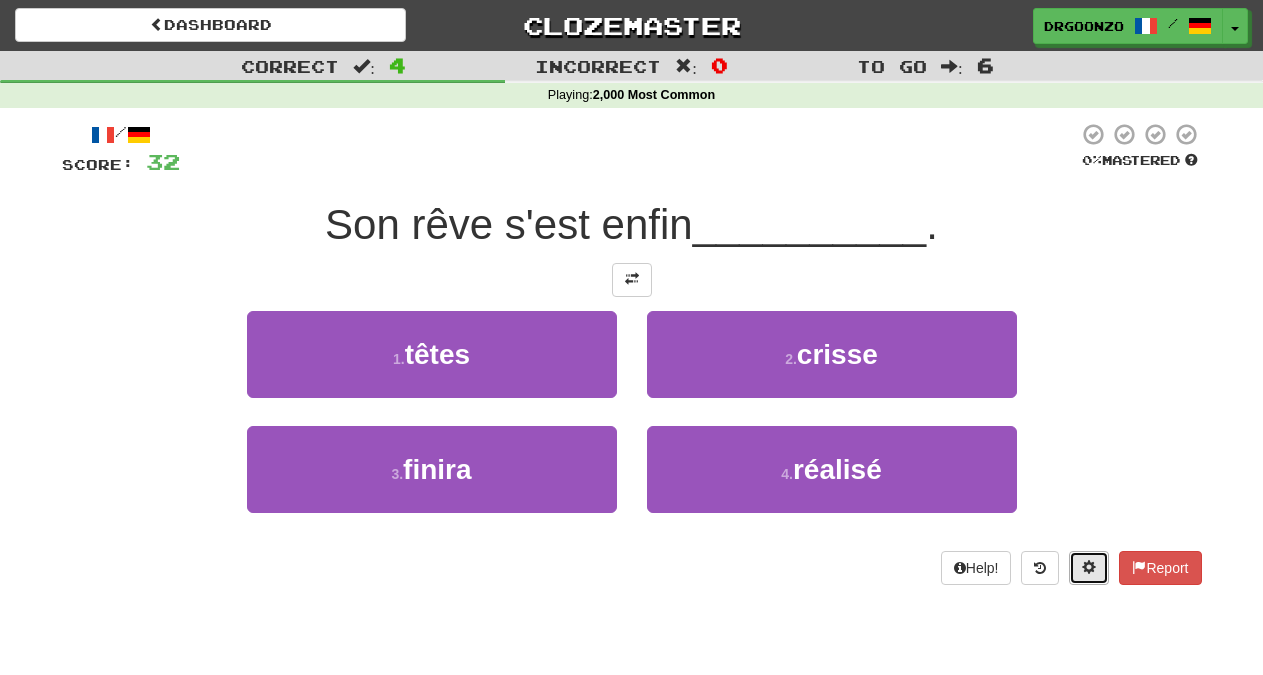 click at bounding box center [1089, 568] 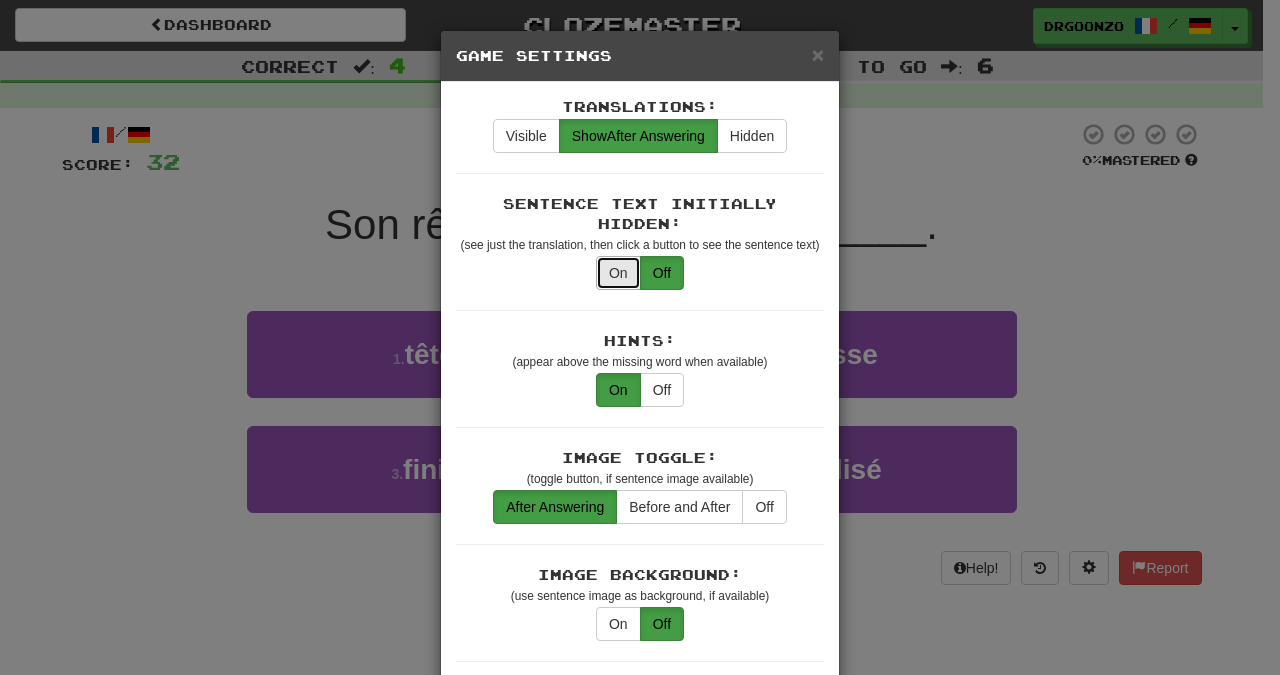 click on "On" at bounding box center (618, 273) 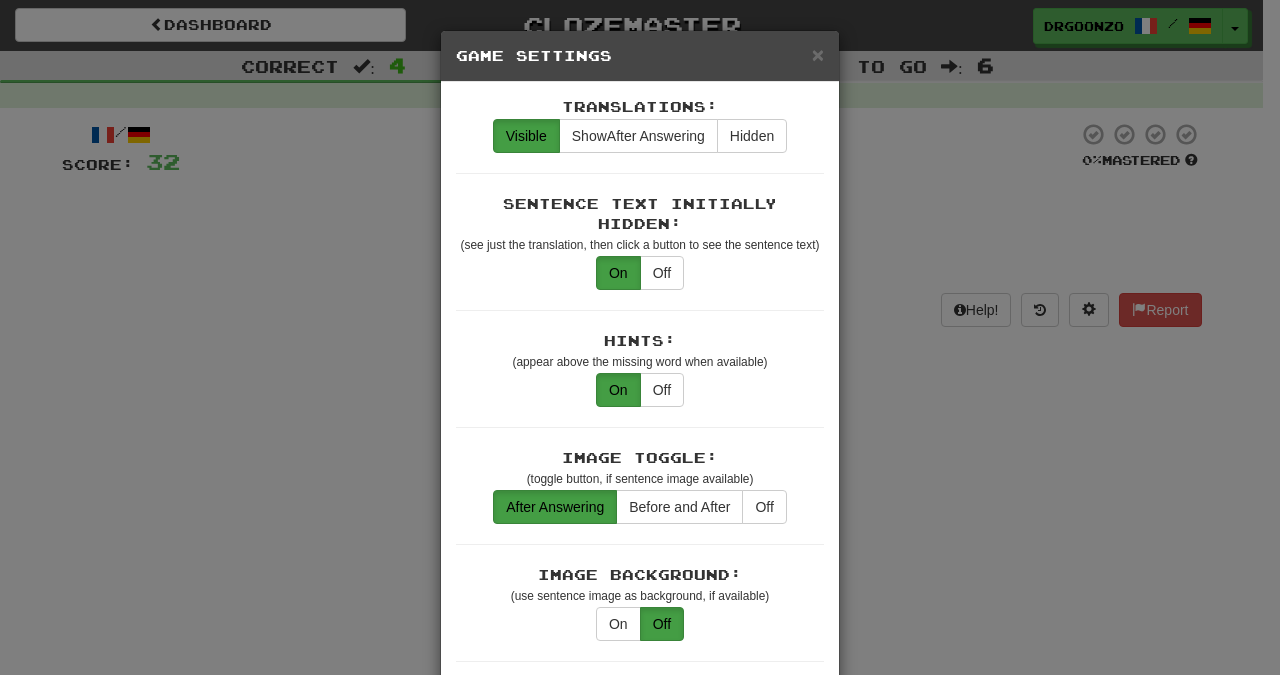 click on "× Game Settings Translations: Visible Show  After Answering Hidden Sentence Text Initially Hidden: (see just the translation, then click a button to see the sentence text) On Off Hints: (appear above the missing word when available) On Off Image Toggle: (toggle button, if sentence image available) After Answering Before and After Off Image Background: (use sentence image as background, if available) On Off Pronunciation: (shown after answering when available) On Off Sound Effects: On Off Text-to-Speech Auto-Play: On Off Loop: (sentence audio will play on repeat for chorusing) On Off Speed: 0.5x 0.75x 1x 1.25x 1.5x 2x Dark Mode: On Off Leveled Up Notifications: On Off Manual Master/Reset Confirmation: On Off Font Sizes: Hint 1 x Sample text. Notes 1 x Sample text. Pronunciation 1 x Sample text. Translation 1 x Sample text. Transliteration 1 x Sample text. Shortcut Hotkeys:  Enabled Enter Submit answer, next sentence, next round 1-4 Select multiple choice answer ctl+Space Replay audio (when available) alt+a" at bounding box center (640, 337) 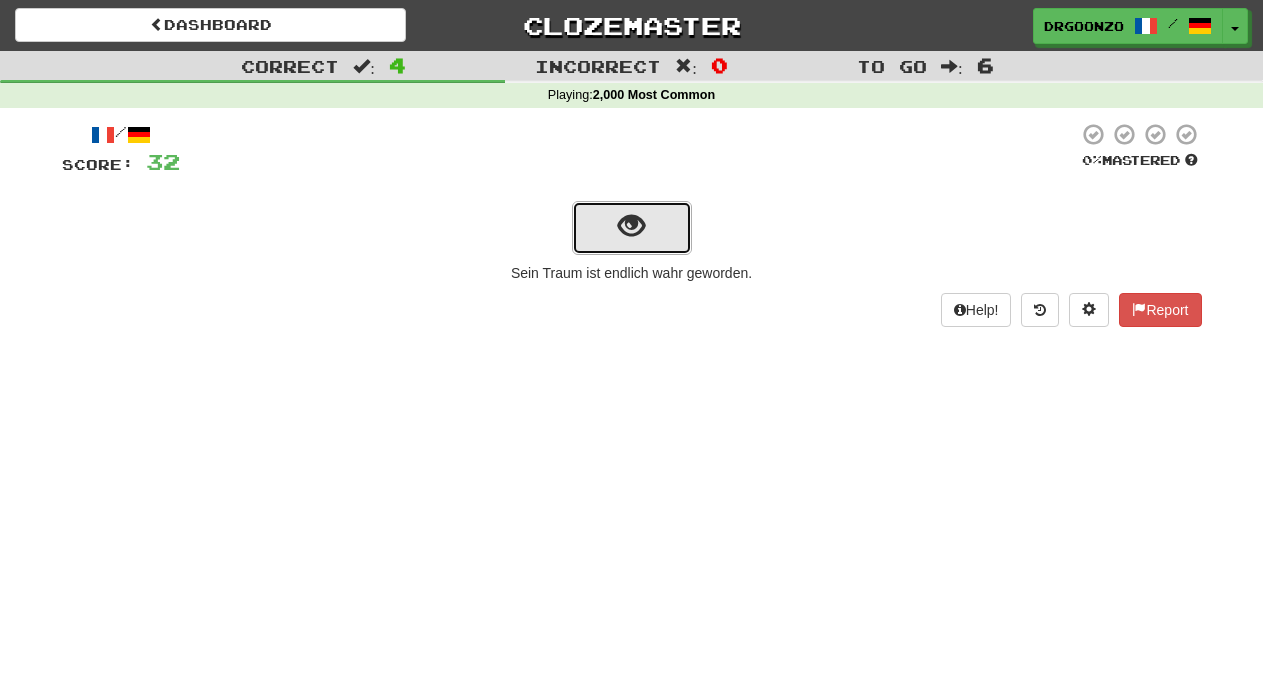 click at bounding box center [631, 226] 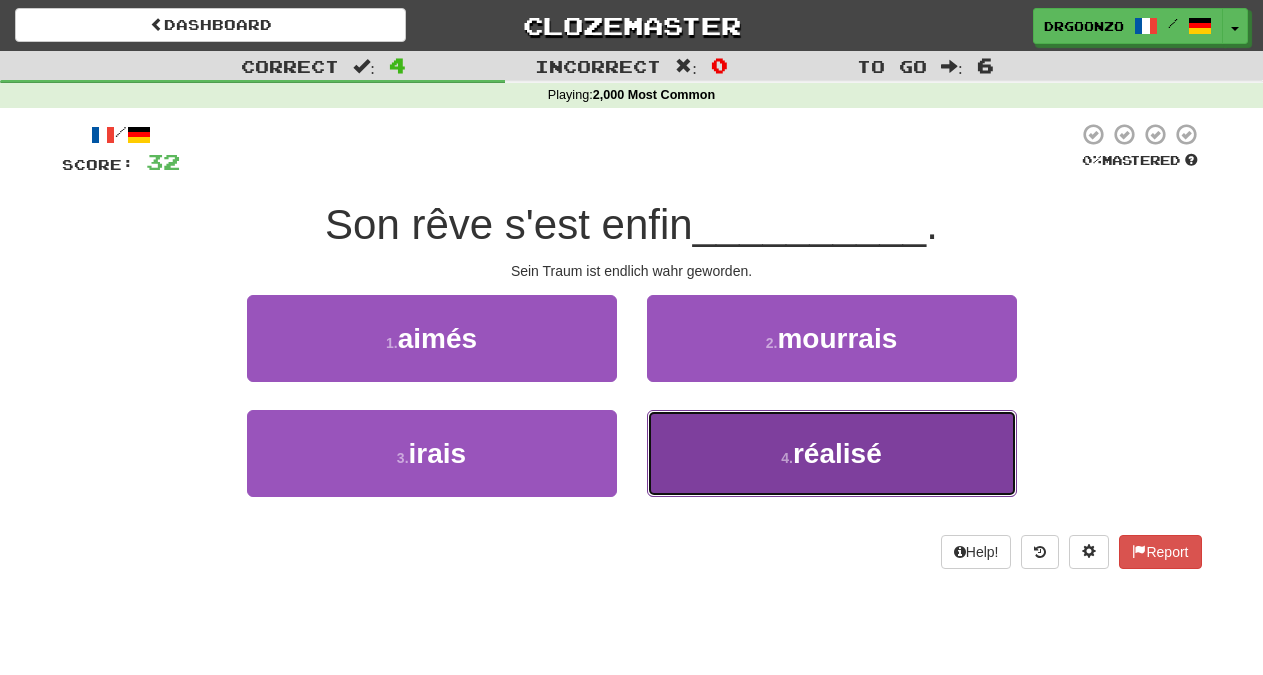 click on "réalisé" at bounding box center (837, 453) 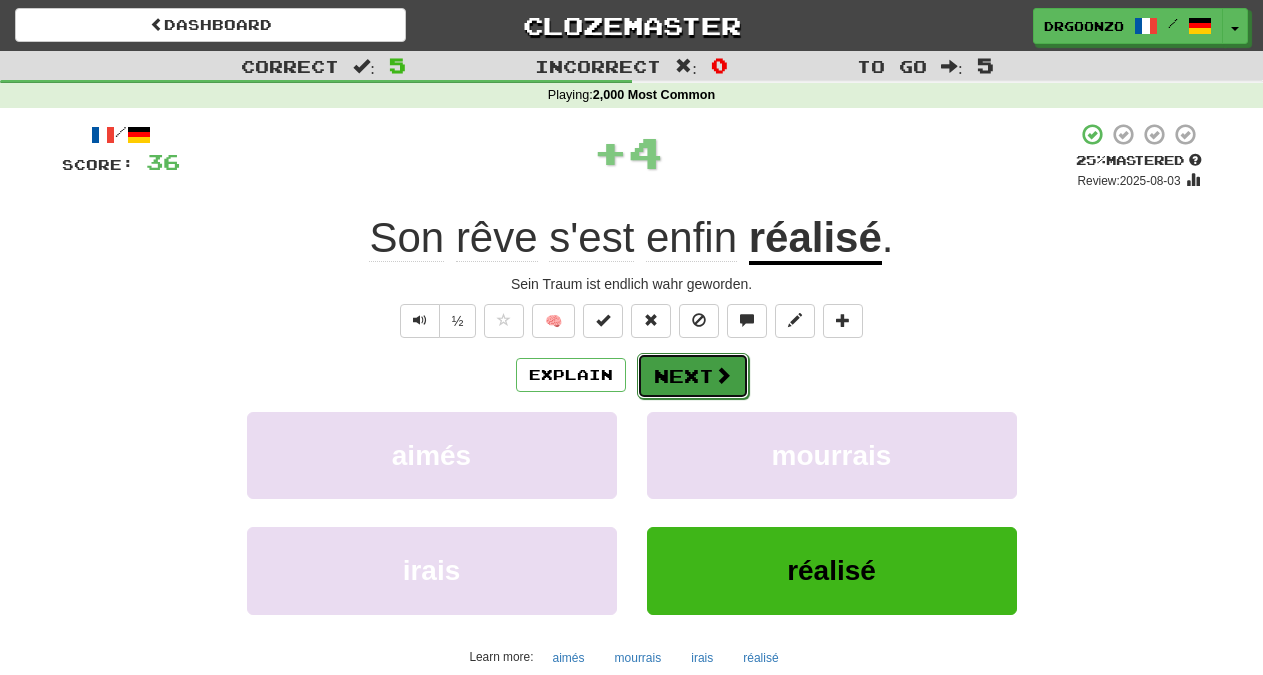 click at bounding box center [723, 375] 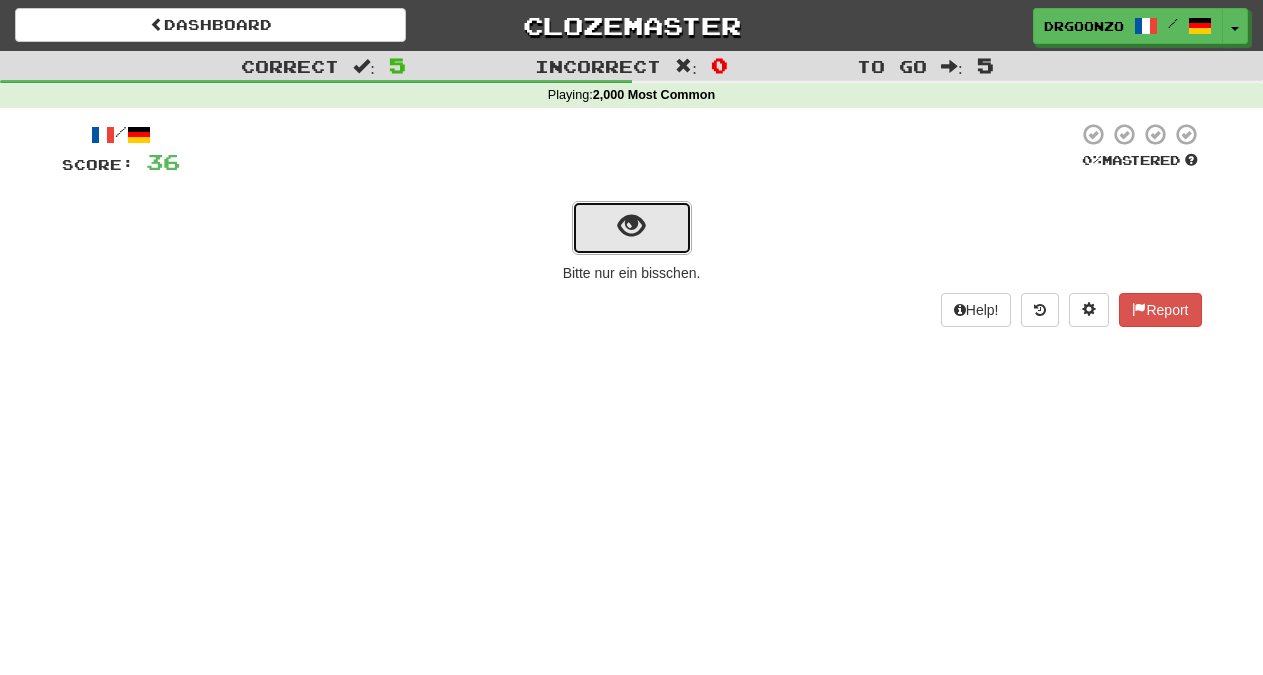 click at bounding box center (631, 226) 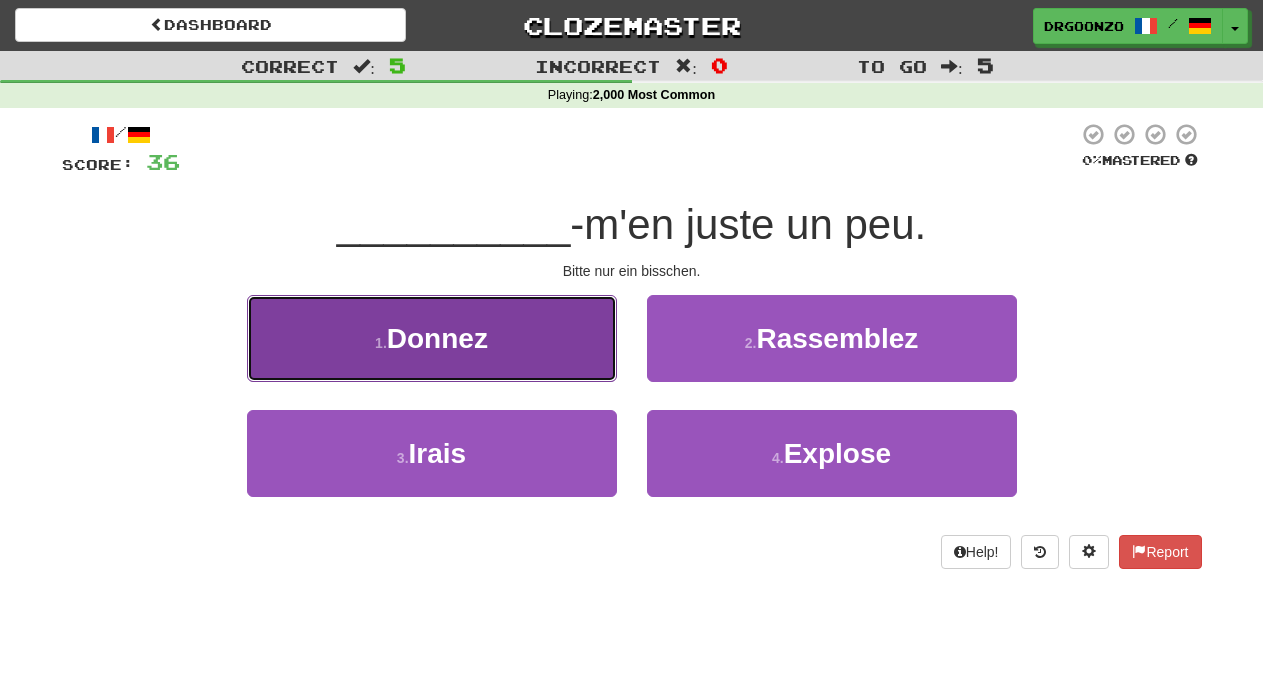 click on "Donnez" at bounding box center [437, 338] 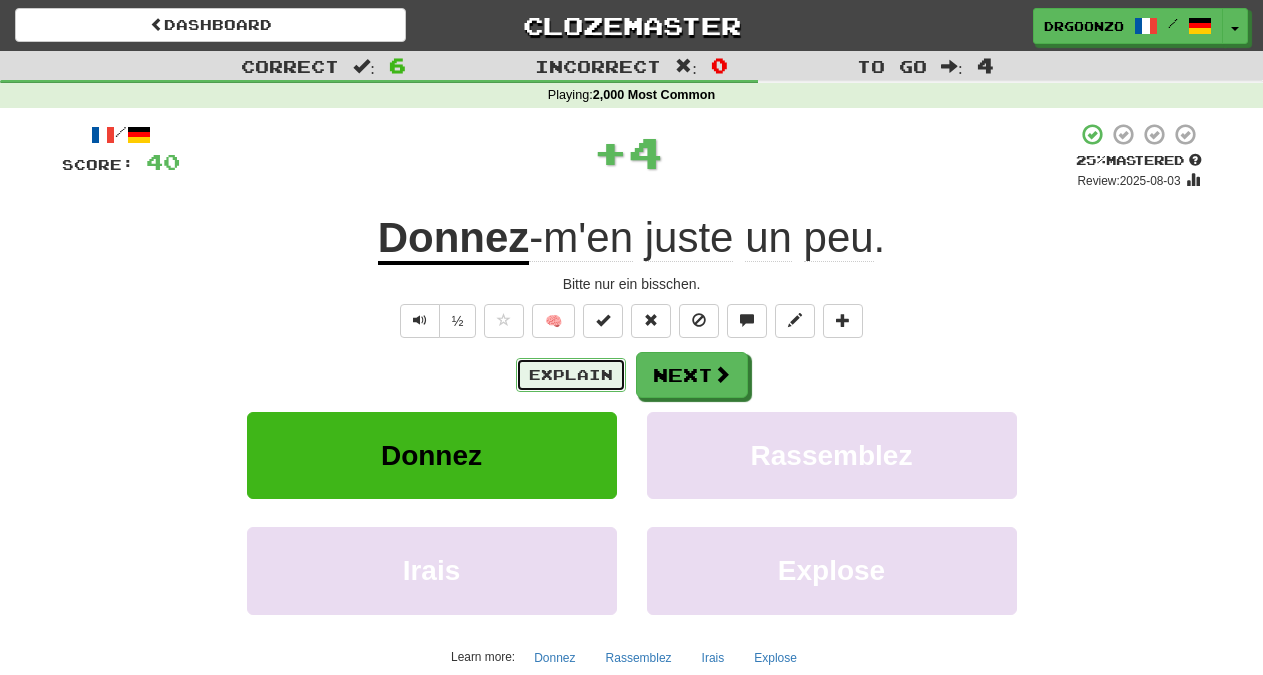 click on "Explain" at bounding box center [571, 375] 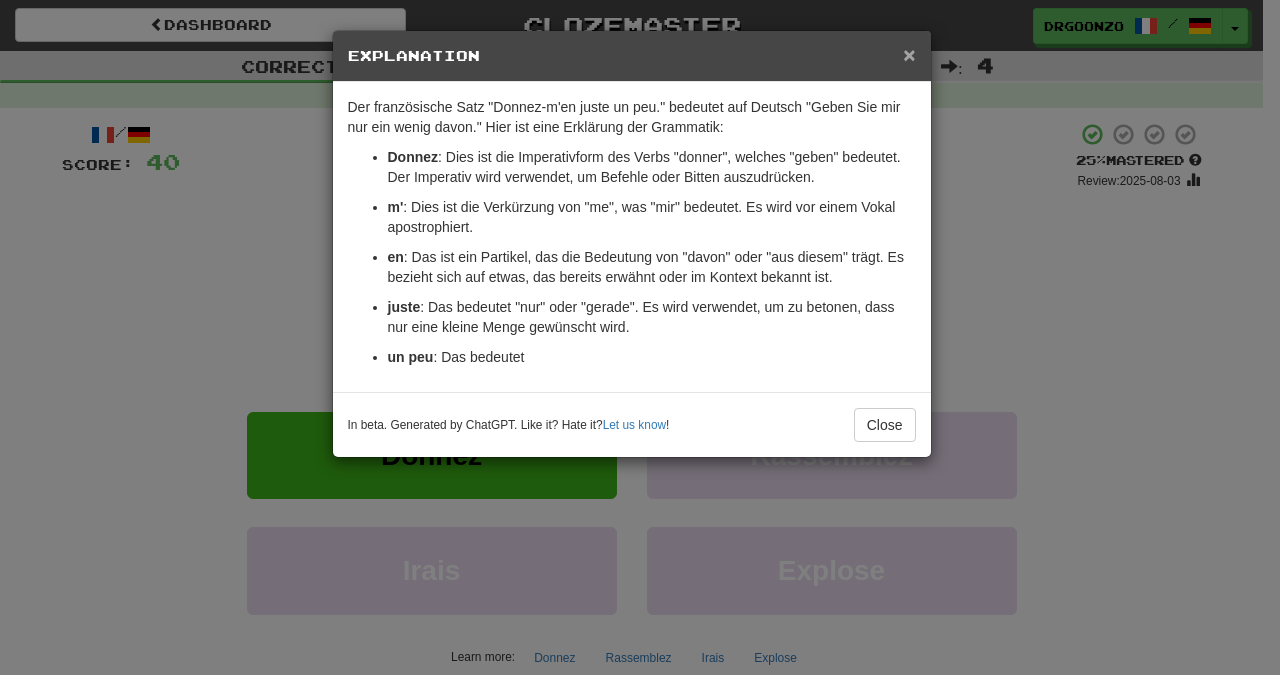click on "×" at bounding box center (909, 54) 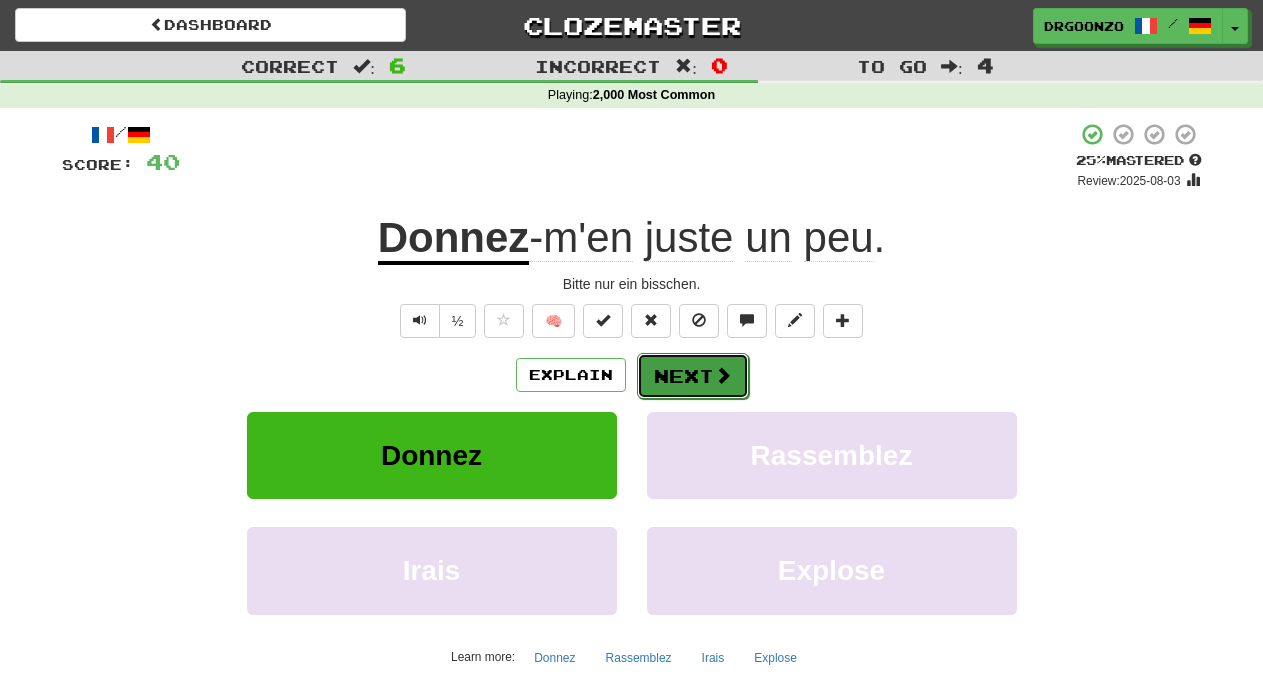 click on "Next" at bounding box center [693, 376] 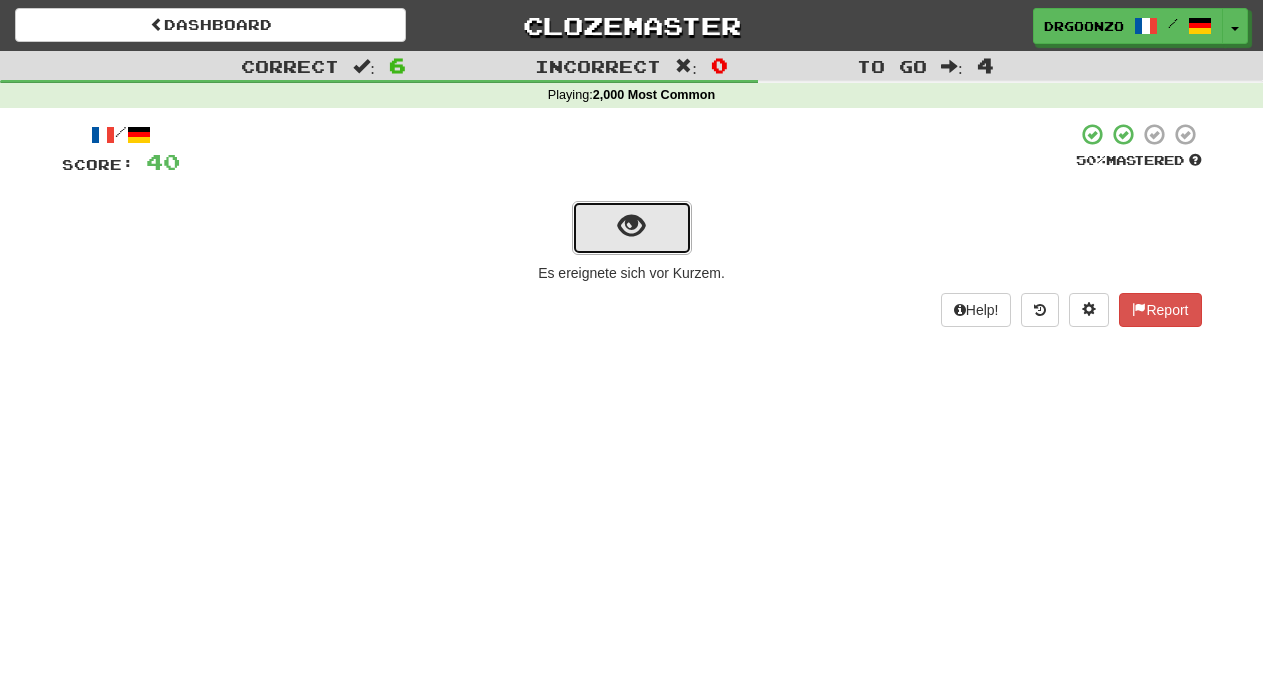 click at bounding box center (631, 226) 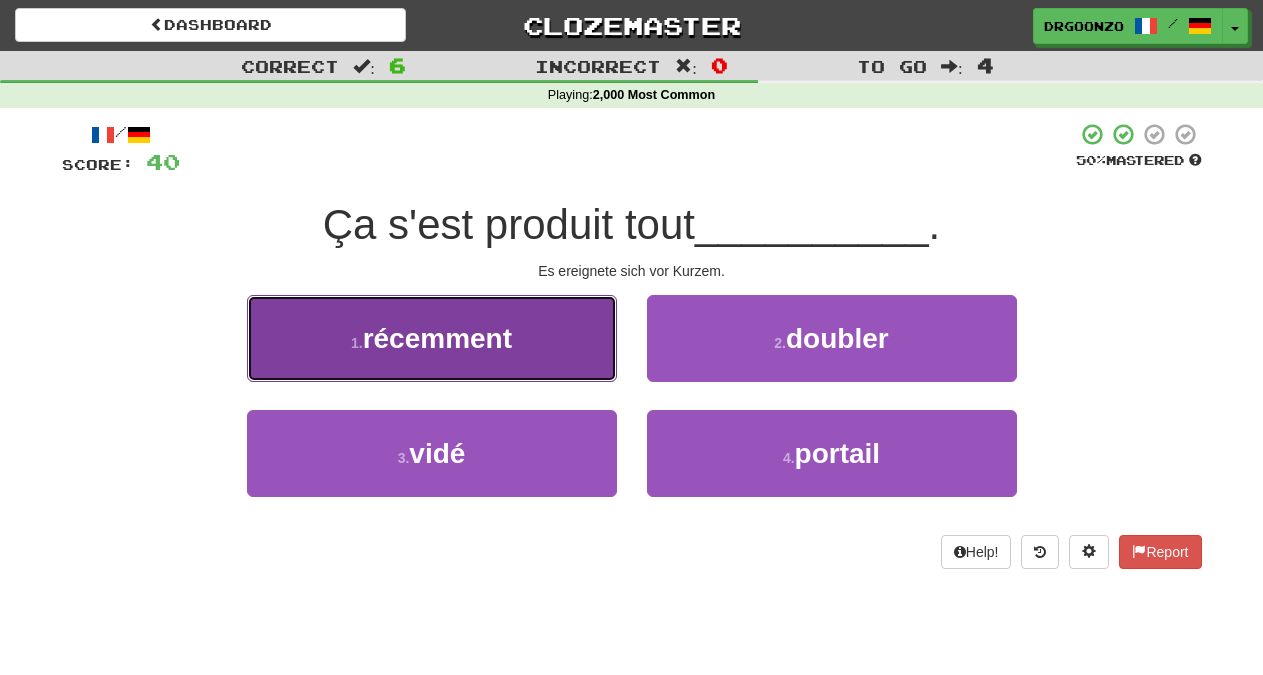 click on "récemment" at bounding box center (437, 338) 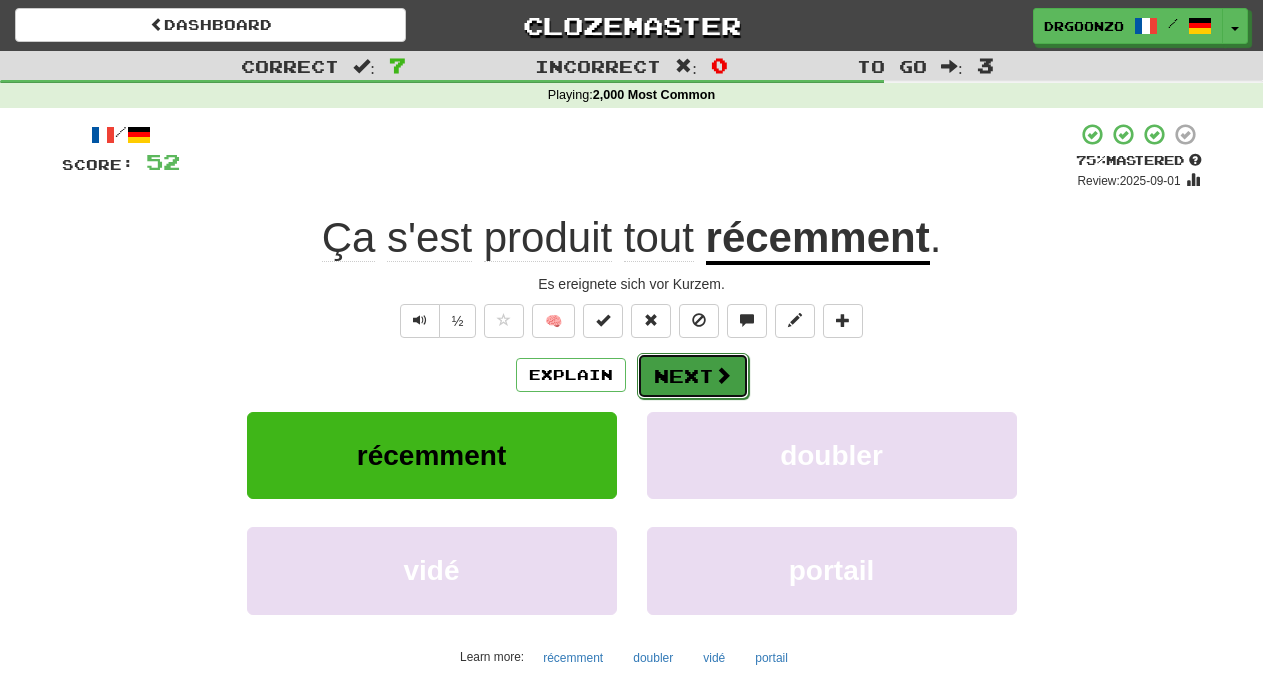 click on "Next" at bounding box center (693, 376) 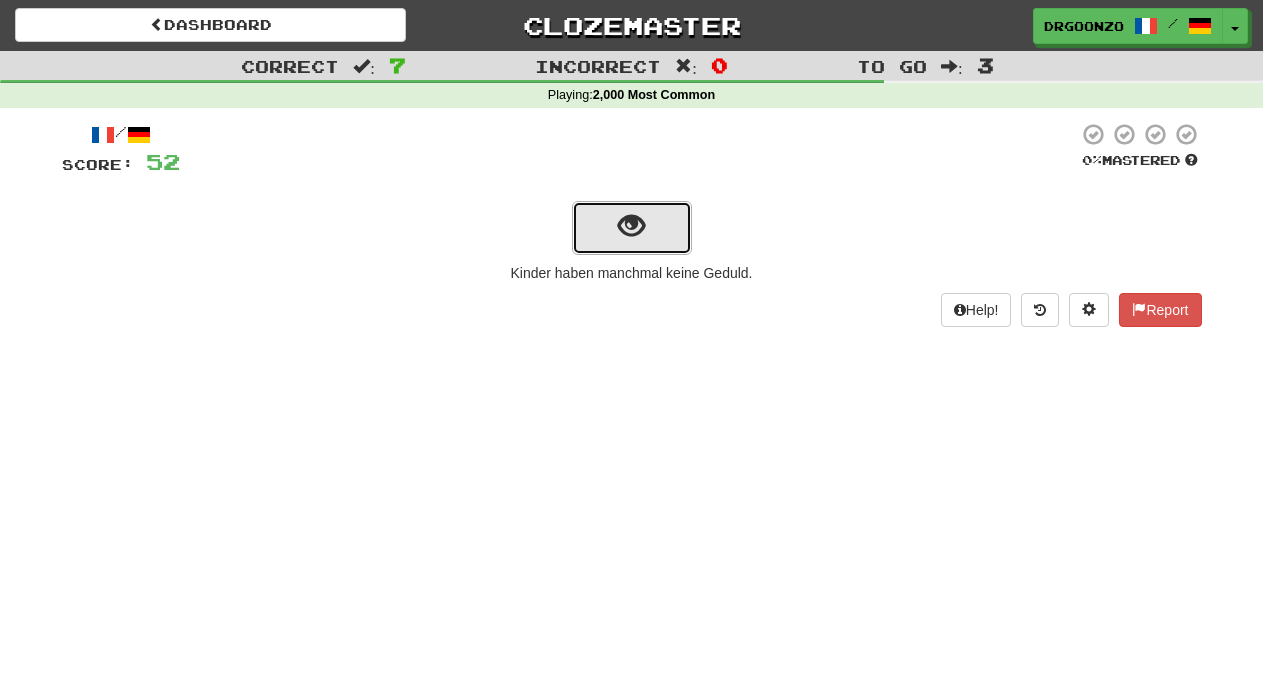 click at bounding box center [632, 228] 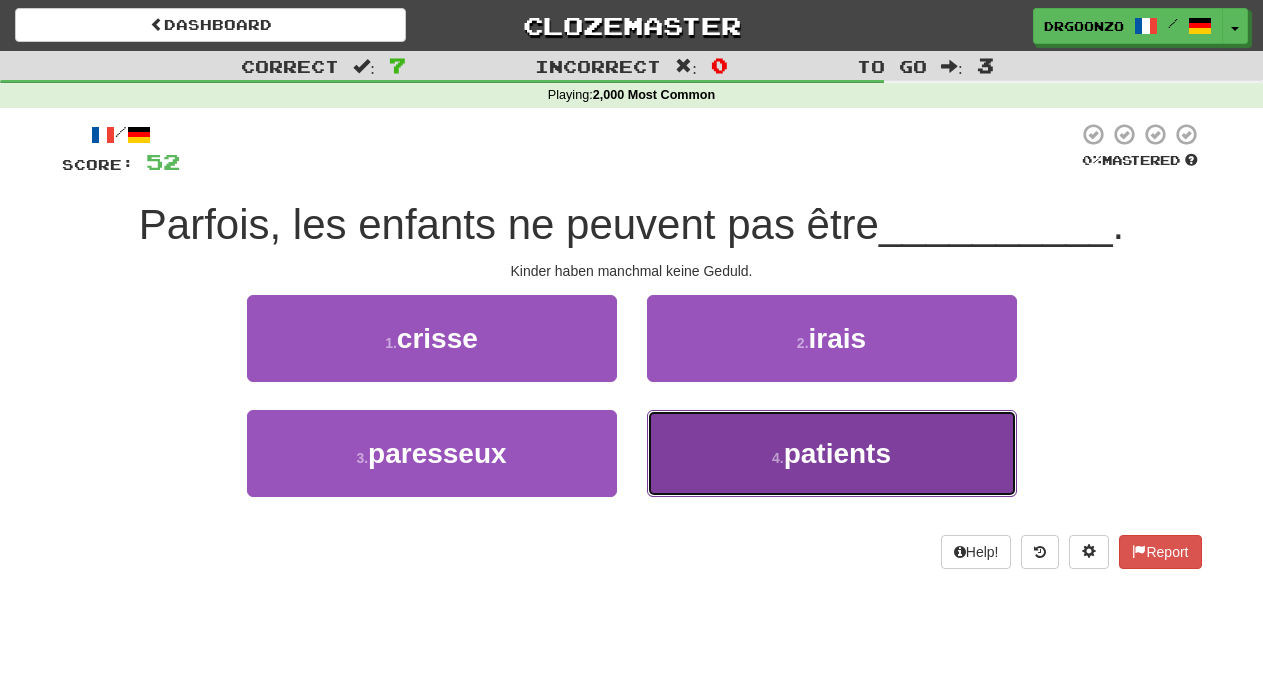 click on "patients" at bounding box center [837, 453] 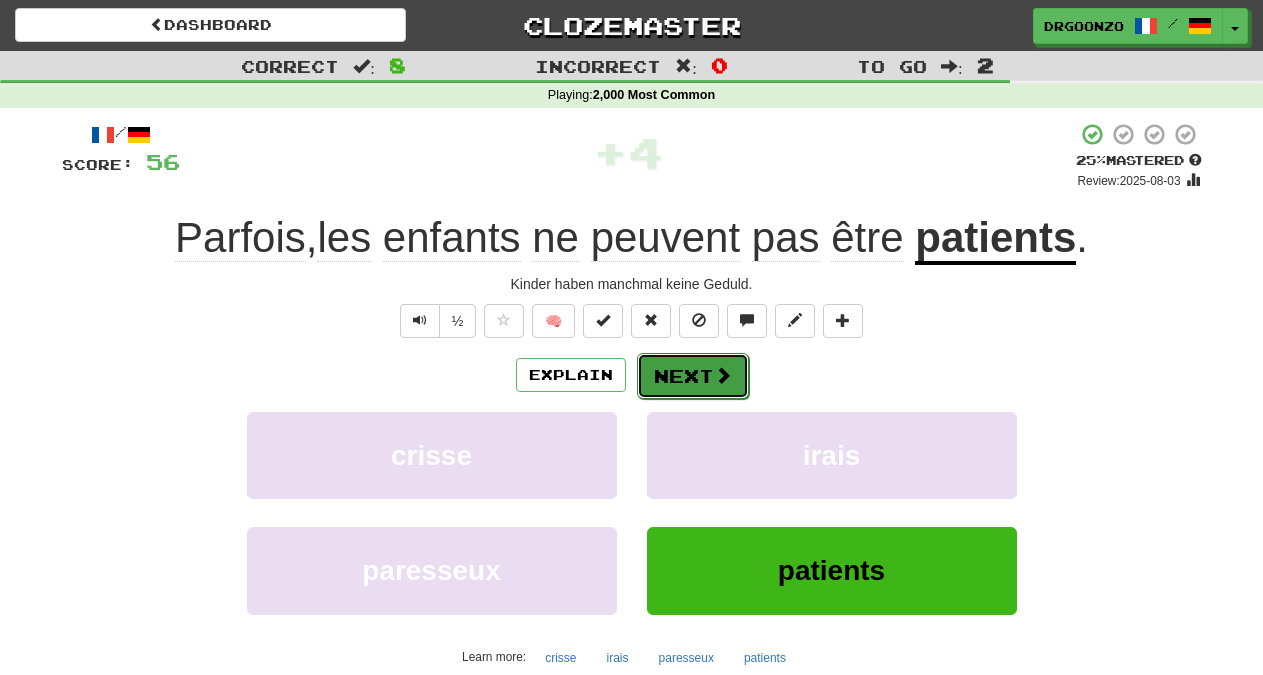 click on "Next" at bounding box center (693, 376) 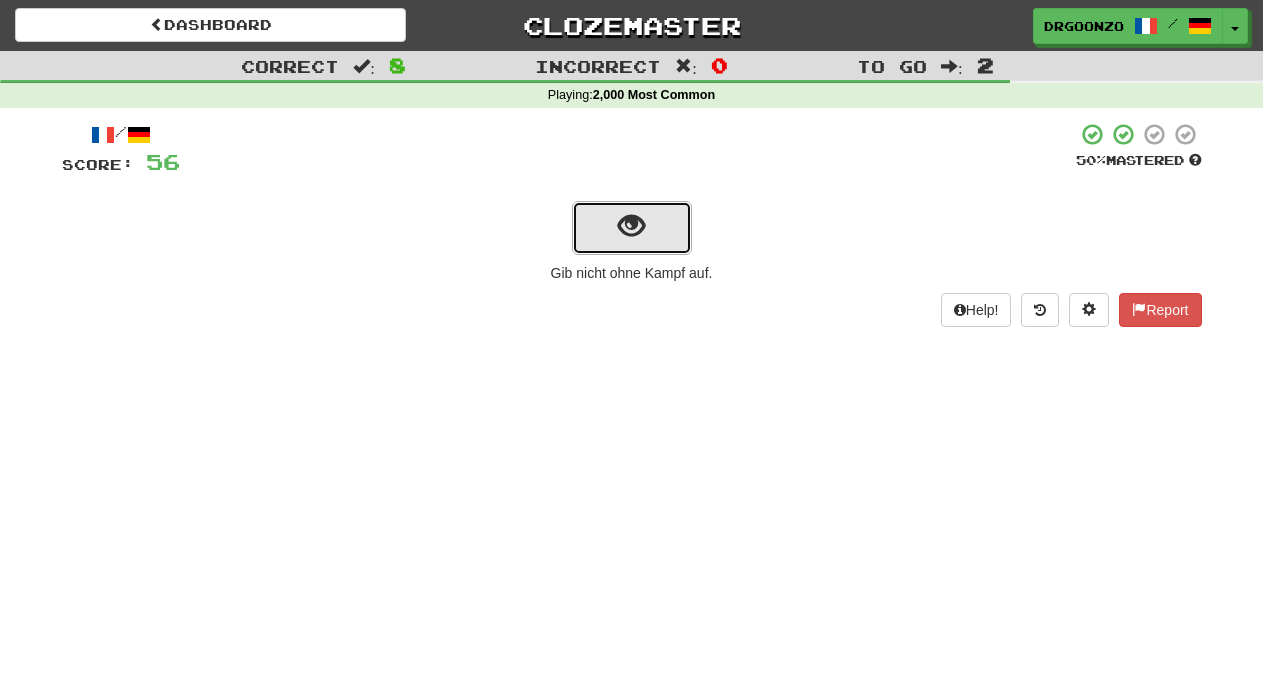 click at bounding box center [631, 226] 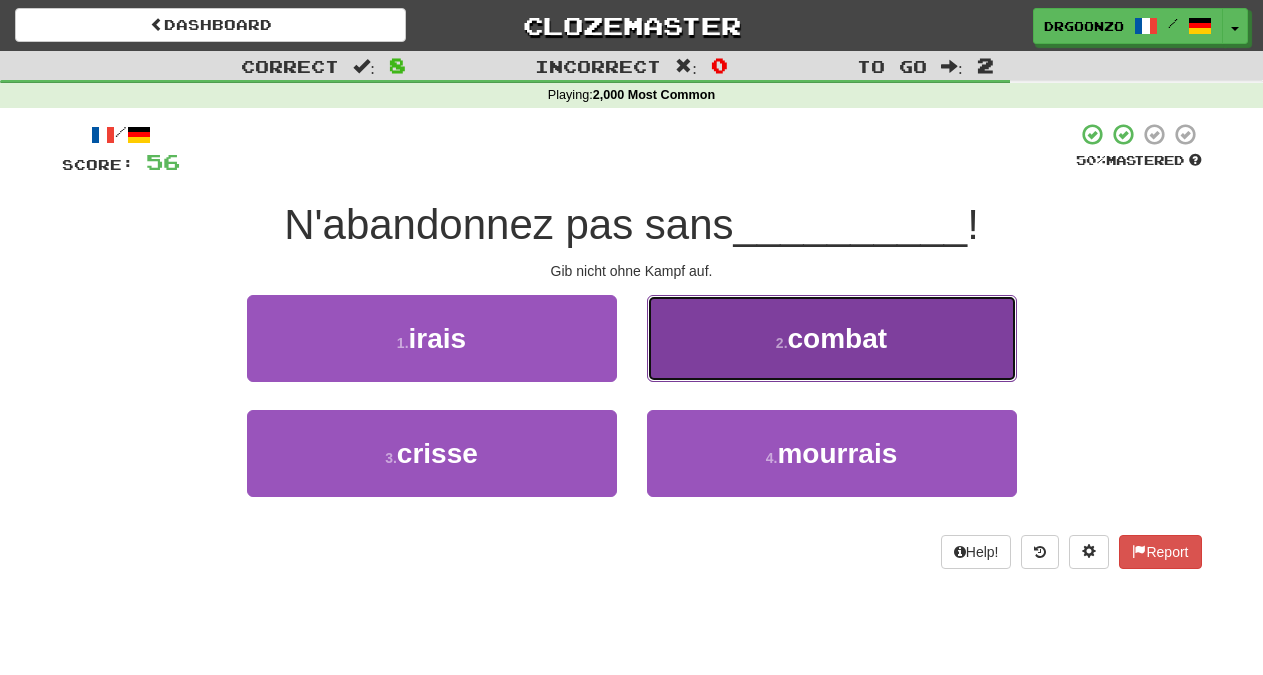 click on "combat" at bounding box center [838, 338] 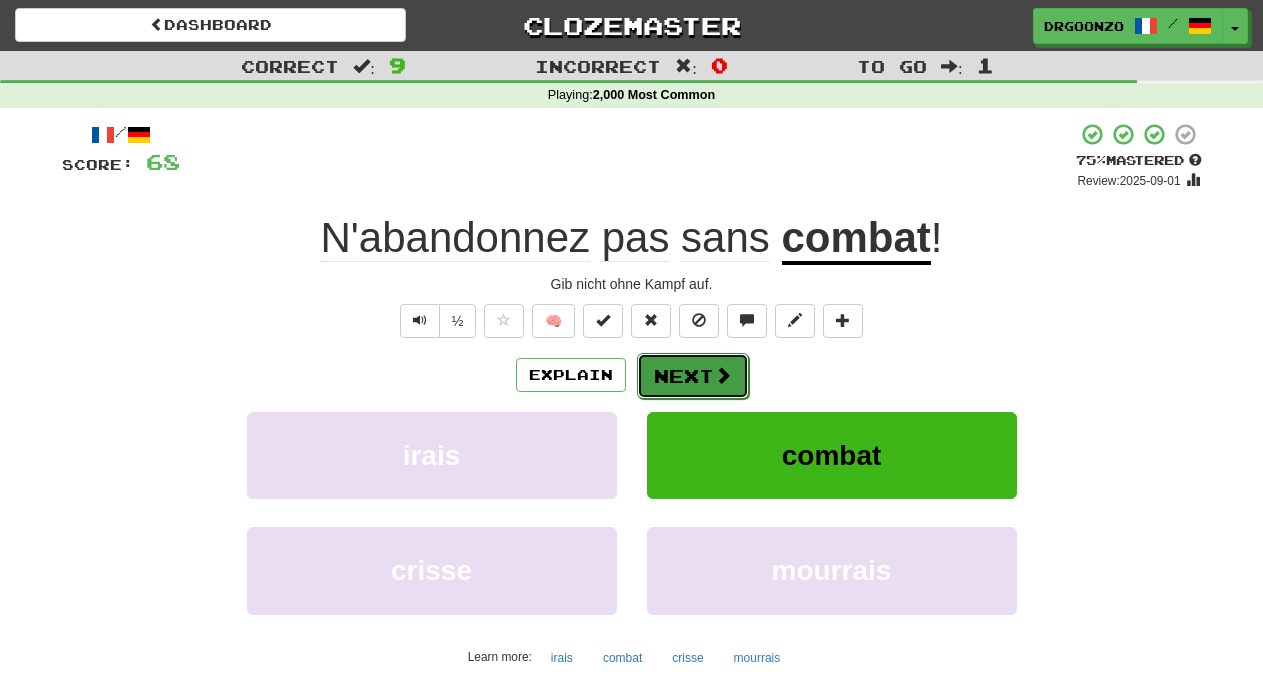 click on "Next" at bounding box center (693, 376) 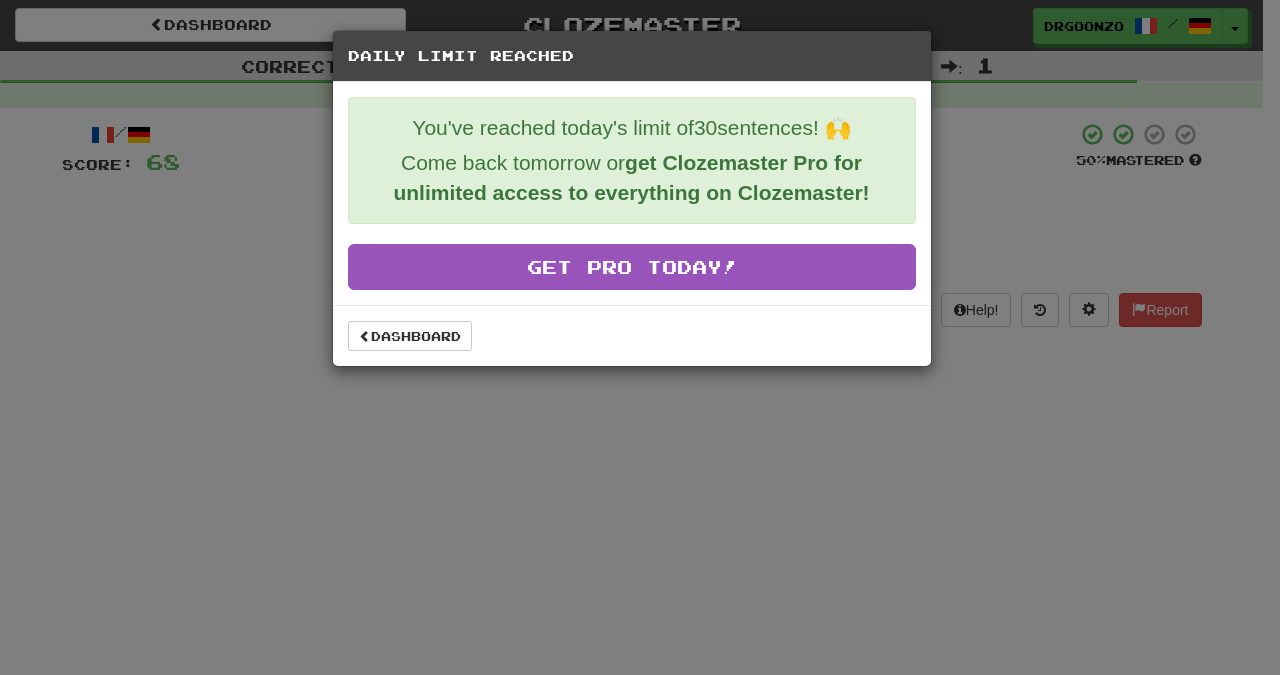click on "Daily Limit Reached You've reached today's limit of  30  sentences! 🙌  Come back tomorrow or  get Clozemaster Pro for unlimited access to everything on Clozemaster! Get Pro Today! Dashboard" at bounding box center (640, 337) 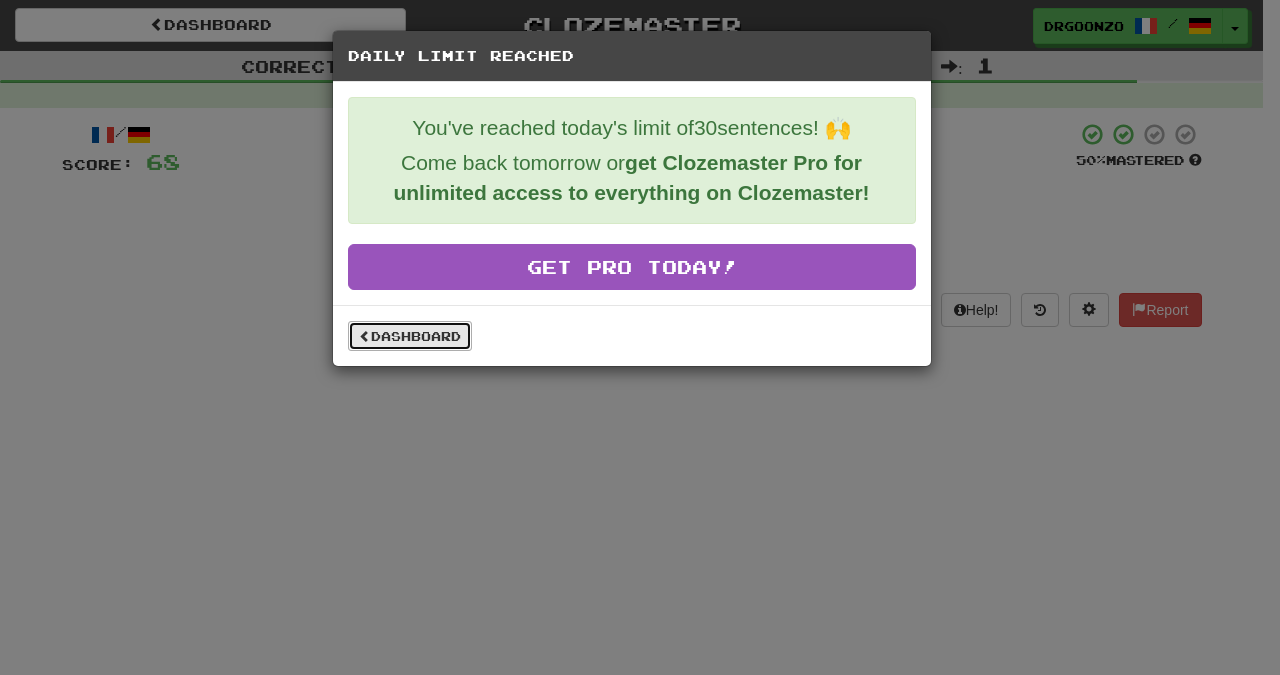 click on "Dashboard" at bounding box center (410, 336) 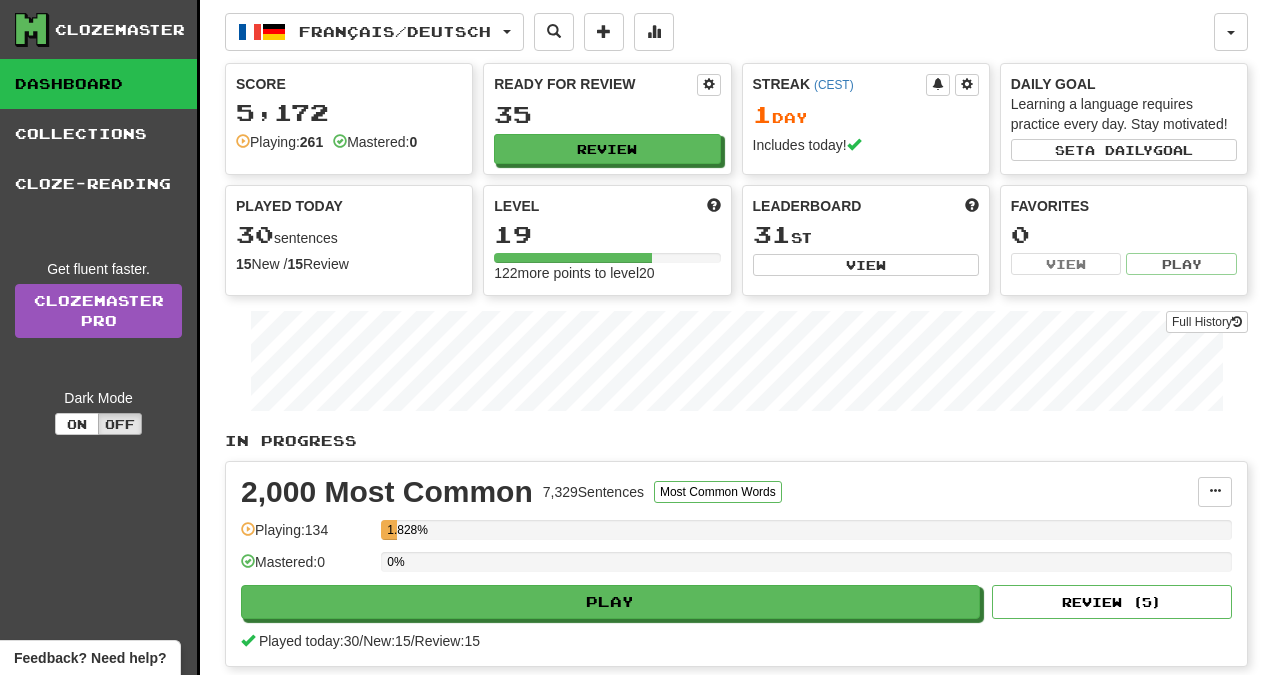 scroll, scrollTop: 0, scrollLeft: 0, axis: both 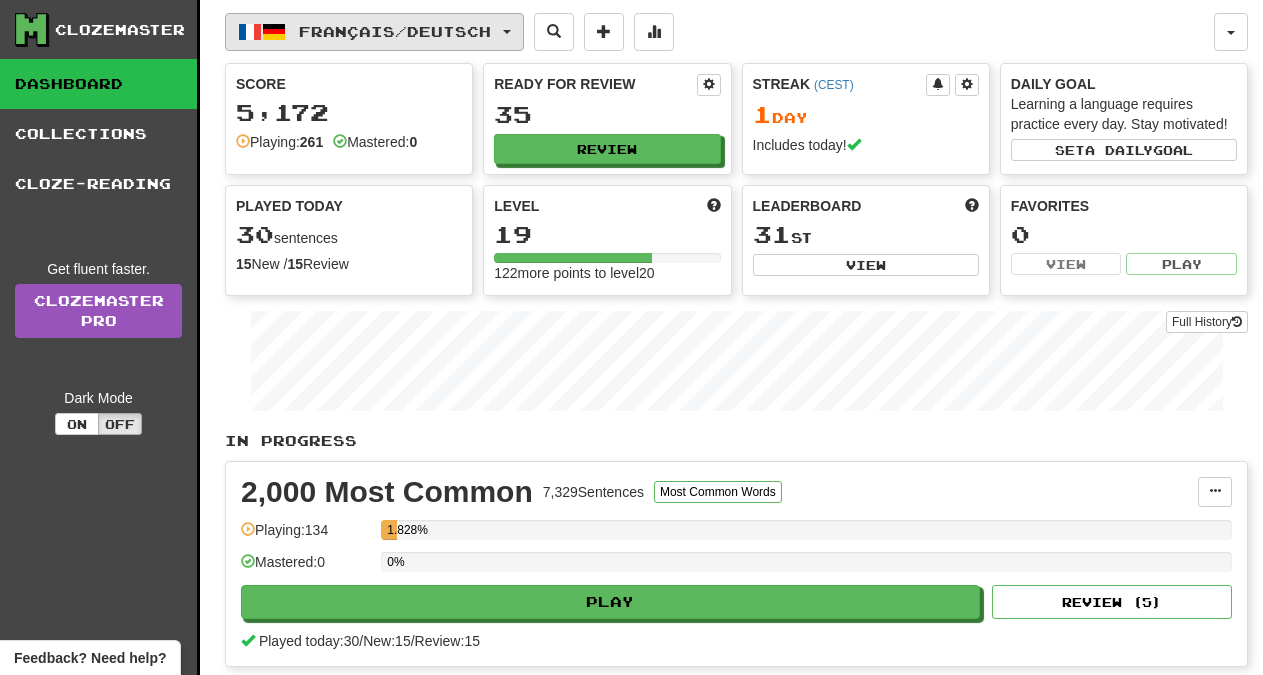 click on "Français  /  Deutsch" at bounding box center [374, 32] 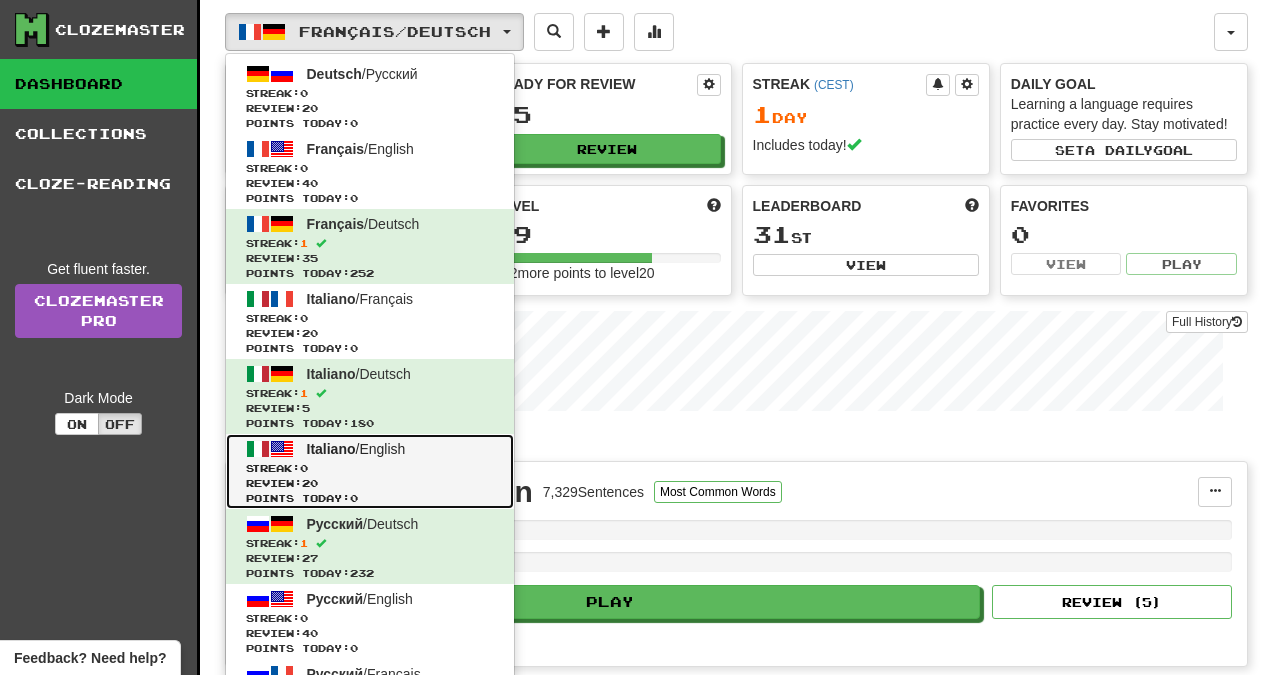 click on "Italiano  /  English" at bounding box center (356, 449) 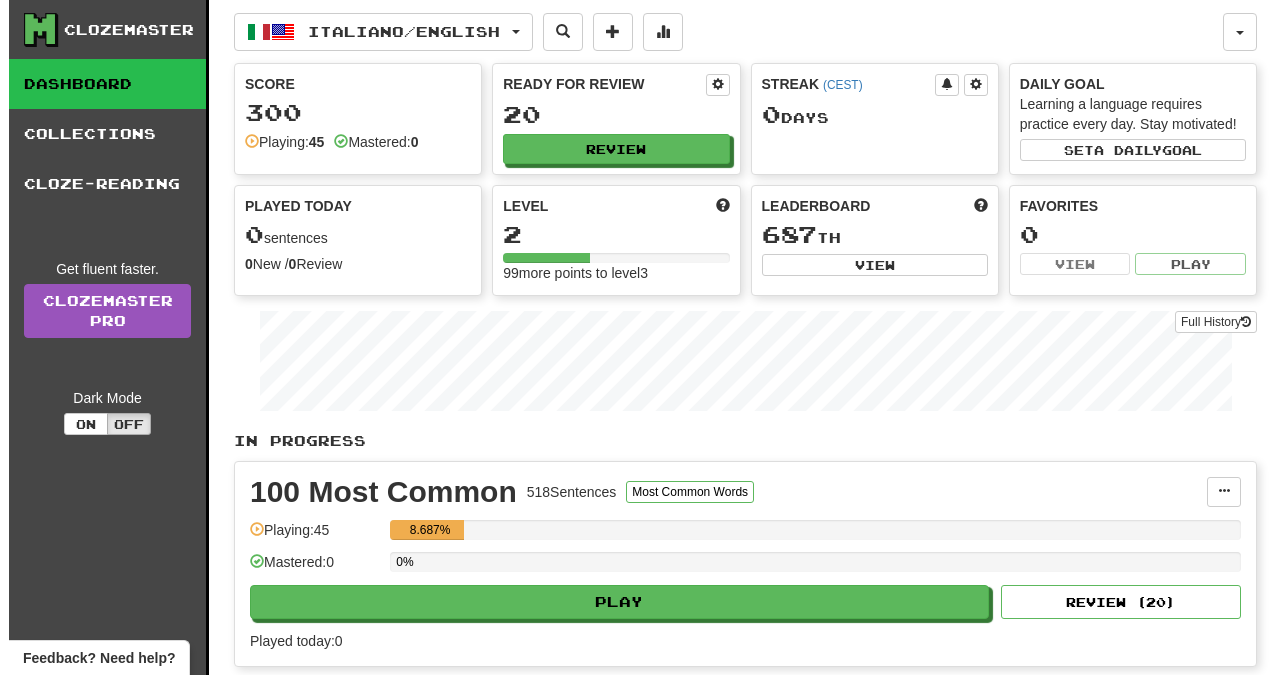scroll, scrollTop: 0, scrollLeft: 0, axis: both 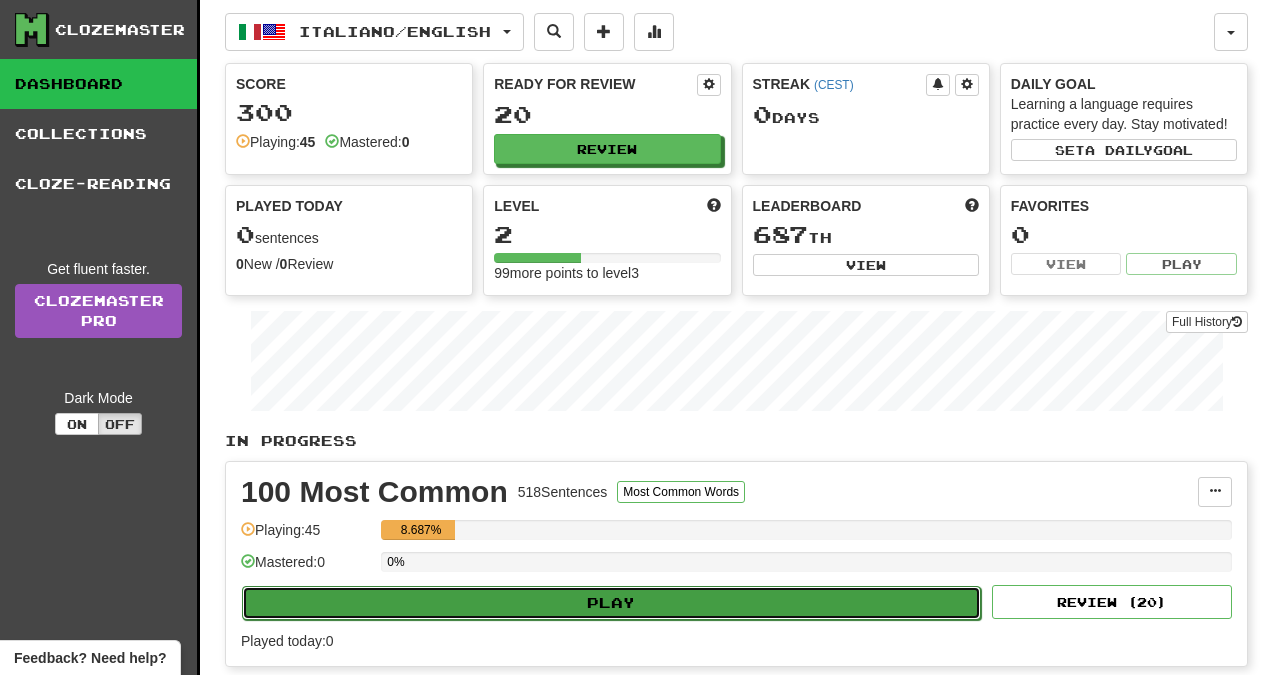 click on "Play" 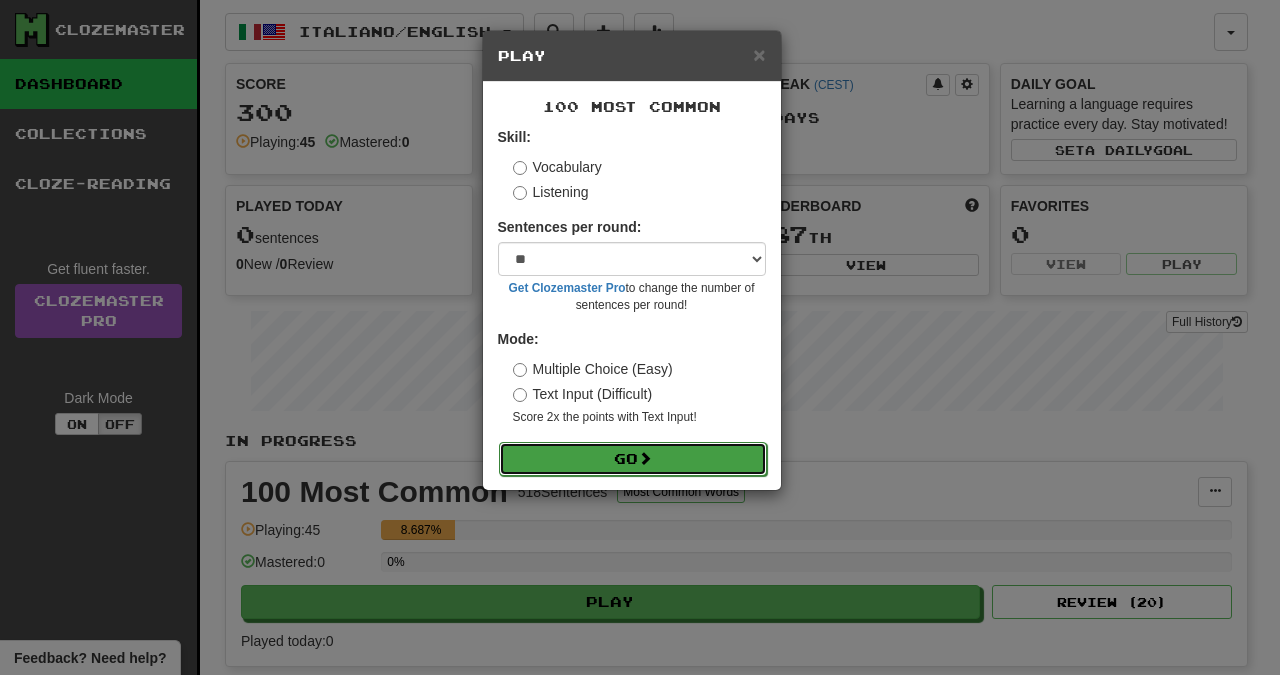 click on "Go" at bounding box center [633, 459] 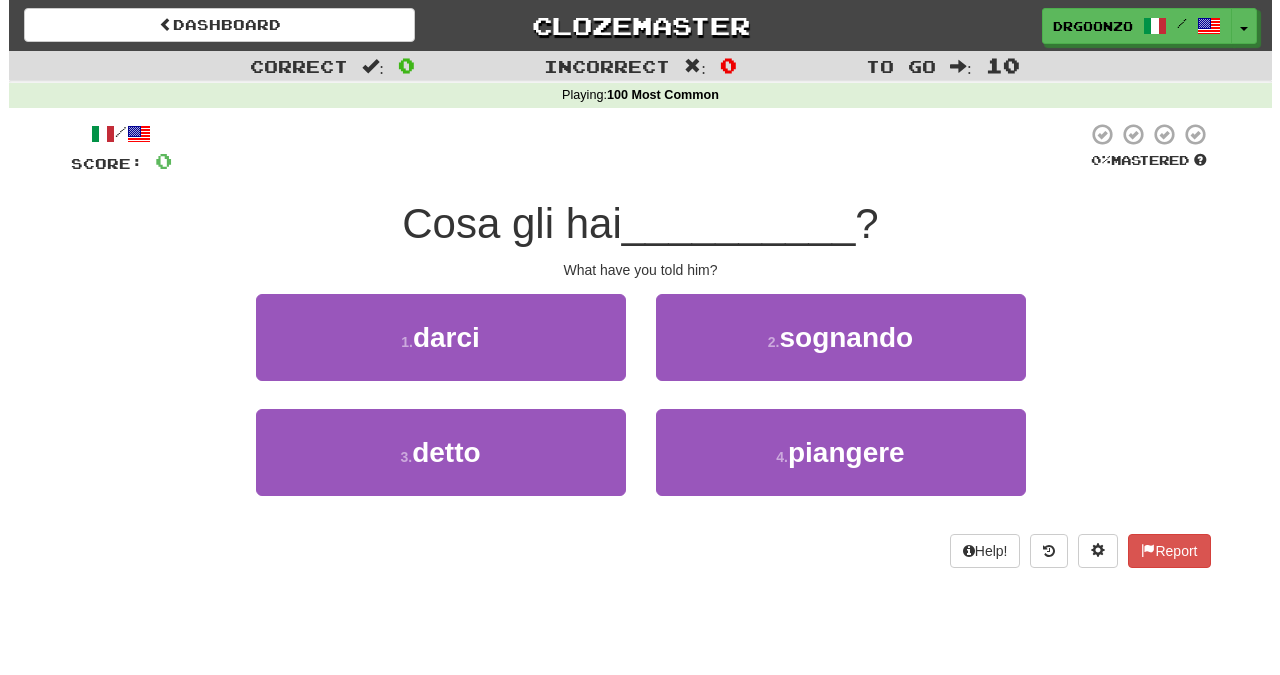 scroll, scrollTop: 0, scrollLeft: 0, axis: both 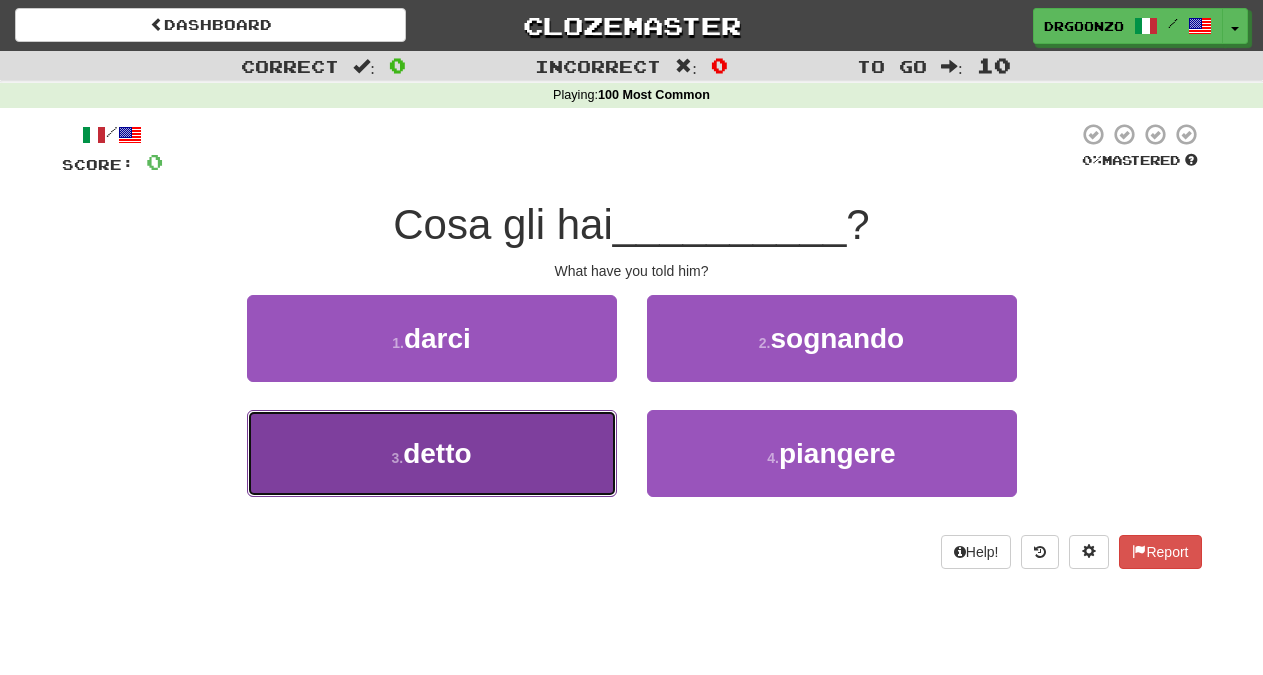click on "3 .  detto" at bounding box center [432, 453] 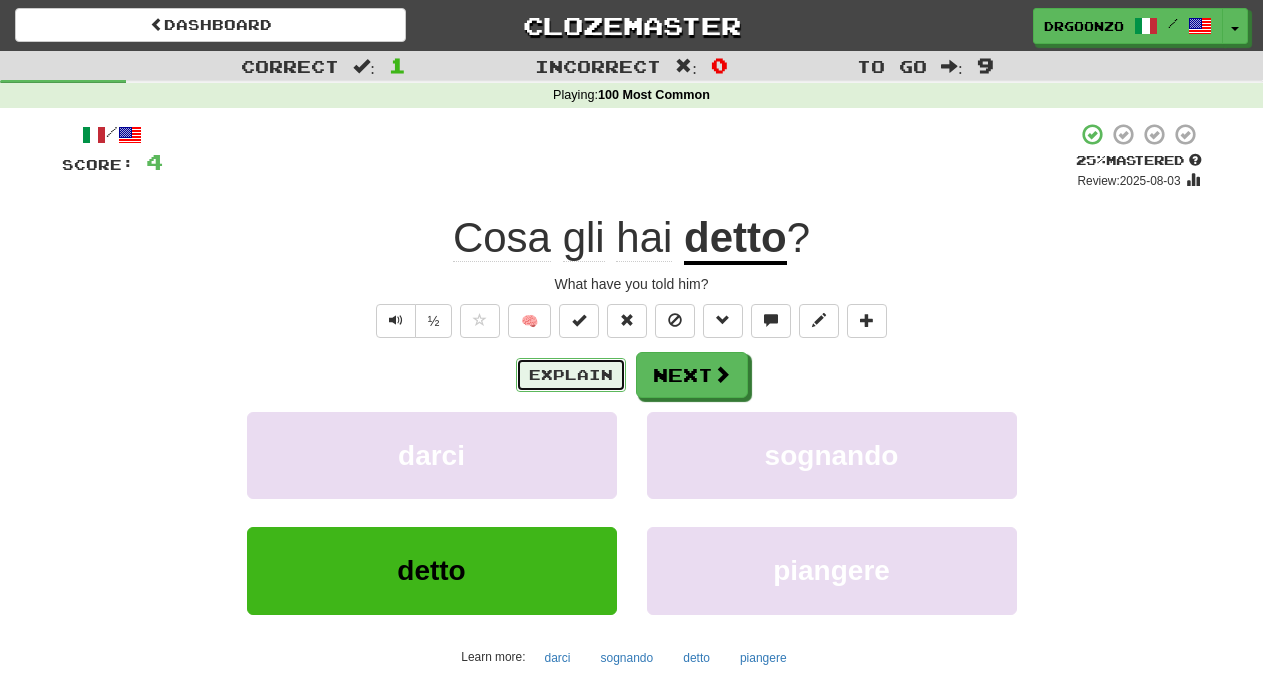 click on "Explain" at bounding box center [571, 375] 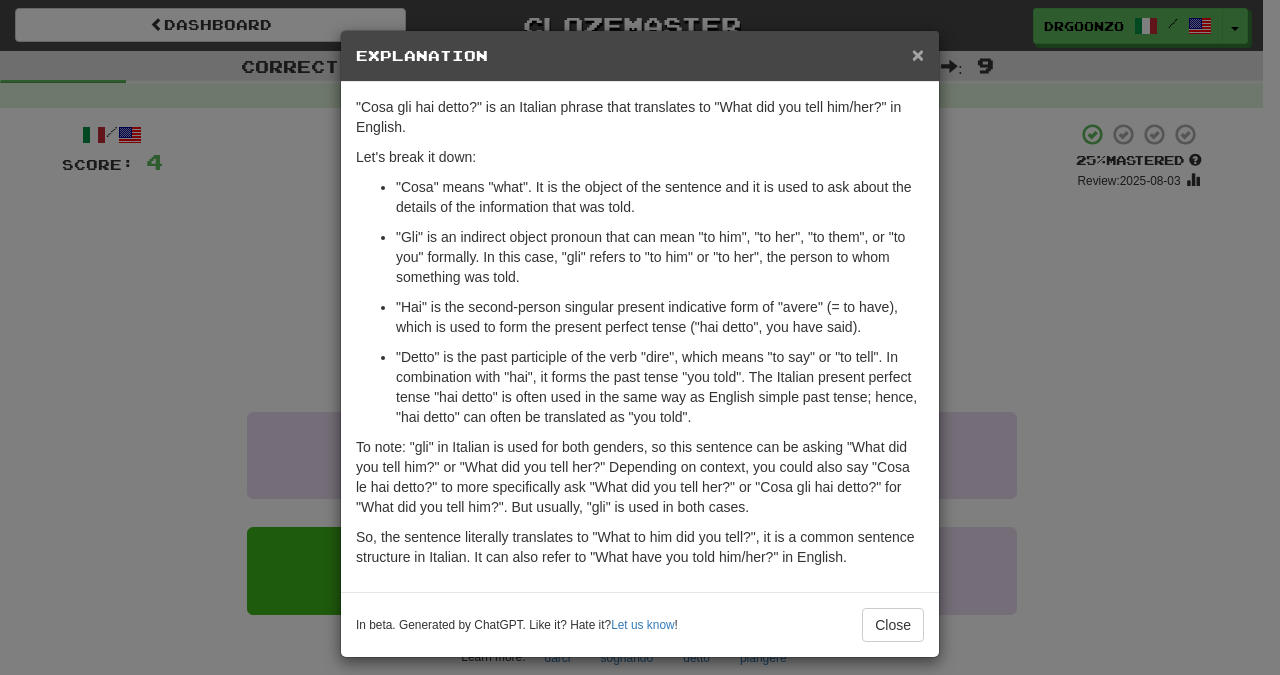 click on "×" at bounding box center (918, 54) 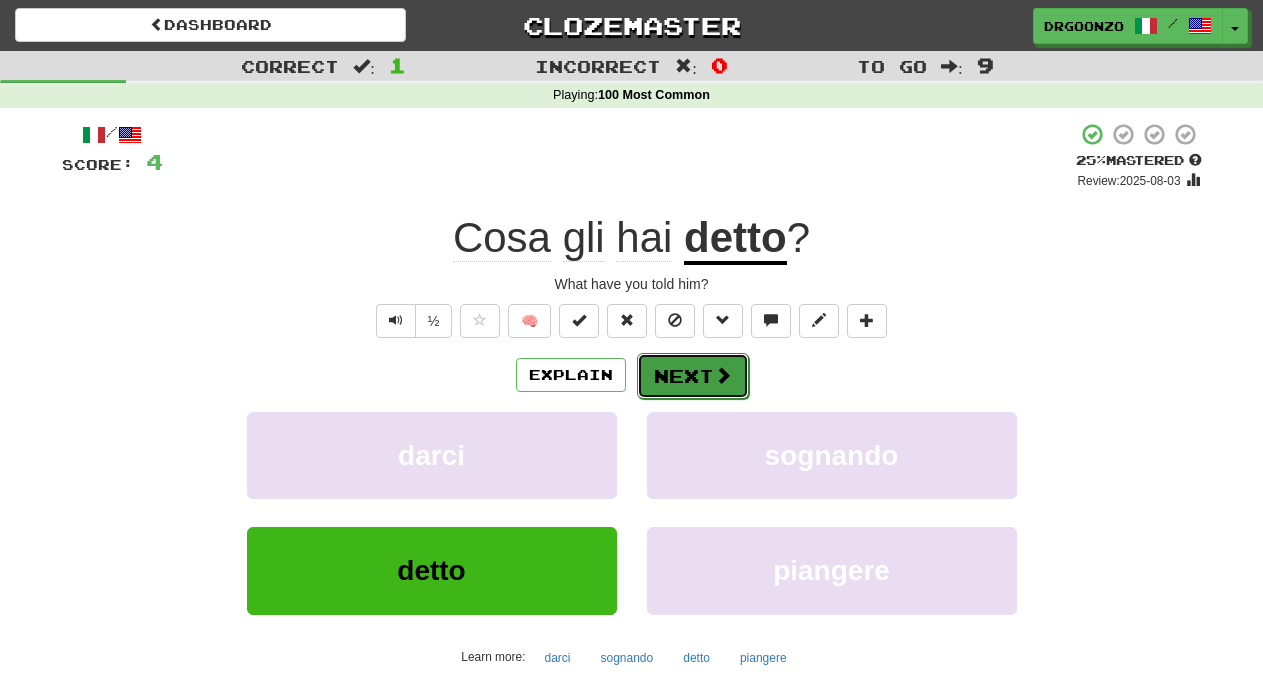 click at bounding box center [723, 375] 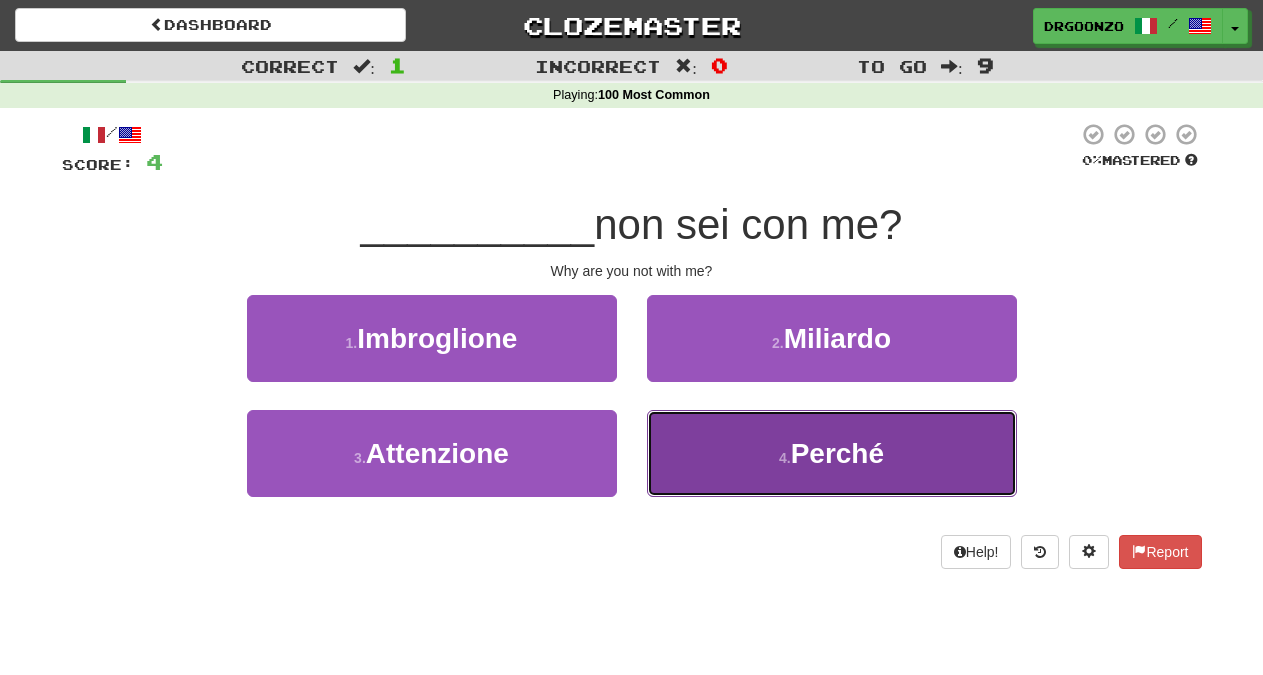 click on "4 .  Perché" at bounding box center [832, 453] 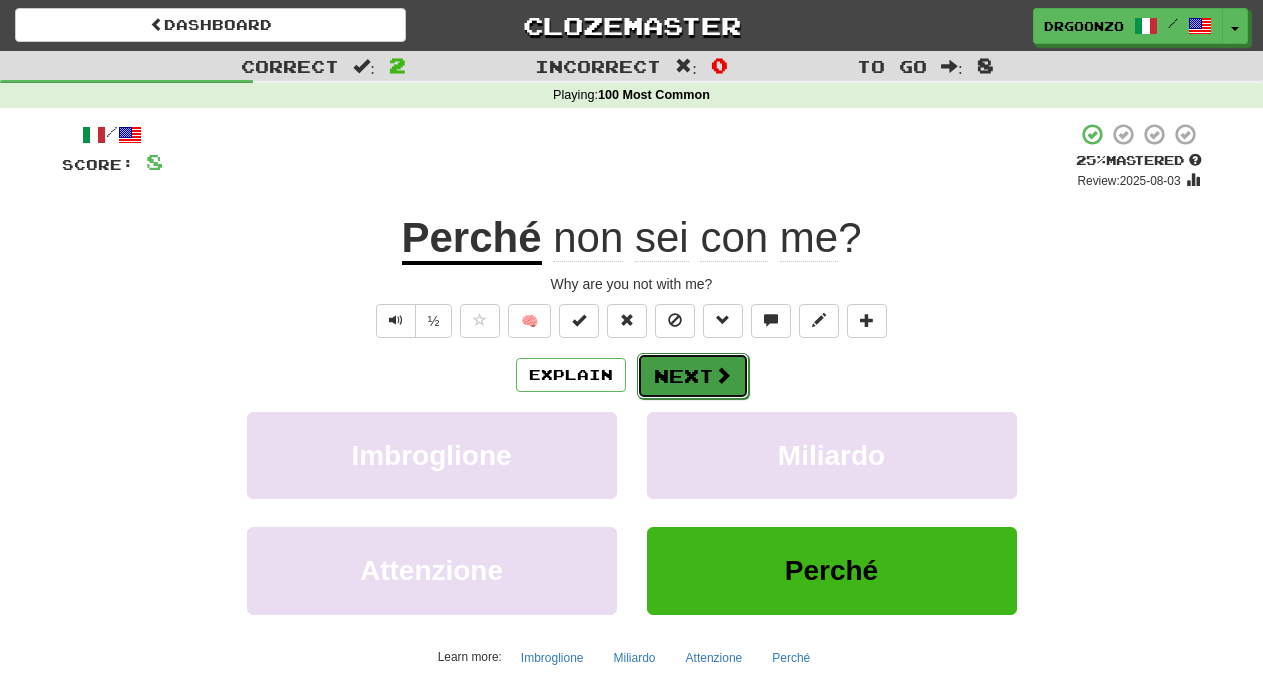 click at bounding box center [723, 375] 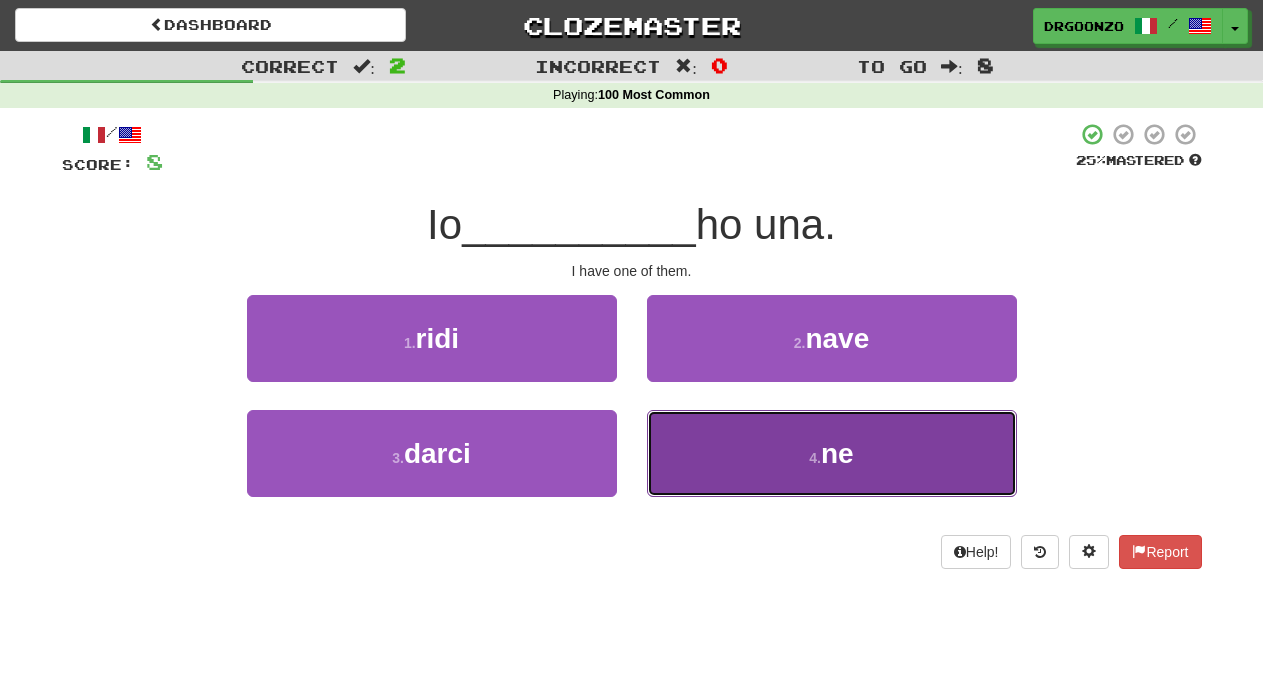 click on "4 .  ne" at bounding box center [832, 453] 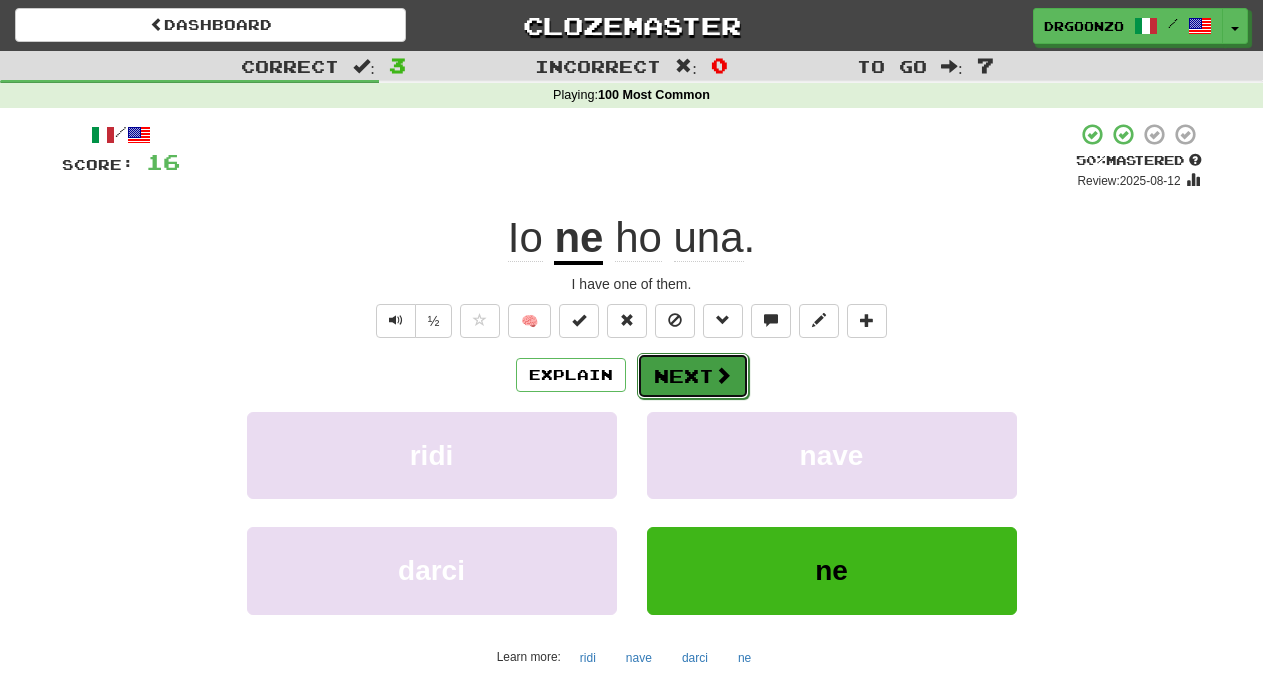 click on "Next" at bounding box center (693, 376) 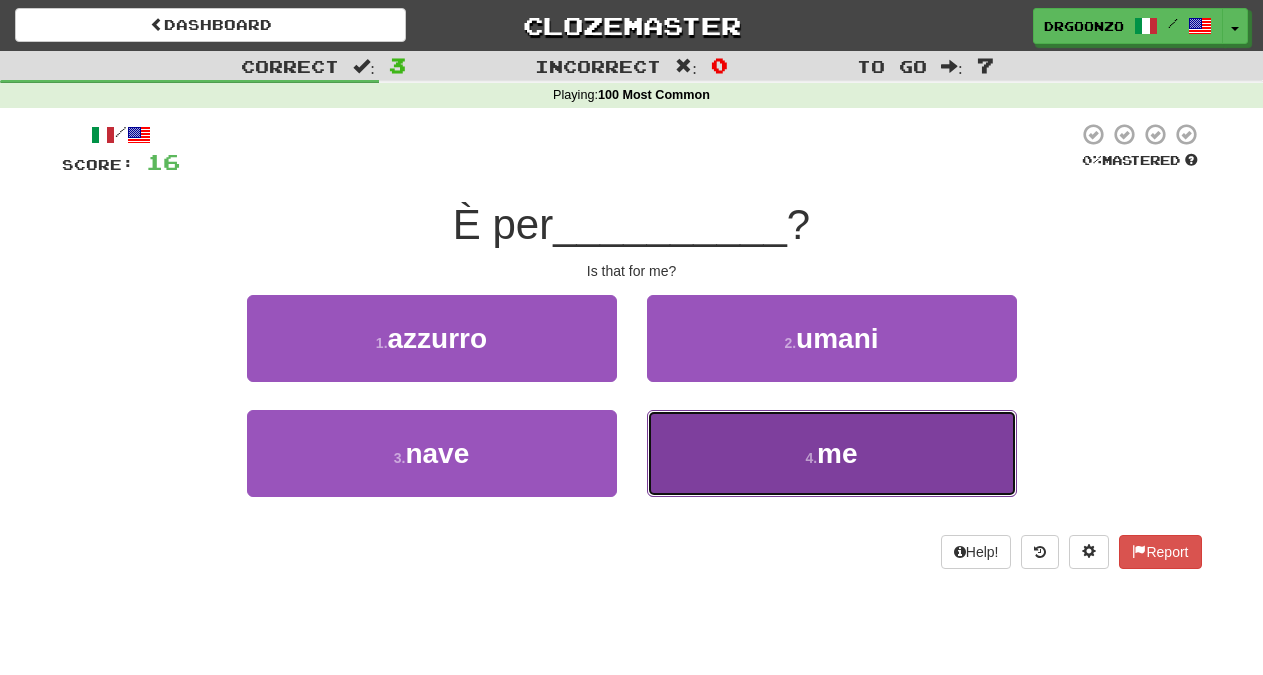 click on "me" at bounding box center [837, 453] 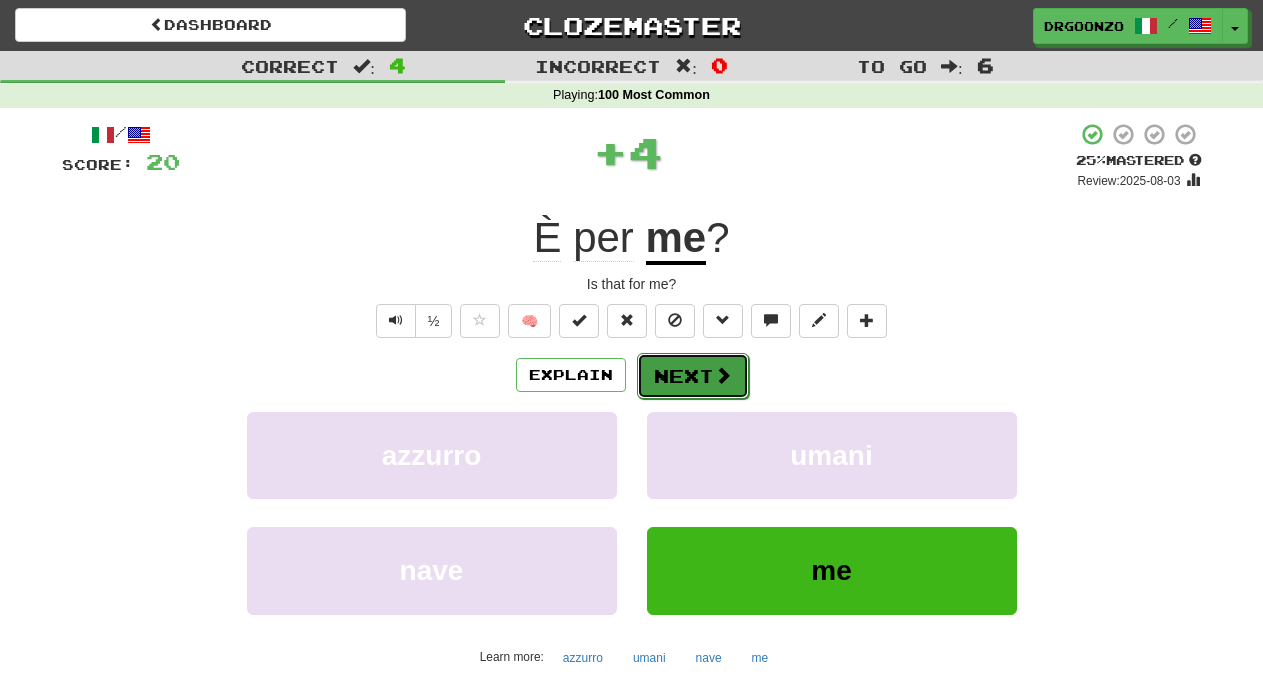 click at bounding box center [723, 375] 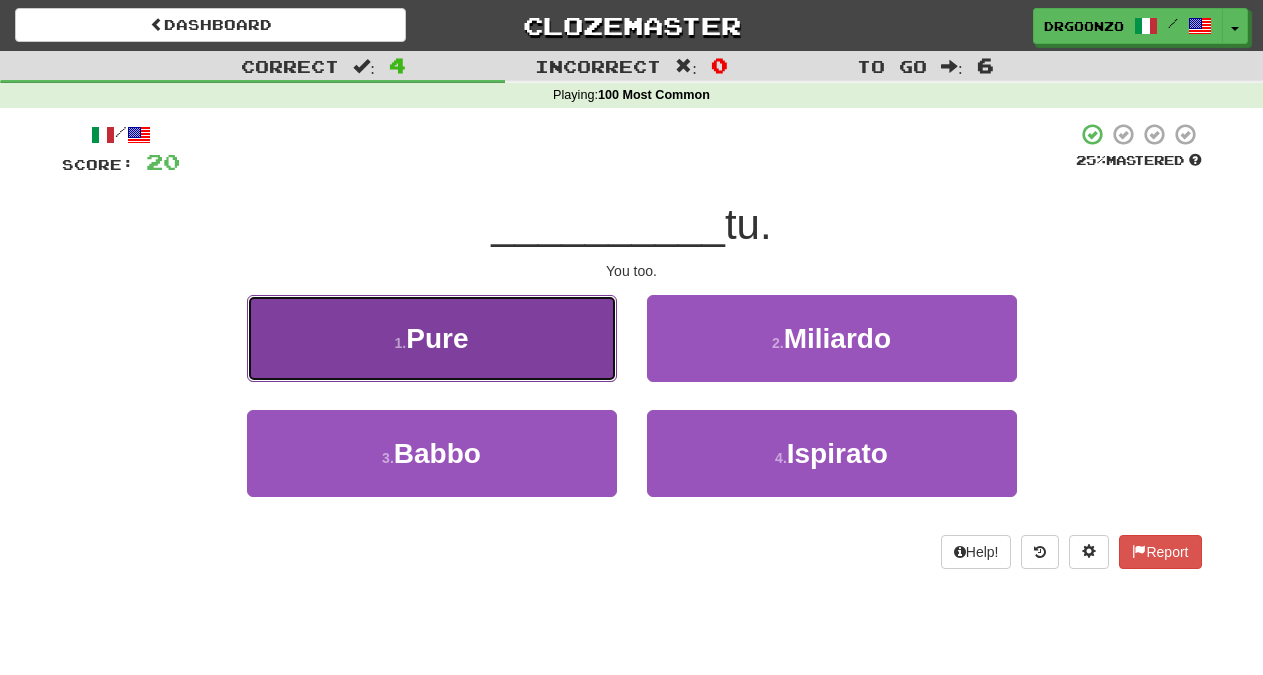 click on "Pure" at bounding box center [437, 338] 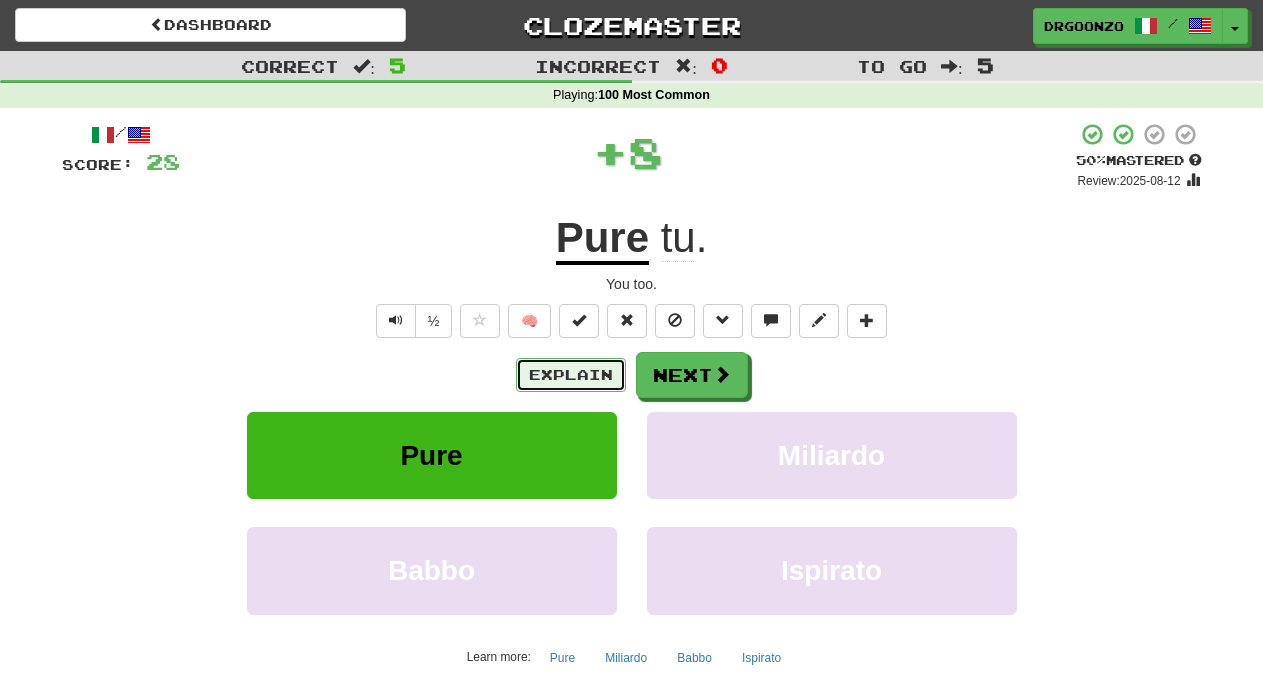 click on "Explain" at bounding box center (571, 375) 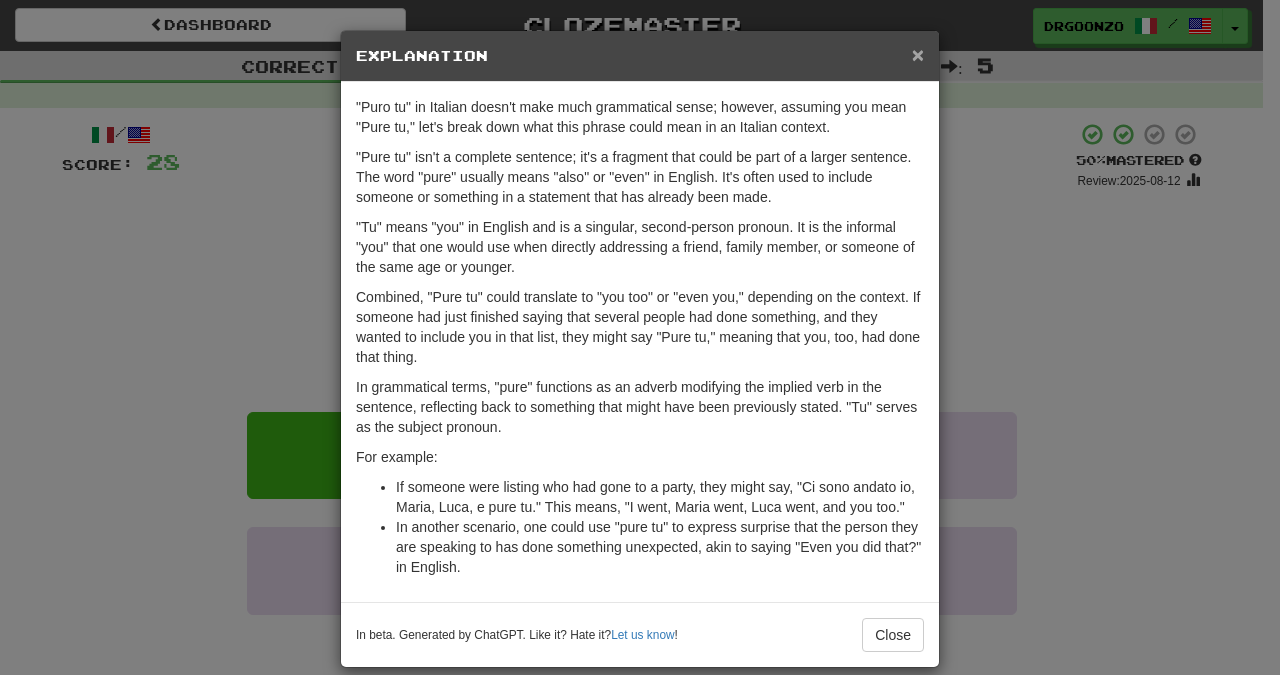 click on "×" at bounding box center [918, 54] 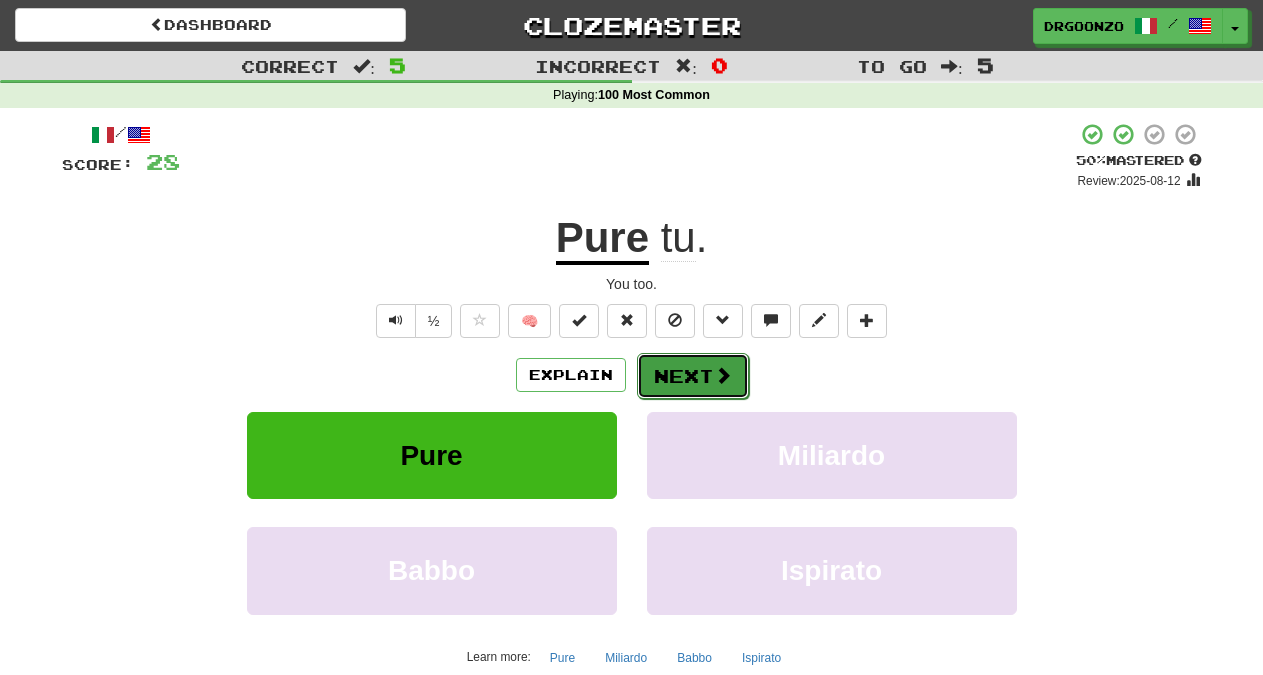 click on "Next" at bounding box center [693, 376] 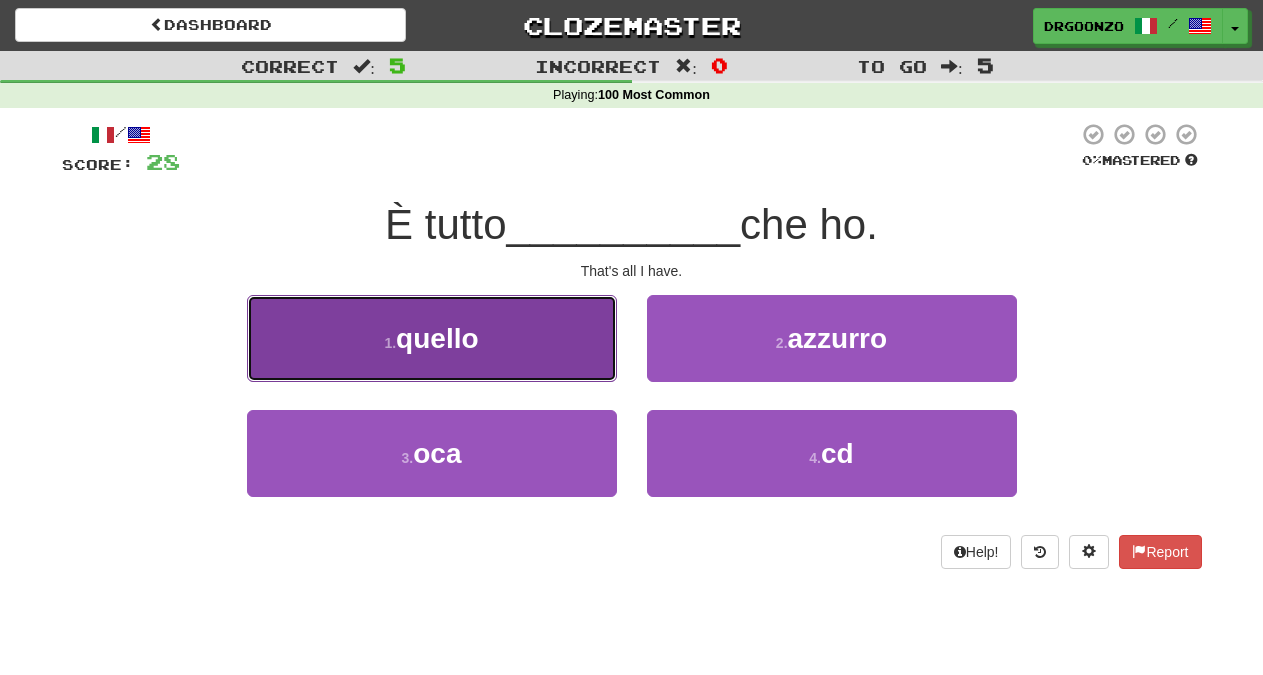 click on "1 .  quello" at bounding box center [432, 338] 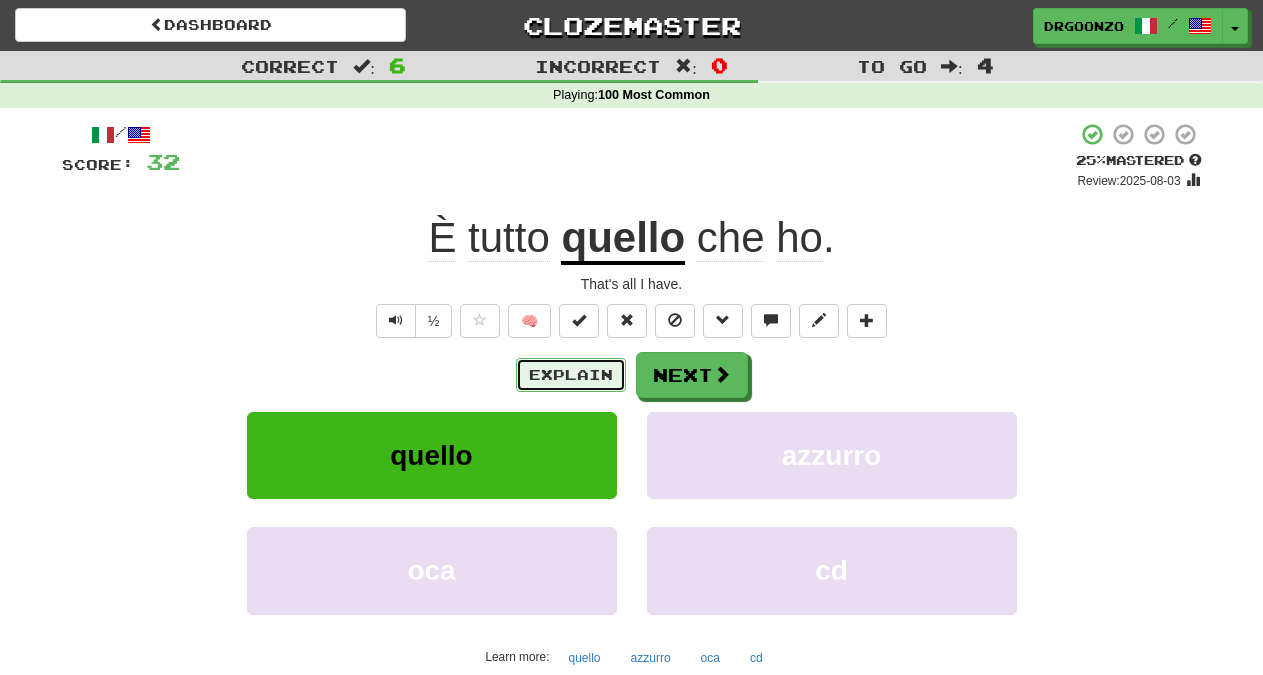 click on "Explain" at bounding box center (571, 375) 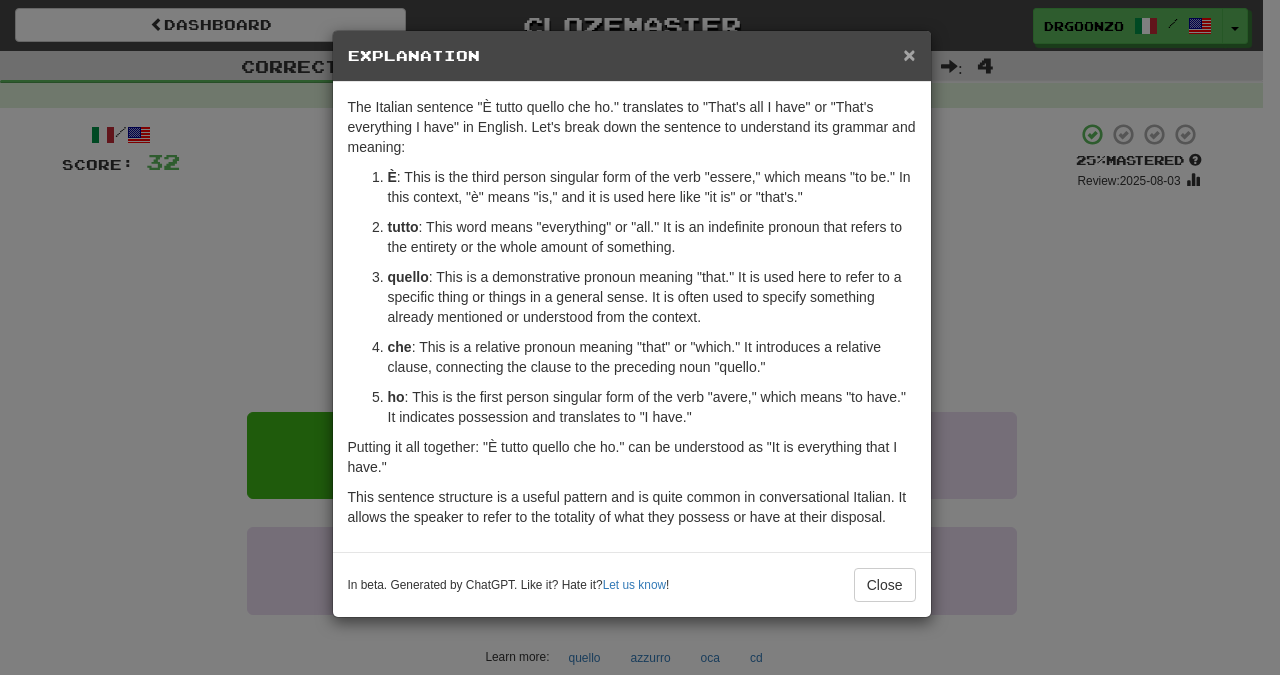 click on "×" at bounding box center (909, 54) 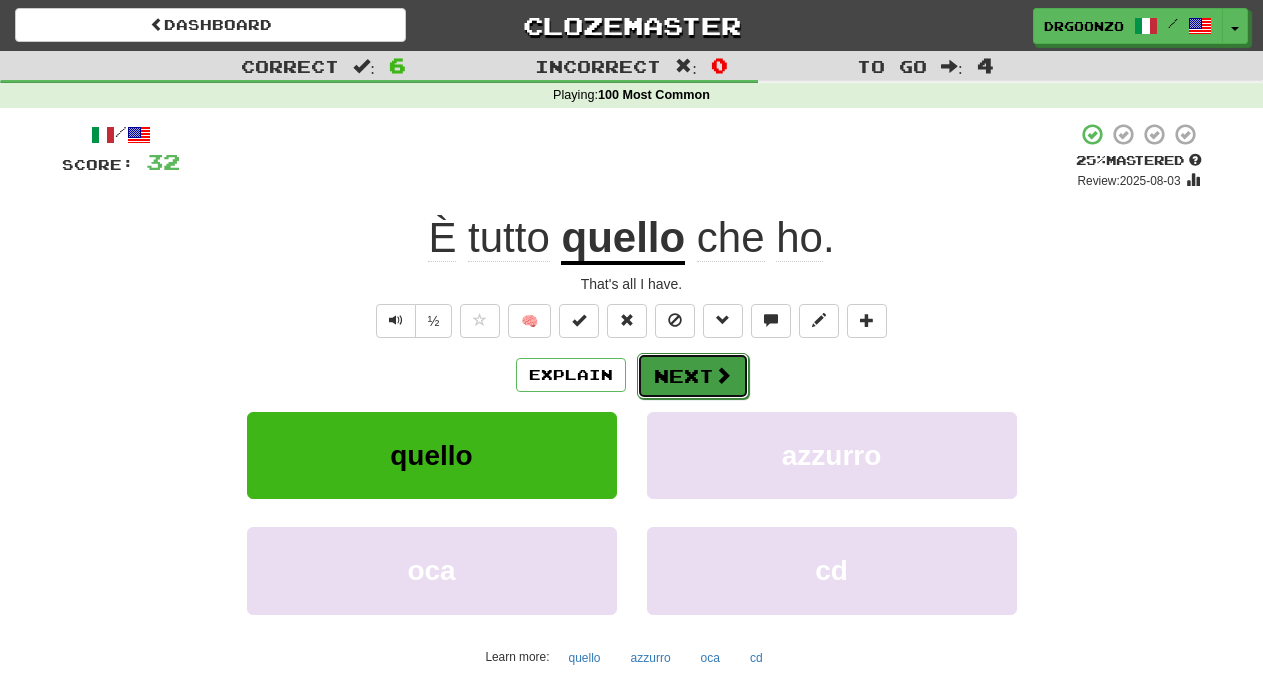 click on "Next" at bounding box center (693, 376) 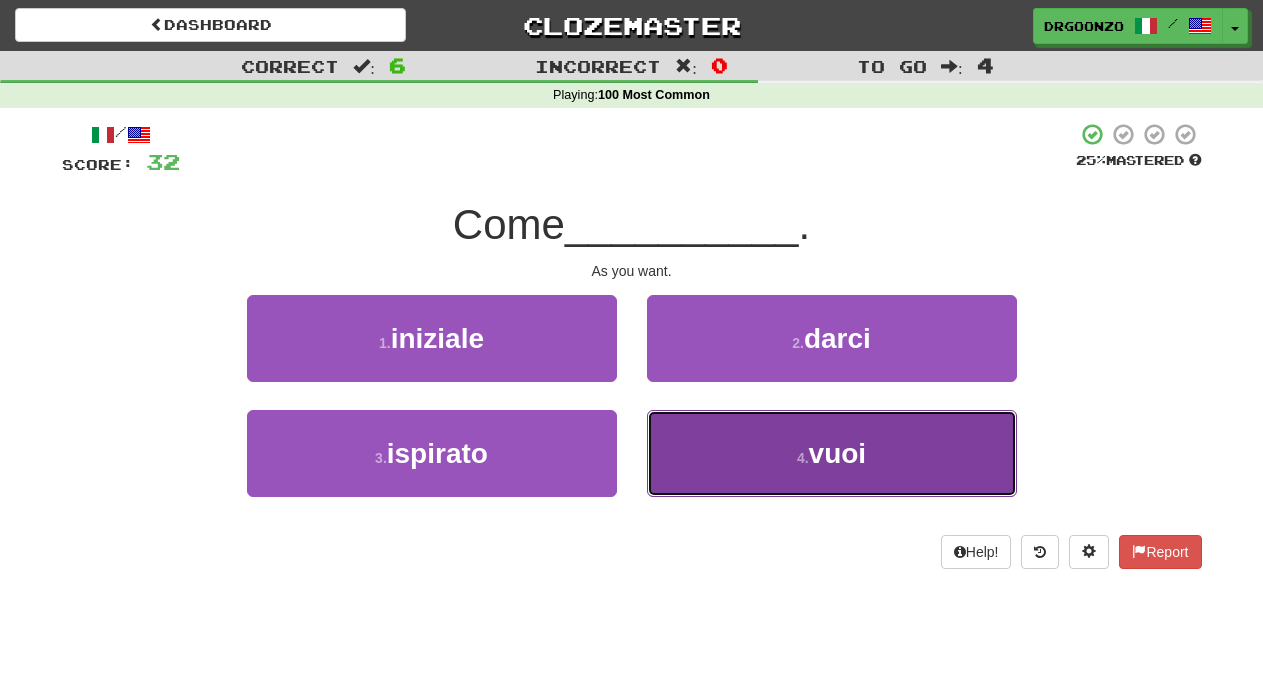 click on "vuoi" at bounding box center (838, 453) 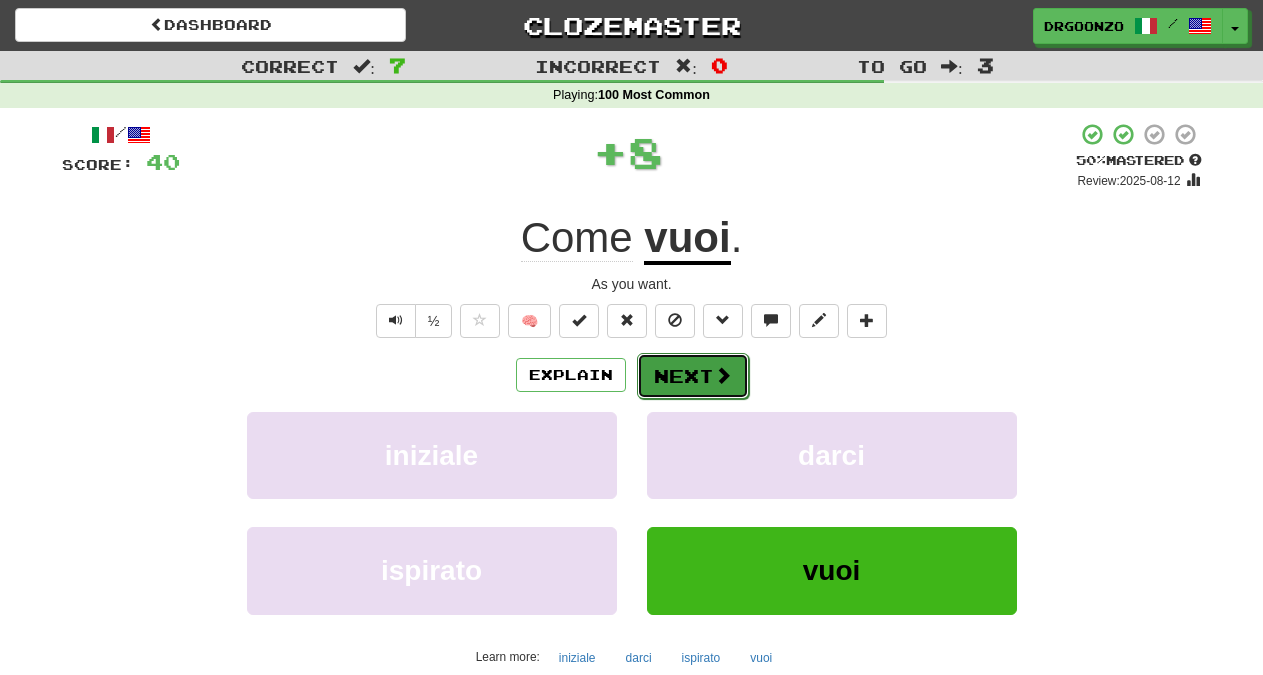 click on "Next" at bounding box center (693, 376) 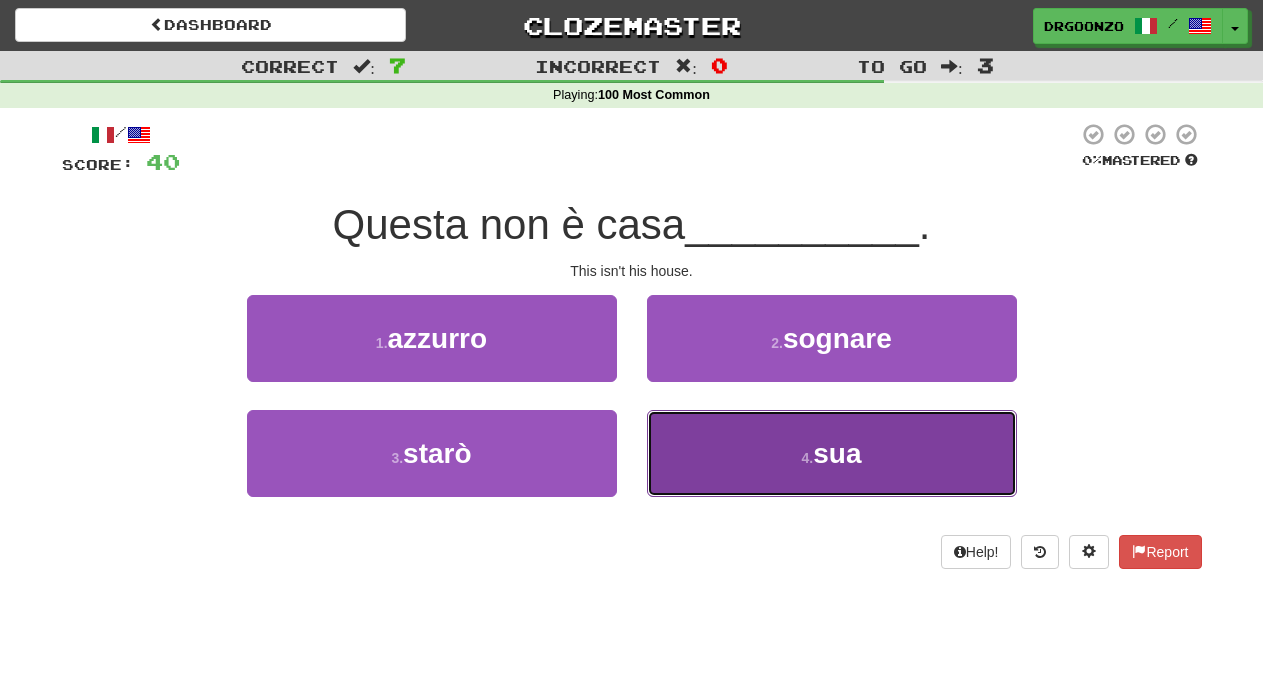 click on "4 .  sua" at bounding box center (832, 453) 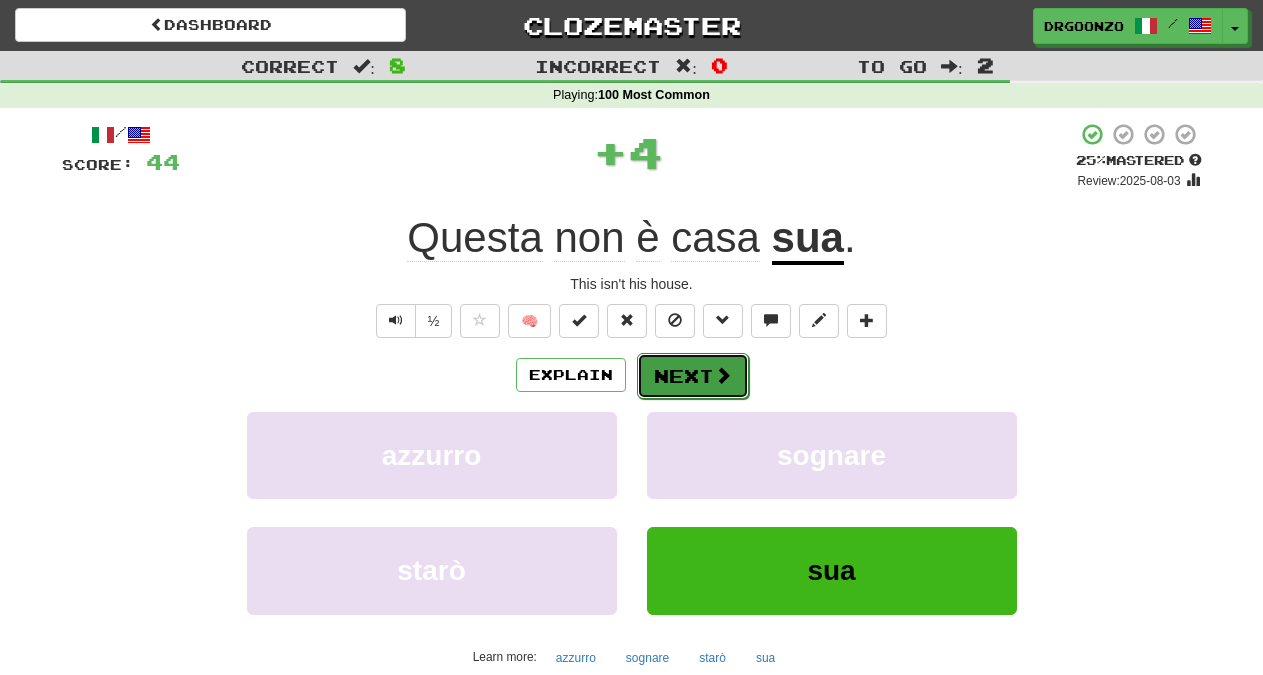click on "Next" at bounding box center [693, 376] 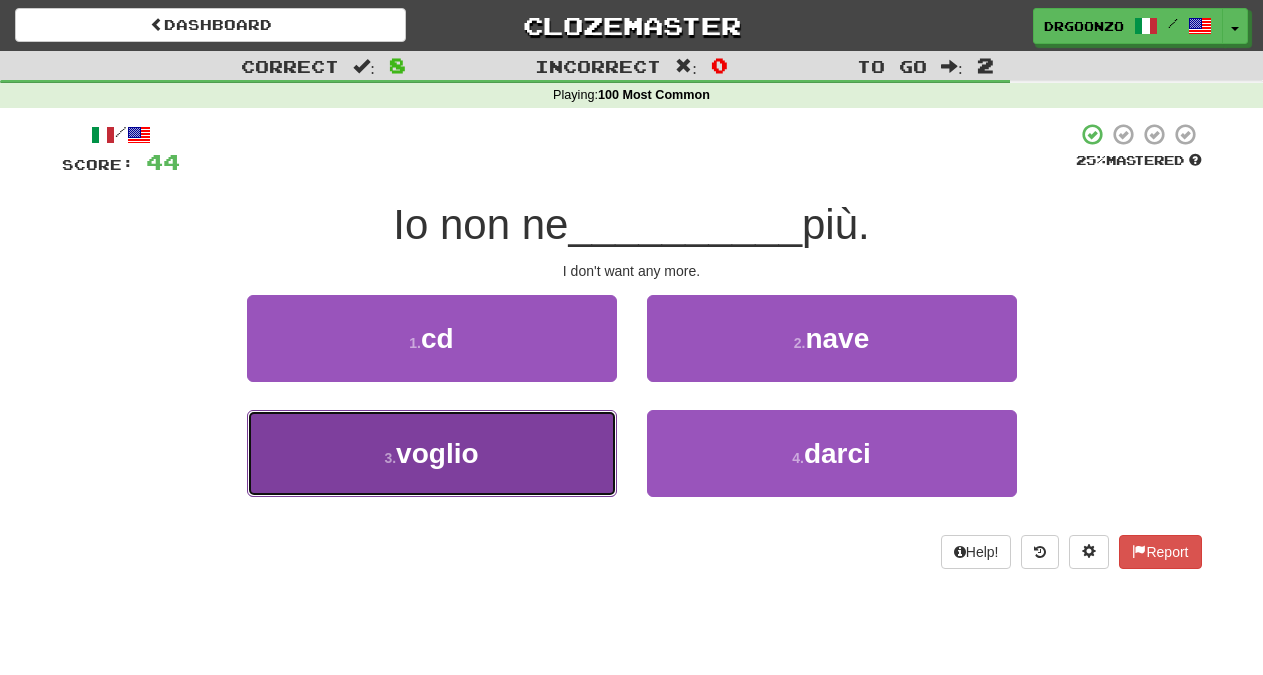 click on "3 .  voglio" at bounding box center [432, 453] 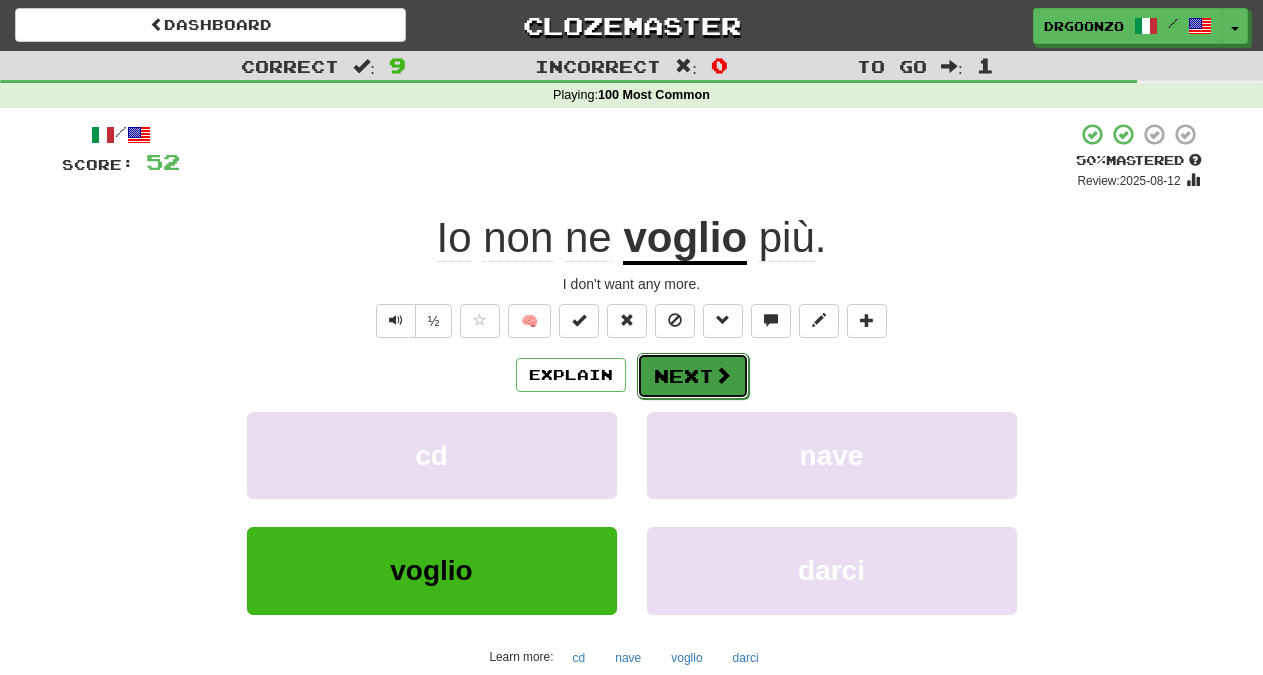 click on "Next" at bounding box center [693, 376] 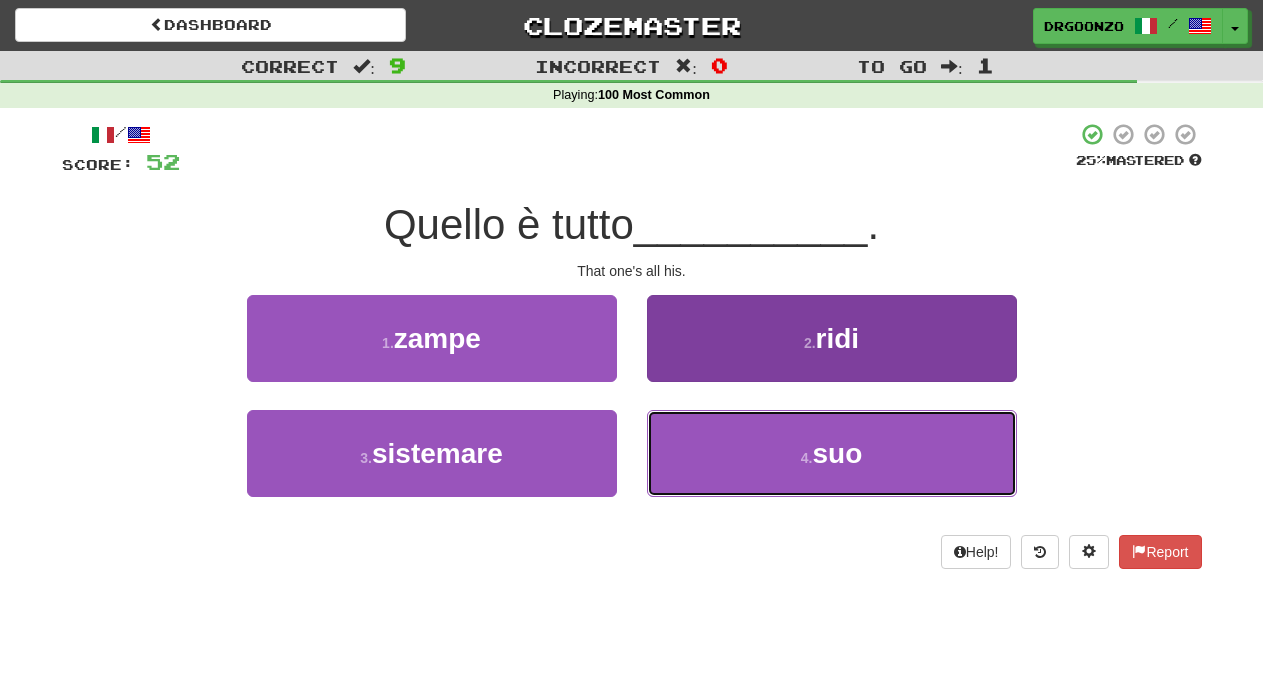 click on "4 .  suo" at bounding box center (832, 453) 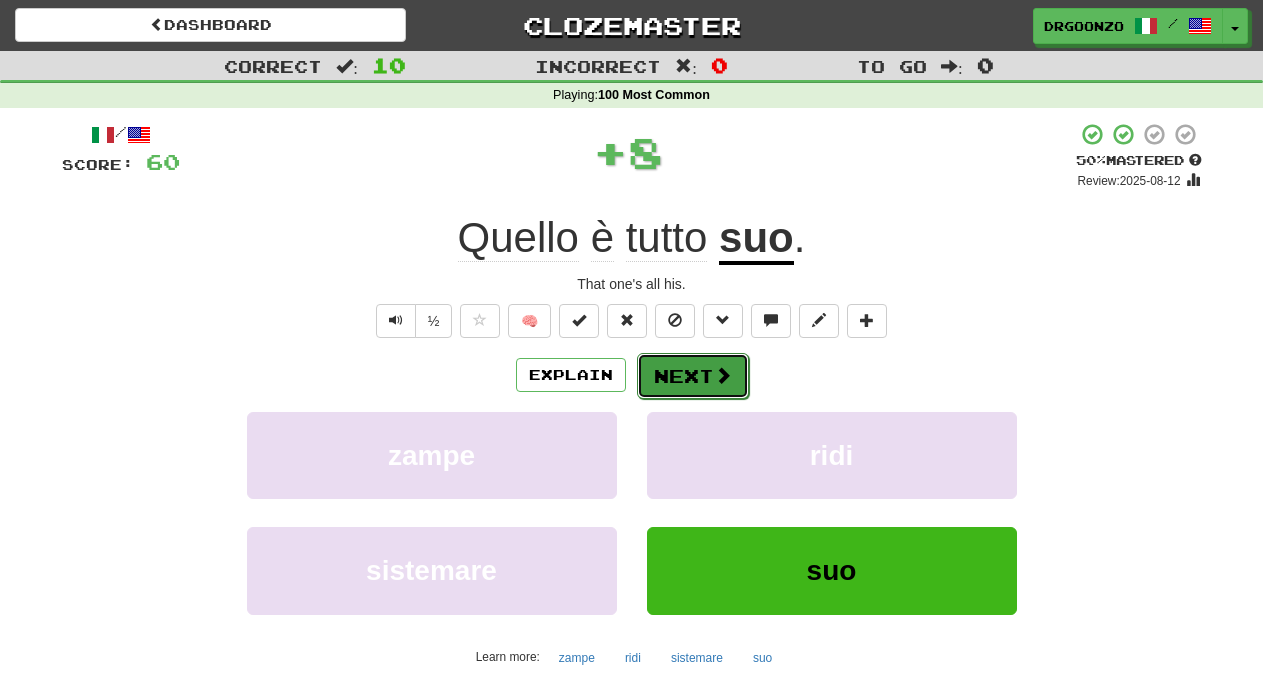 click on "Next" at bounding box center (693, 376) 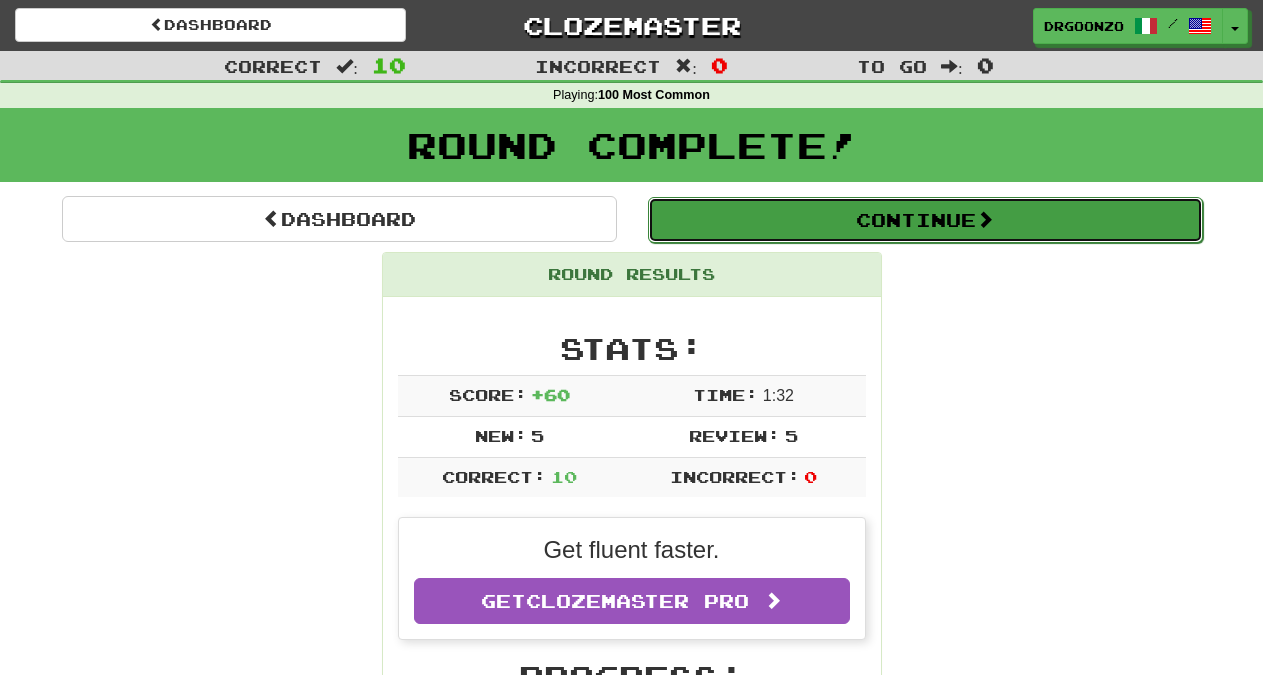 click on "Continue" at bounding box center (925, 220) 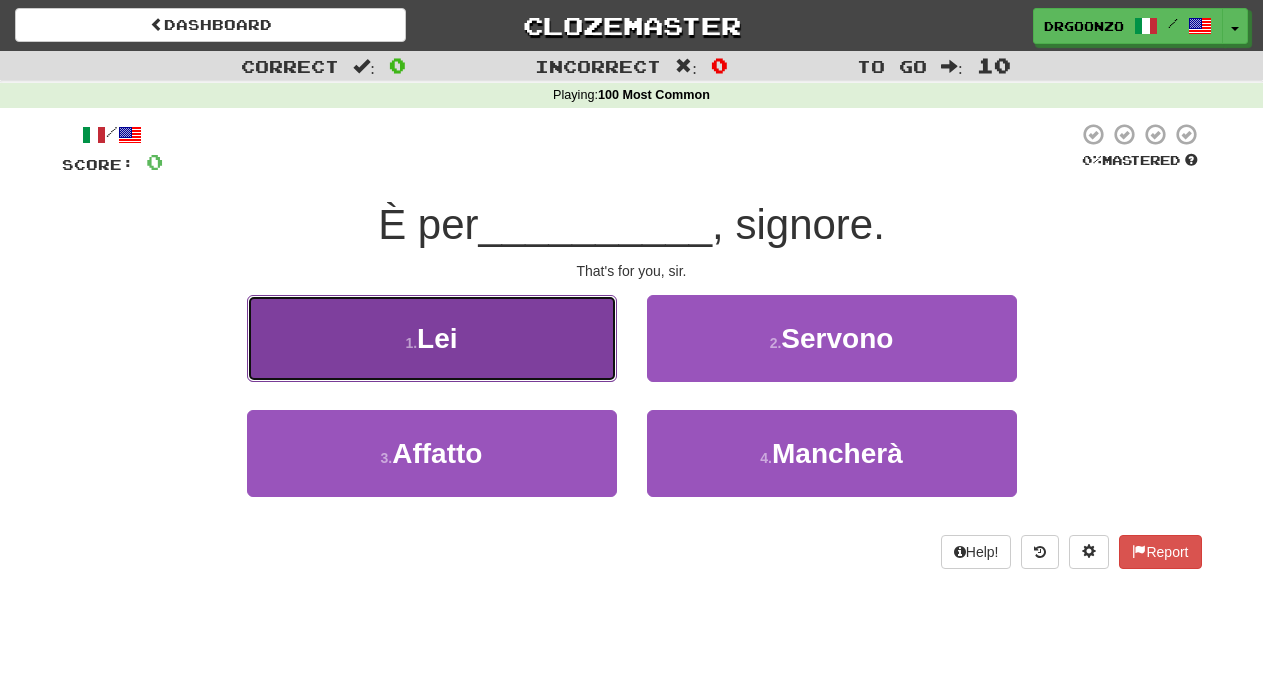 click on "1 .  Lei" at bounding box center (432, 338) 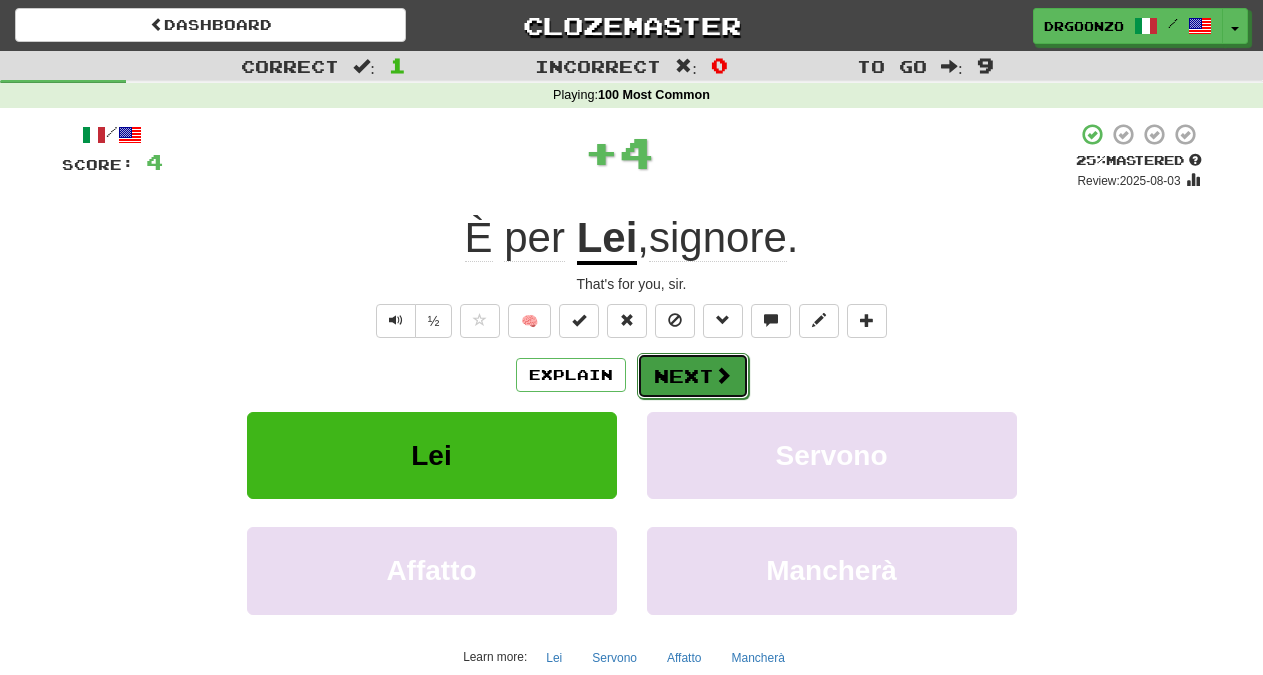 click on "Next" at bounding box center (693, 376) 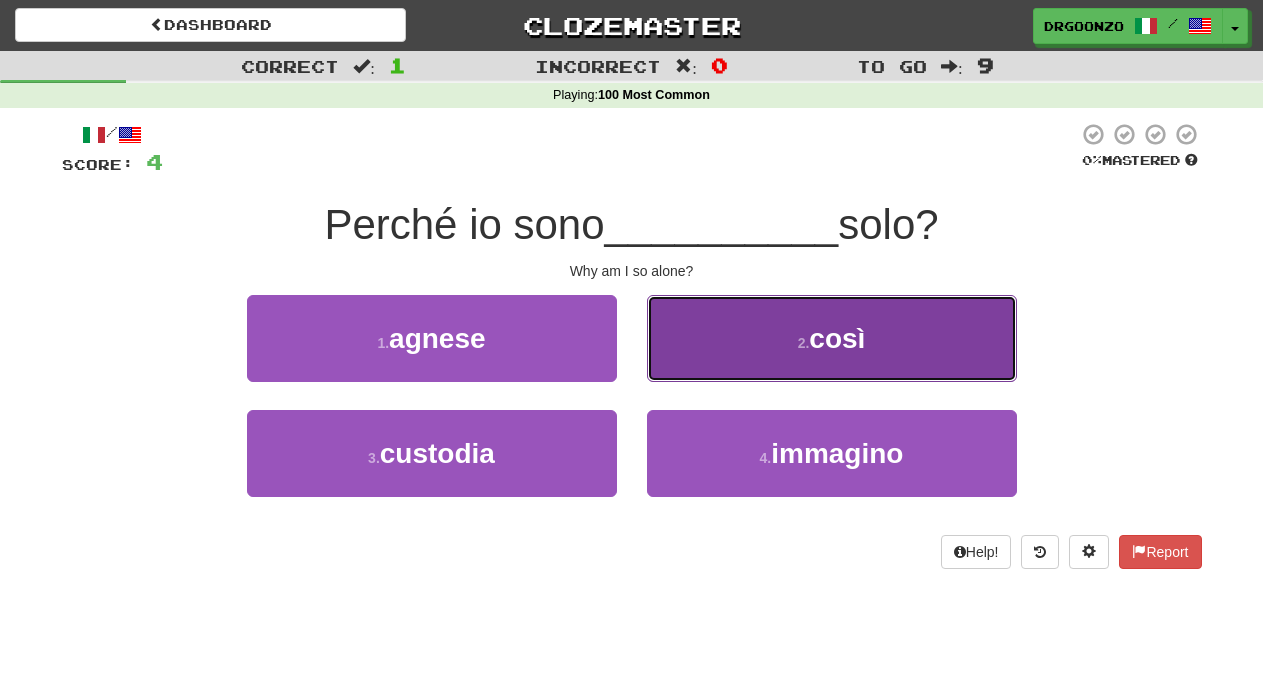 click on "così" at bounding box center [837, 338] 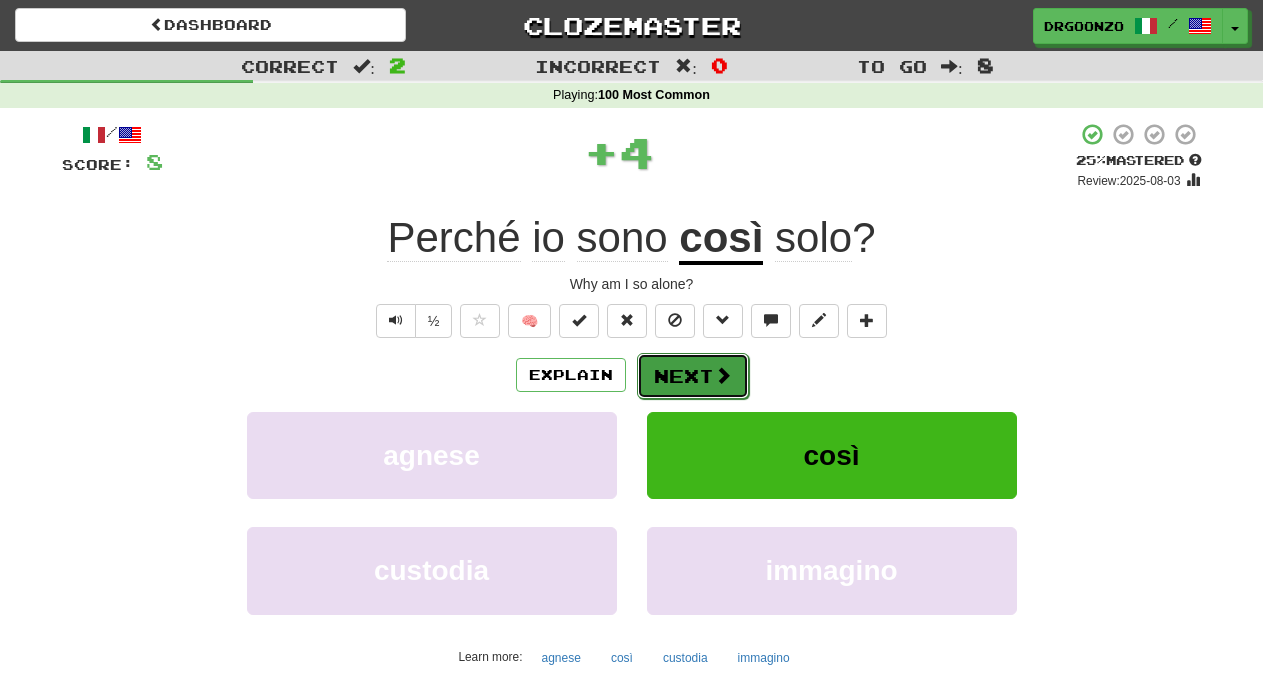 click at bounding box center (723, 375) 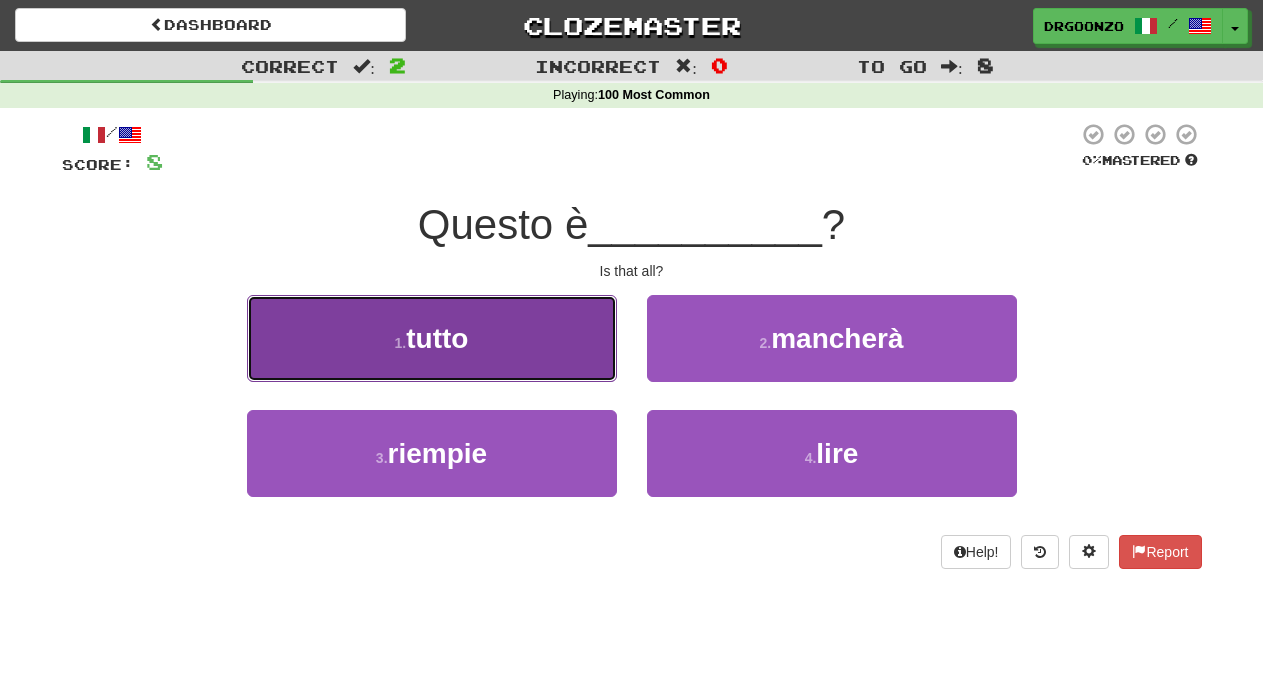 click on "1 .  tutto" at bounding box center (432, 338) 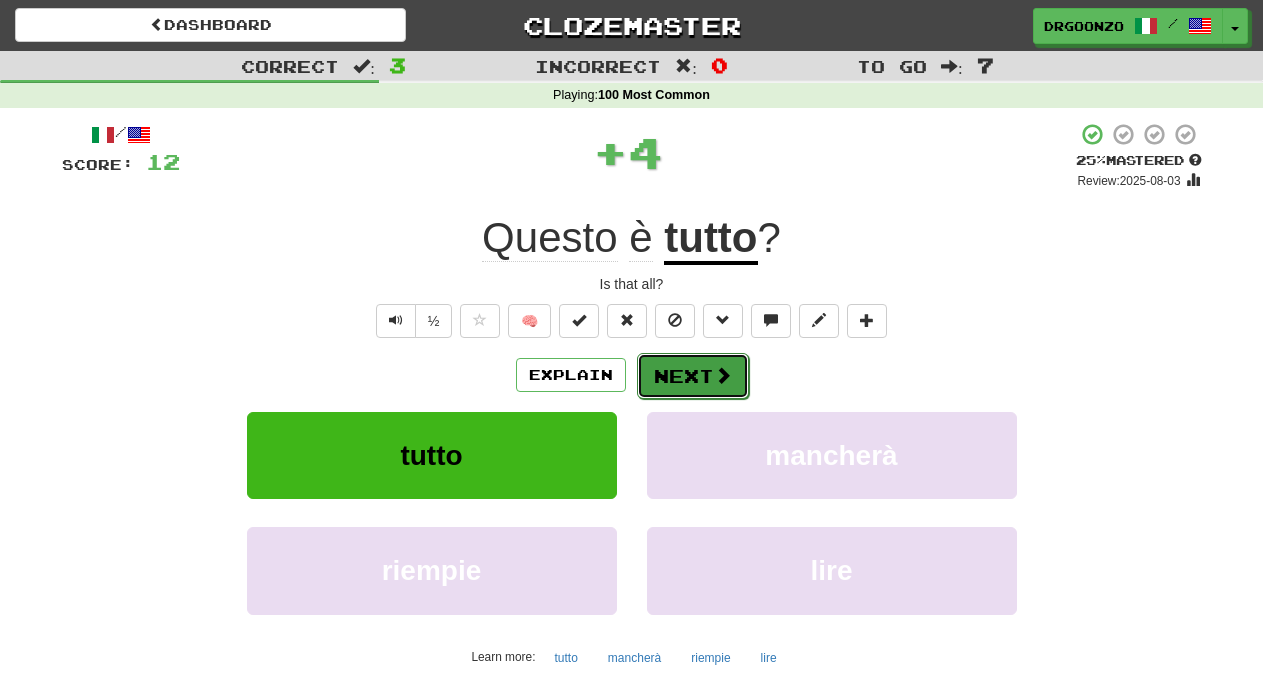 click on "Next" at bounding box center [693, 376] 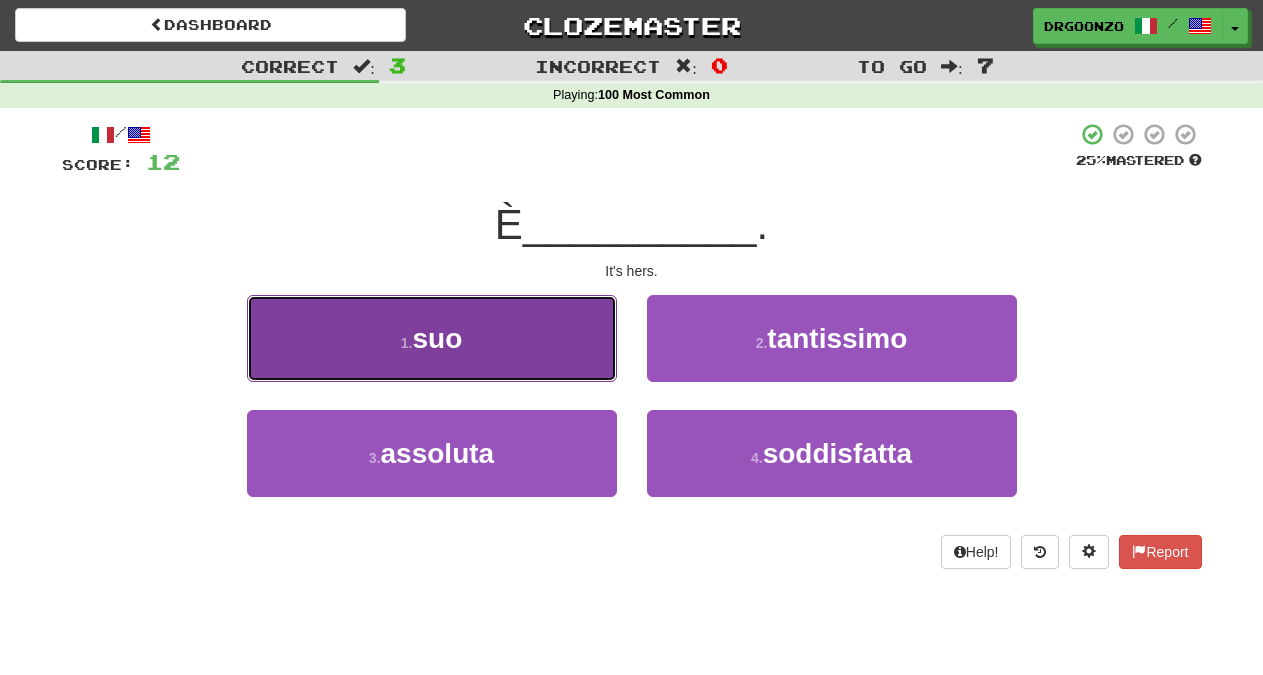 click on "1 .  suo" at bounding box center [432, 338] 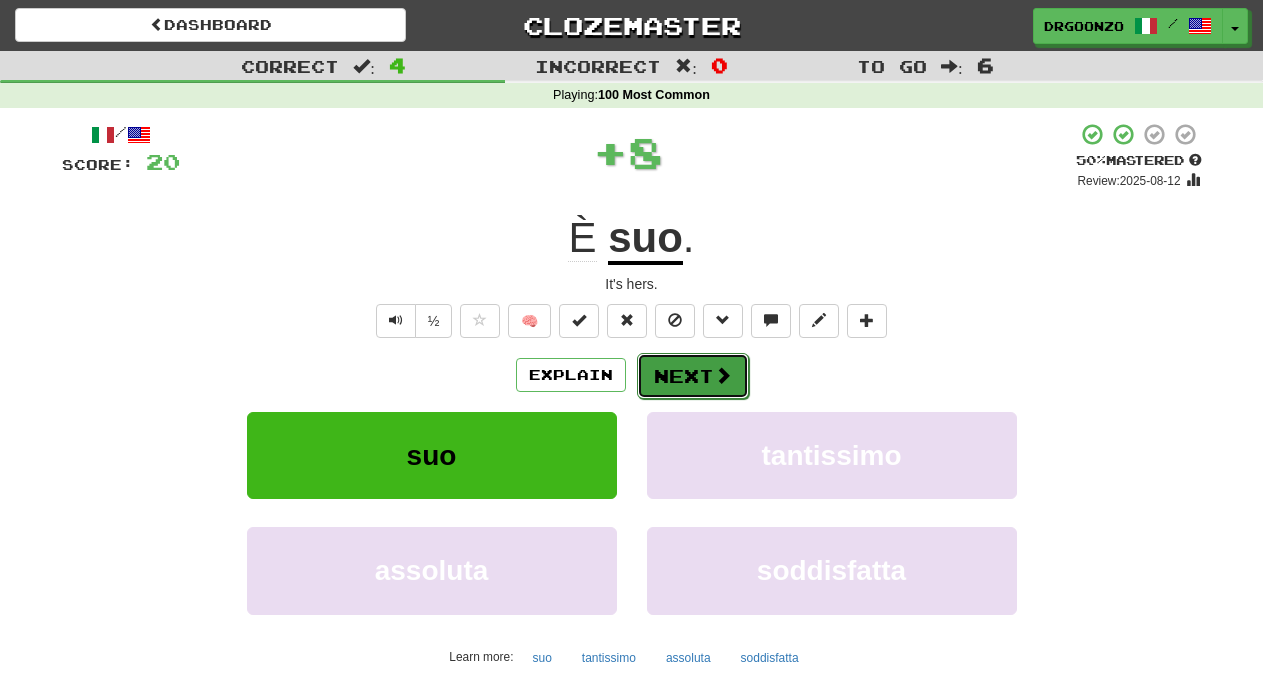 click on "Next" at bounding box center (693, 376) 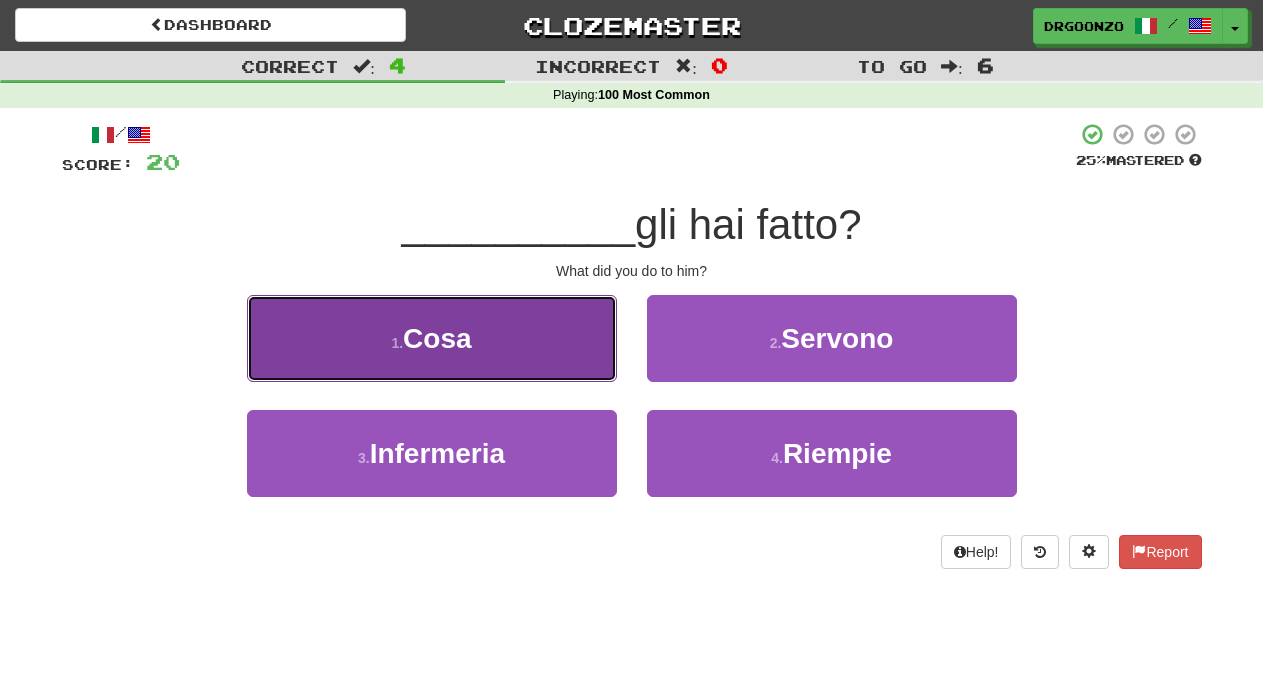 click on "1 .  Cosa" at bounding box center [432, 338] 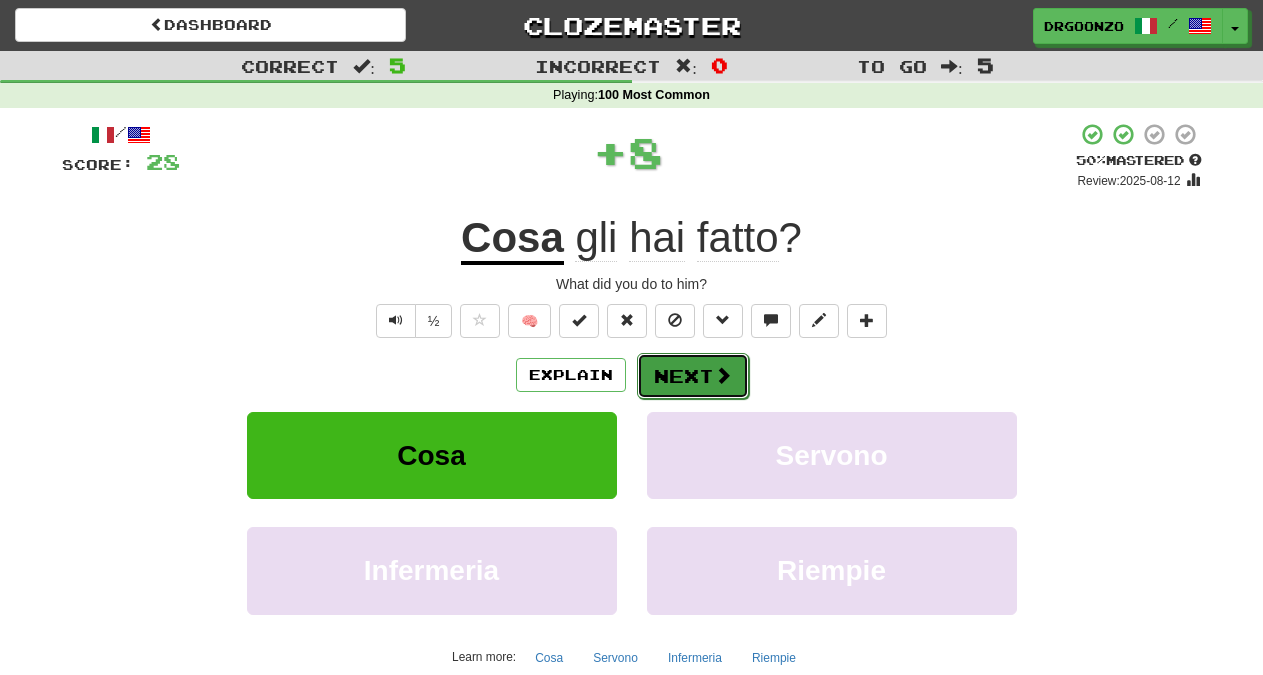 click on "Next" at bounding box center (693, 376) 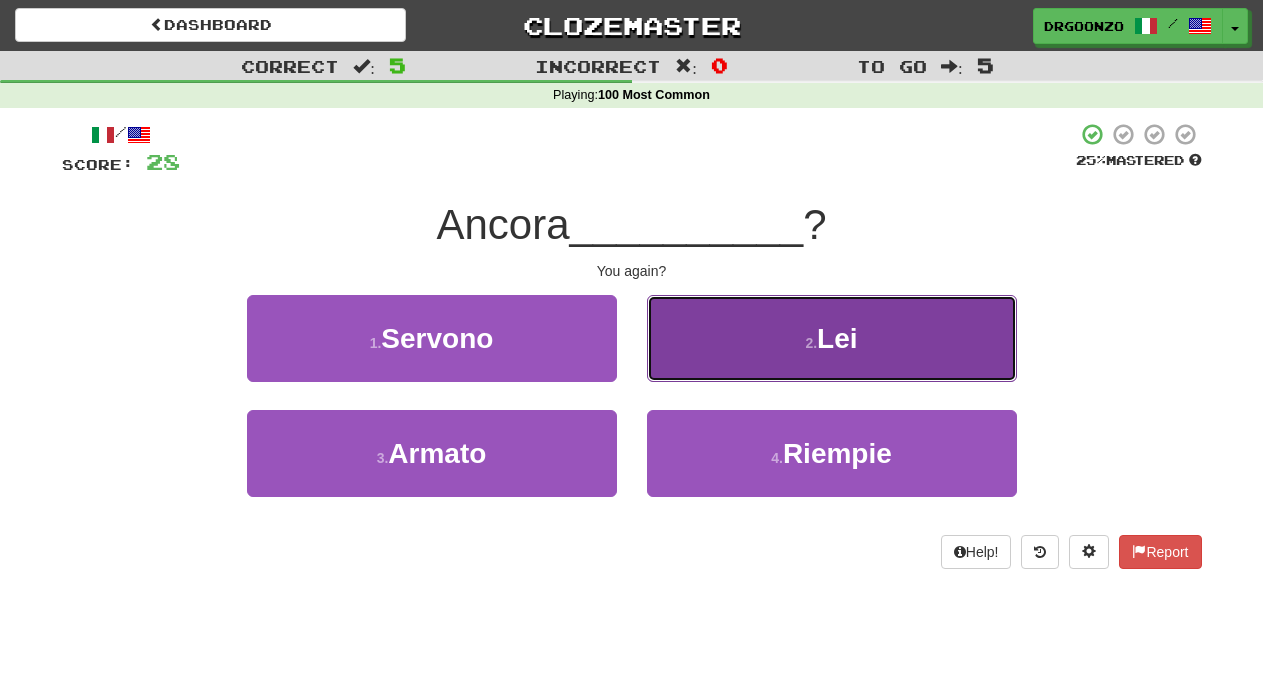 click on "2 .  Lei" at bounding box center (832, 338) 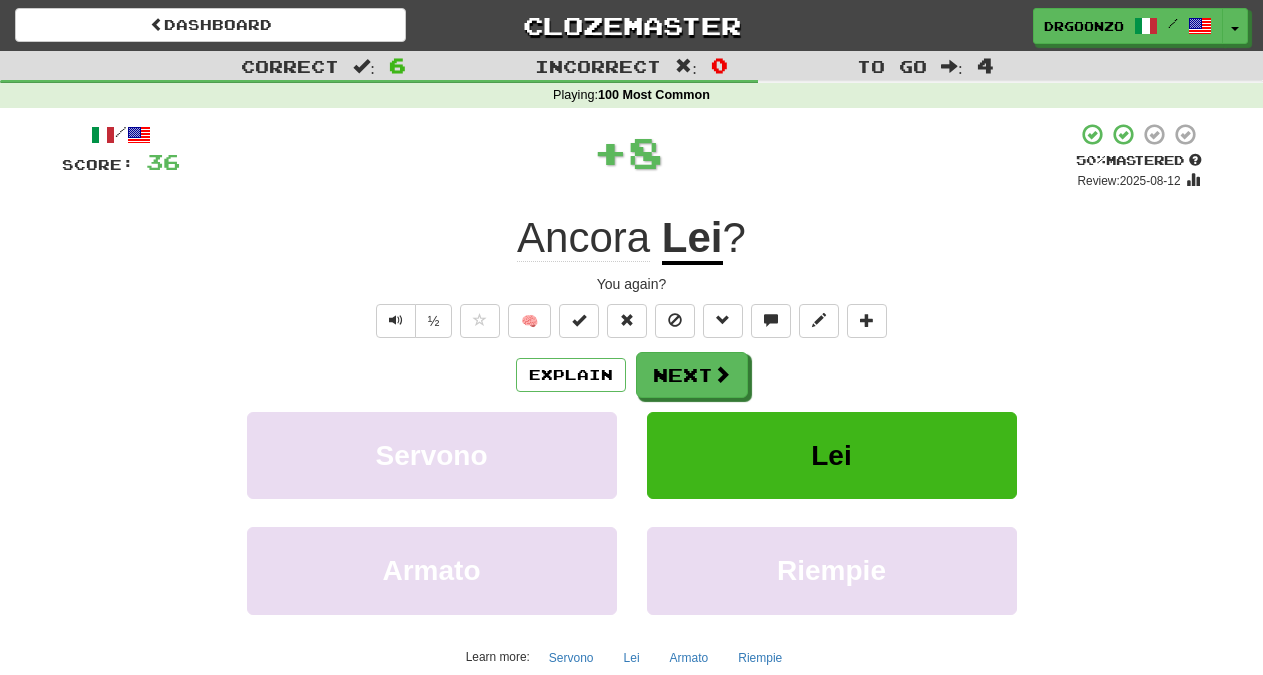 click on "/  Score:   36 + 8 50 %  Mastered Review:  2025-08-12 Ancora   Lei ? You again? ½ 🧠 Explain Next Servono Lei Armato Riempie Learn more: Servono Lei Armato Riempie  Help!  Report Sentence Source" at bounding box center (632, 435) 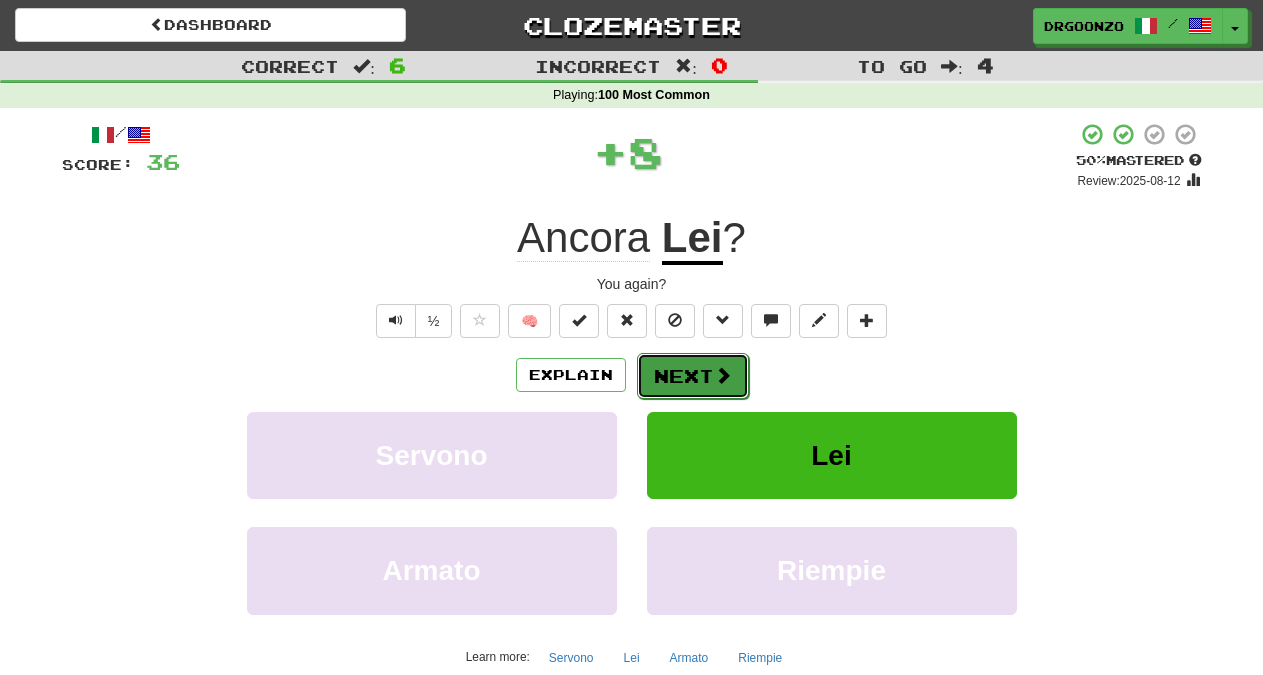 click on "Next" at bounding box center (693, 376) 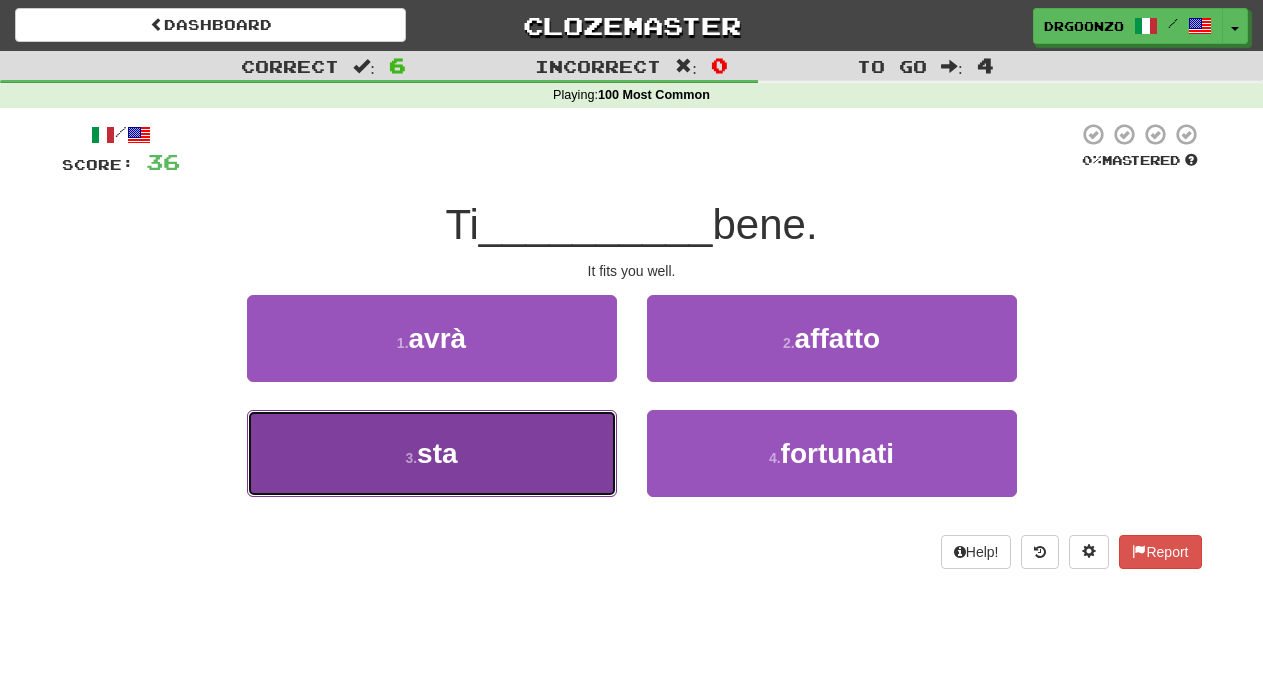 click on "3 .  sta" at bounding box center (432, 453) 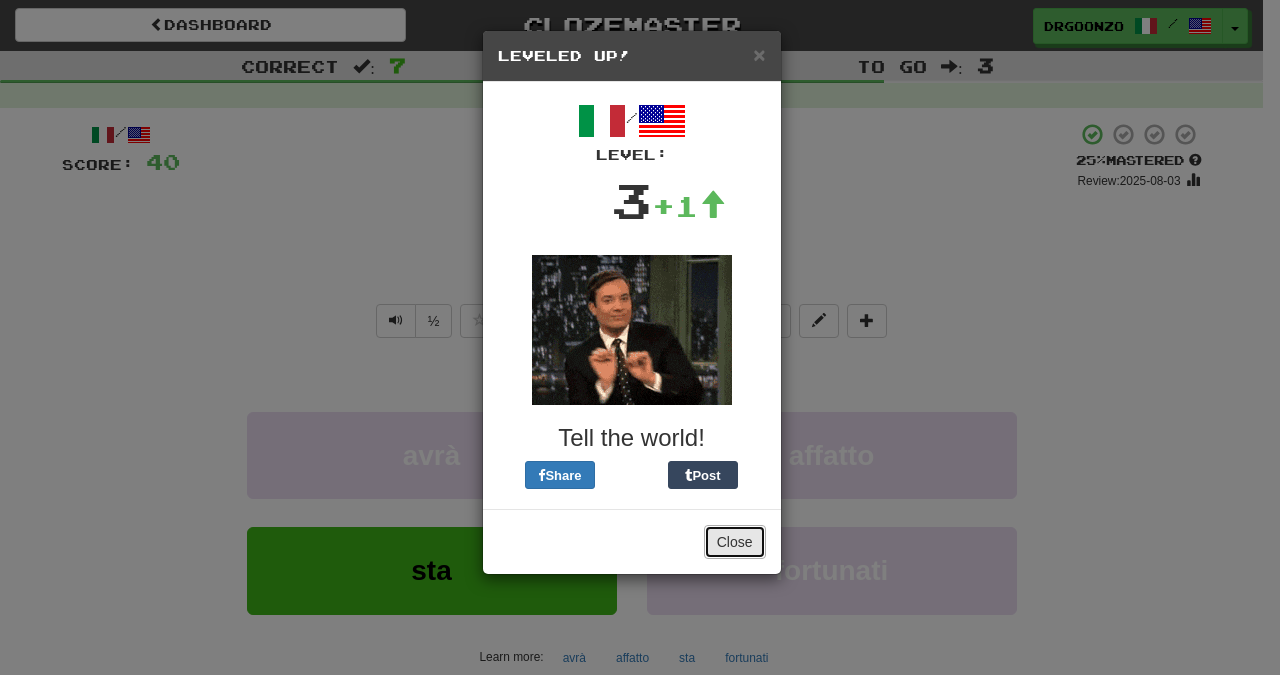 click on "Close" at bounding box center (735, 542) 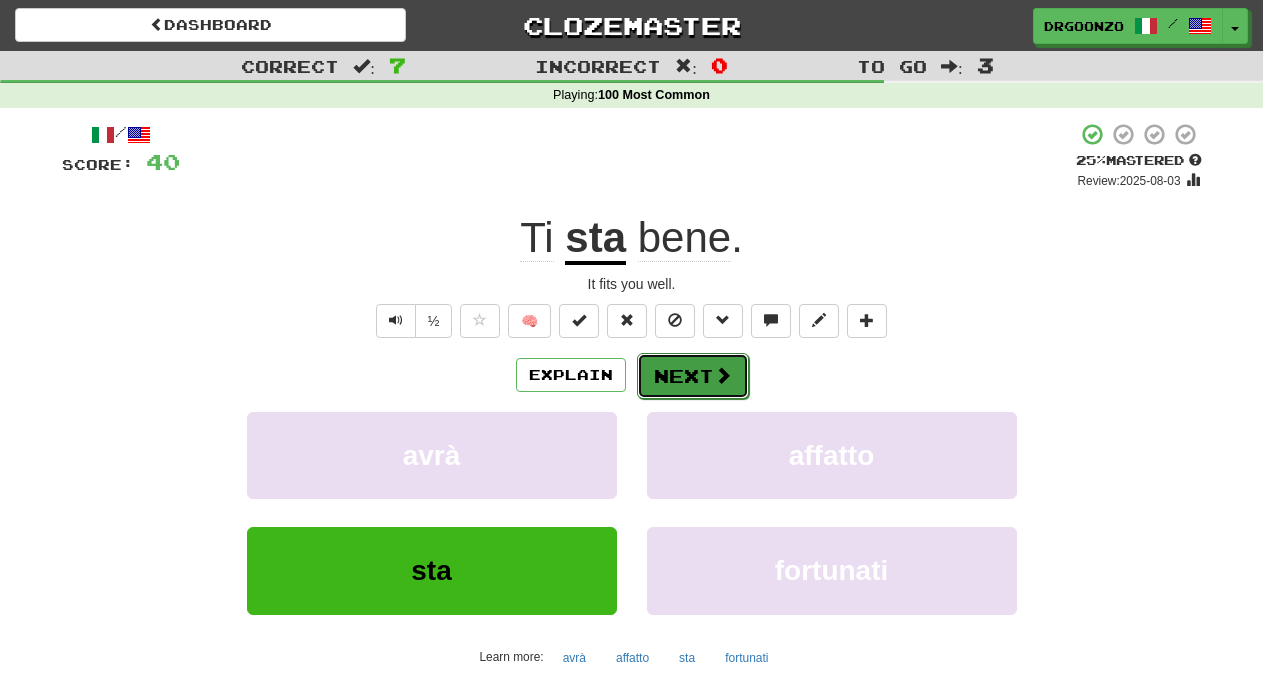 click on "Next" at bounding box center (693, 376) 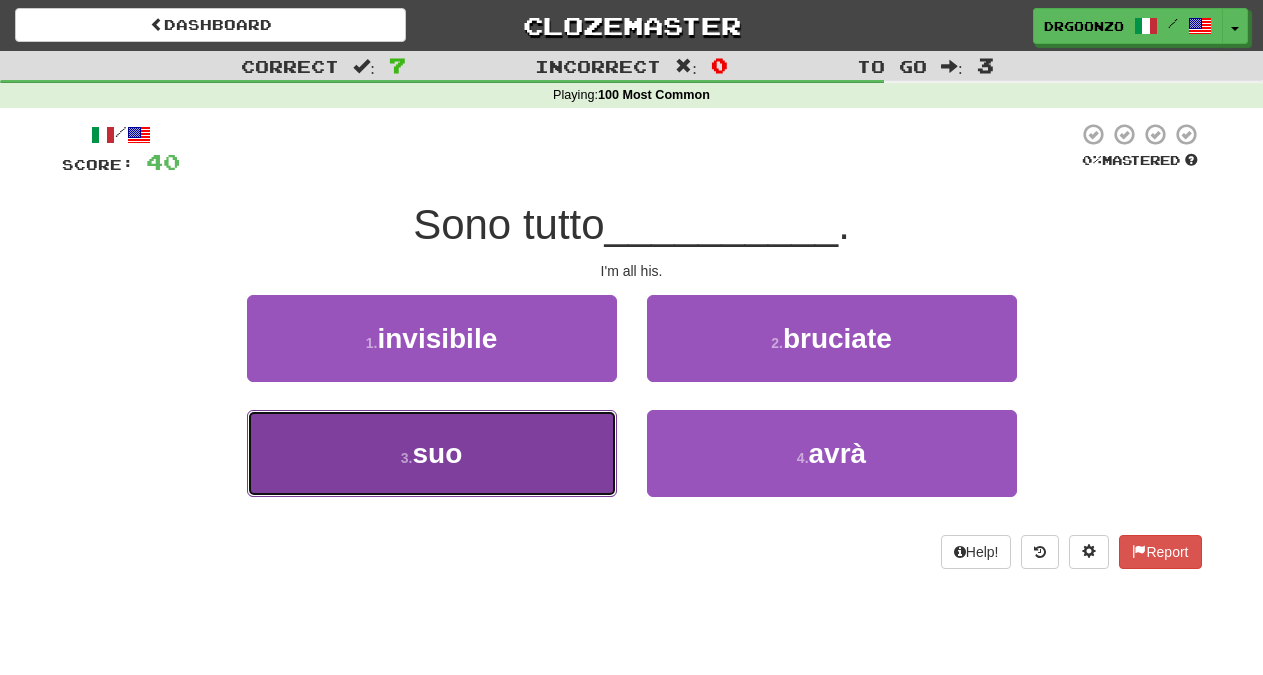 click on "3 .  suo" at bounding box center (432, 453) 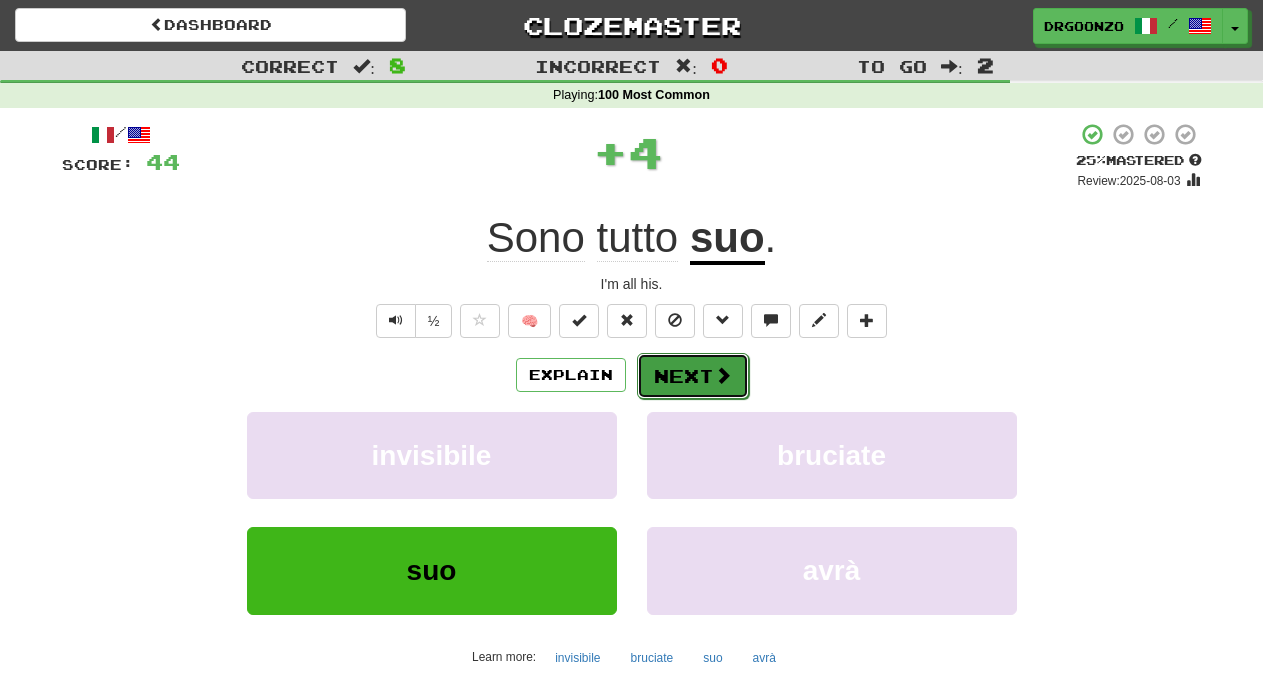 click on "Next" at bounding box center (693, 376) 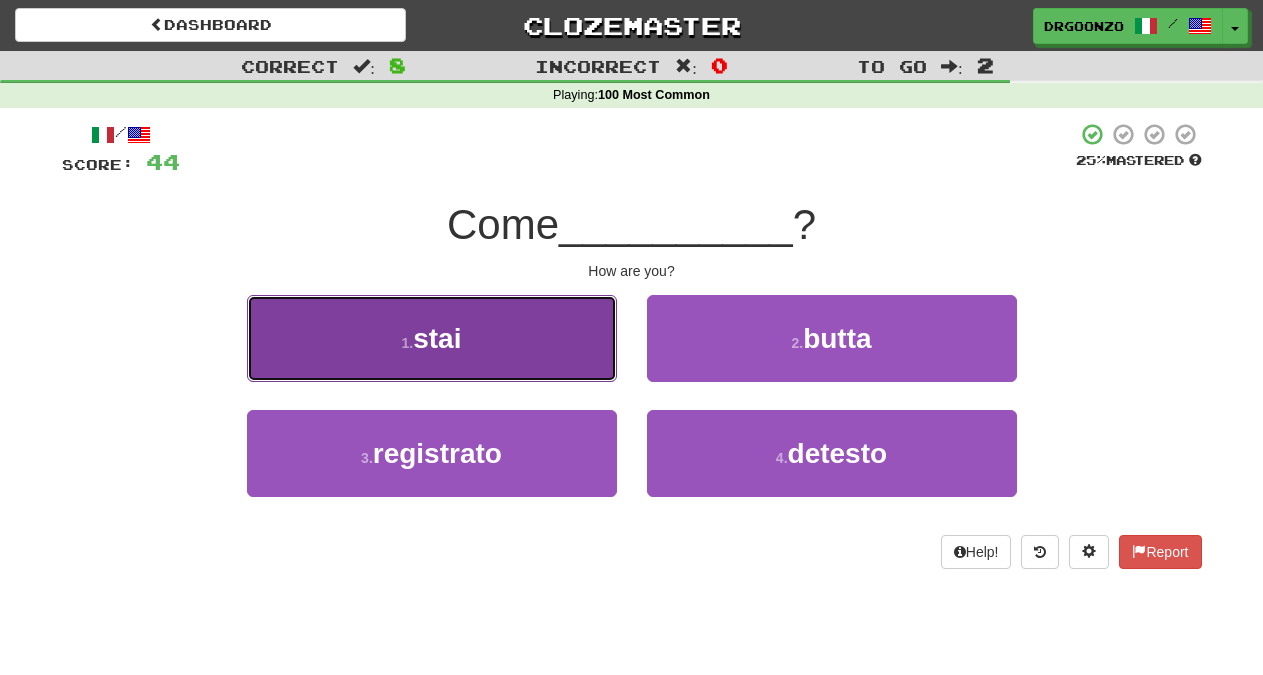 click on "1 .  stai" at bounding box center (432, 338) 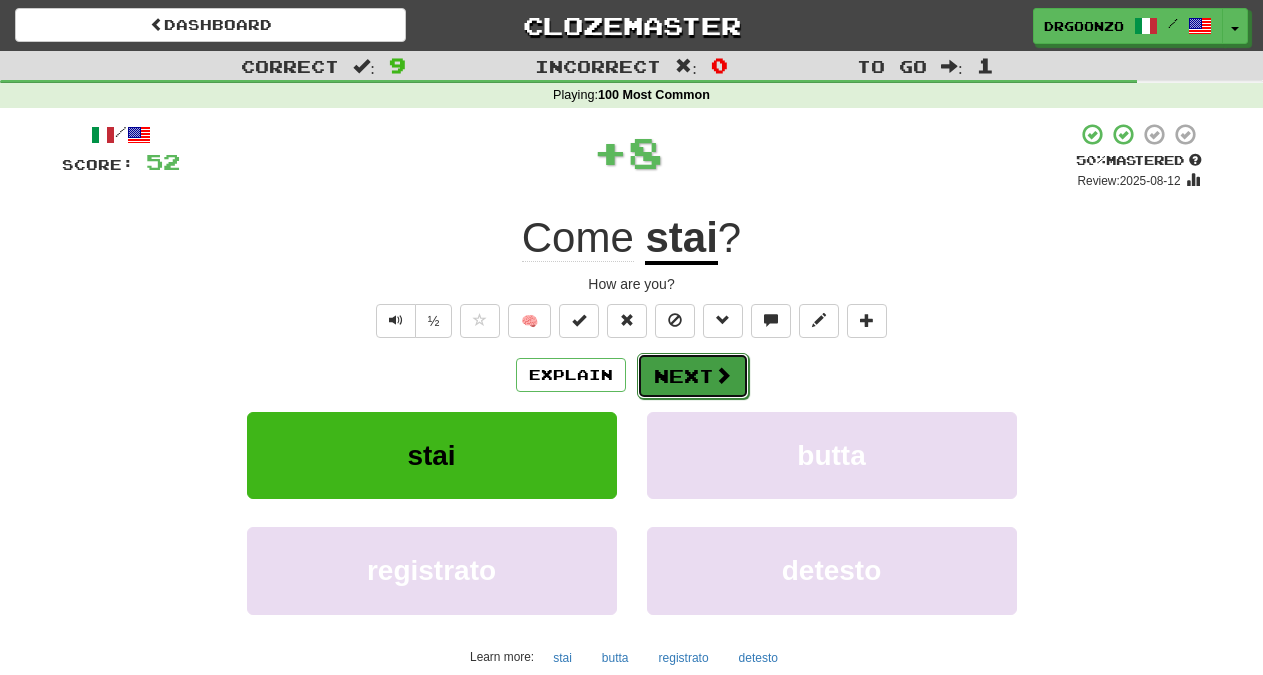 click on "Next" at bounding box center (693, 376) 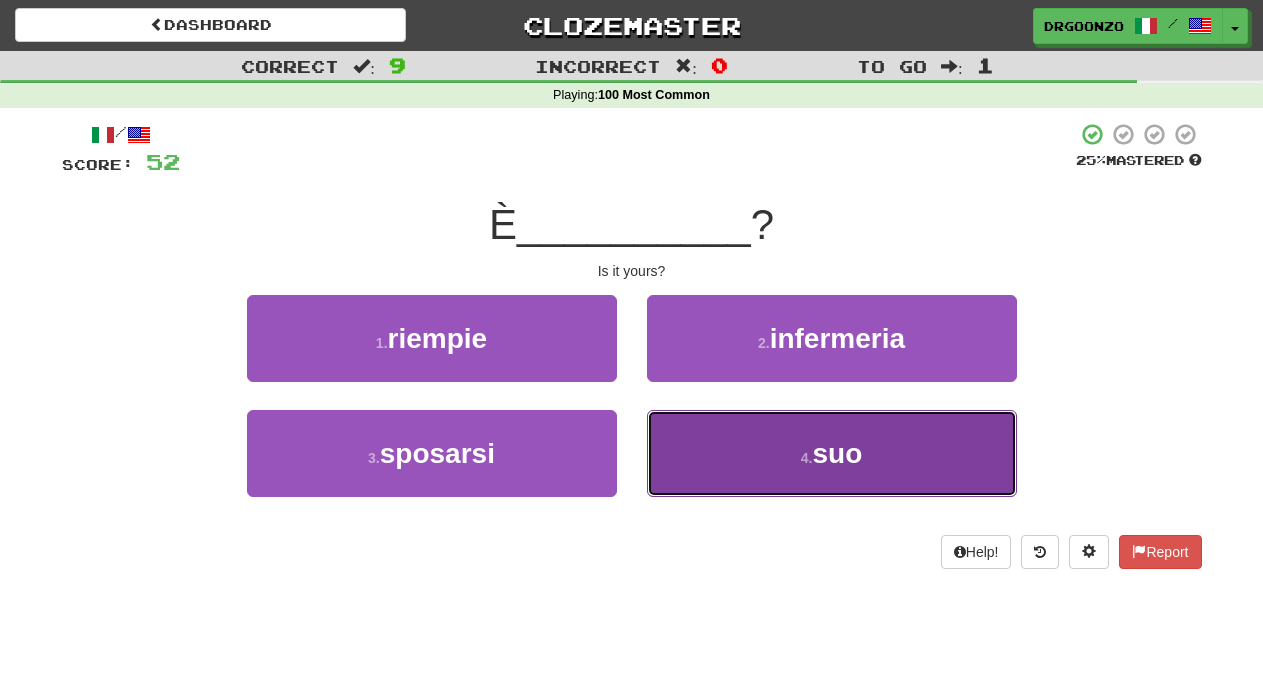 click on "suo" at bounding box center (837, 453) 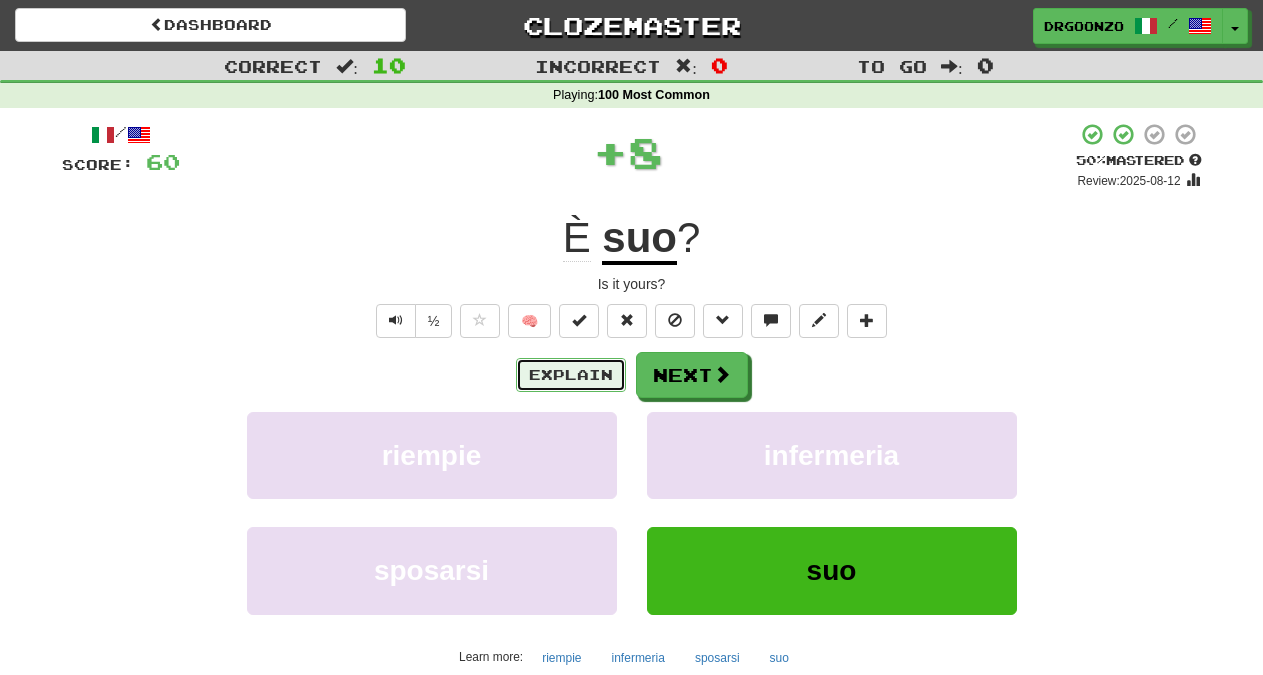 click on "Explain" at bounding box center [571, 375] 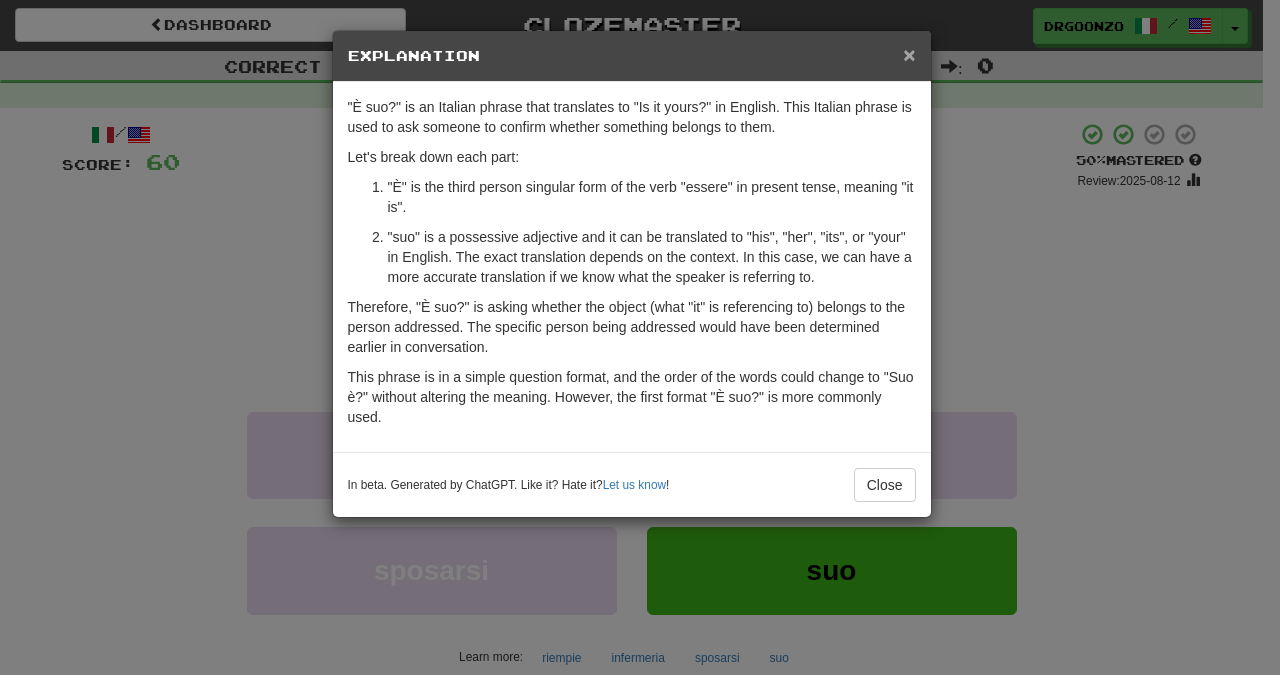 click on "×" at bounding box center [909, 54] 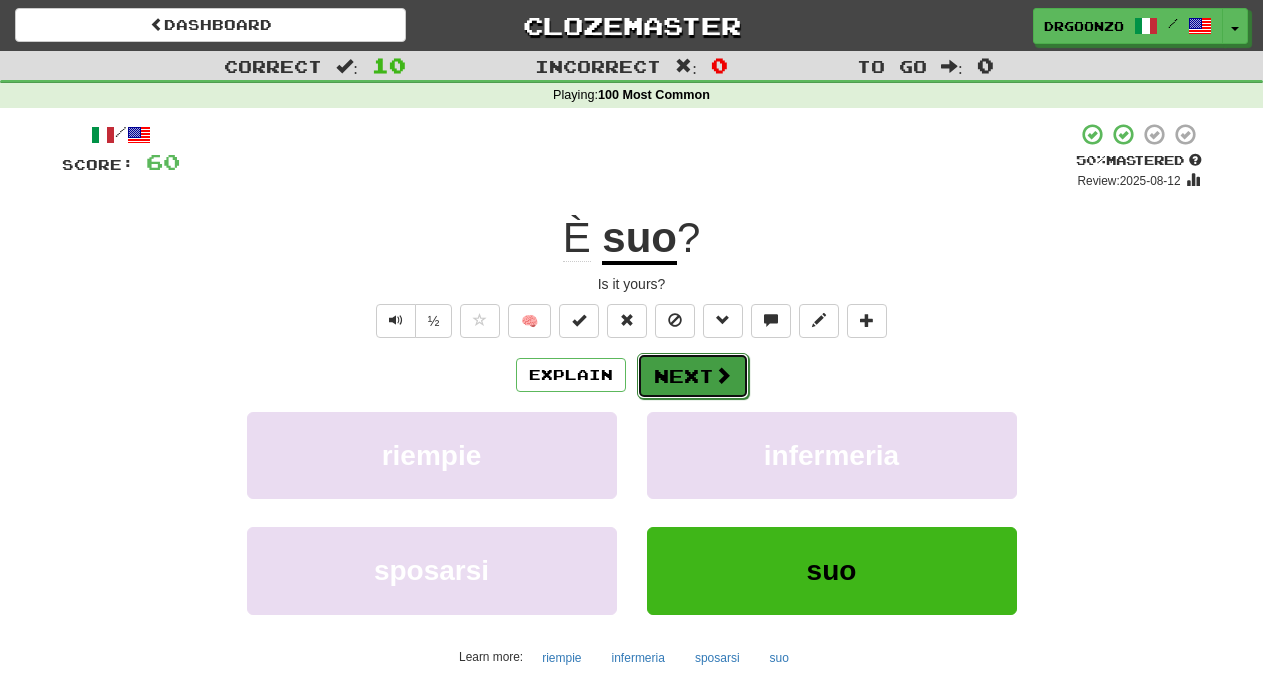 click at bounding box center (723, 375) 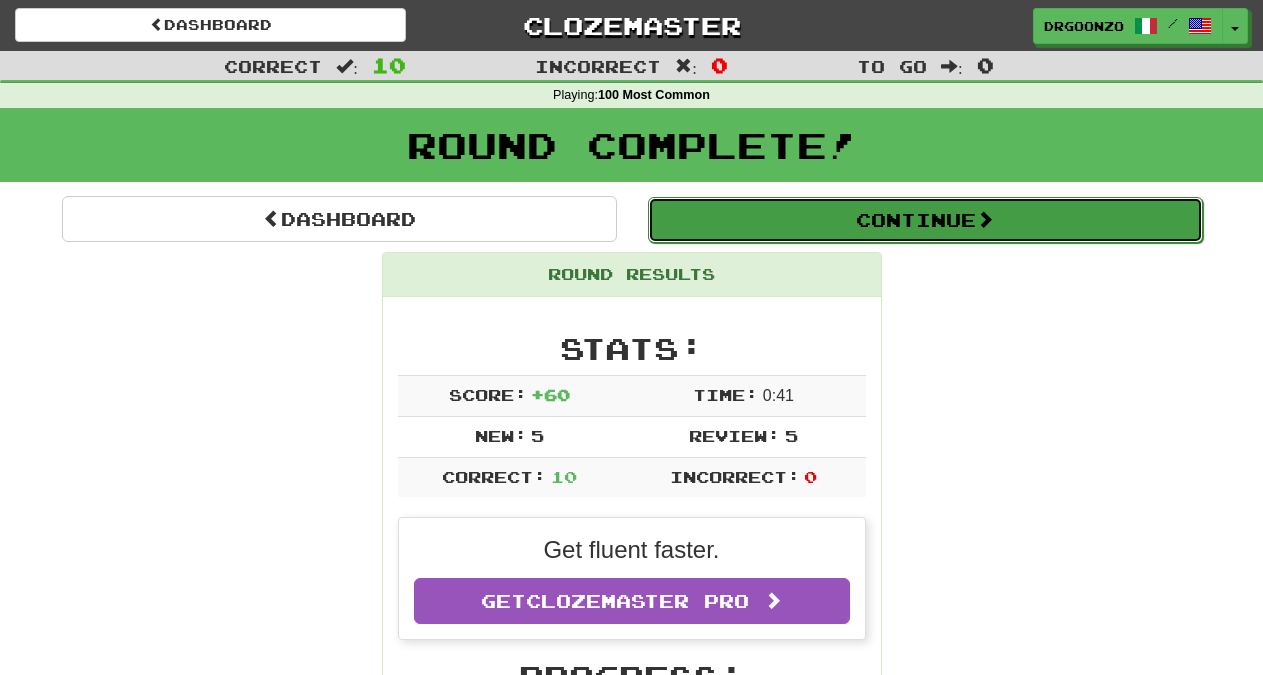 click on "Continue" at bounding box center (925, 220) 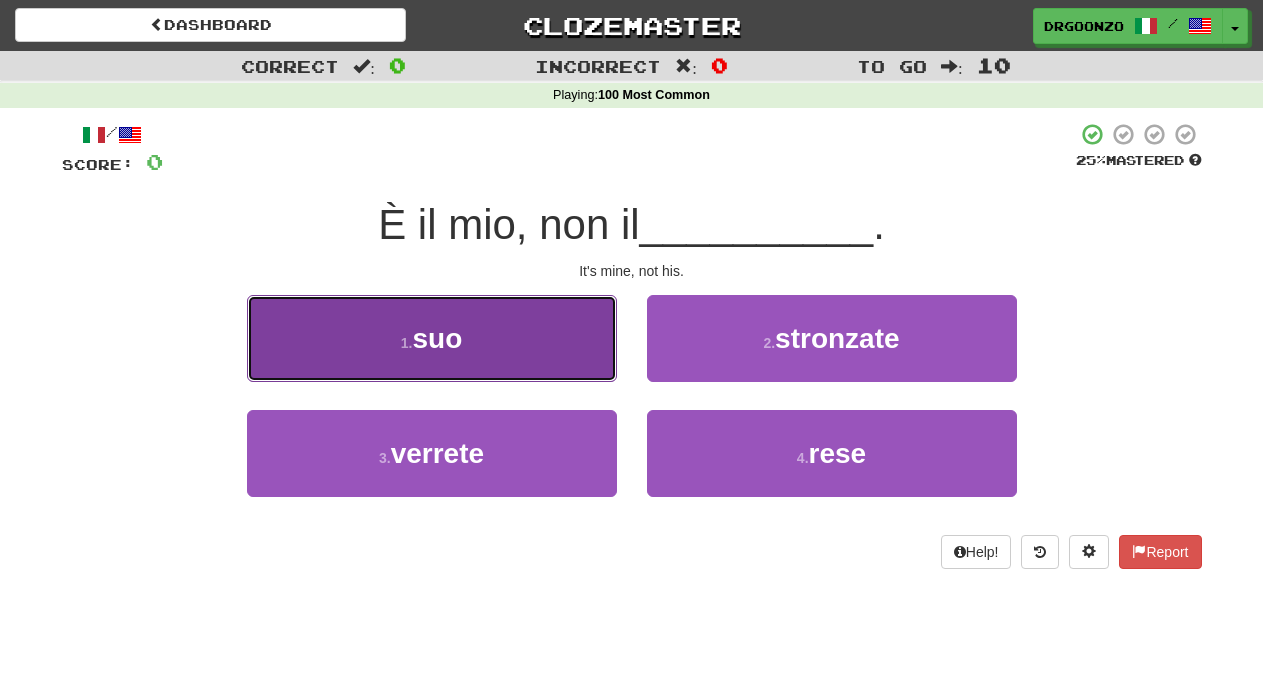 click on "1 .  suo" at bounding box center [432, 338] 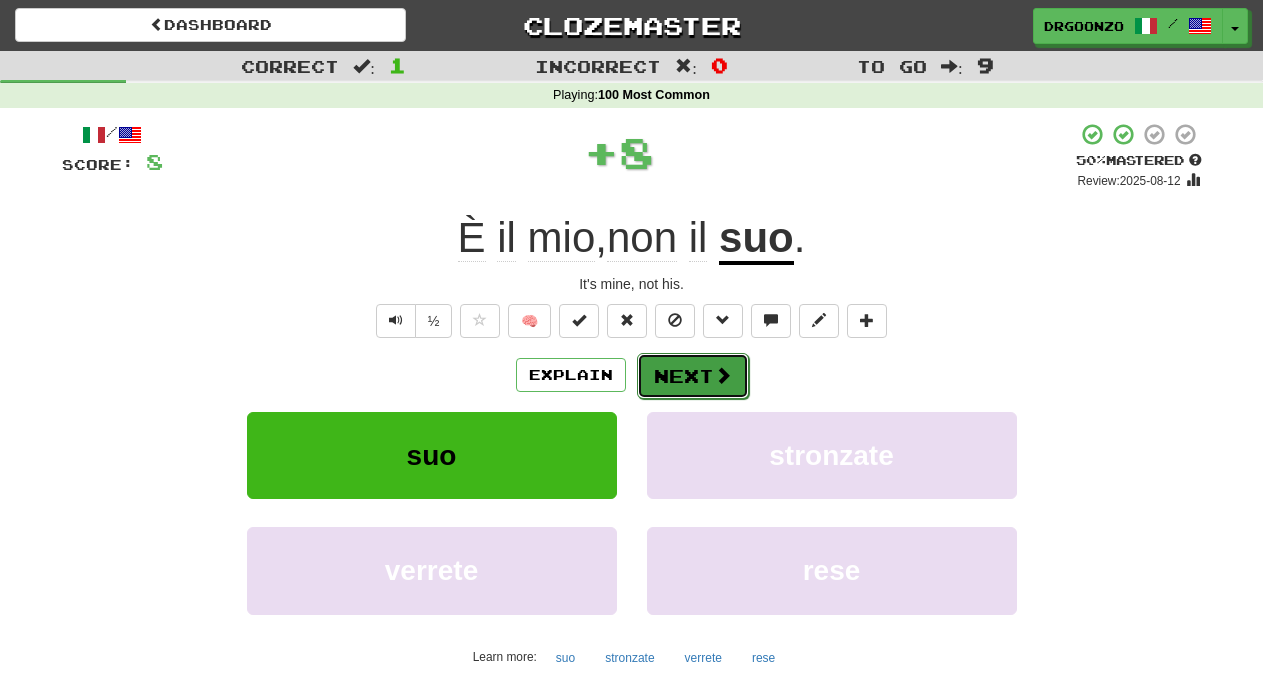 click on "Next" at bounding box center (693, 376) 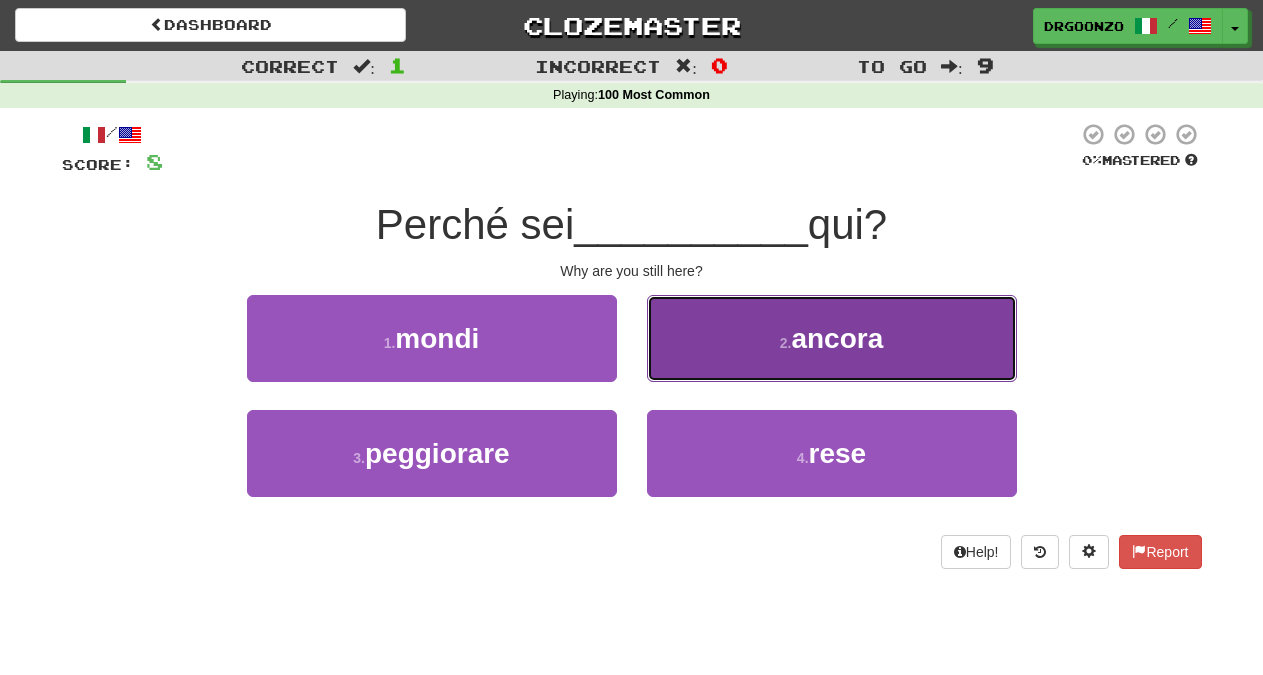 click on "2 .  ancora" at bounding box center [832, 338] 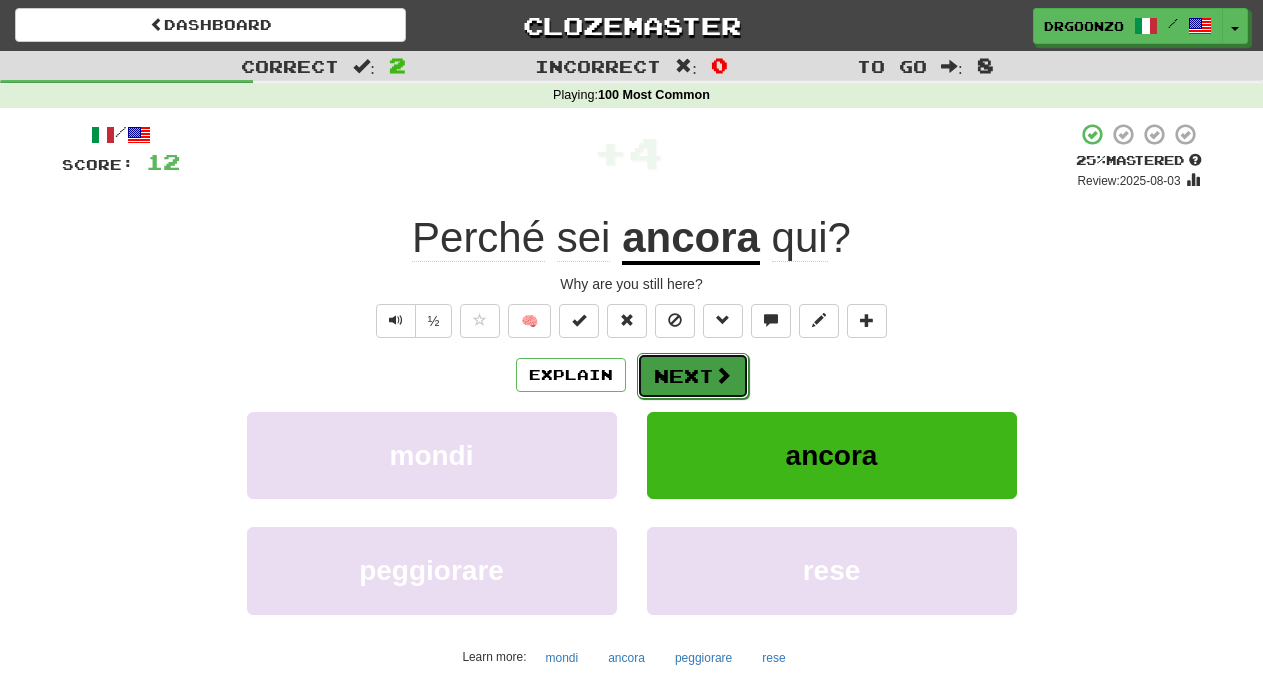 click on "Next" at bounding box center (693, 376) 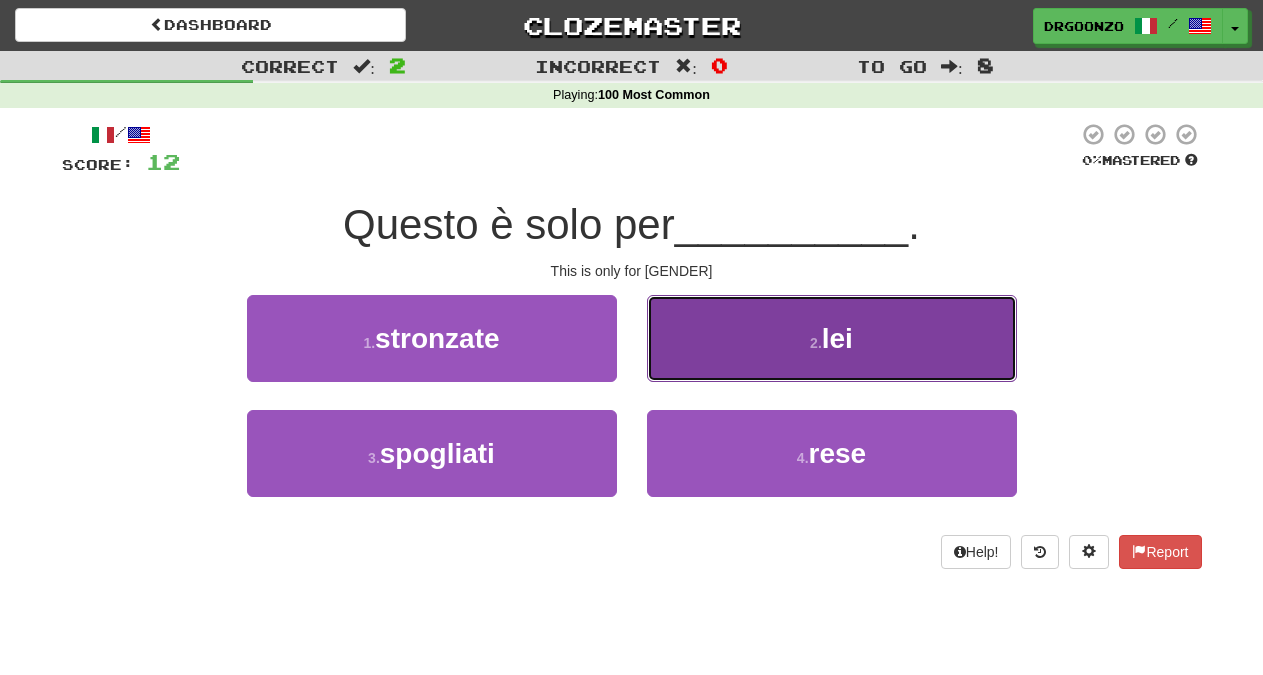 click on "2 .  lei" at bounding box center (832, 338) 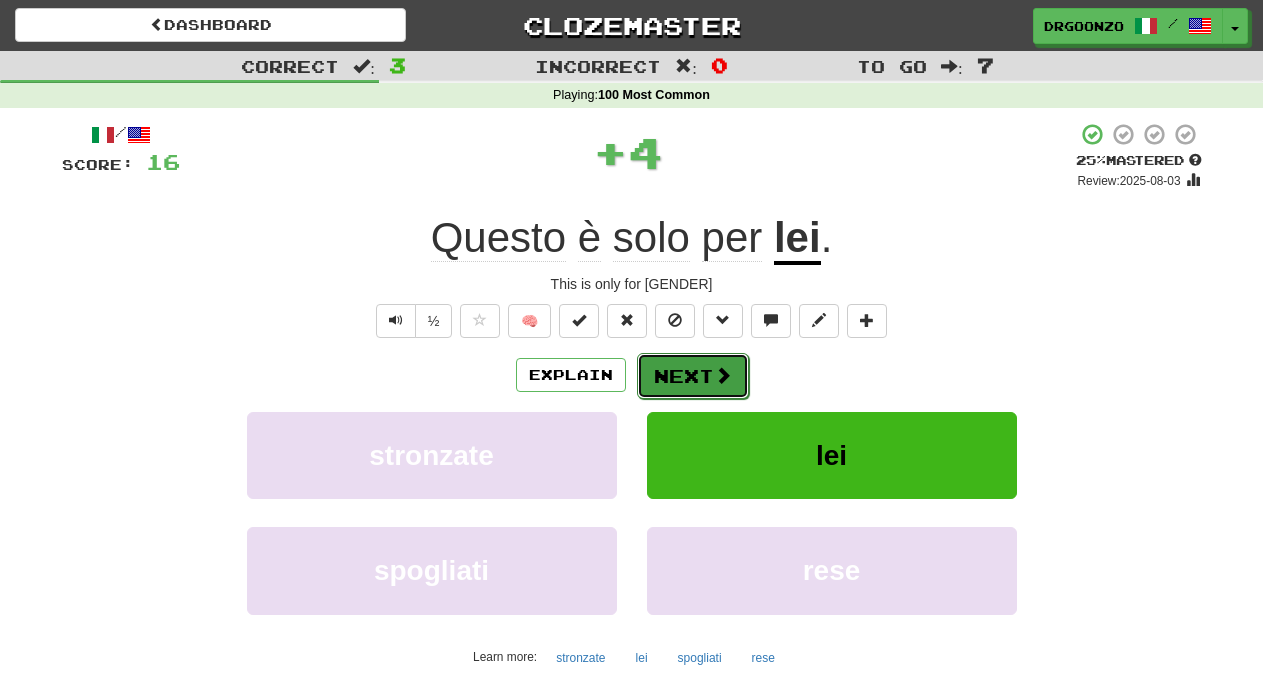 click on "Next" at bounding box center [693, 376] 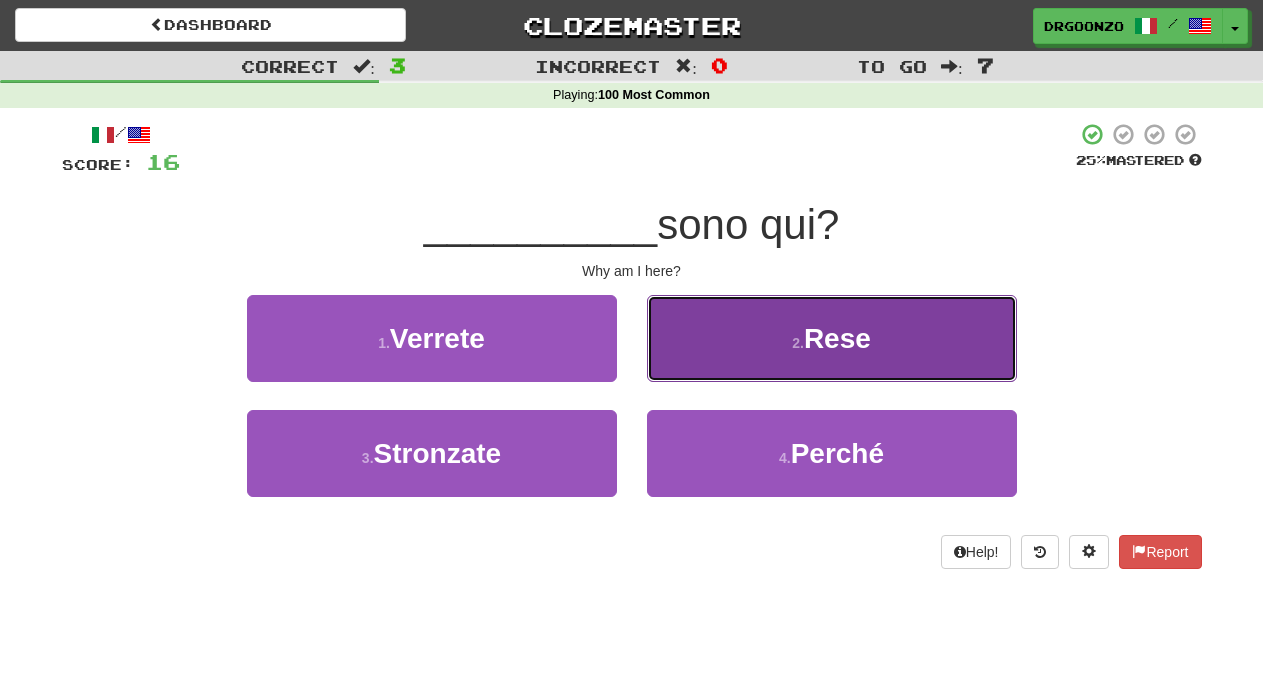 click on "2 .  Rese" at bounding box center [832, 338] 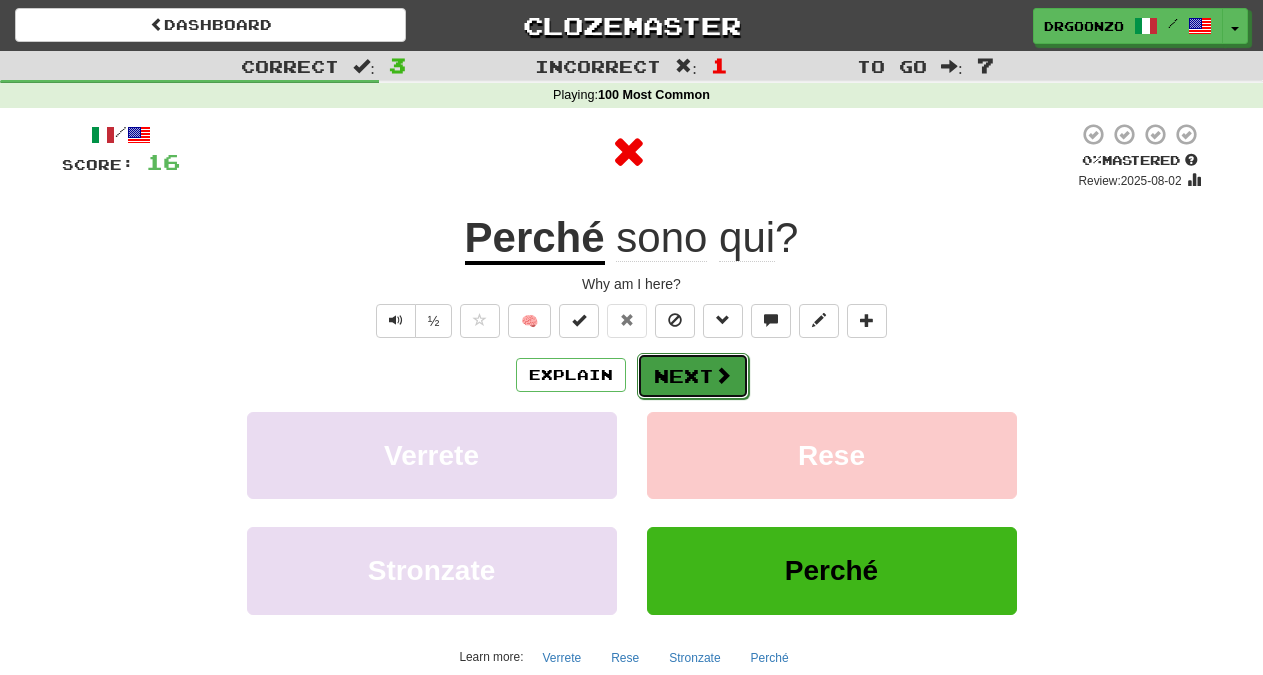 click on "Next" at bounding box center [693, 376] 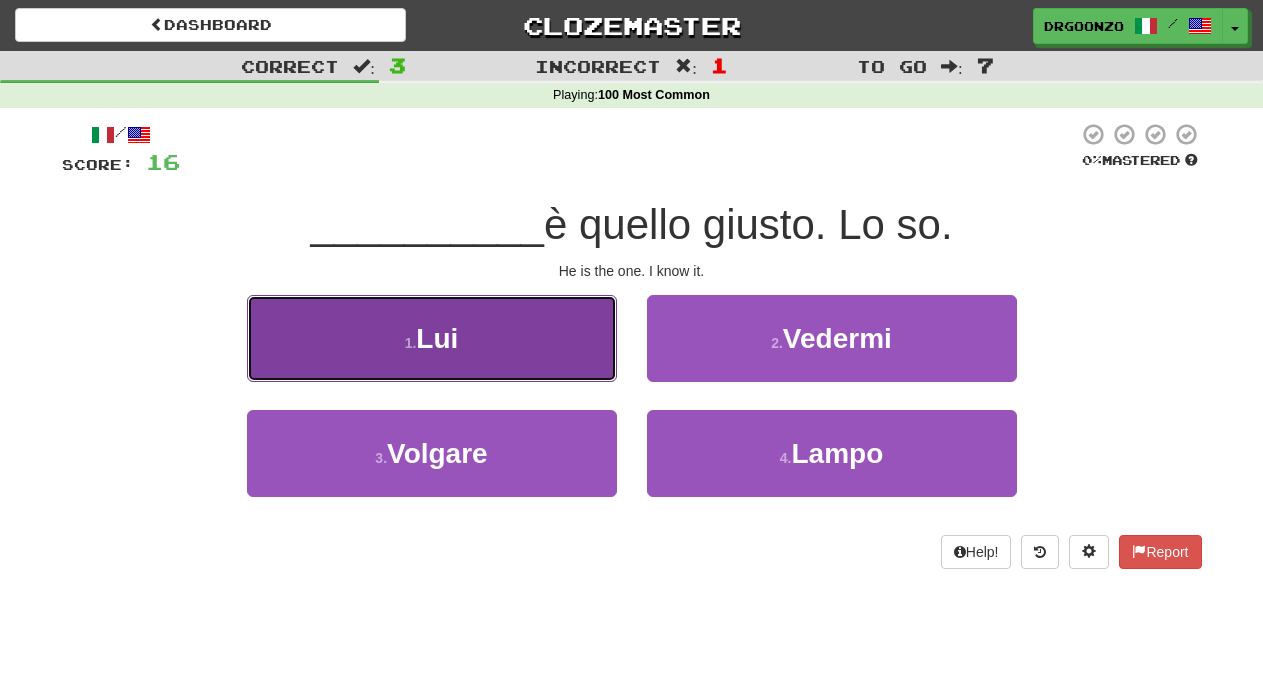 click on "1 .  Lui" at bounding box center [432, 338] 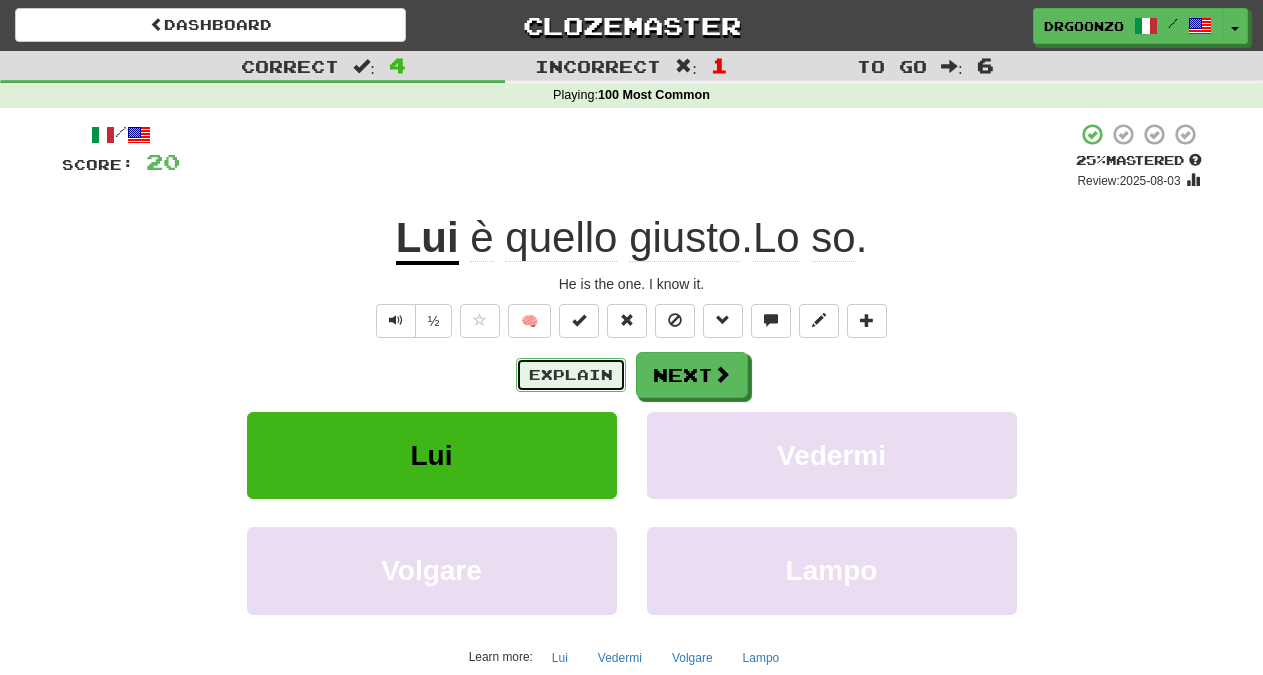 click on "Explain" at bounding box center [571, 375] 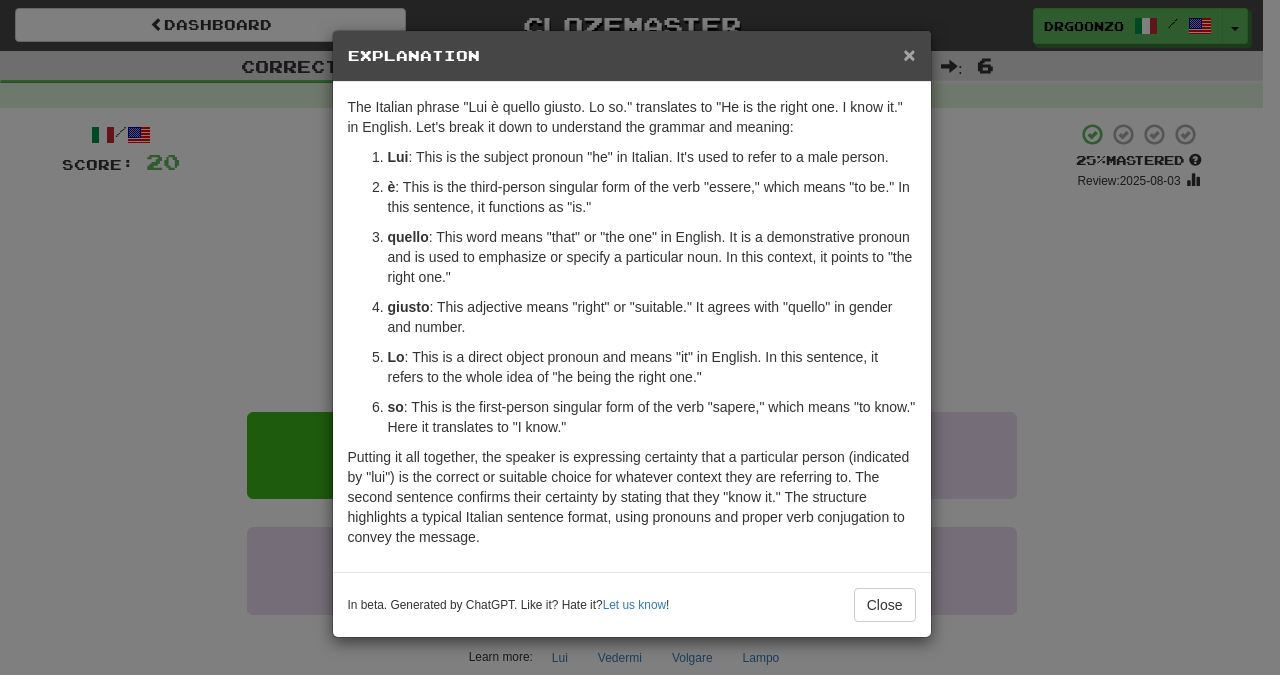 click on "×" at bounding box center (909, 54) 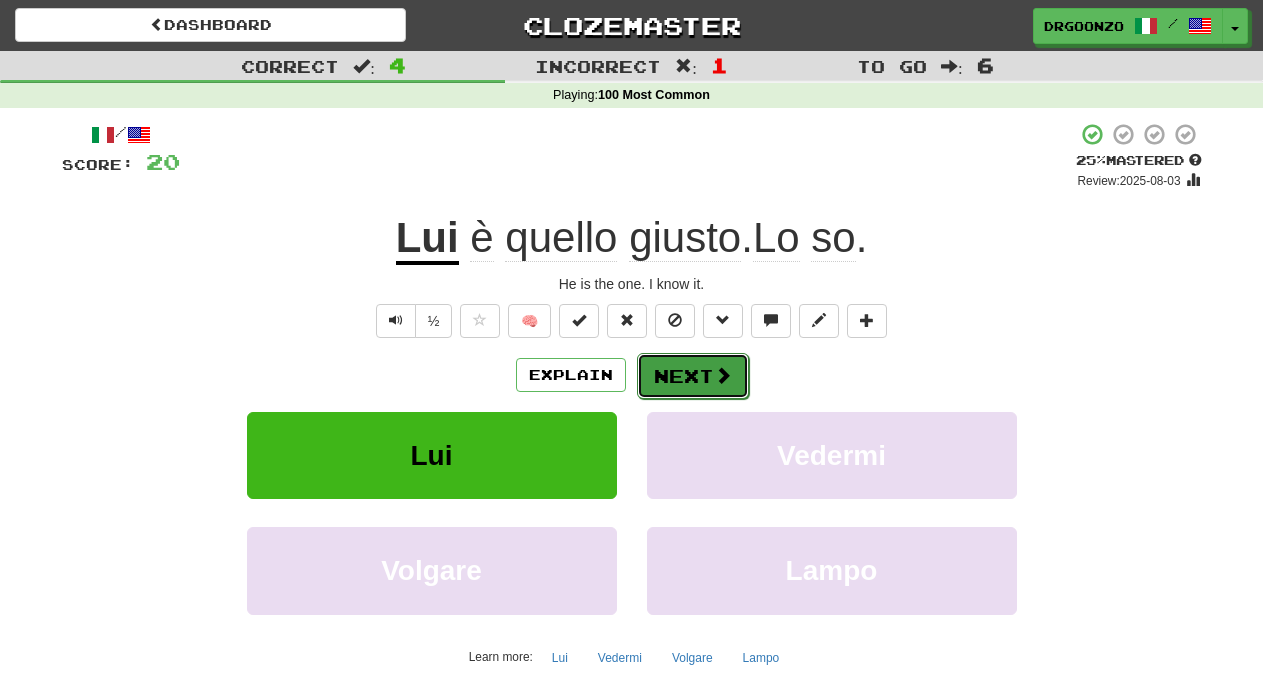 click on "Next" at bounding box center (693, 376) 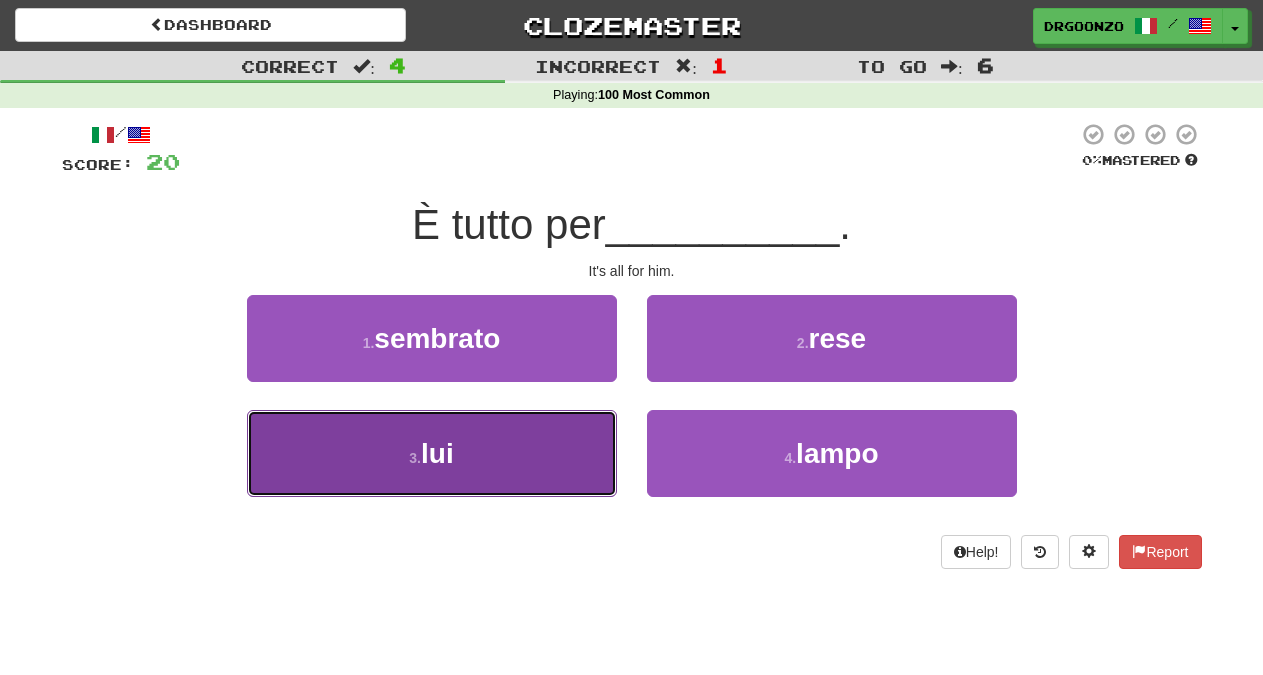 click on "3 .  lui" at bounding box center [432, 453] 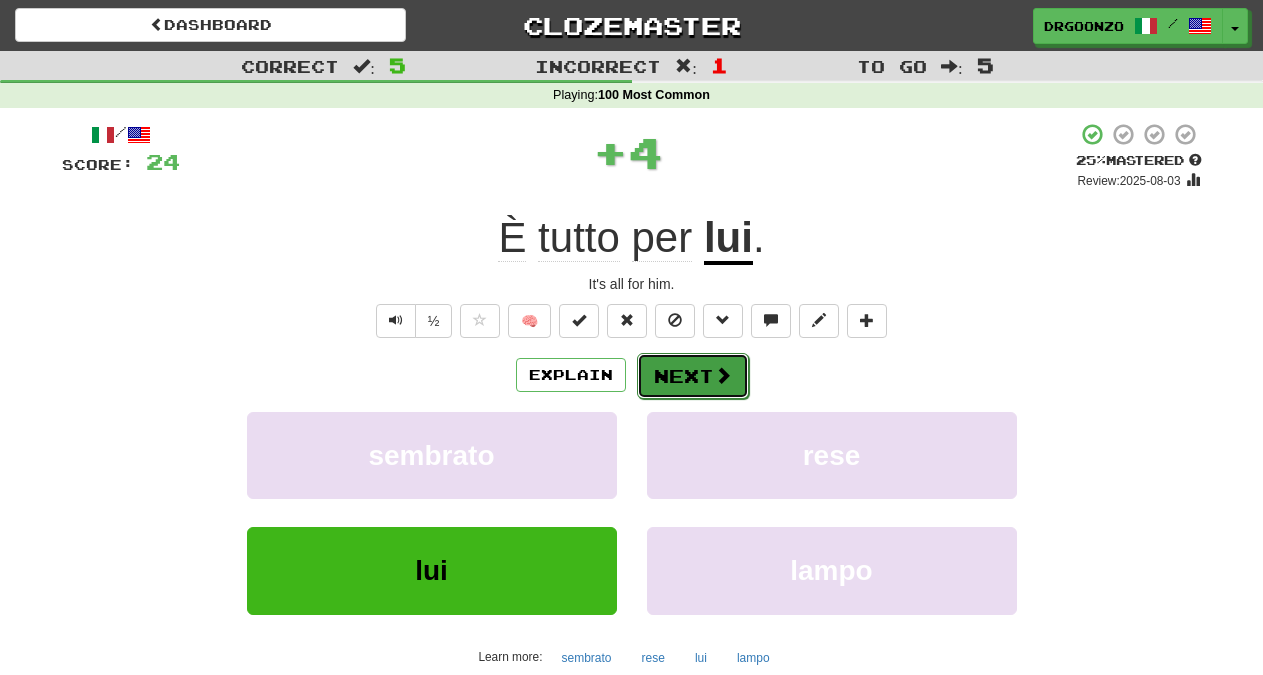 click on "Next" at bounding box center [693, 376] 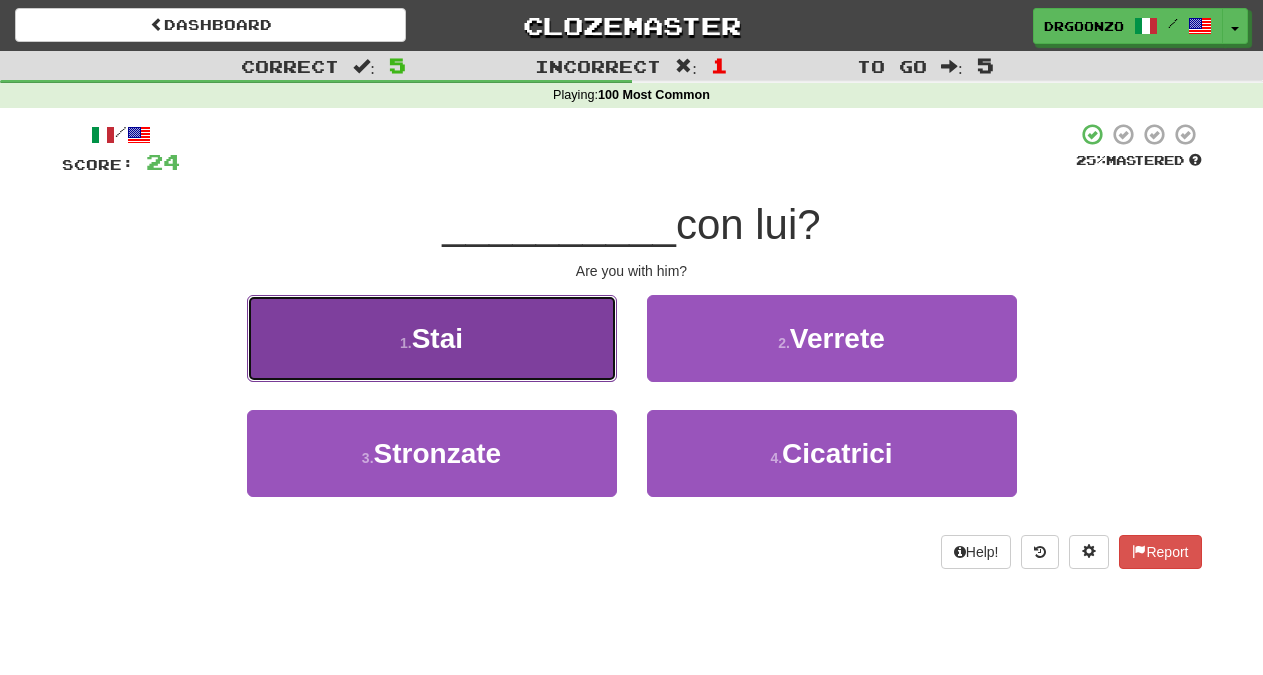 click on "1 .  Stai" at bounding box center [432, 338] 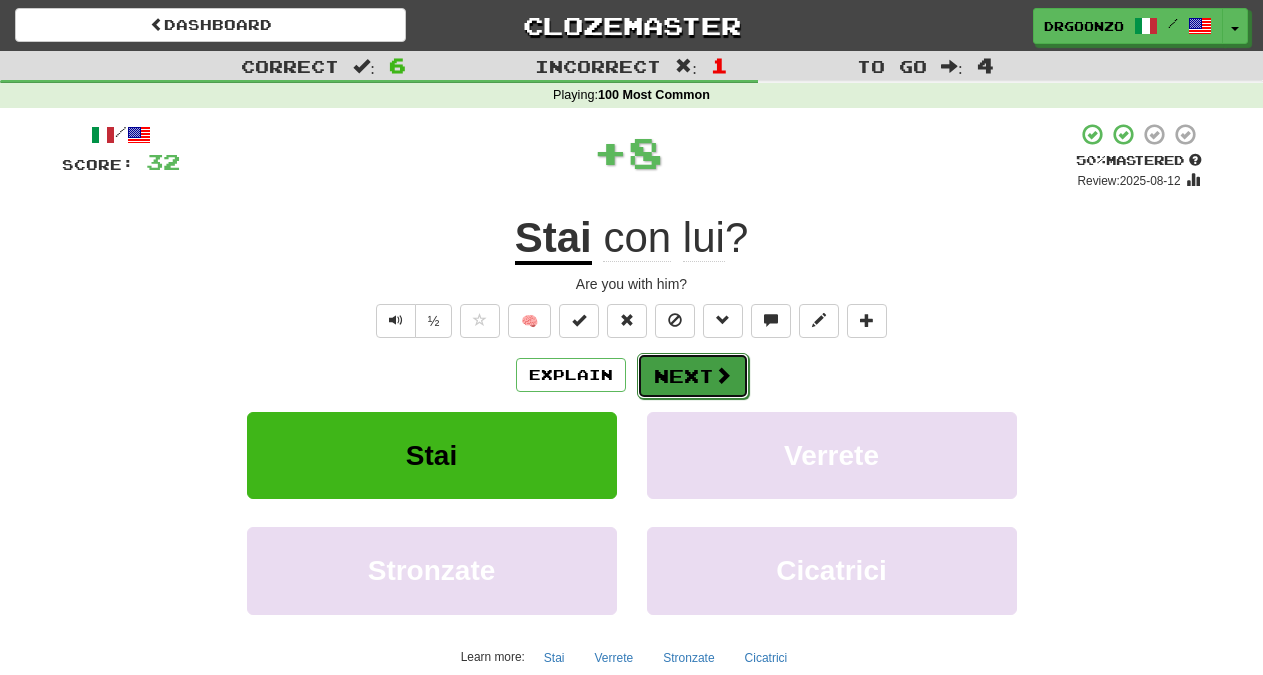 click on "Next" at bounding box center [693, 376] 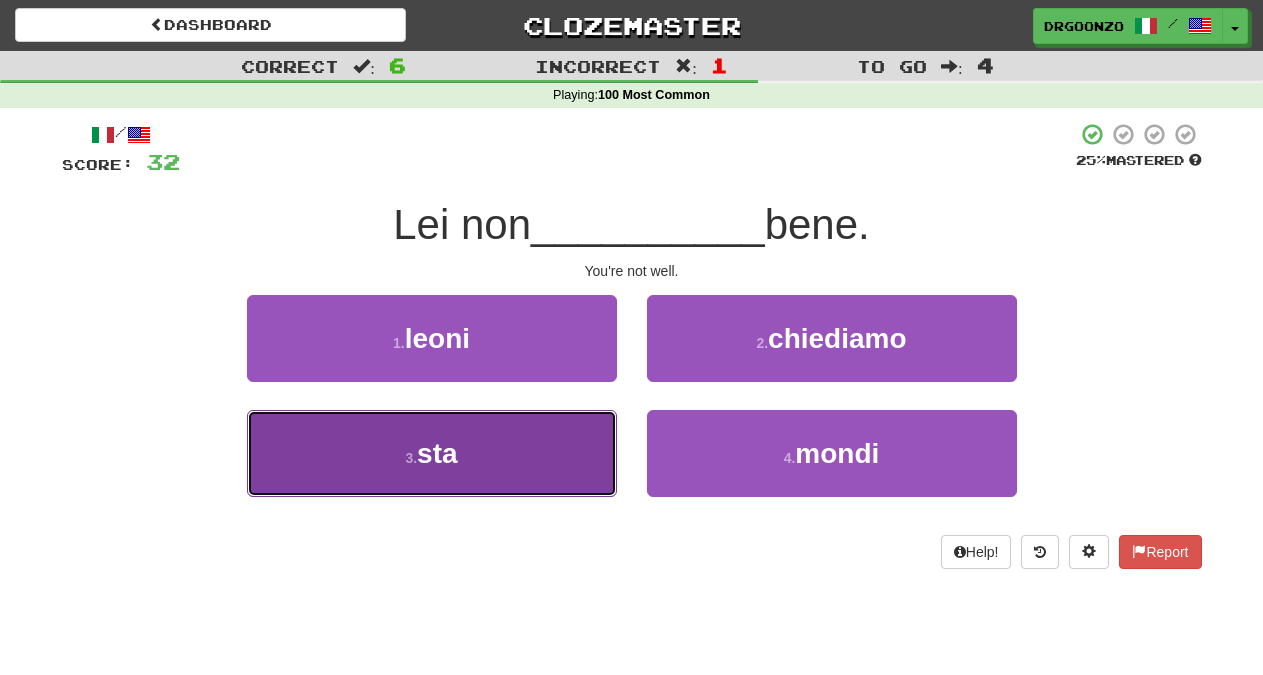 click on "3 .  sta" at bounding box center (432, 453) 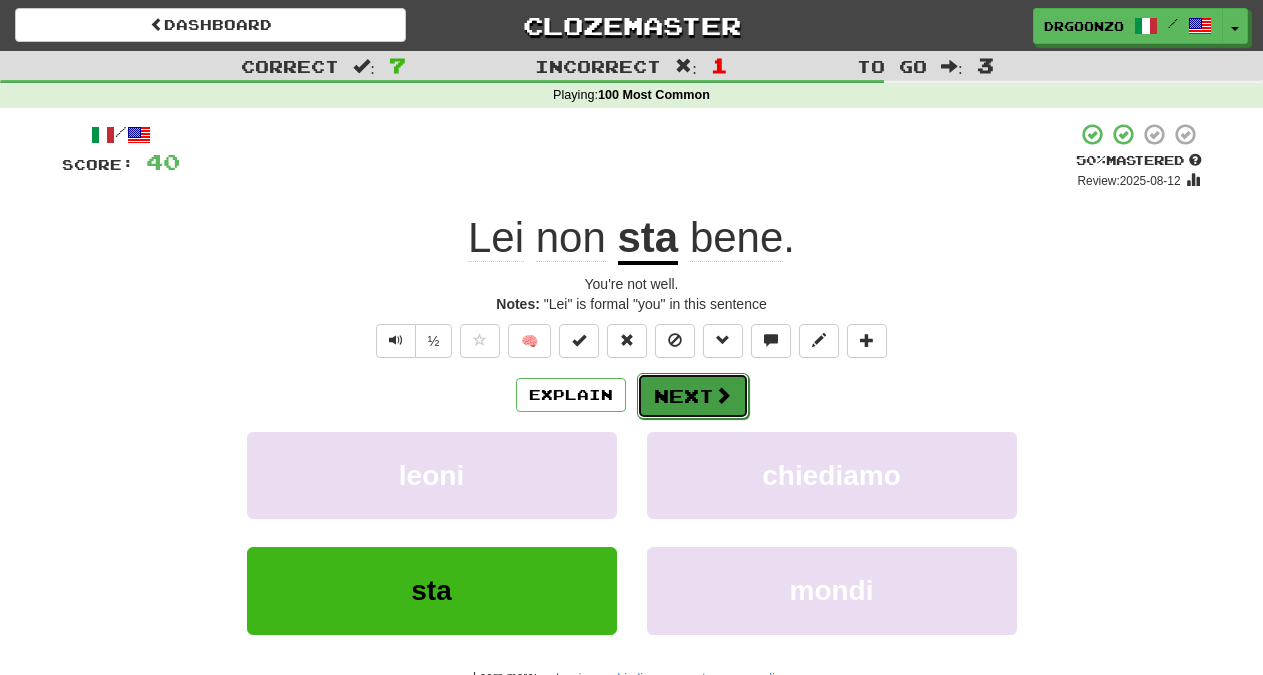 click on "Next" at bounding box center (693, 396) 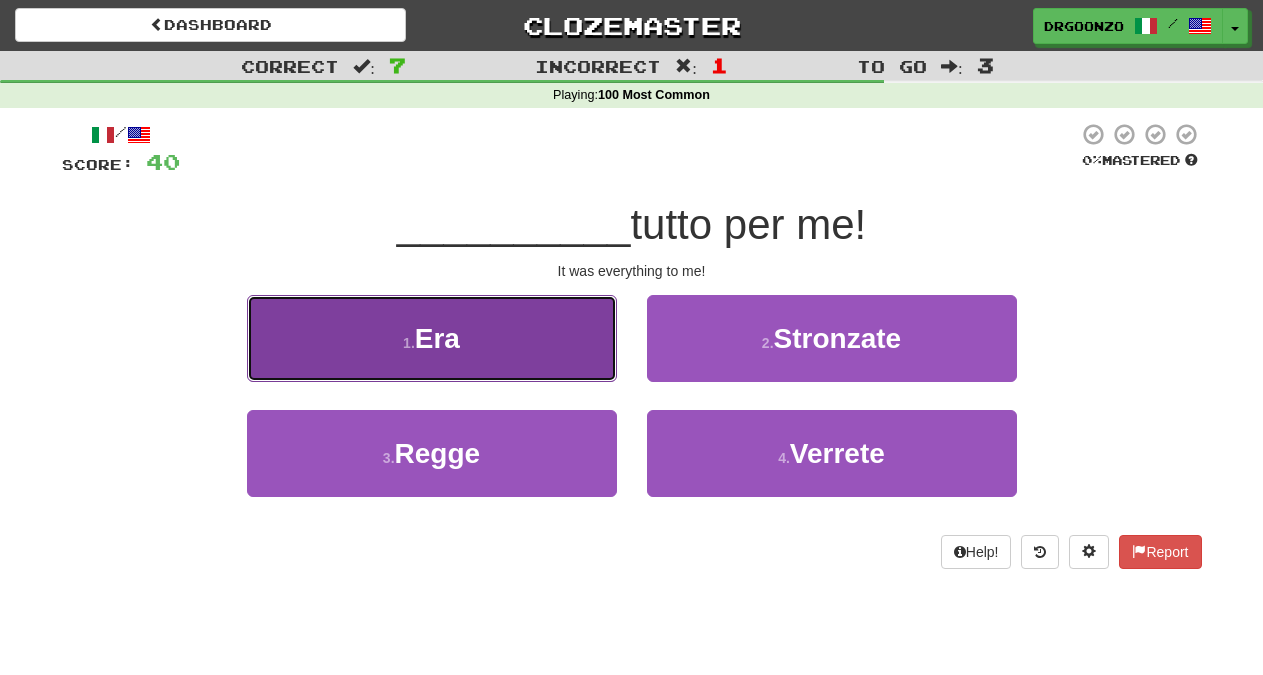 click on "1 .  Era" at bounding box center [432, 338] 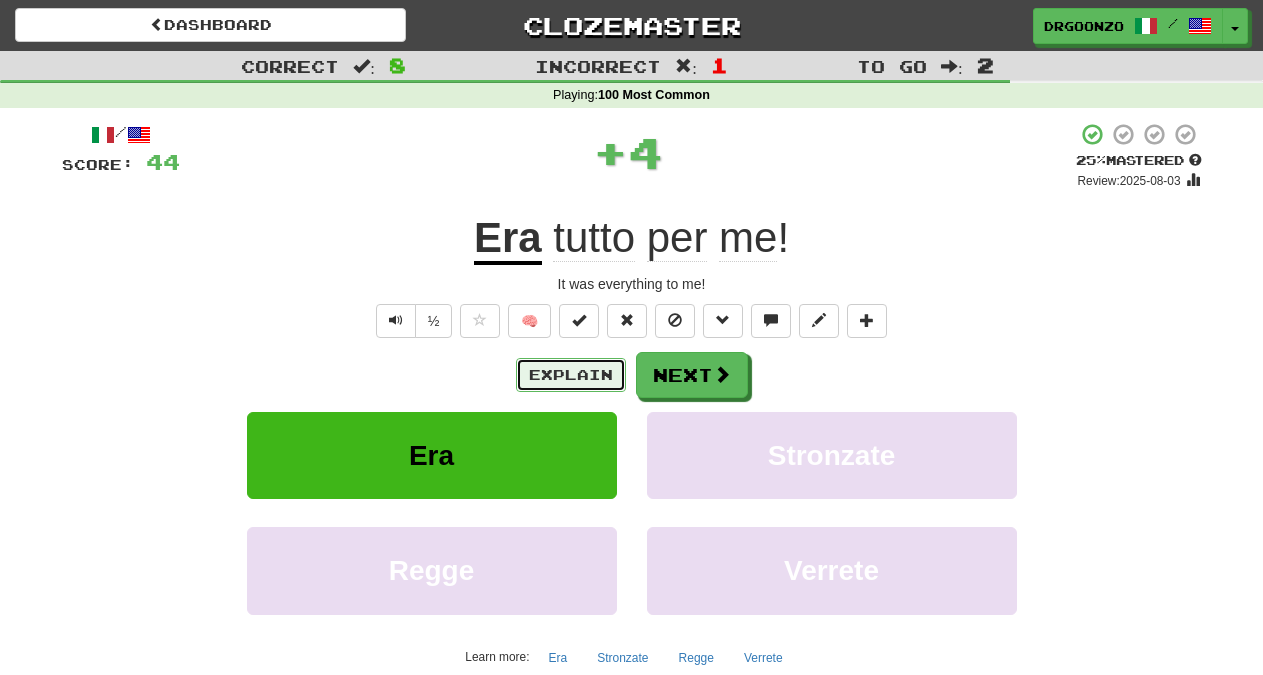 click on "Explain" at bounding box center (571, 375) 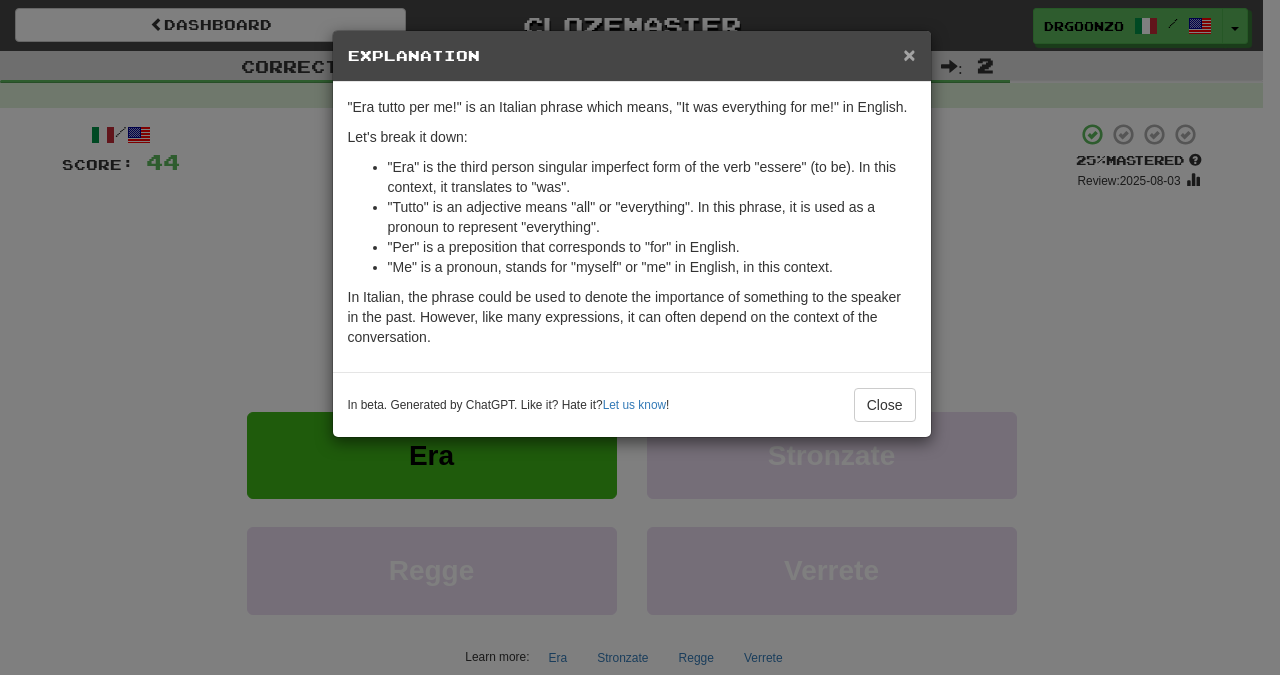 click on "×" at bounding box center (909, 54) 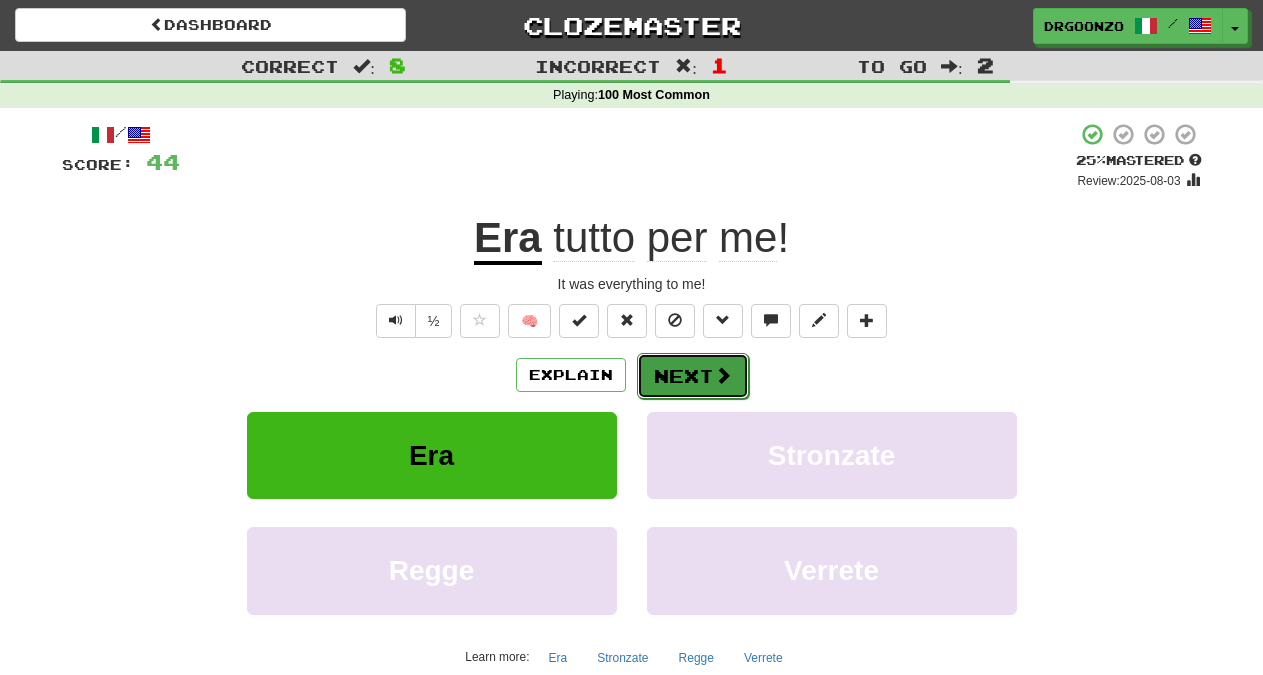 click on "Next" at bounding box center [693, 376] 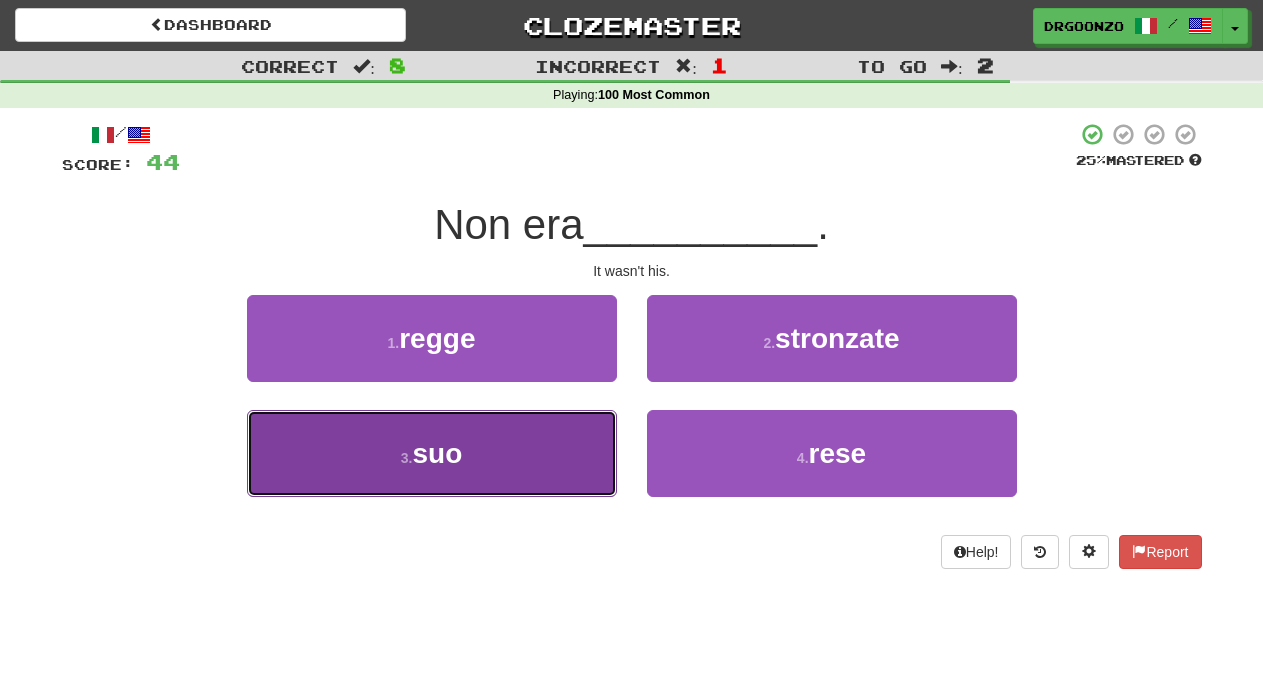 click on "3 .  suo" at bounding box center (432, 453) 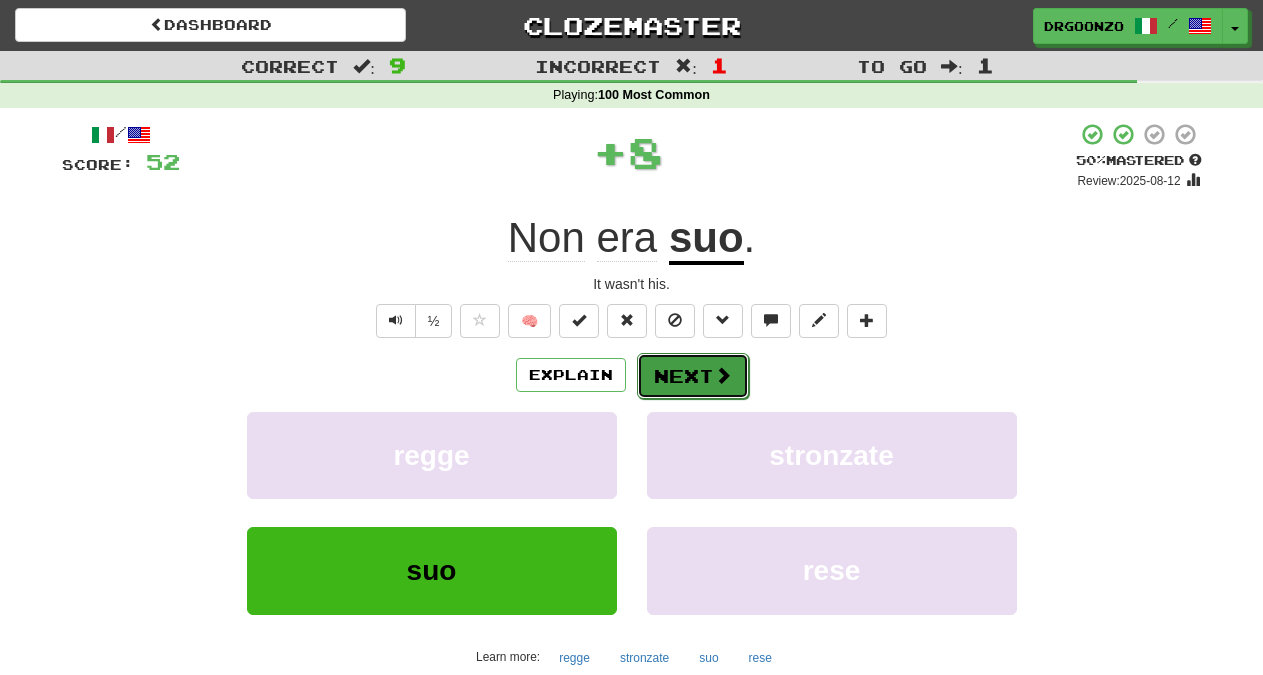 click at bounding box center (723, 375) 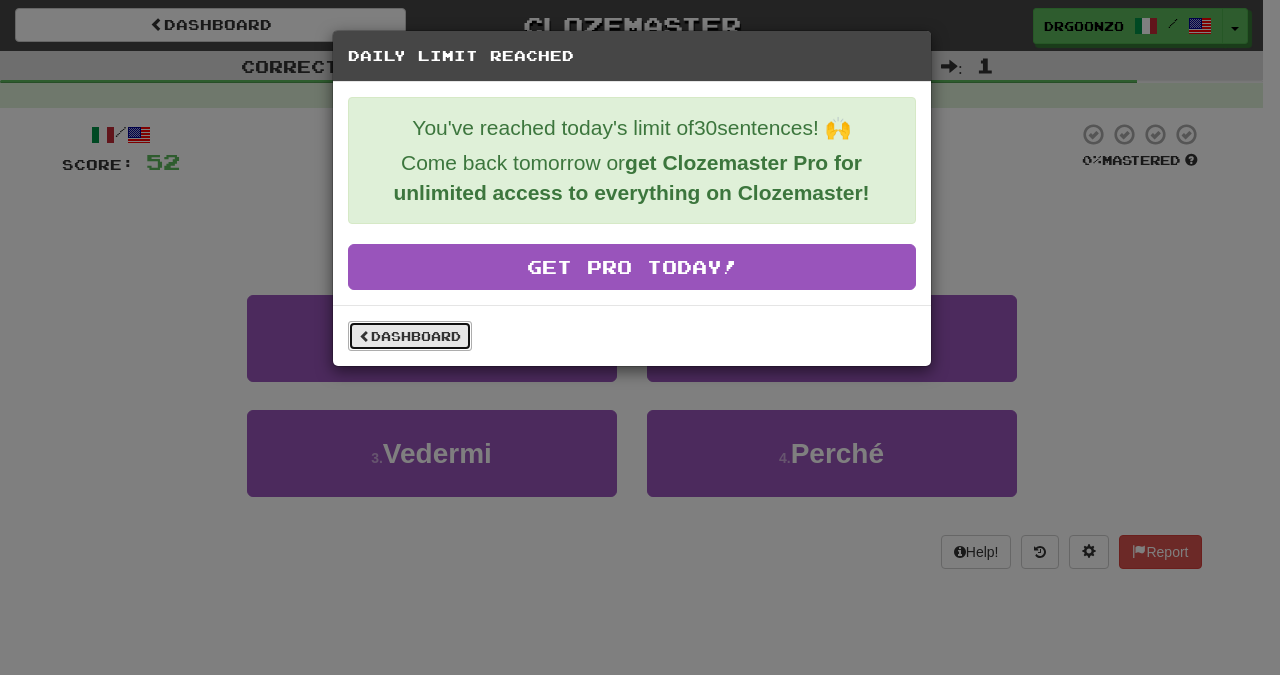 click on "Dashboard" at bounding box center (410, 336) 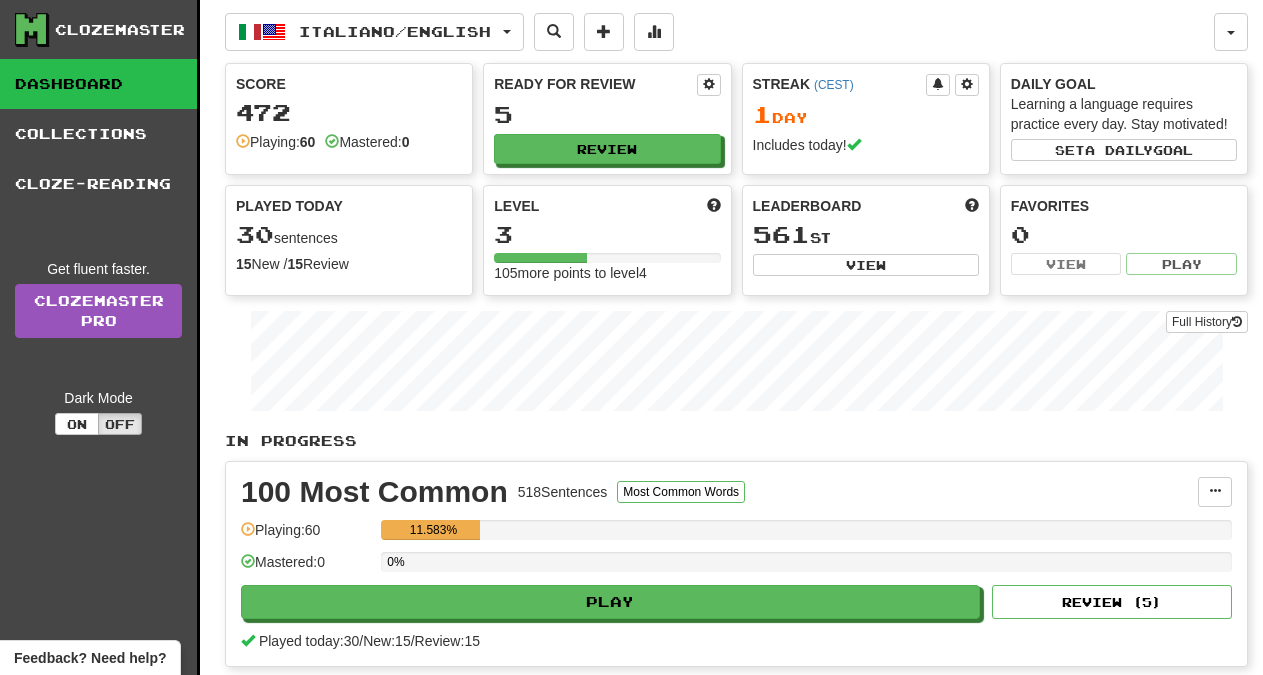 scroll, scrollTop: 0, scrollLeft: 0, axis: both 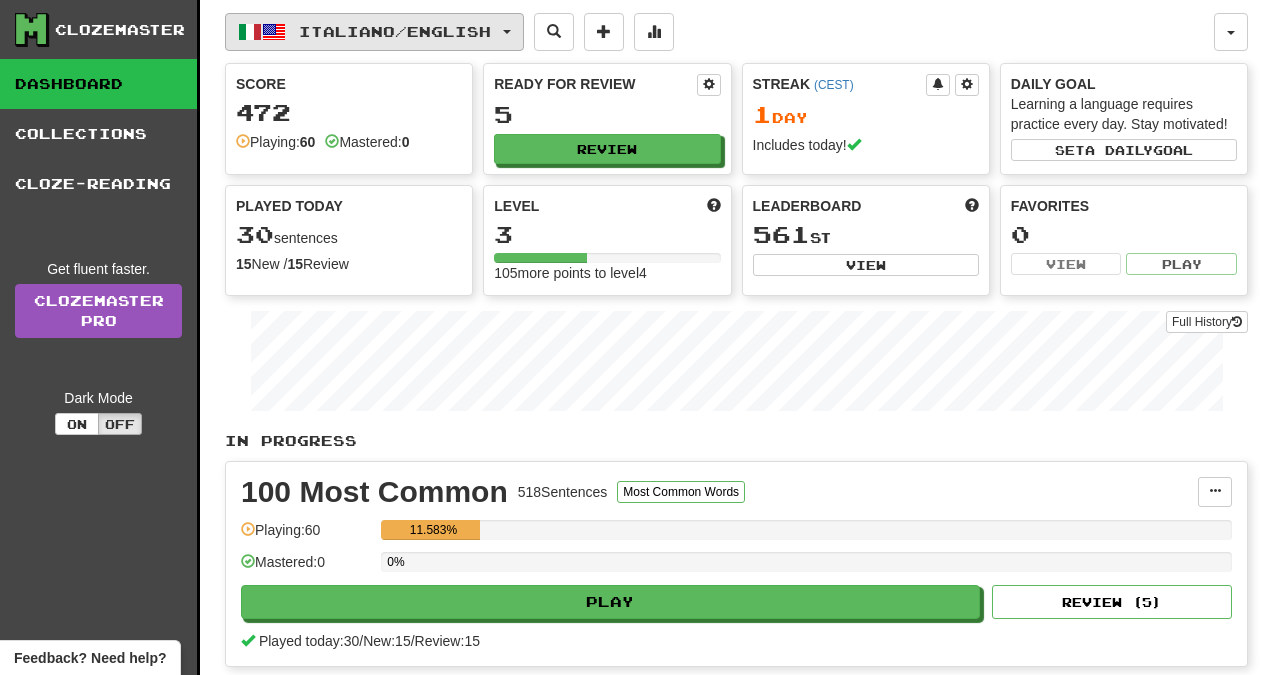 click on "Italiano  /  English" 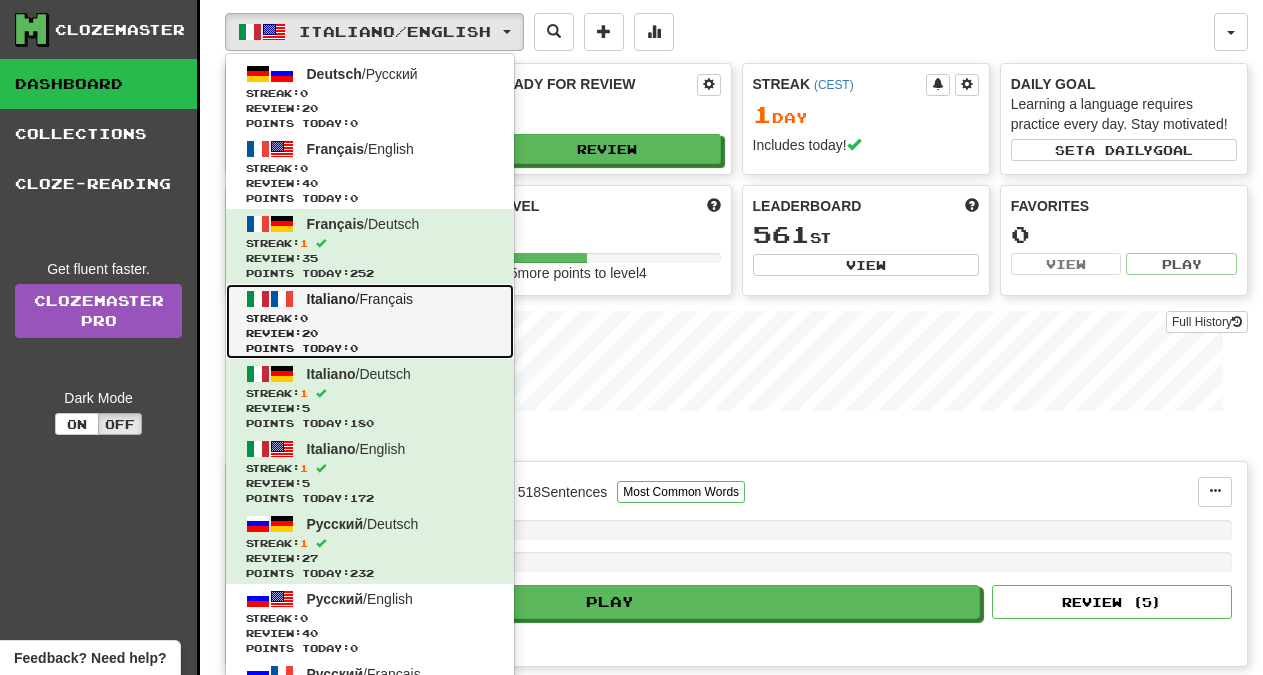 click on "Streak:  0" 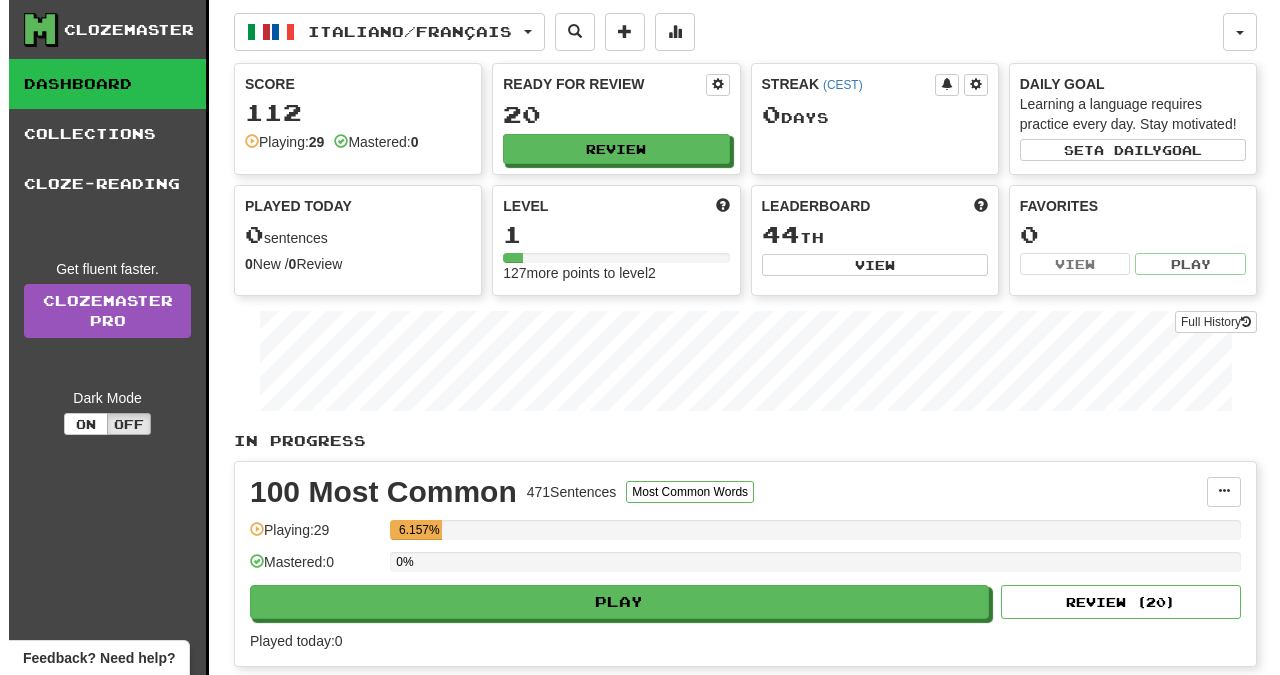 scroll, scrollTop: 0, scrollLeft: 0, axis: both 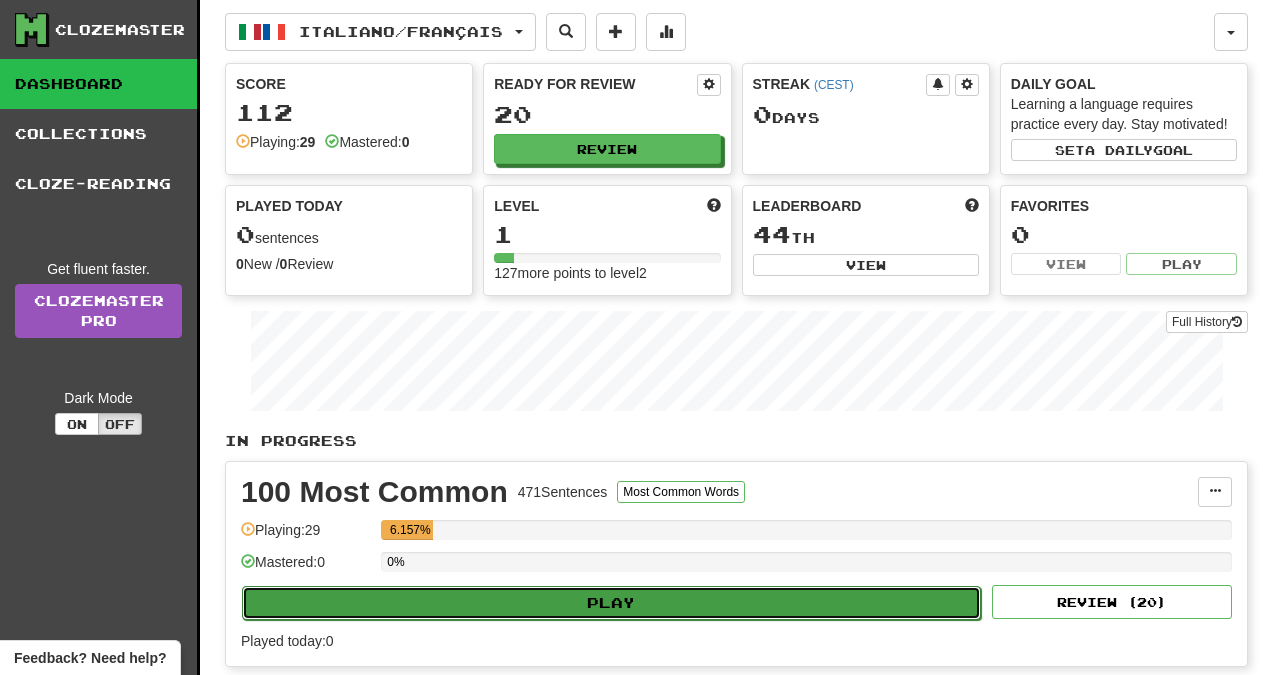 click on "Play" 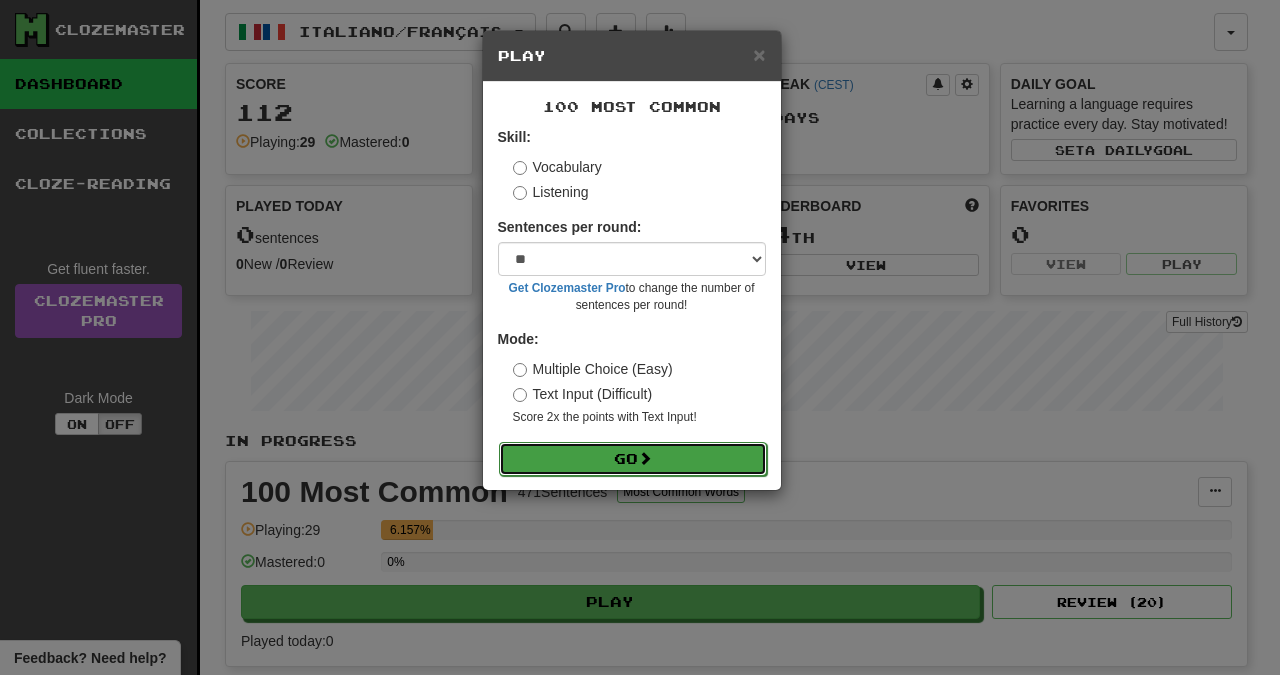 click on "Go" at bounding box center (633, 459) 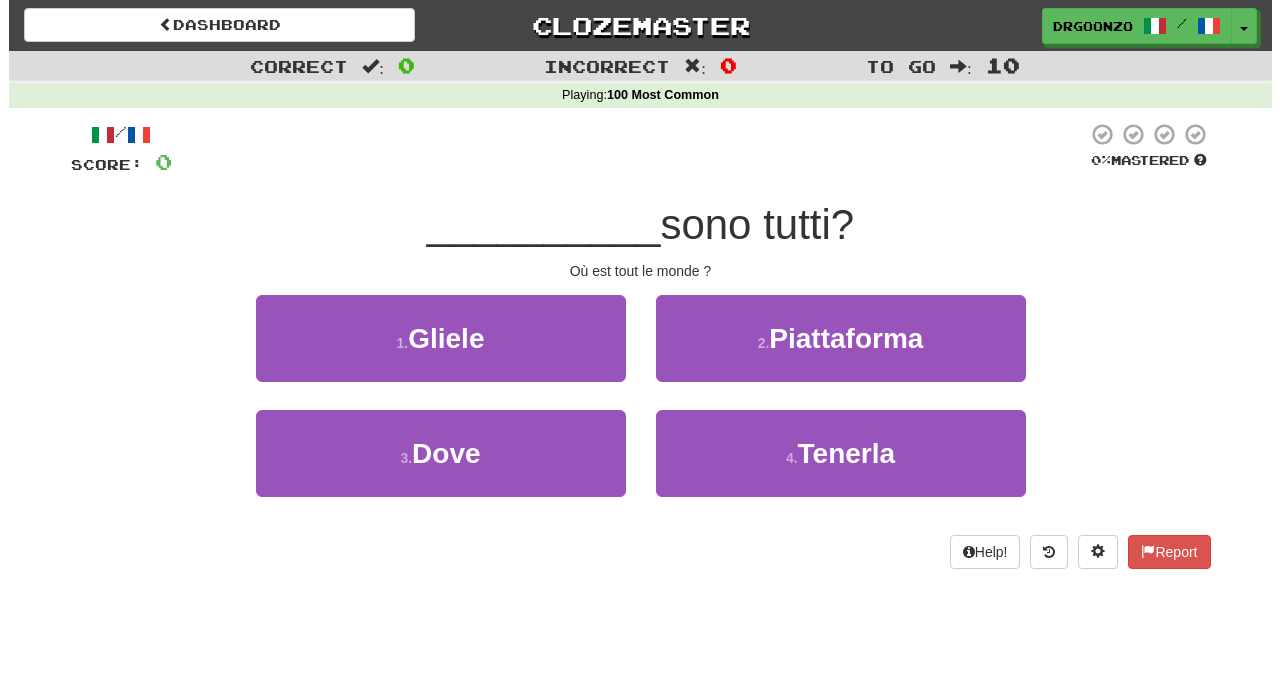 scroll, scrollTop: 0, scrollLeft: 0, axis: both 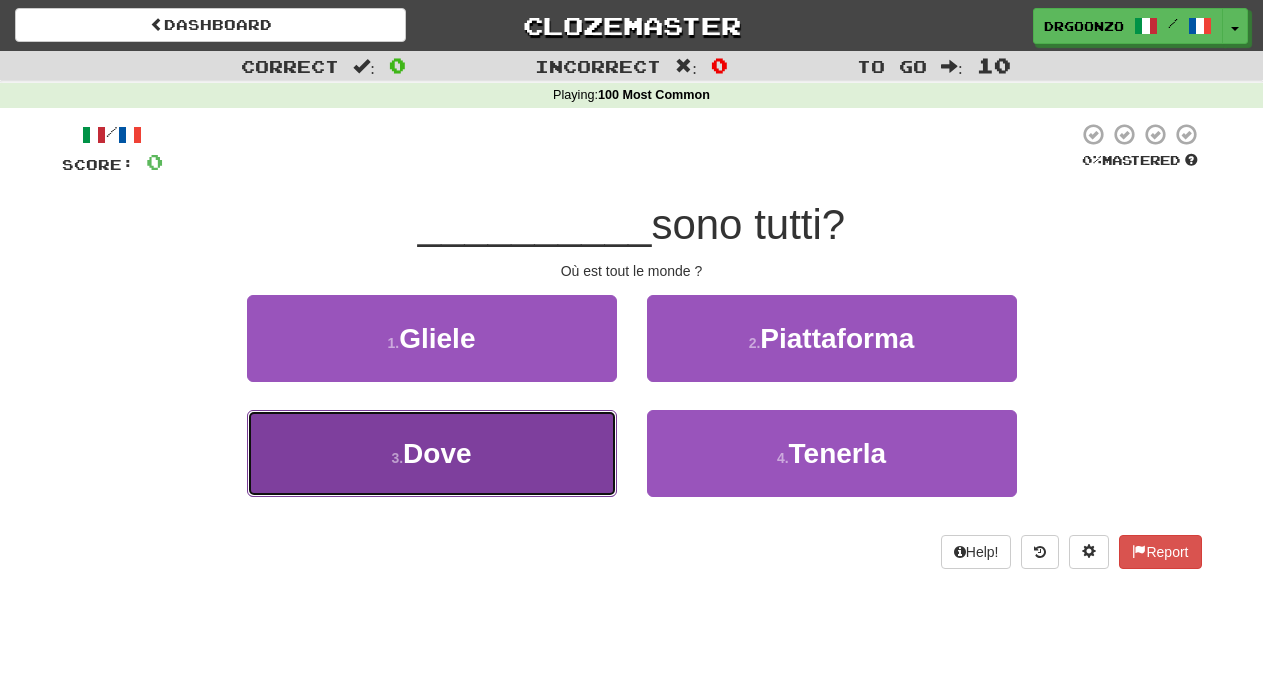 click on "3 .  Dove" at bounding box center [432, 453] 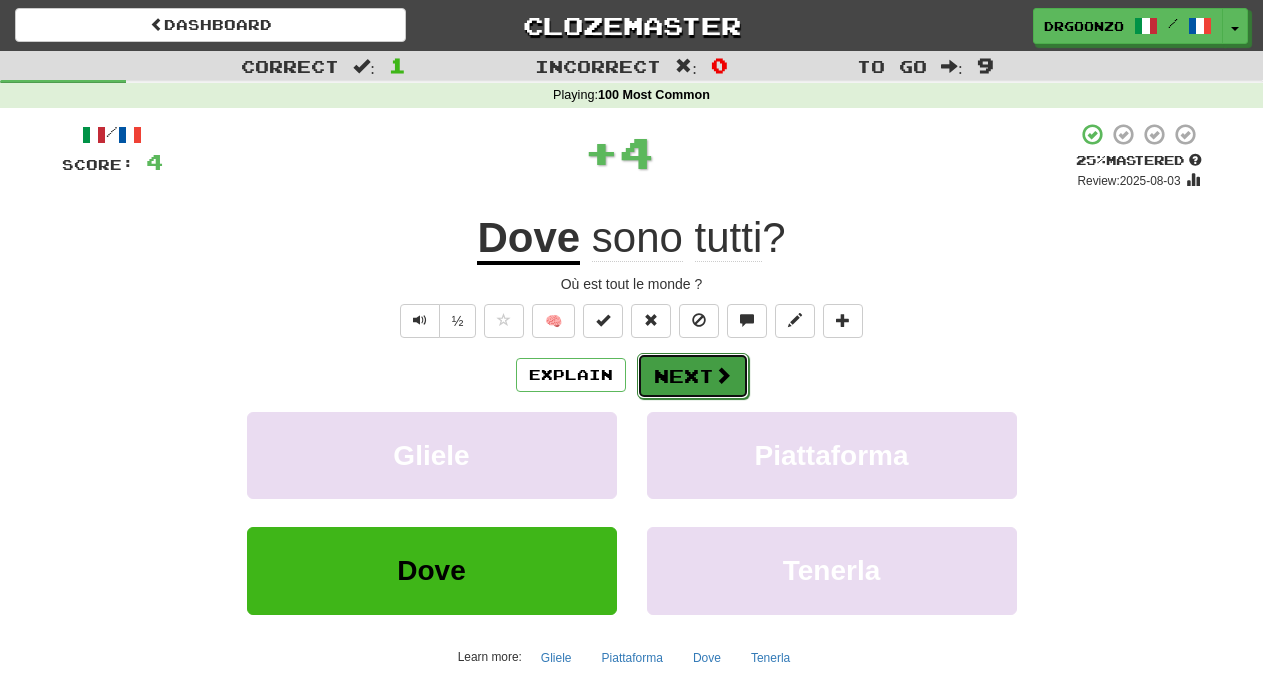 click on "Next" at bounding box center [693, 376] 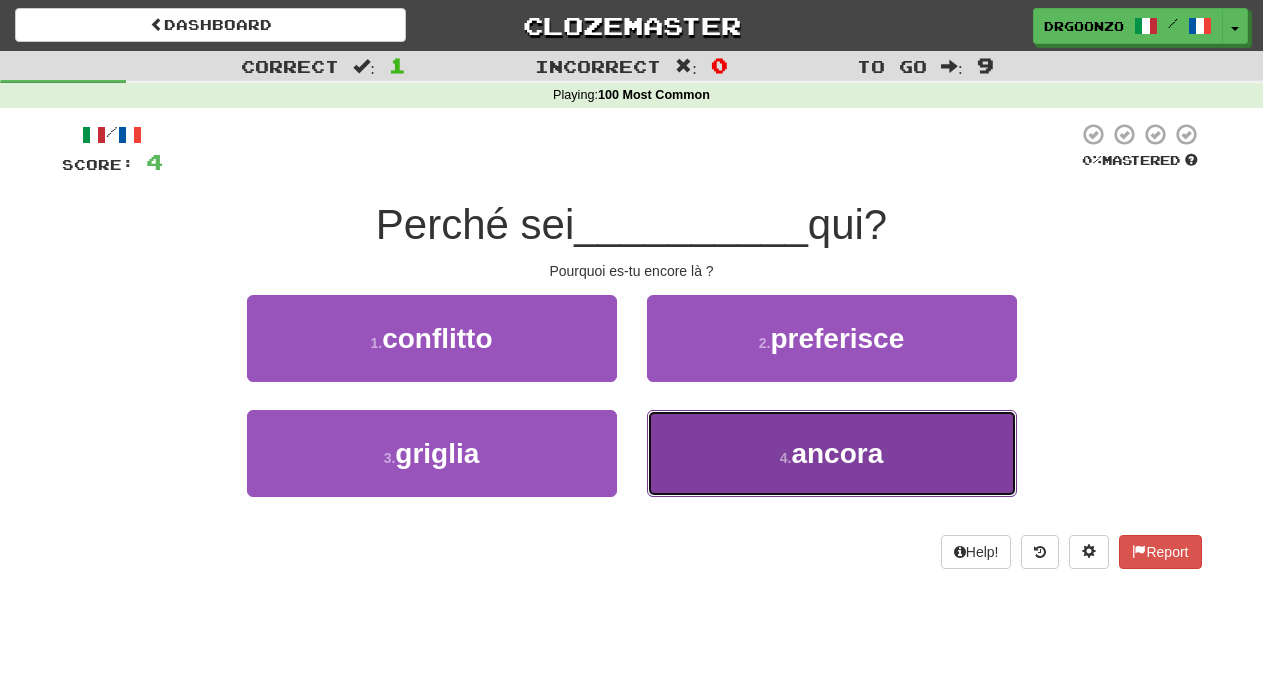 click on "4 ." at bounding box center [786, 458] 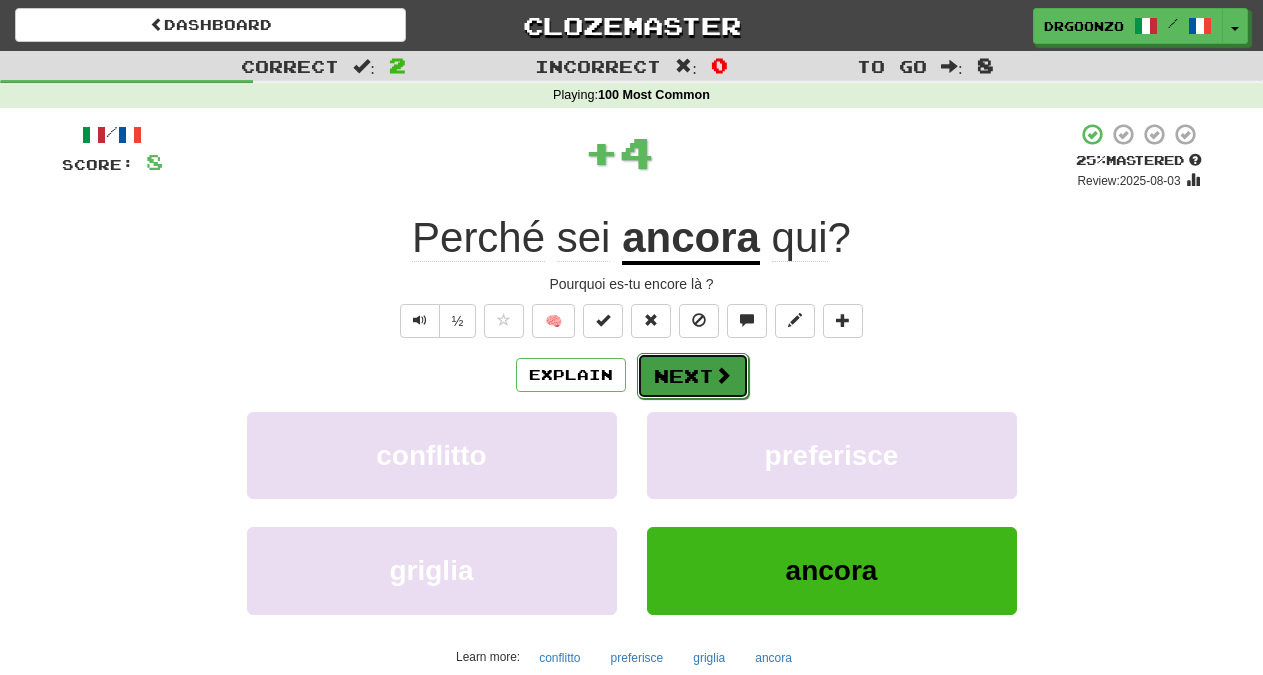 click on "Next" at bounding box center [693, 376] 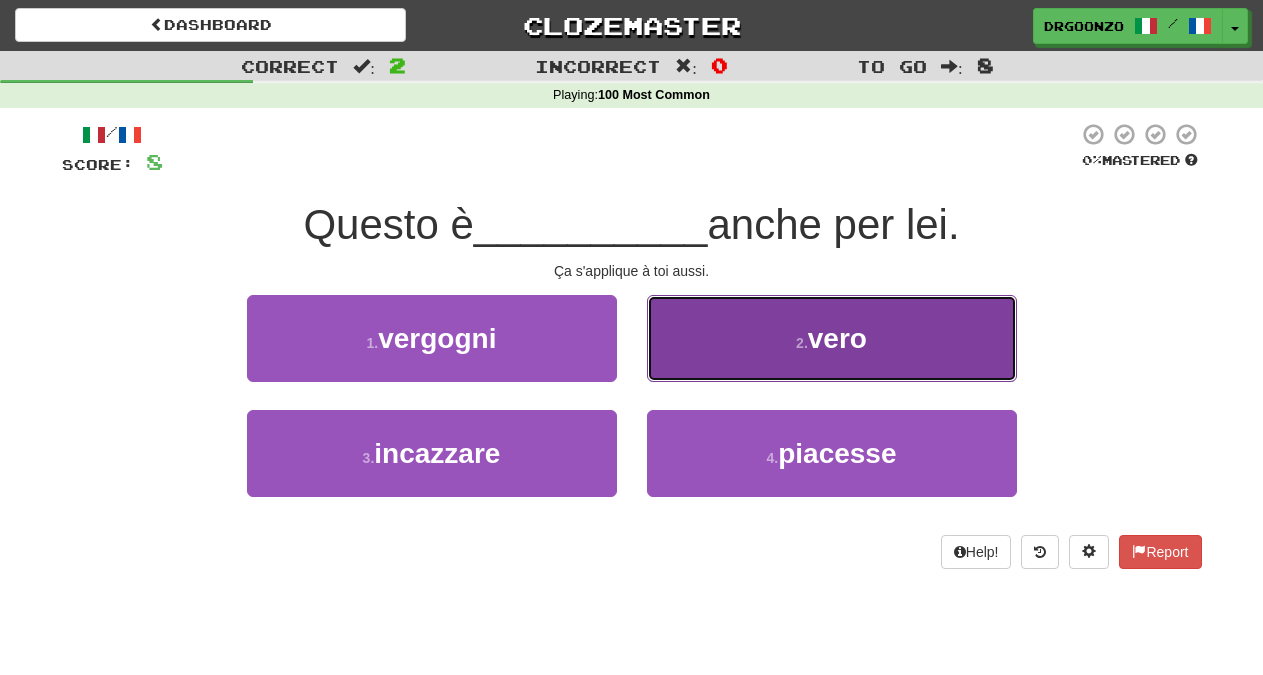 click on "2 .  vero" at bounding box center (832, 338) 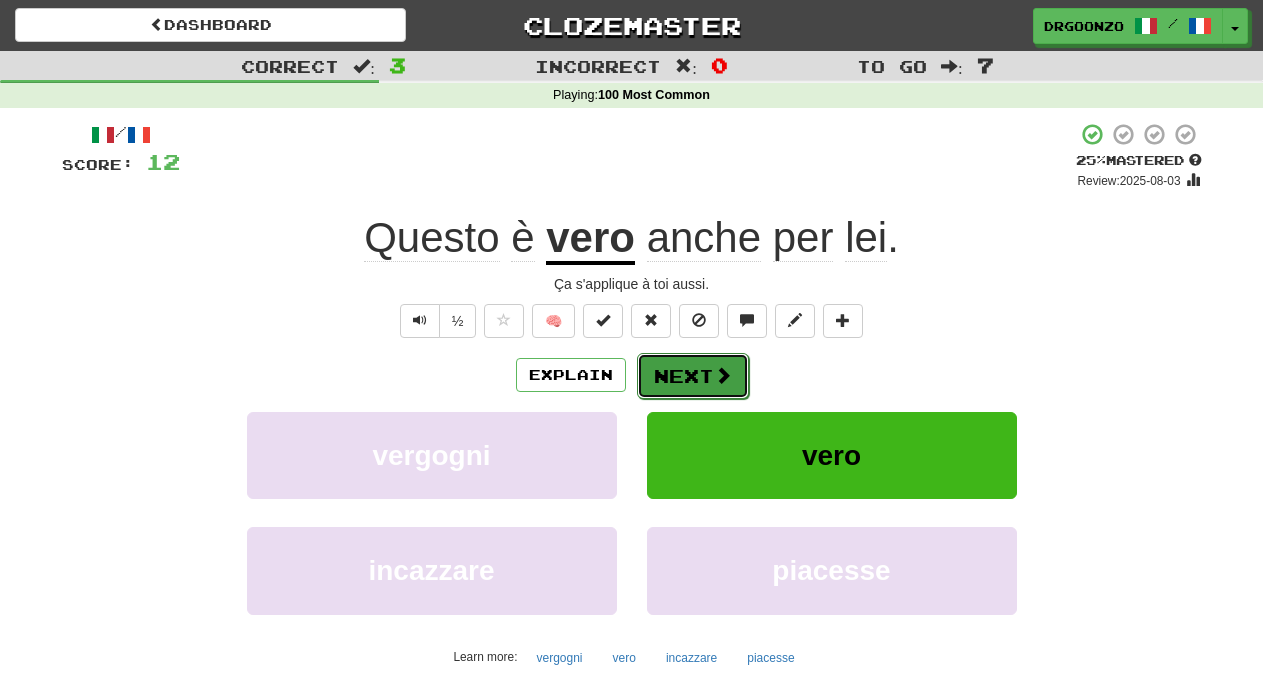 click at bounding box center (723, 375) 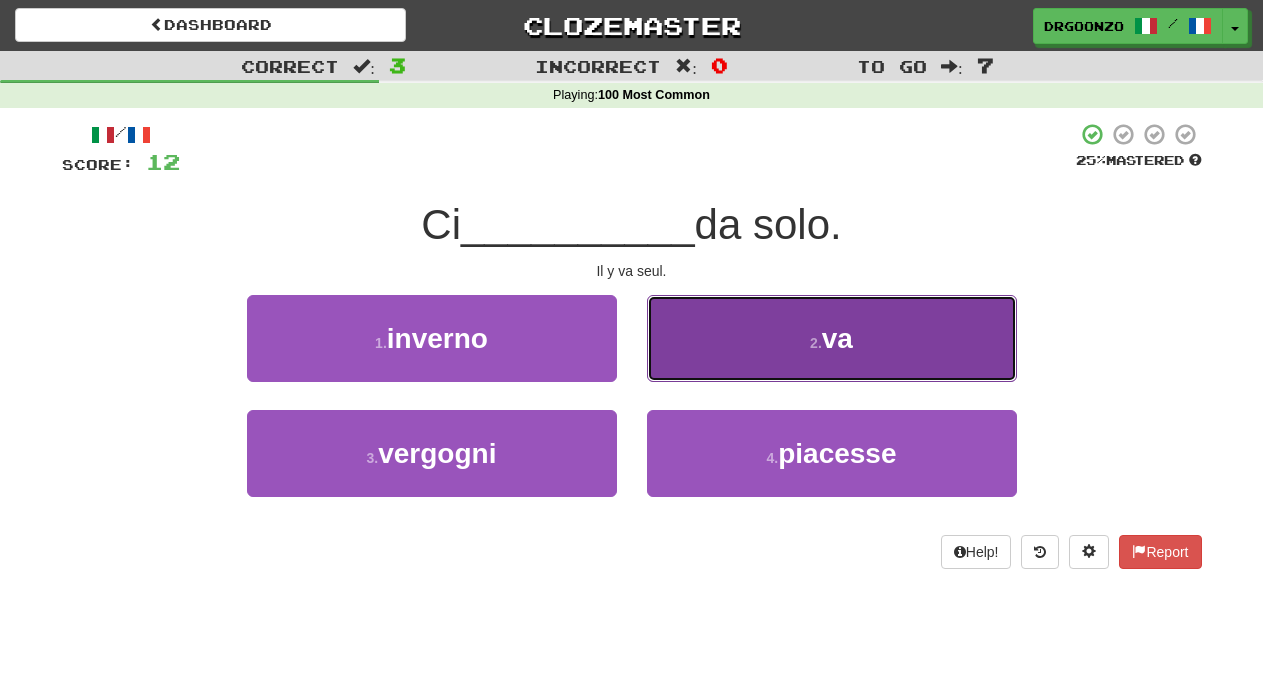 click on "2 .  va" at bounding box center (832, 338) 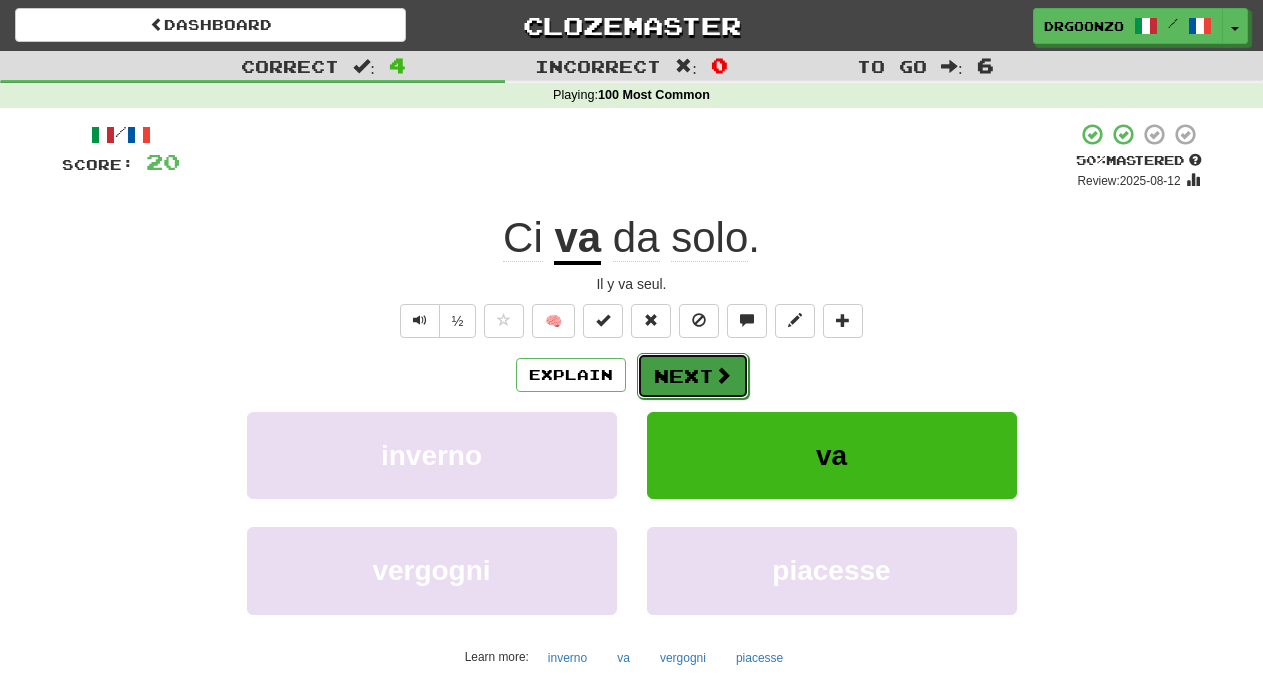 click on "Next" at bounding box center [693, 376] 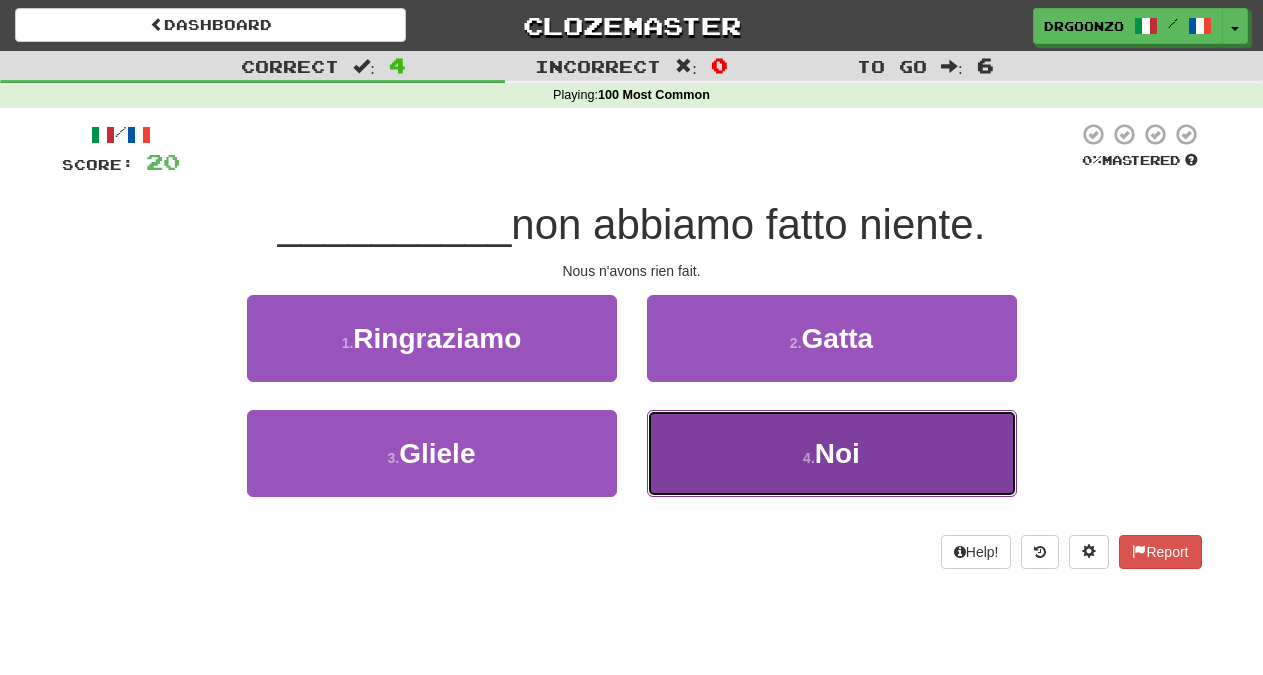 click on "4 .  Noi" at bounding box center [832, 453] 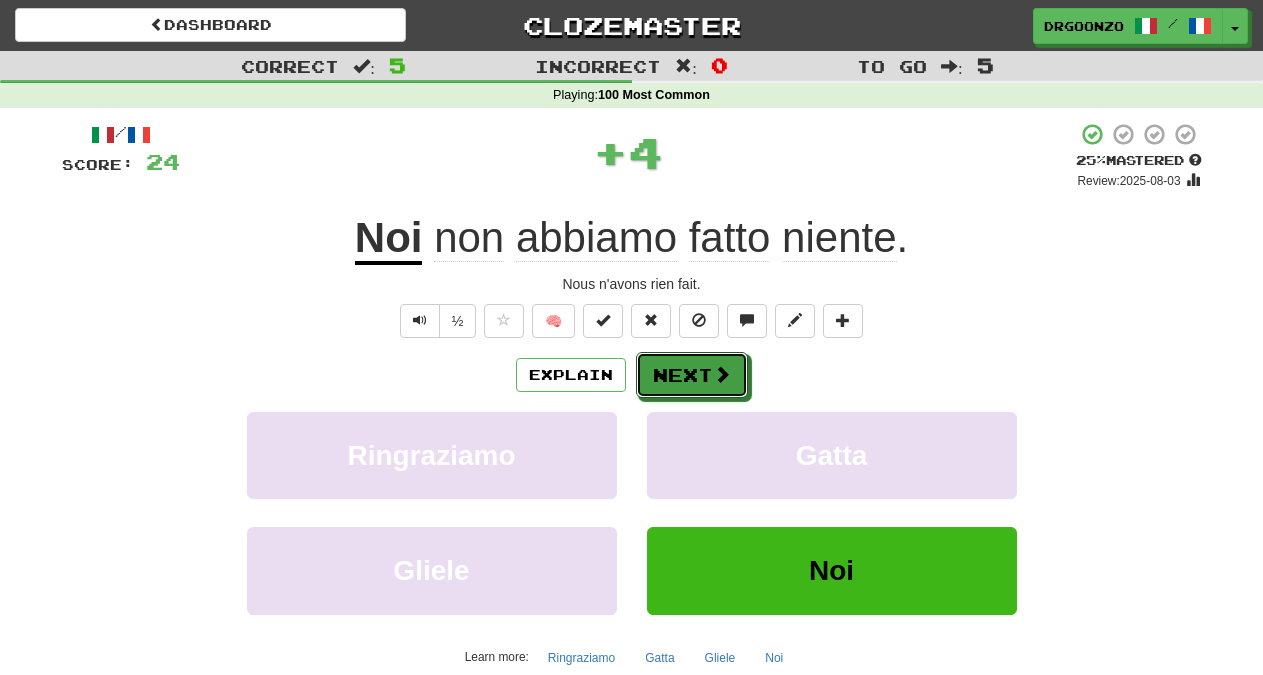 click on "Next" at bounding box center (692, 375) 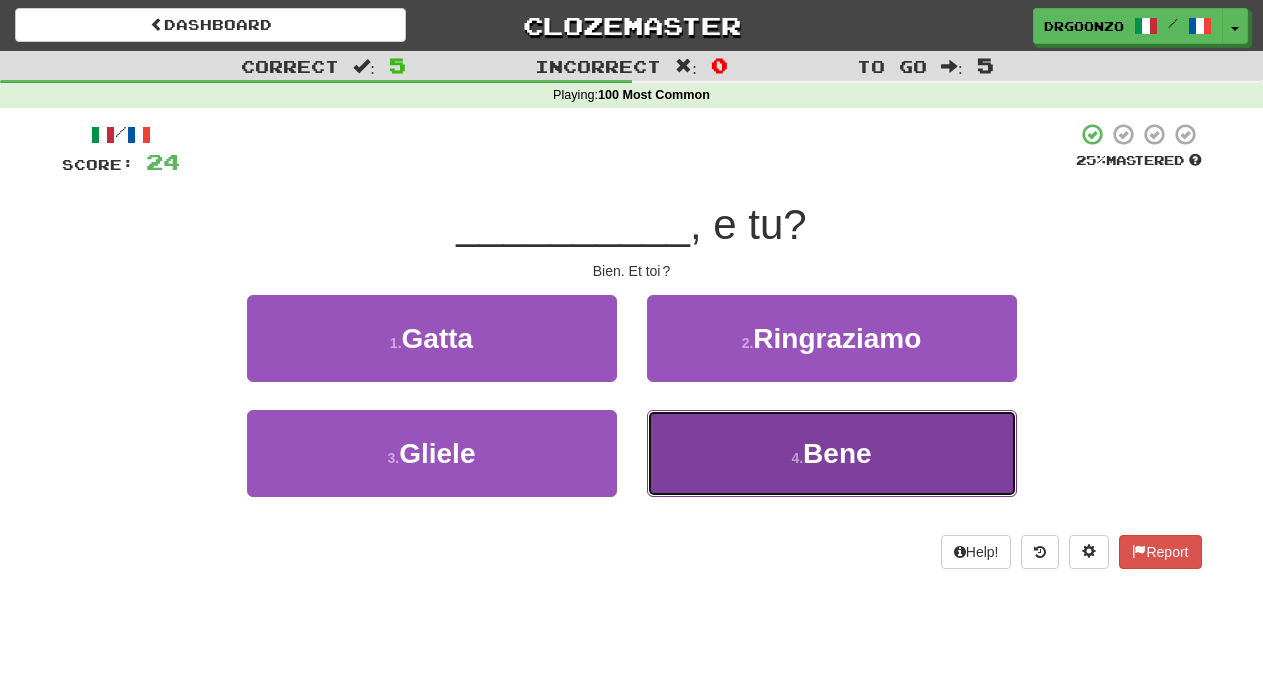 click on "Bene" at bounding box center [837, 453] 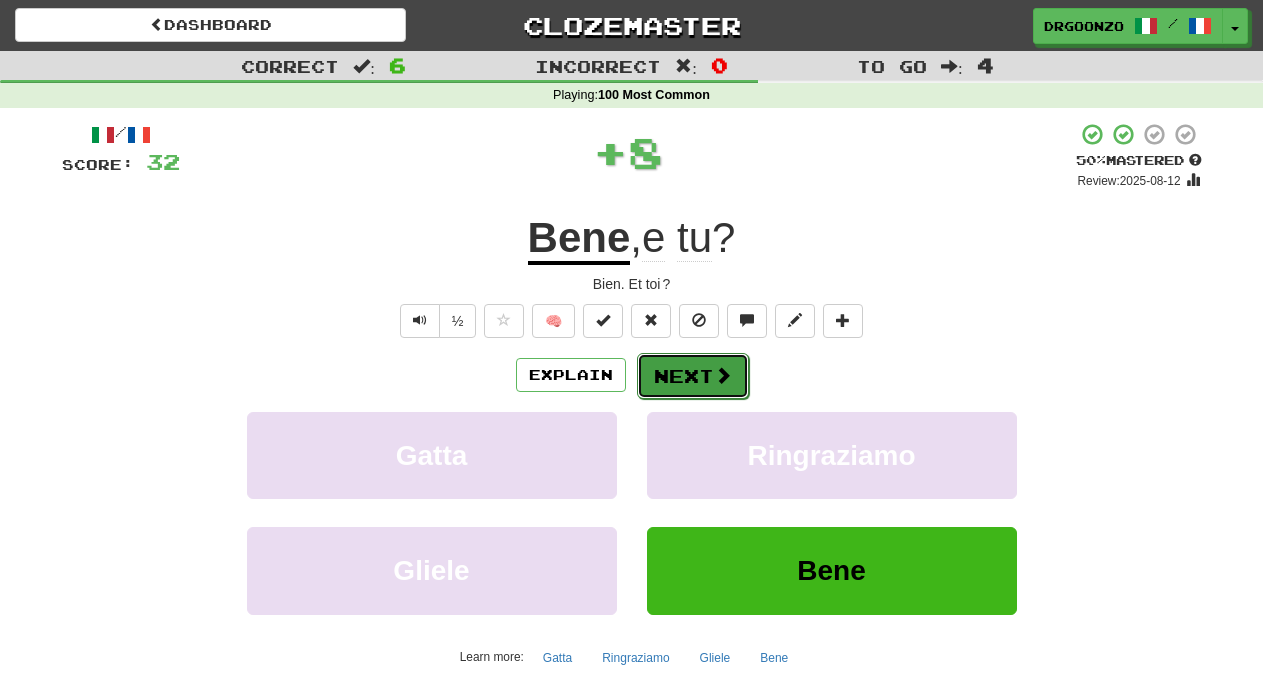 click on "Next" at bounding box center [693, 376] 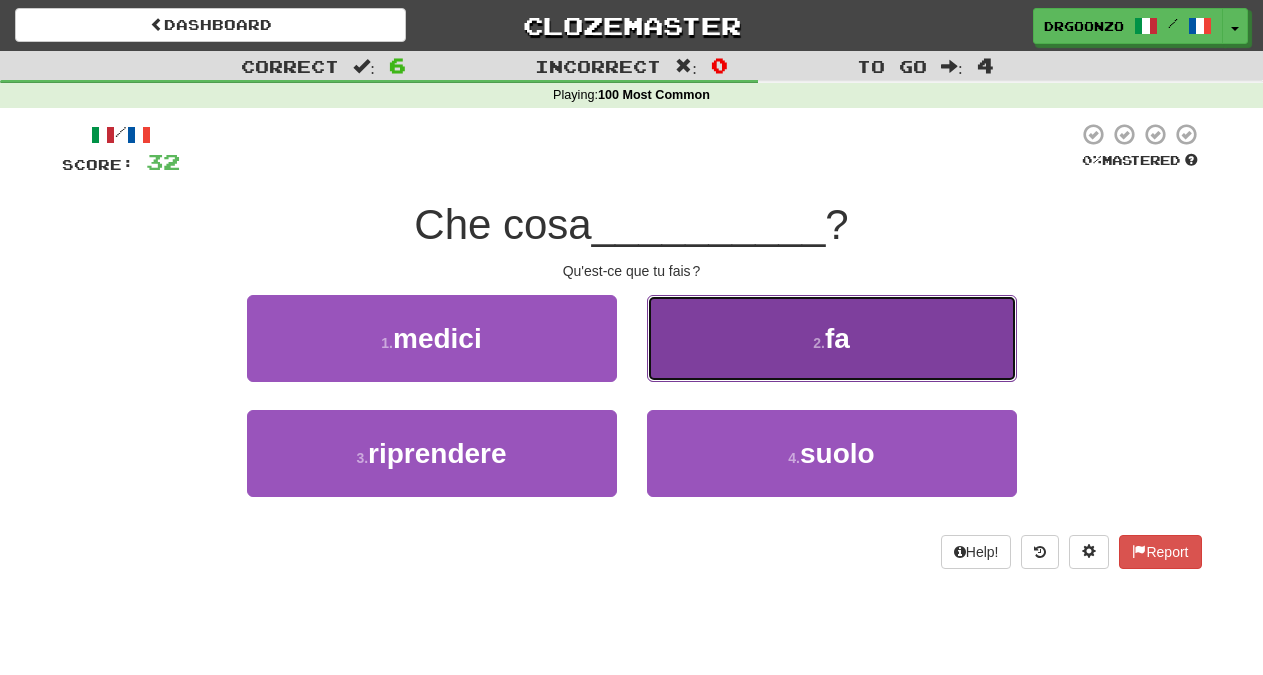 click on "2 .  fa" at bounding box center (832, 338) 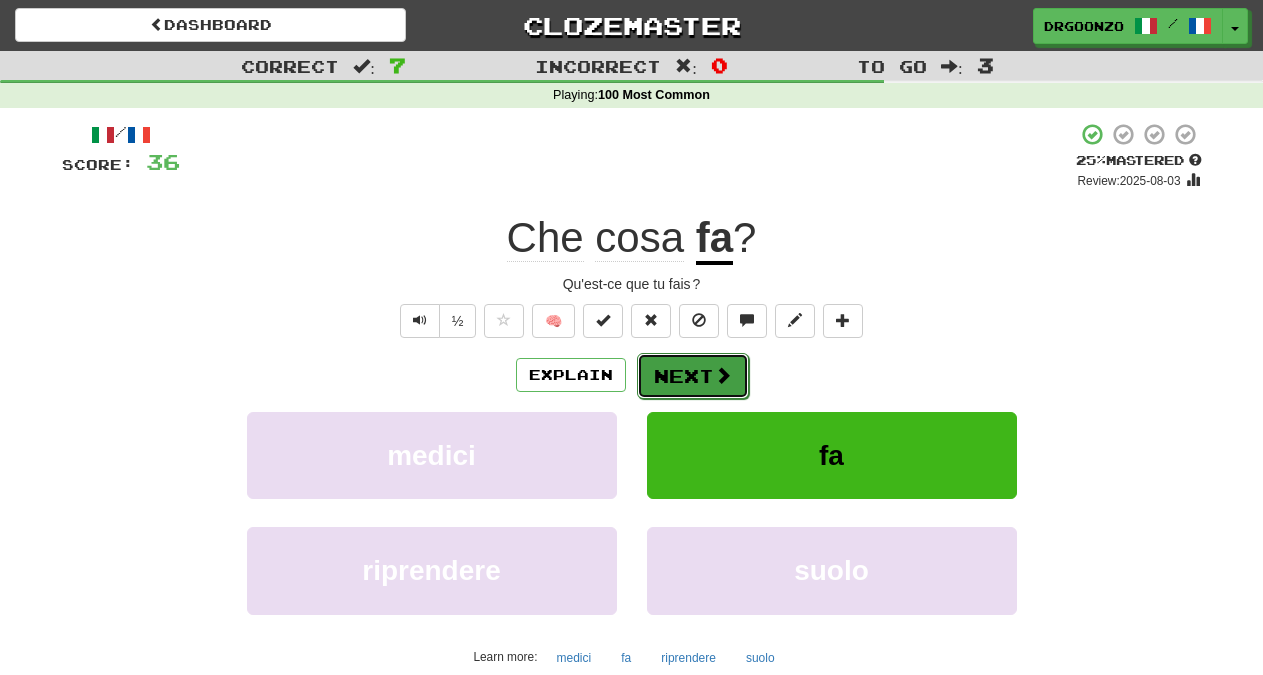 click on "Next" at bounding box center (693, 376) 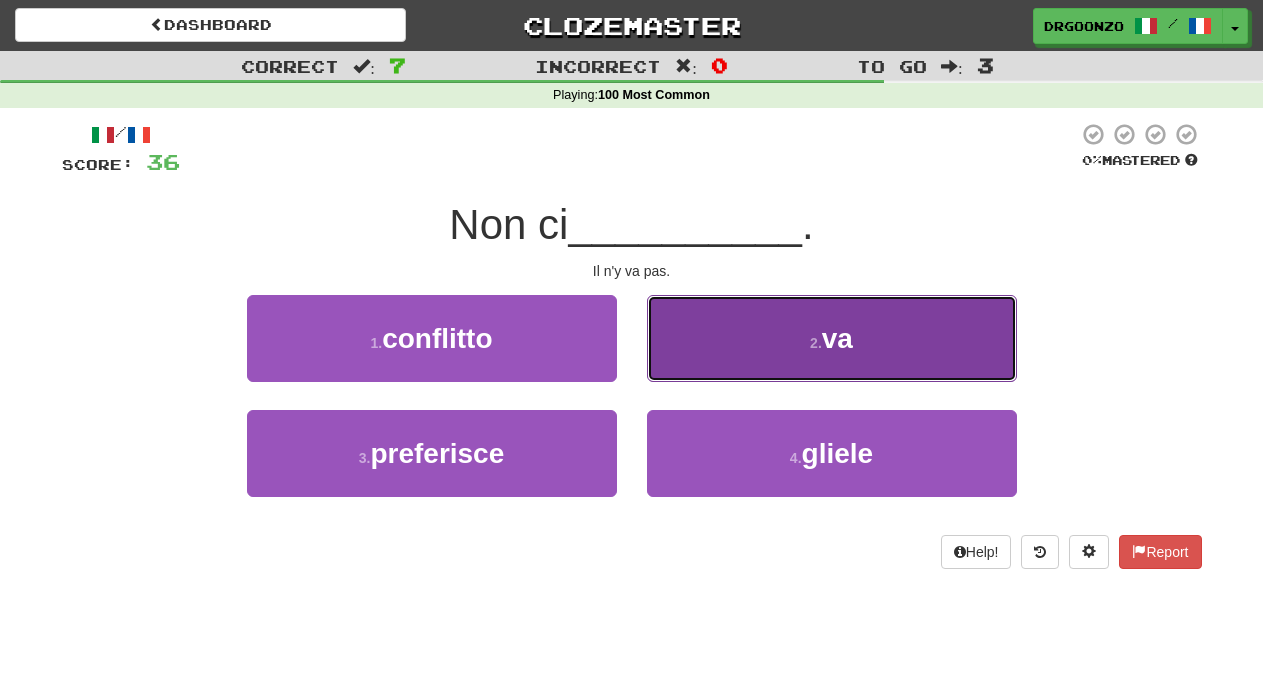 click on "2 .  va" at bounding box center (832, 338) 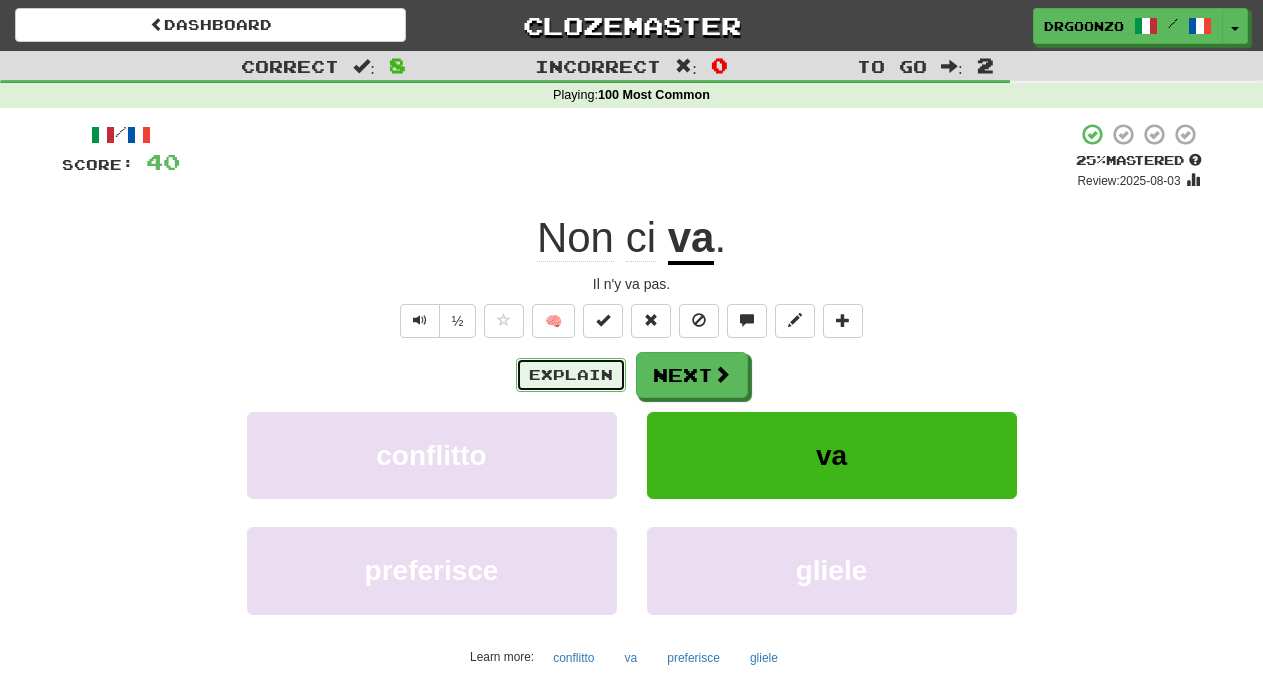 click on "Explain" at bounding box center (571, 375) 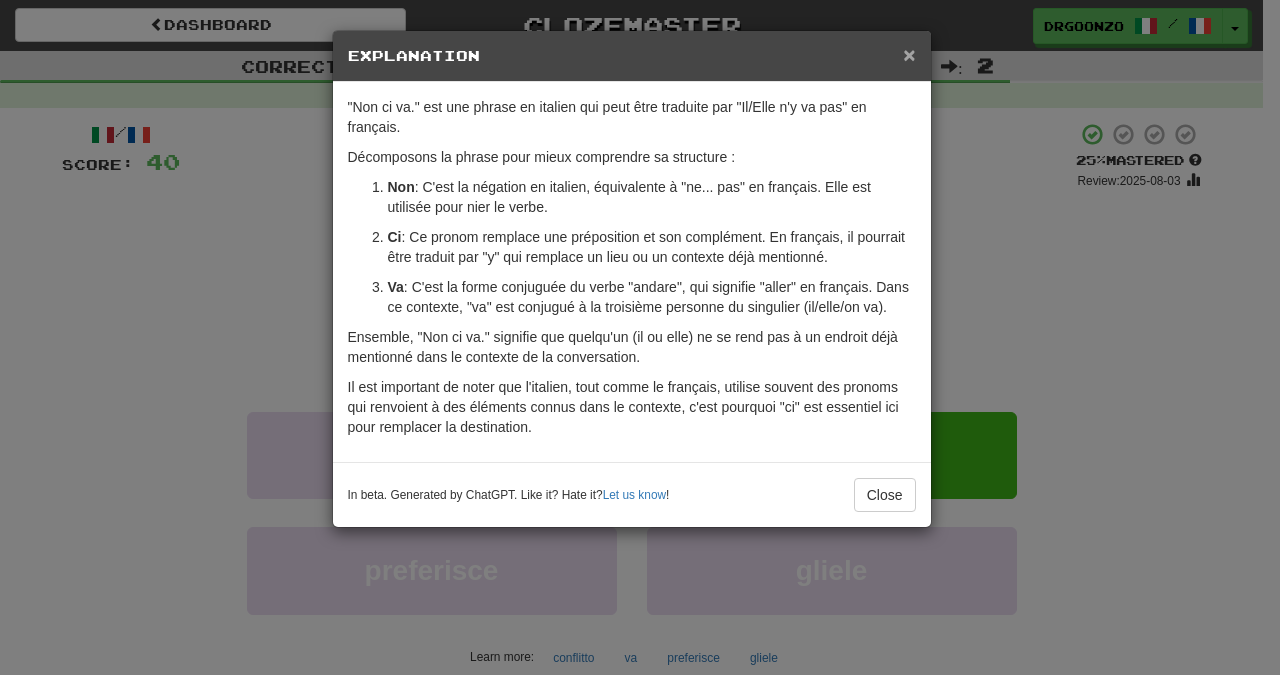 click on "×" at bounding box center (909, 54) 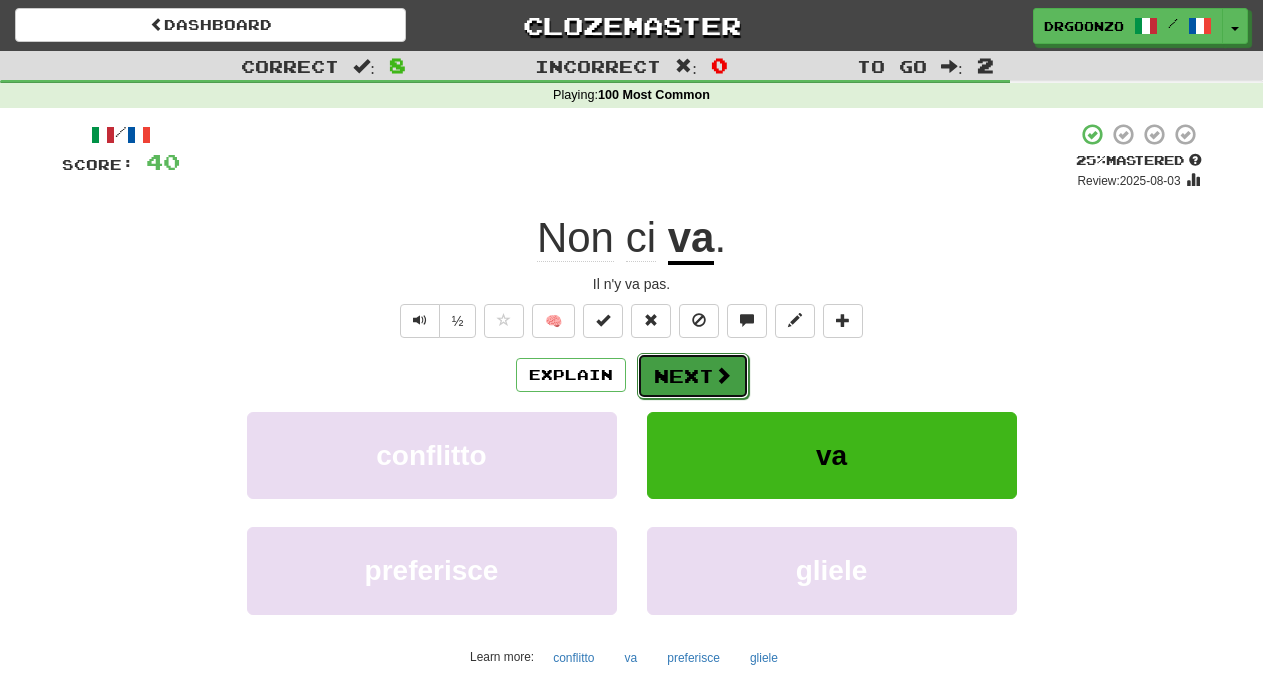 click on "Next" at bounding box center (693, 376) 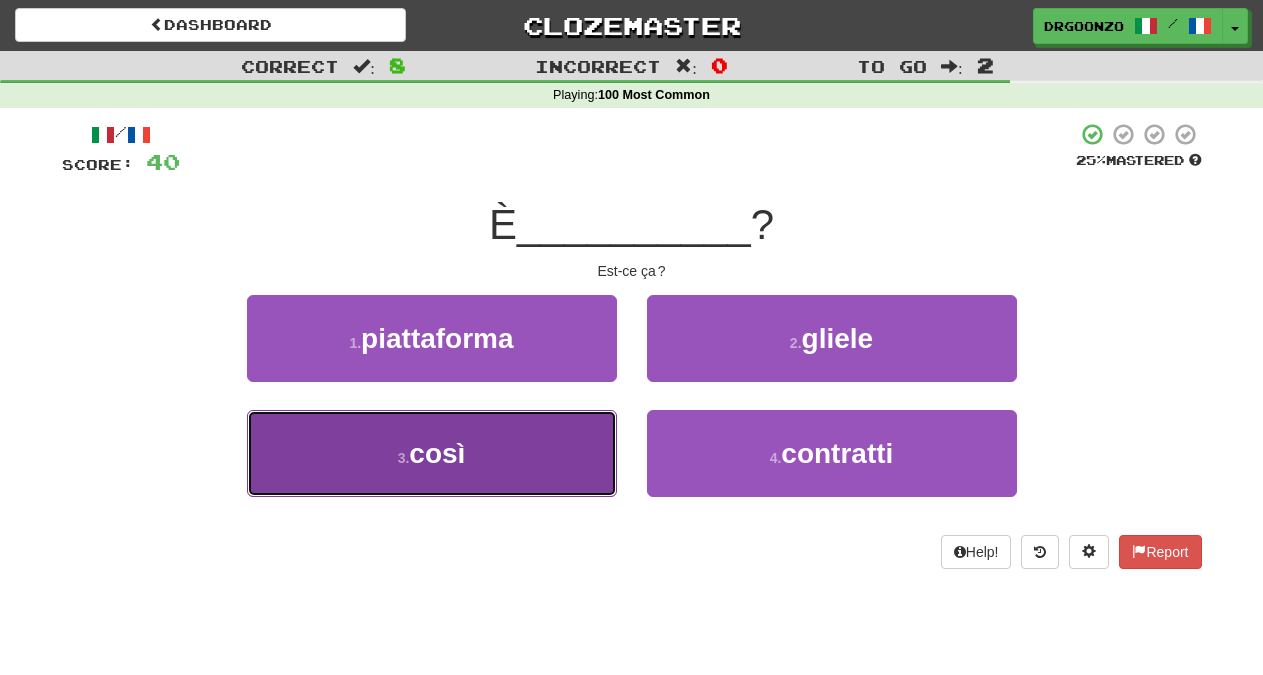 click on "3 .  così" at bounding box center [432, 453] 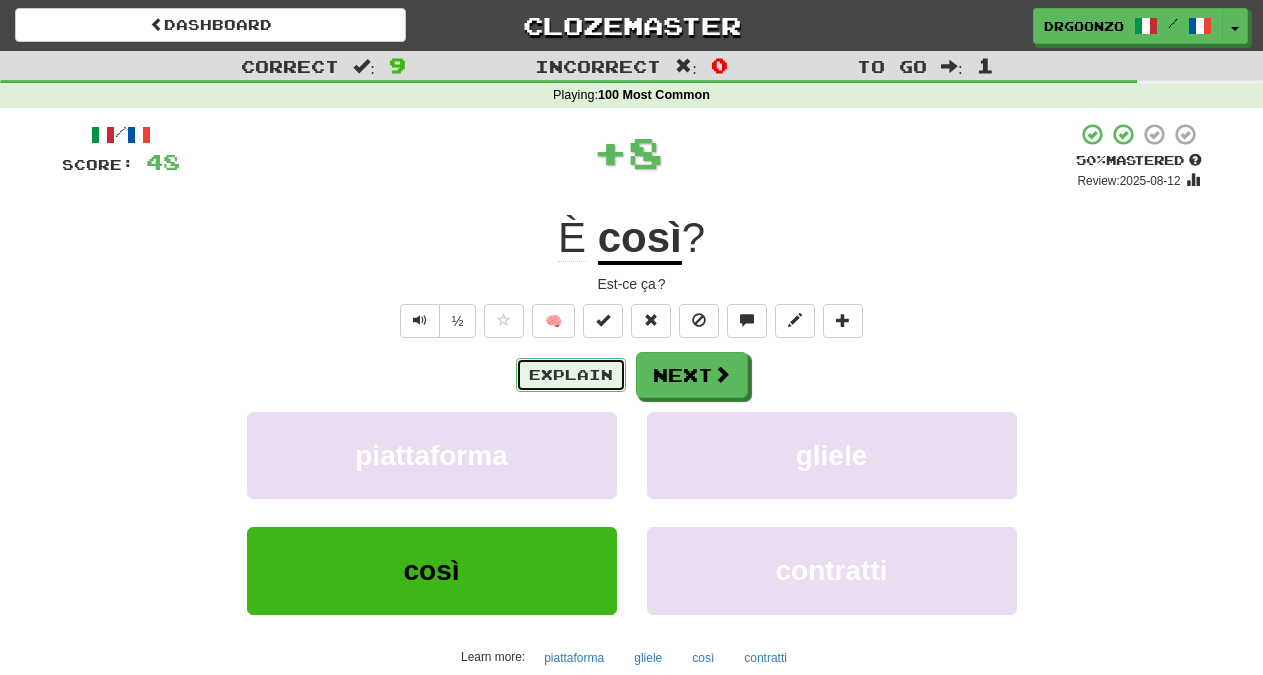 click on "Explain" at bounding box center [571, 375] 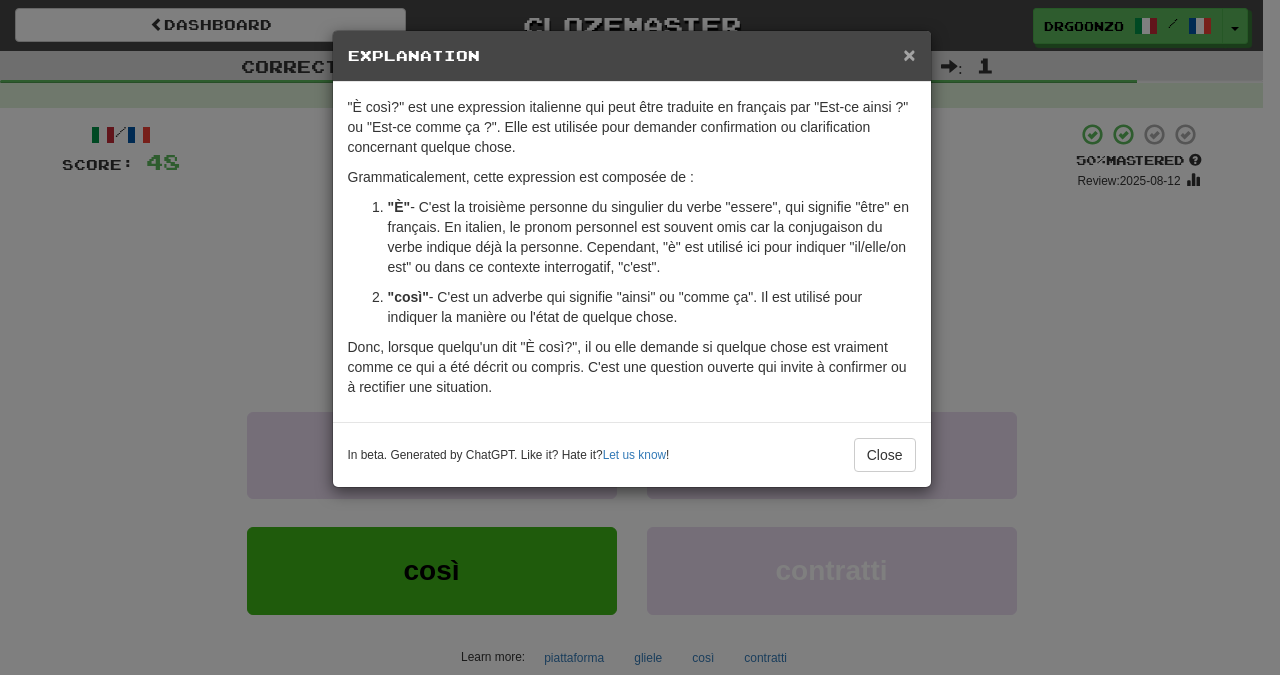 click on "×" at bounding box center (909, 54) 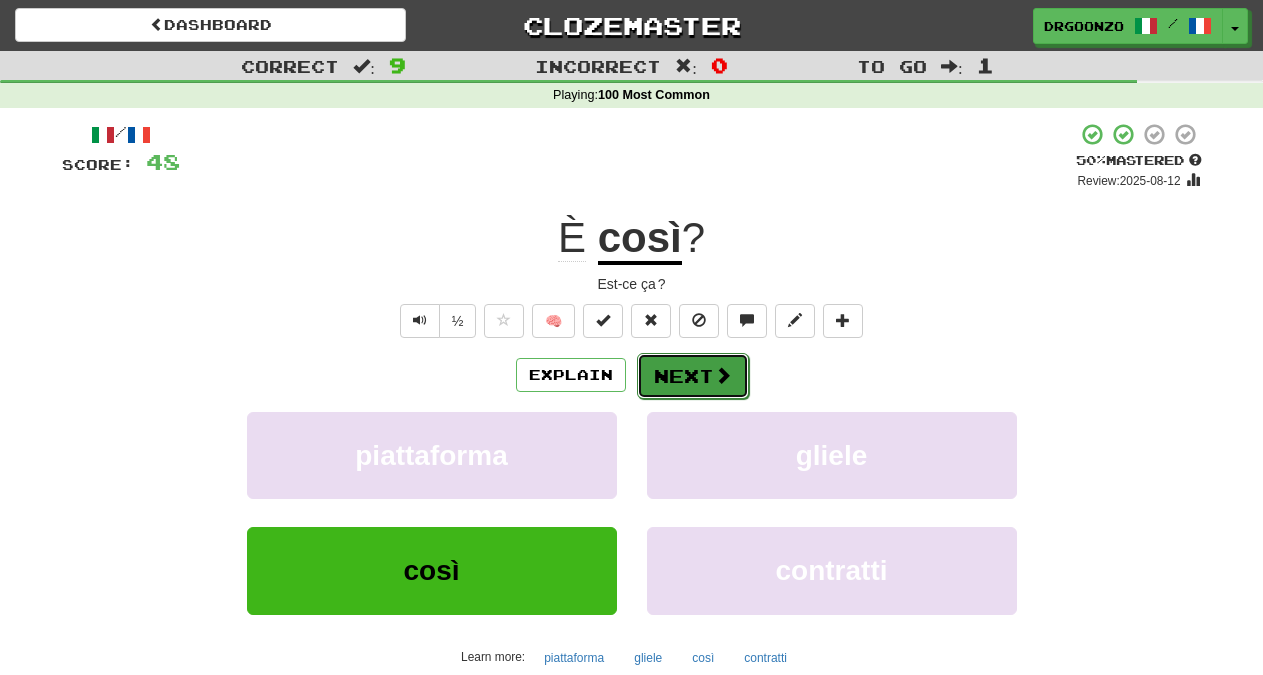 click on "Next" at bounding box center (693, 376) 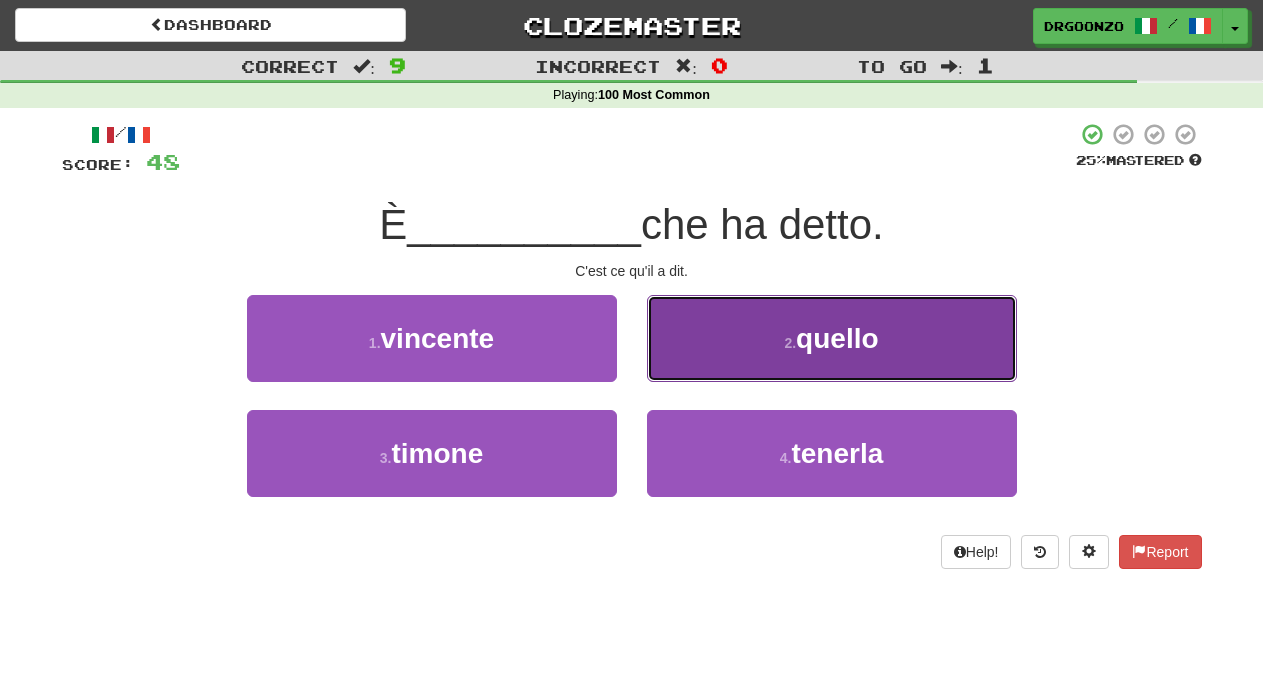 click on "2 .  quello" at bounding box center (832, 338) 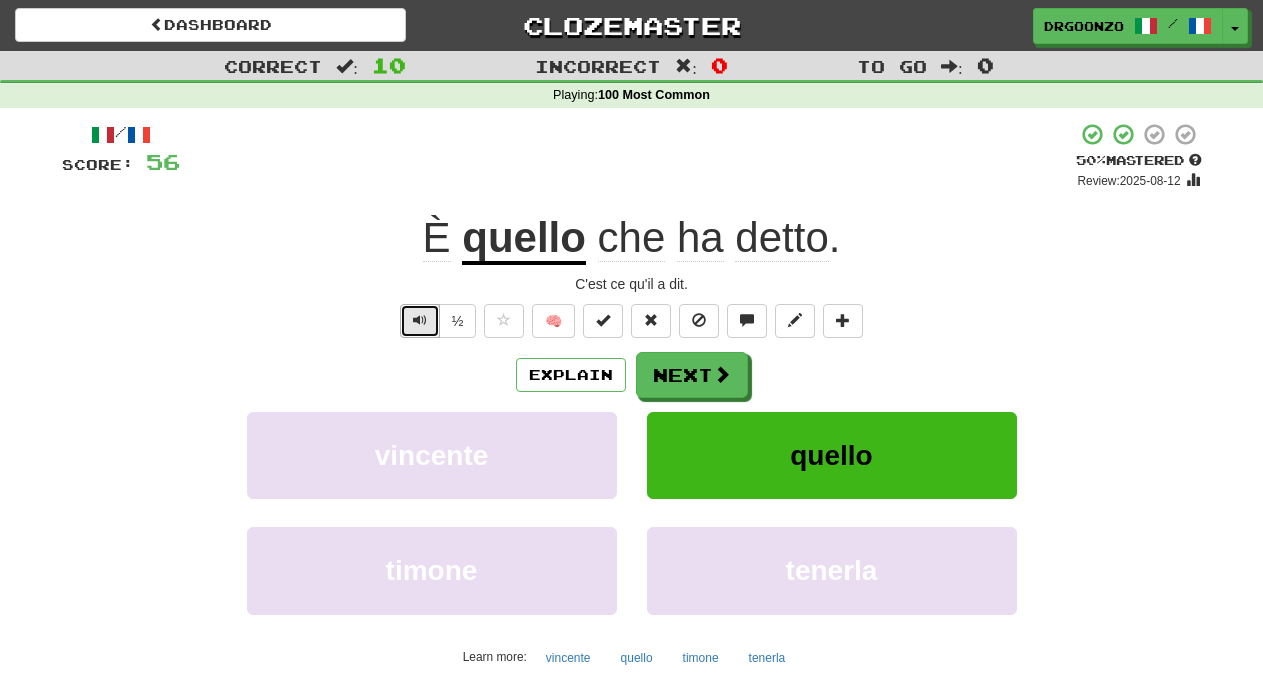 click at bounding box center [420, 321] 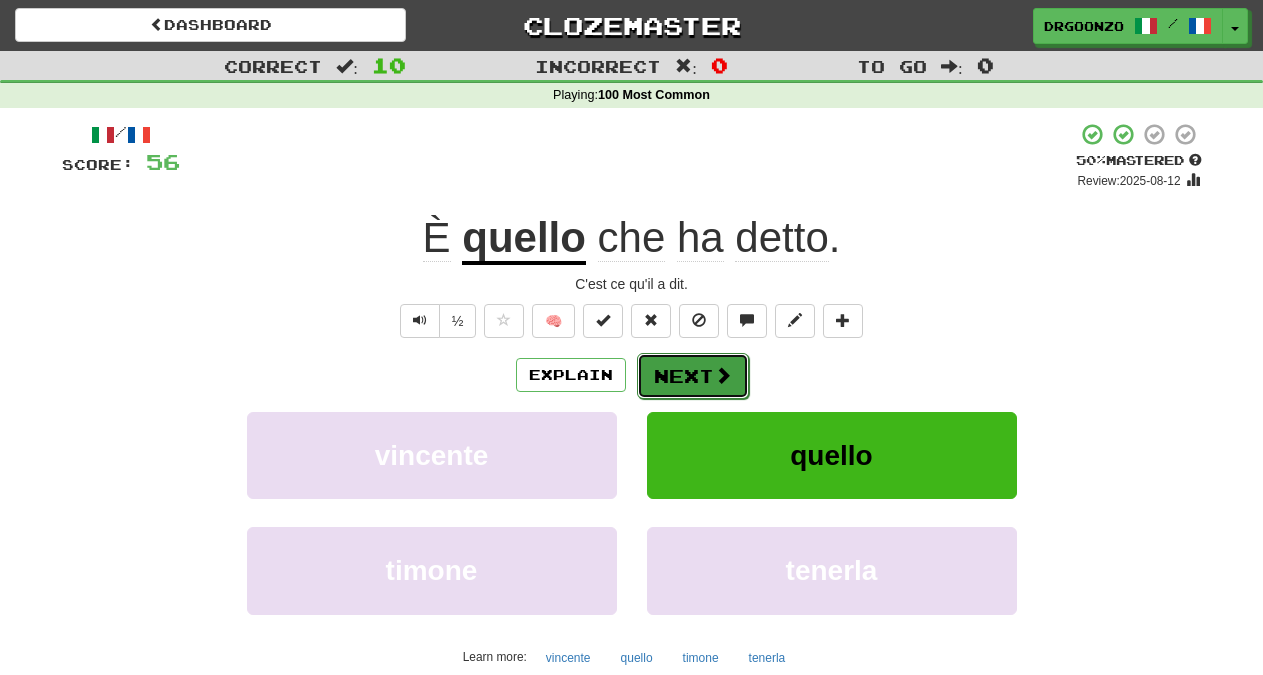 click on "Next" at bounding box center (693, 376) 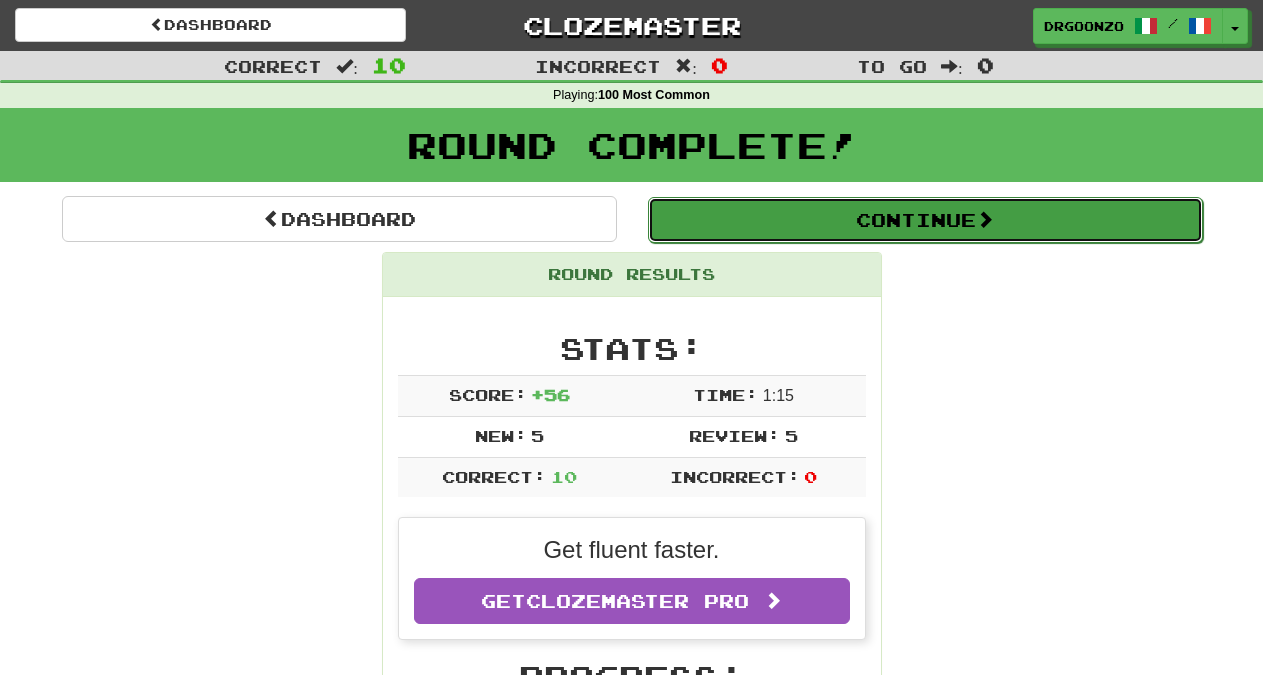 click on "Continue" at bounding box center (925, 220) 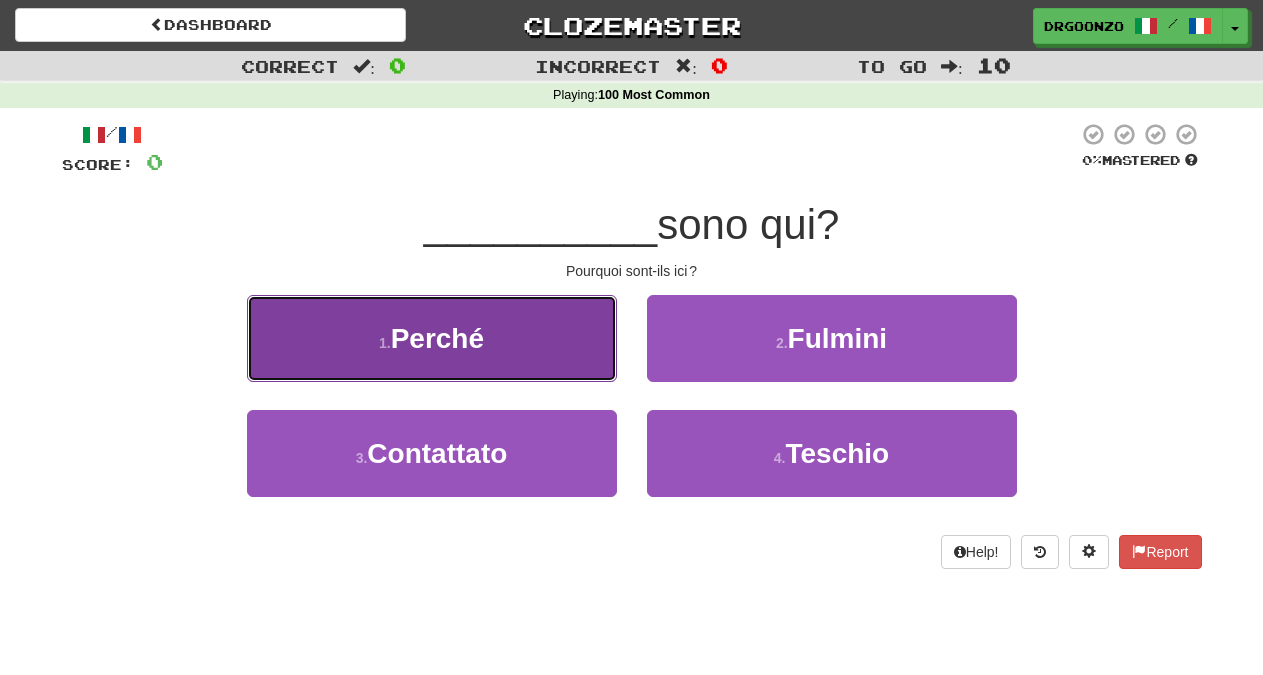 click on "Perché" at bounding box center (437, 338) 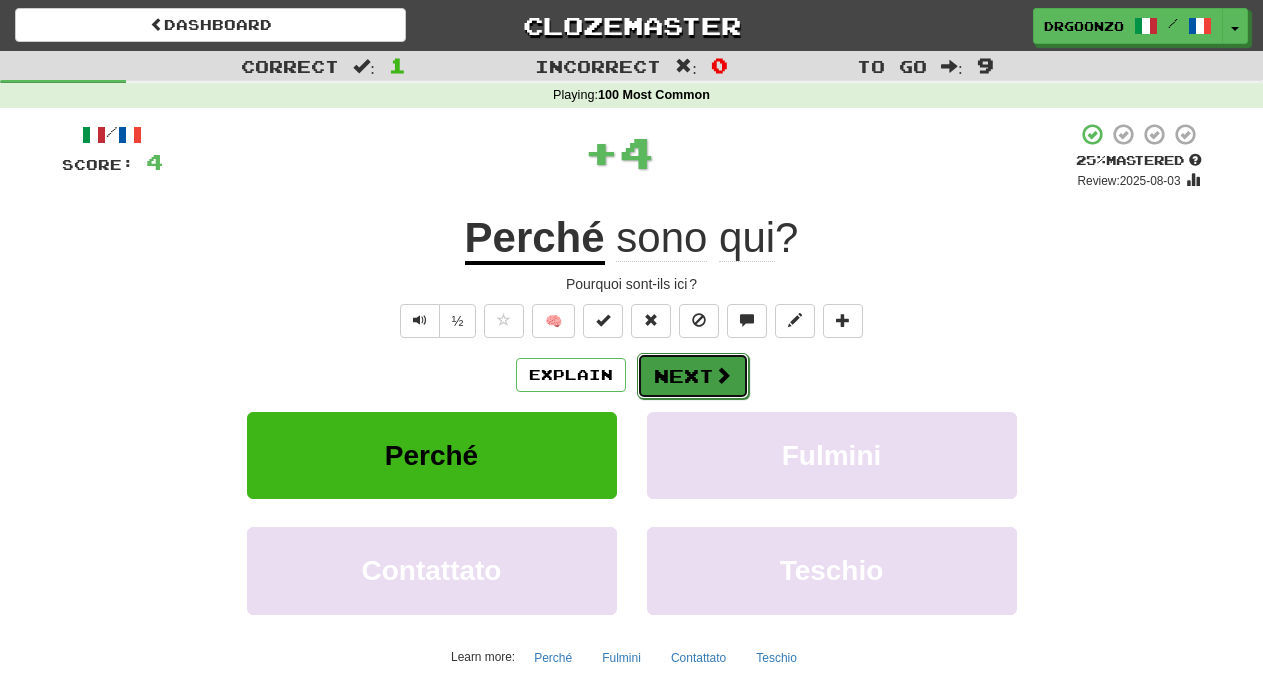 click on "Next" at bounding box center [693, 376] 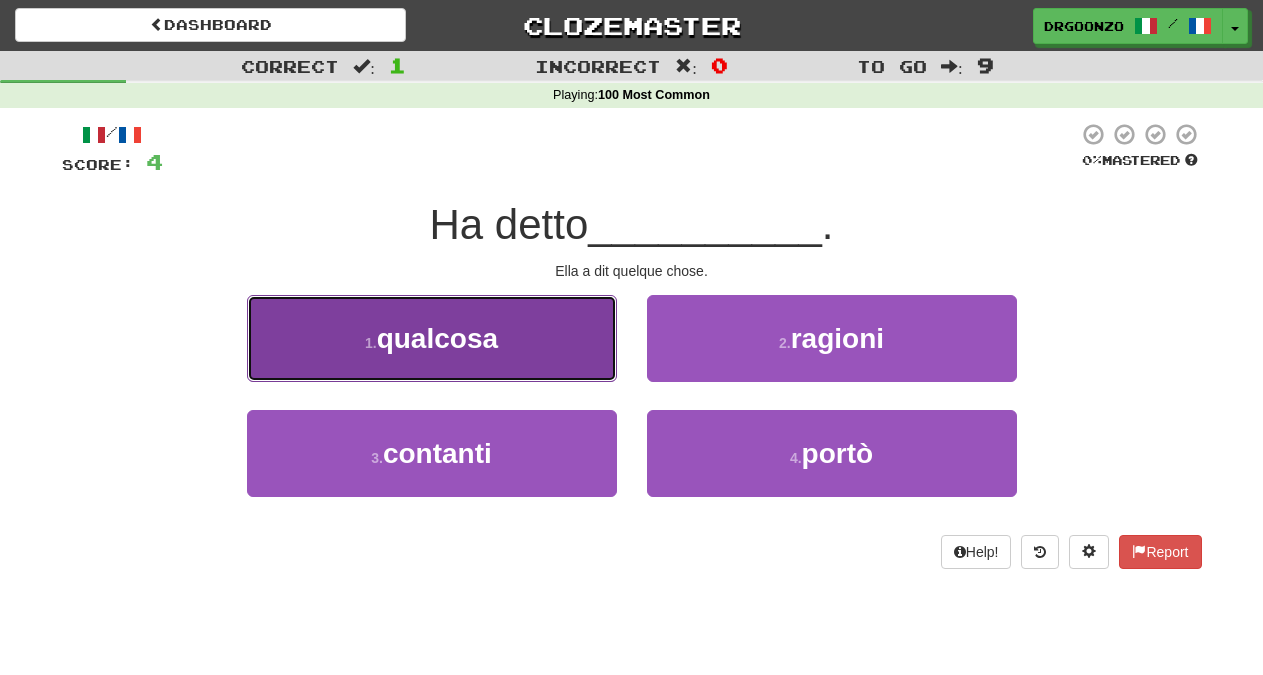 click on "qualcosa" at bounding box center [437, 338] 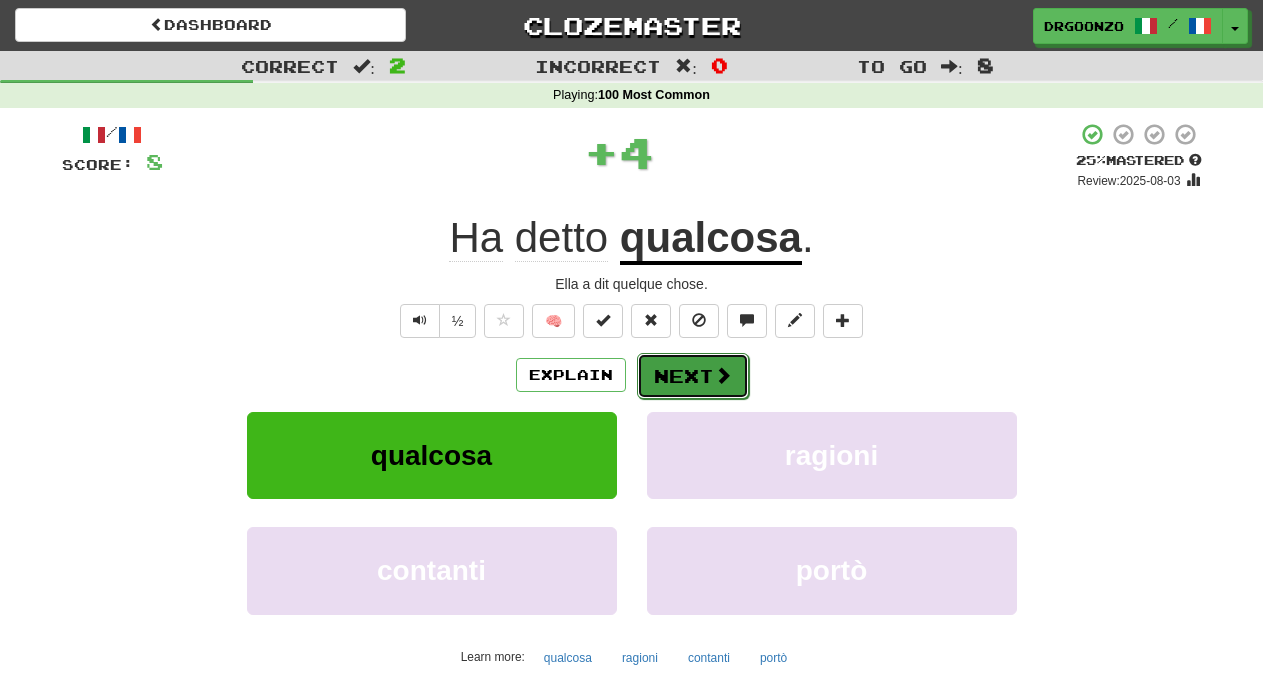 click on "Next" at bounding box center (693, 376) 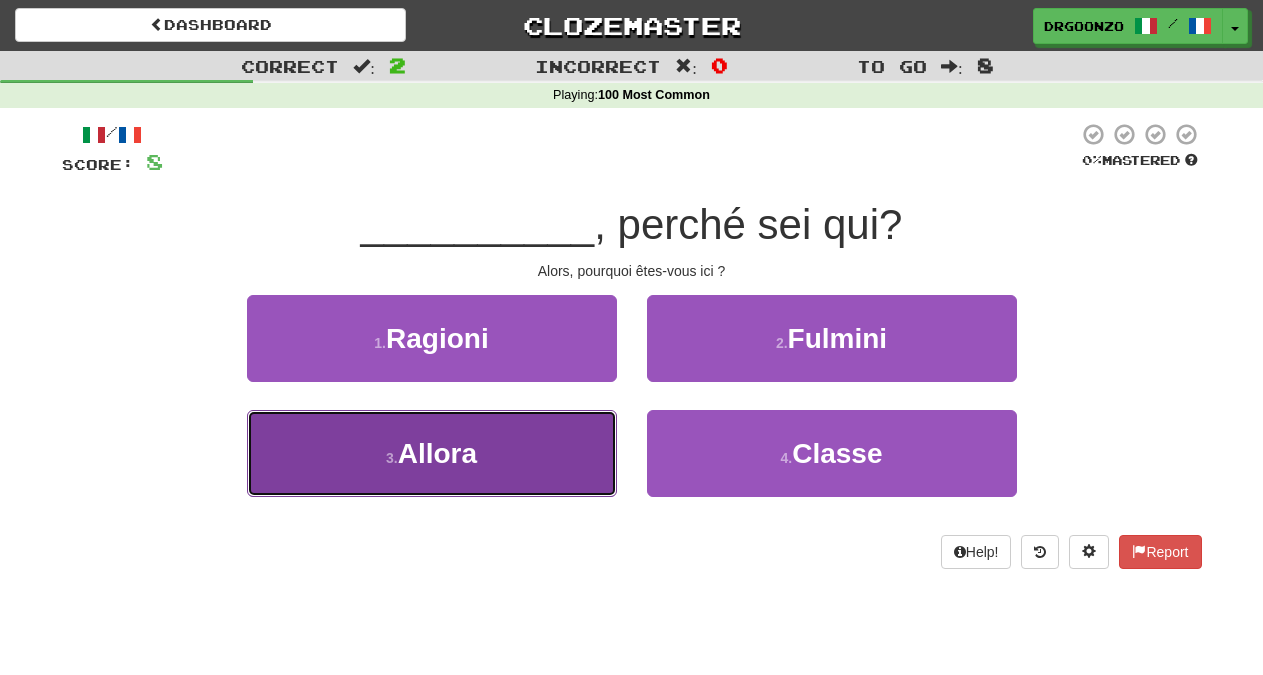 click on "Allora" at bounding box center (437, 453) 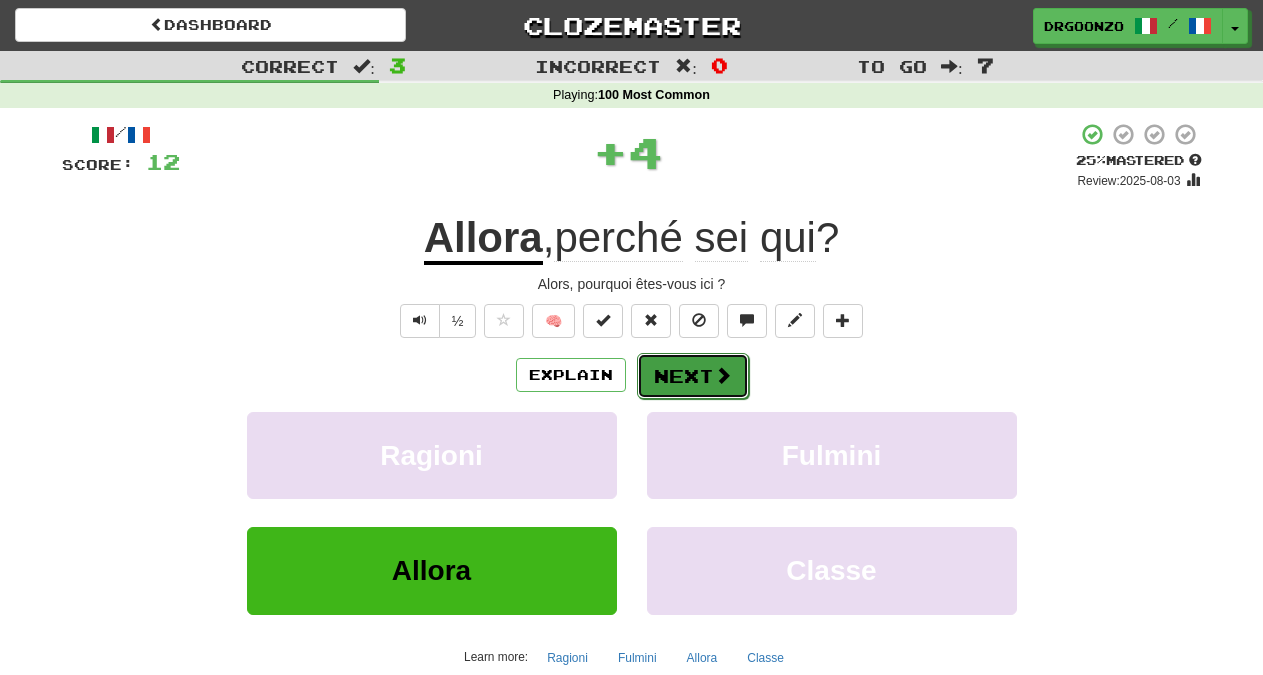 click on "Next" at bounding box center (693, 376) 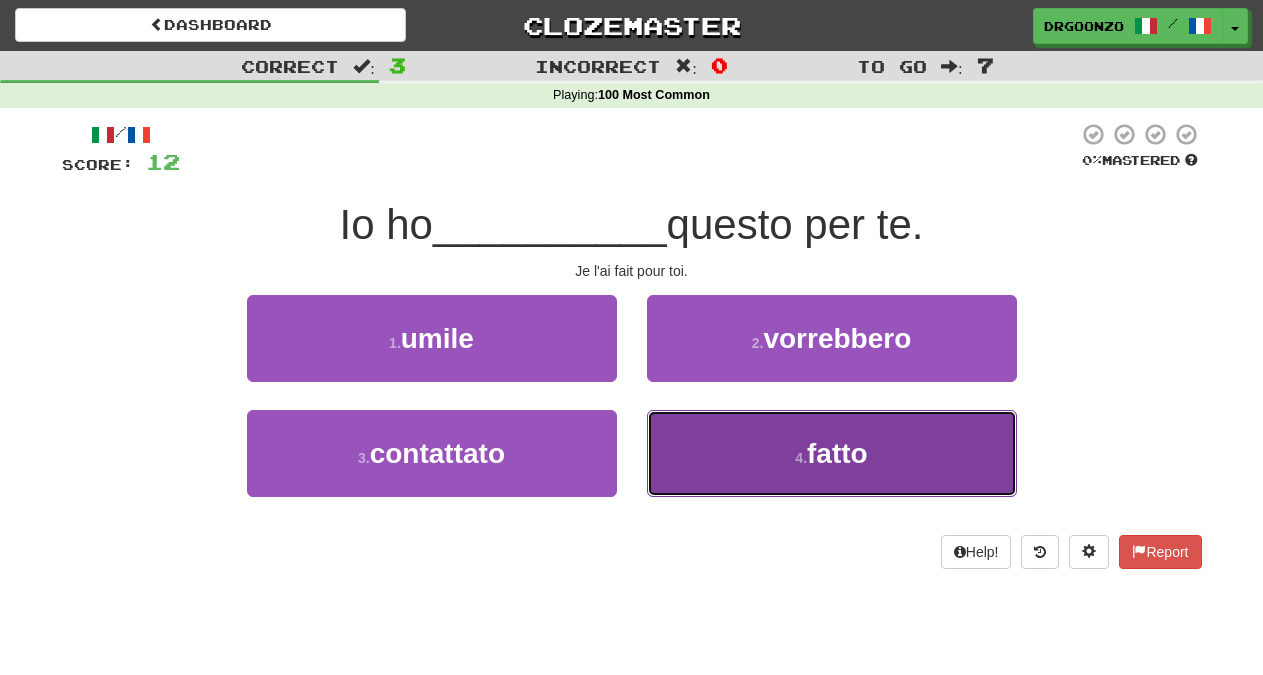 click on "4 ." at bounding box center (801, 458) 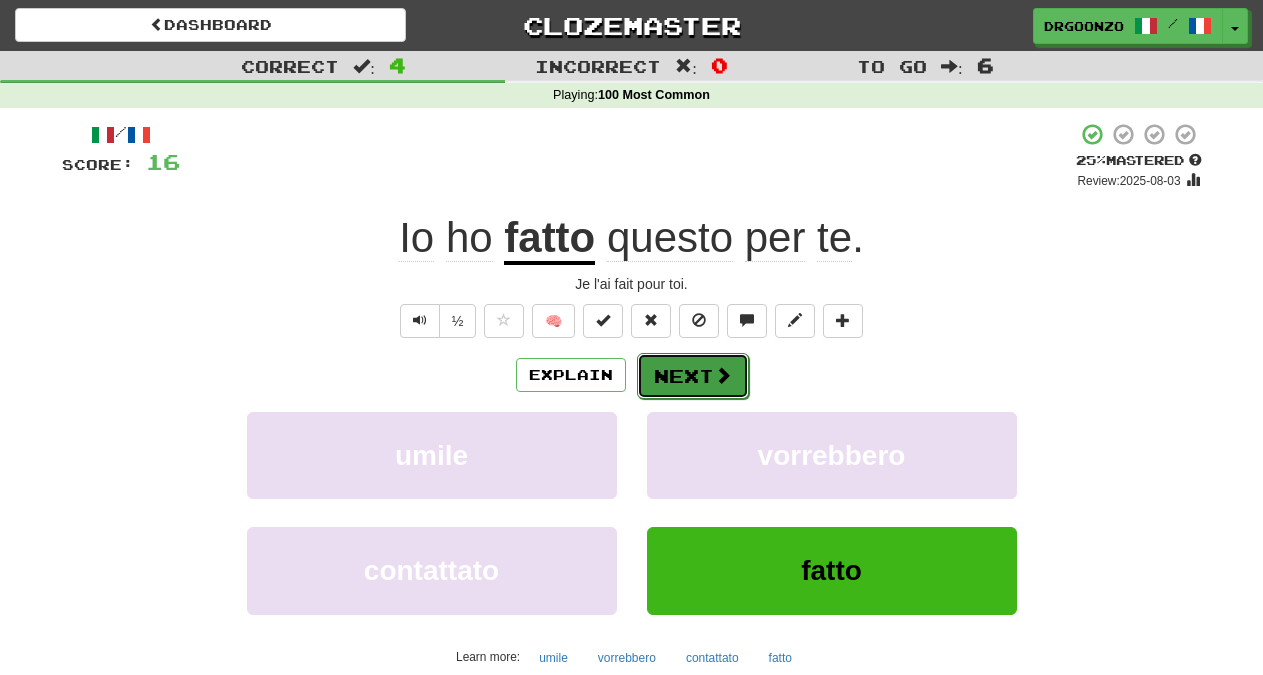 click on "Next" at bounding box center [693, 376] 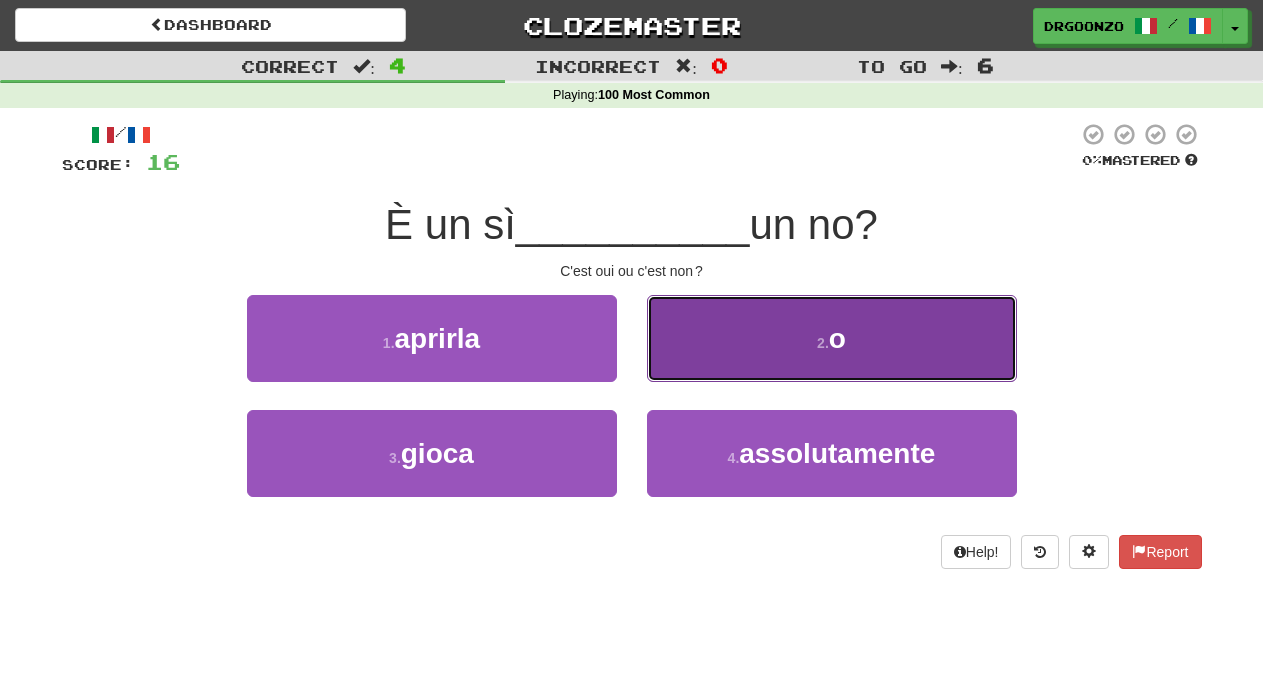 click on "2 .  o" at bounding box center [832, 338] 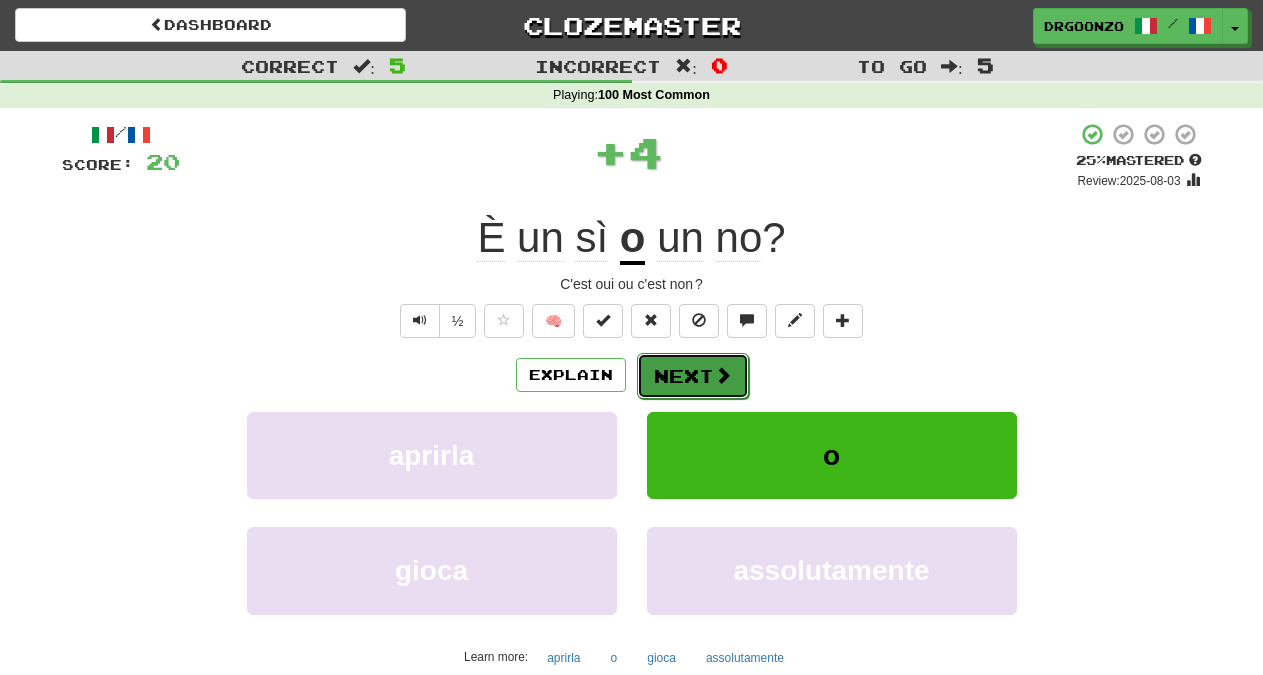 click on "Next" at bounding box center [693, 376] 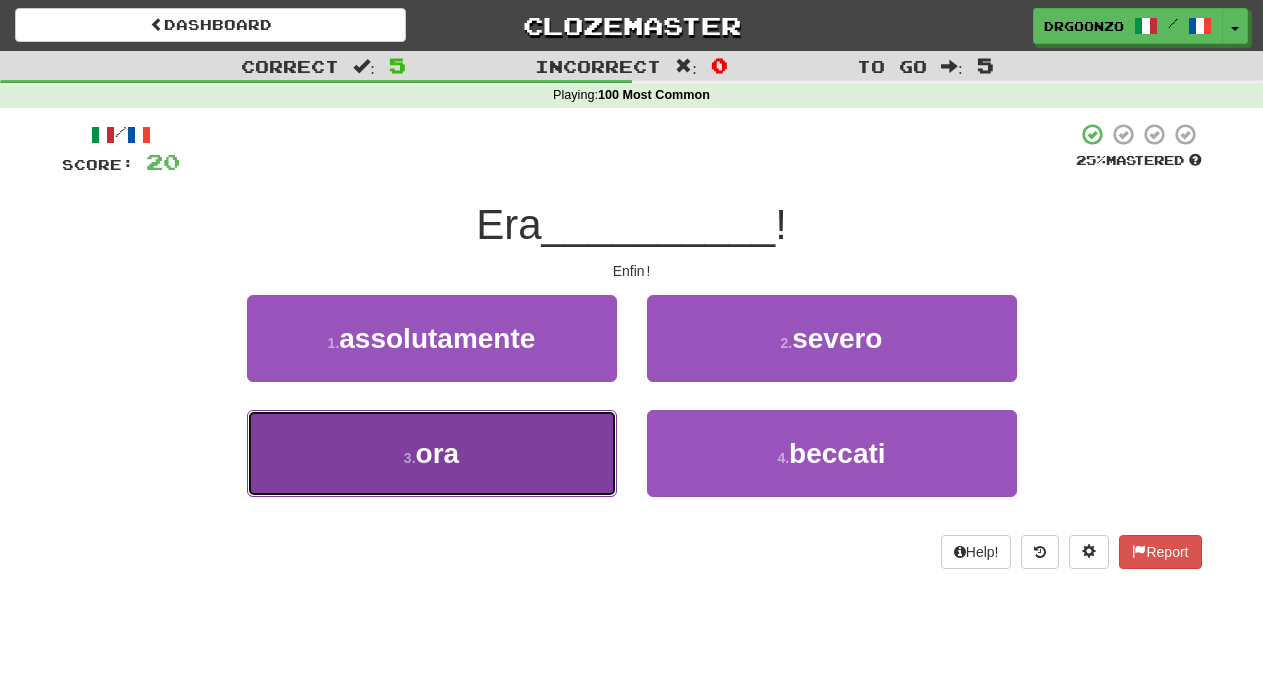 click on "3 .  ora" at bounding box center (432, 453) 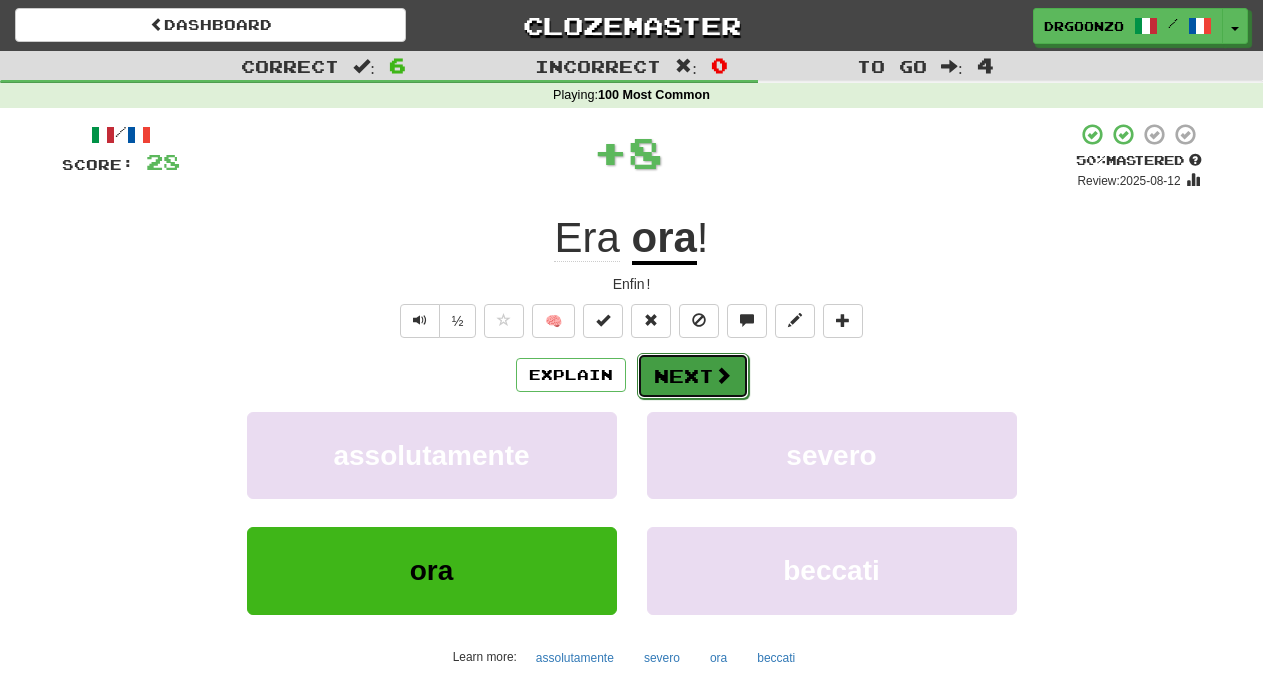click on "Next" at bounding box center (693, 376) 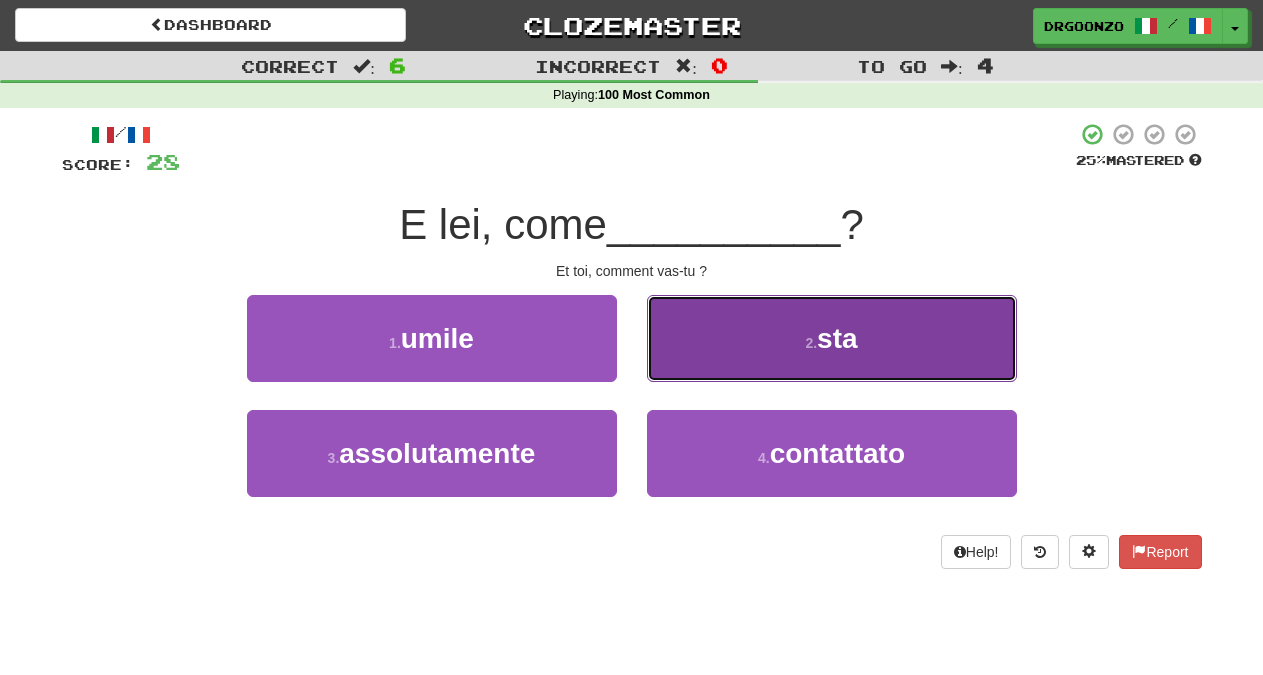 click on "2 .  sta" at bounding box center [832, 338] 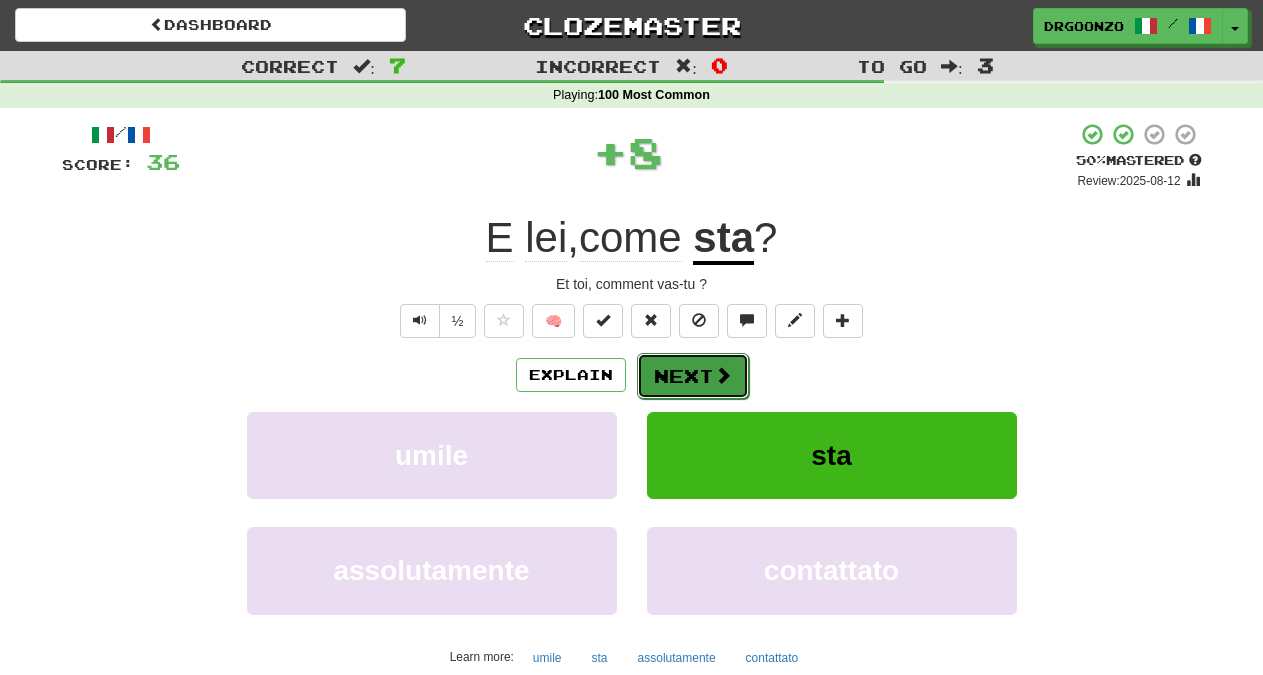 click on "Next" at bounding box center (693, 376) 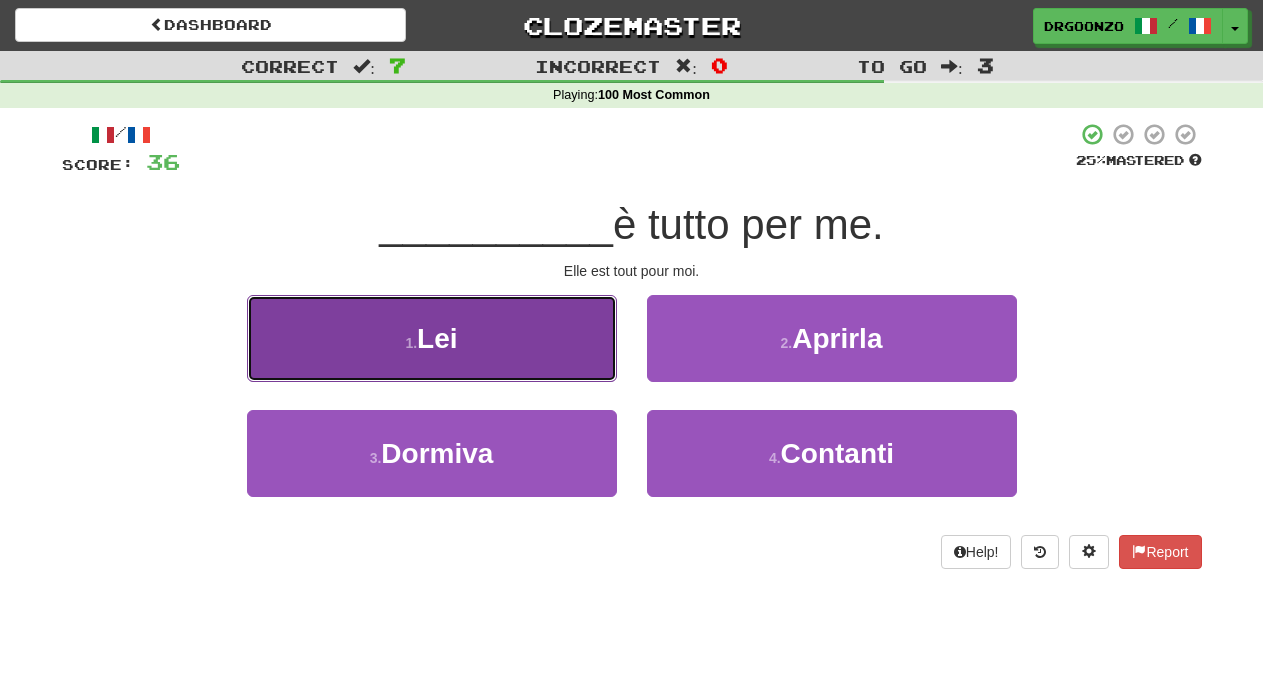 click on "1 .  Lei" at bounding box center [432, 338] 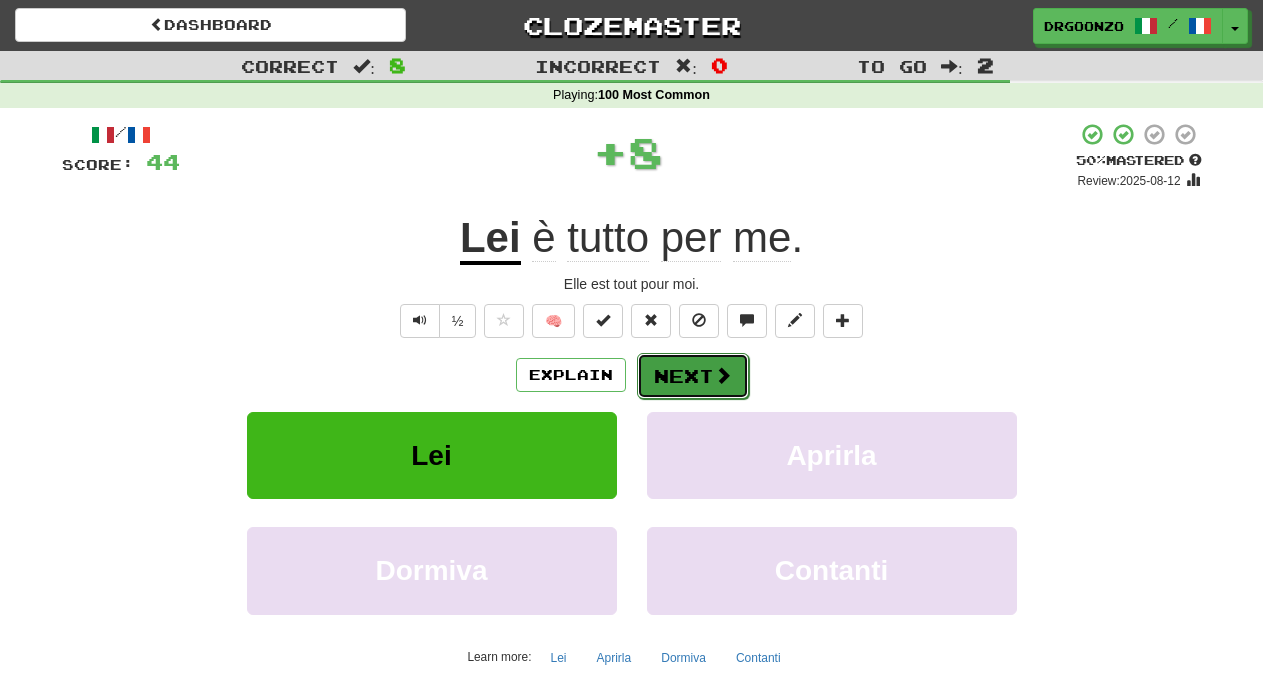 click on "Next" at bounding box center (693, 376) 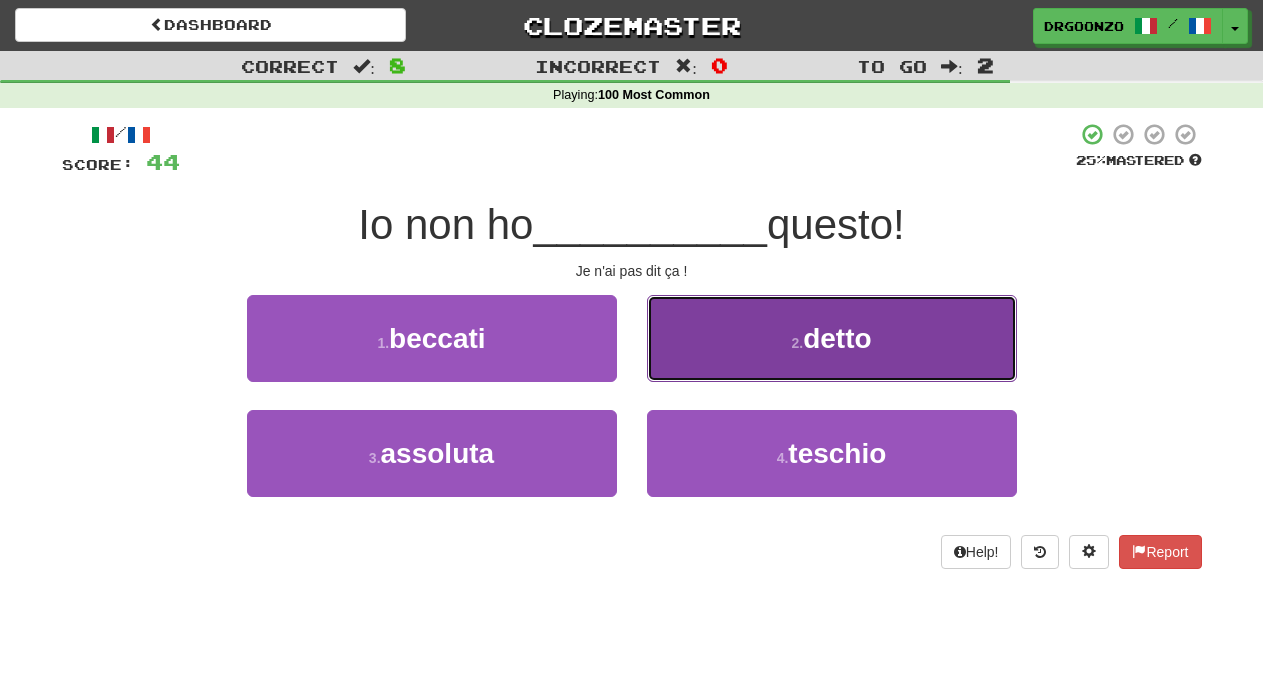 click on "2 .  detto" at bounding box center (832, 338) 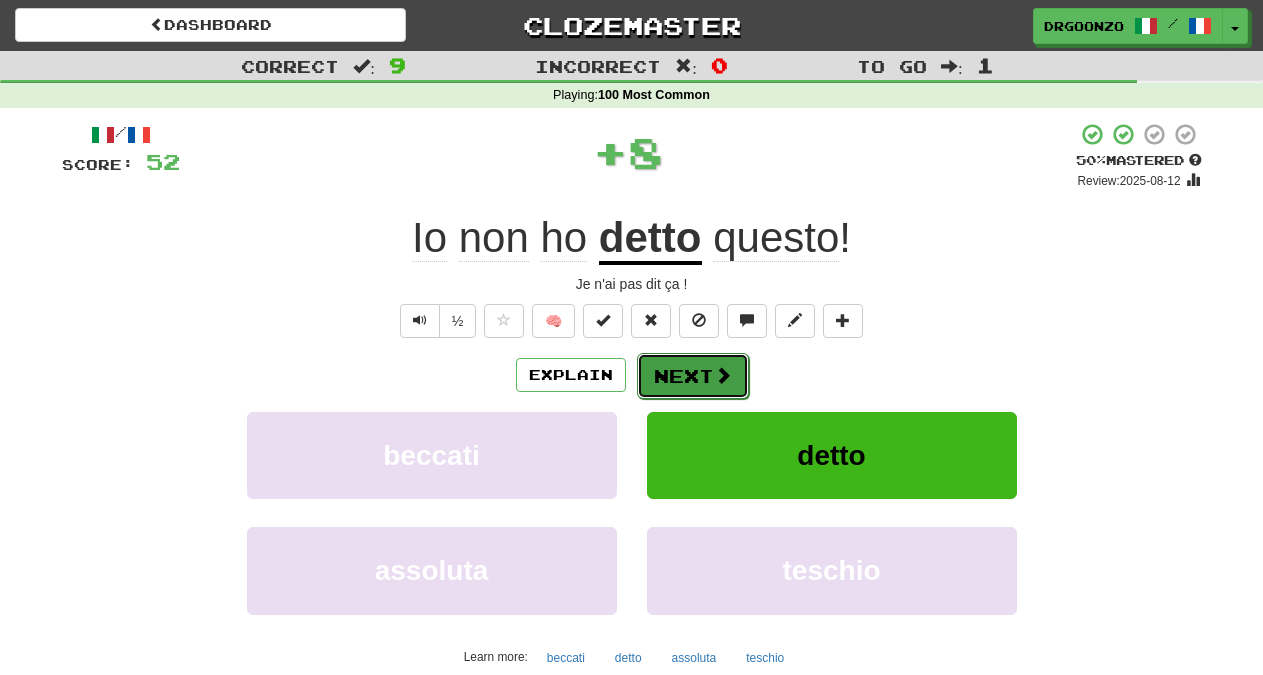 click on "Next" at bounding box center [693, 376] 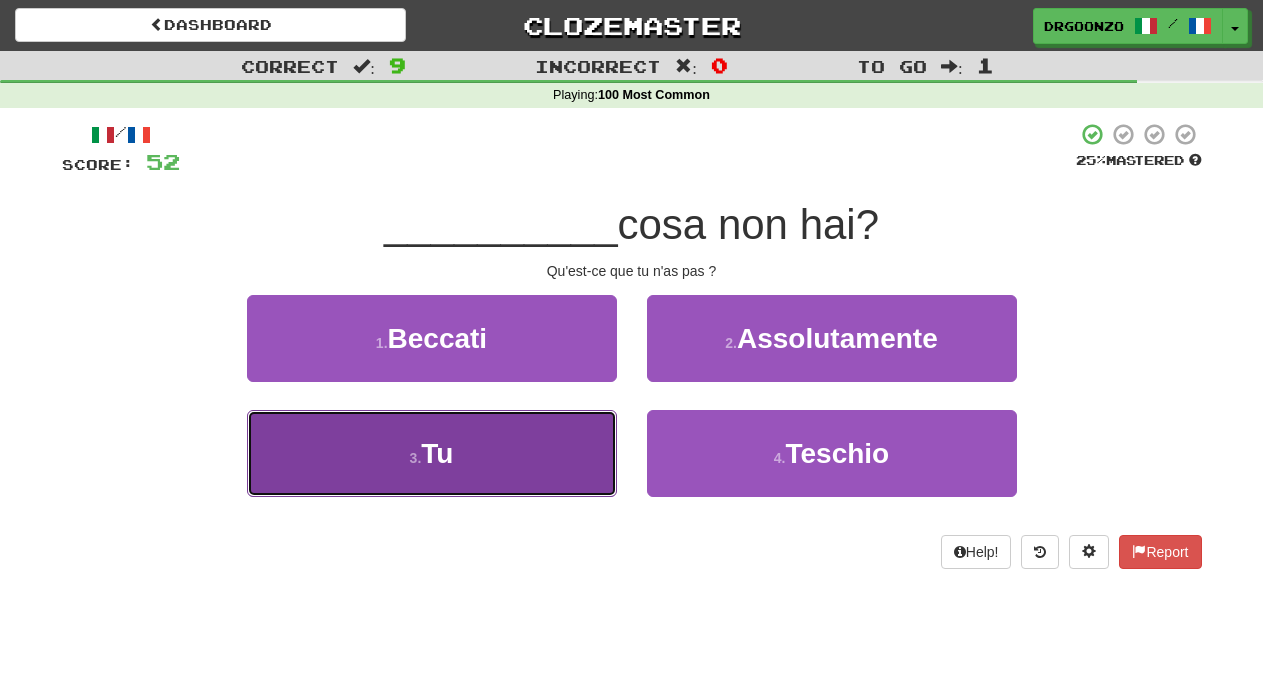 click on "3 .  Tu" at bounding box center (432, 453) 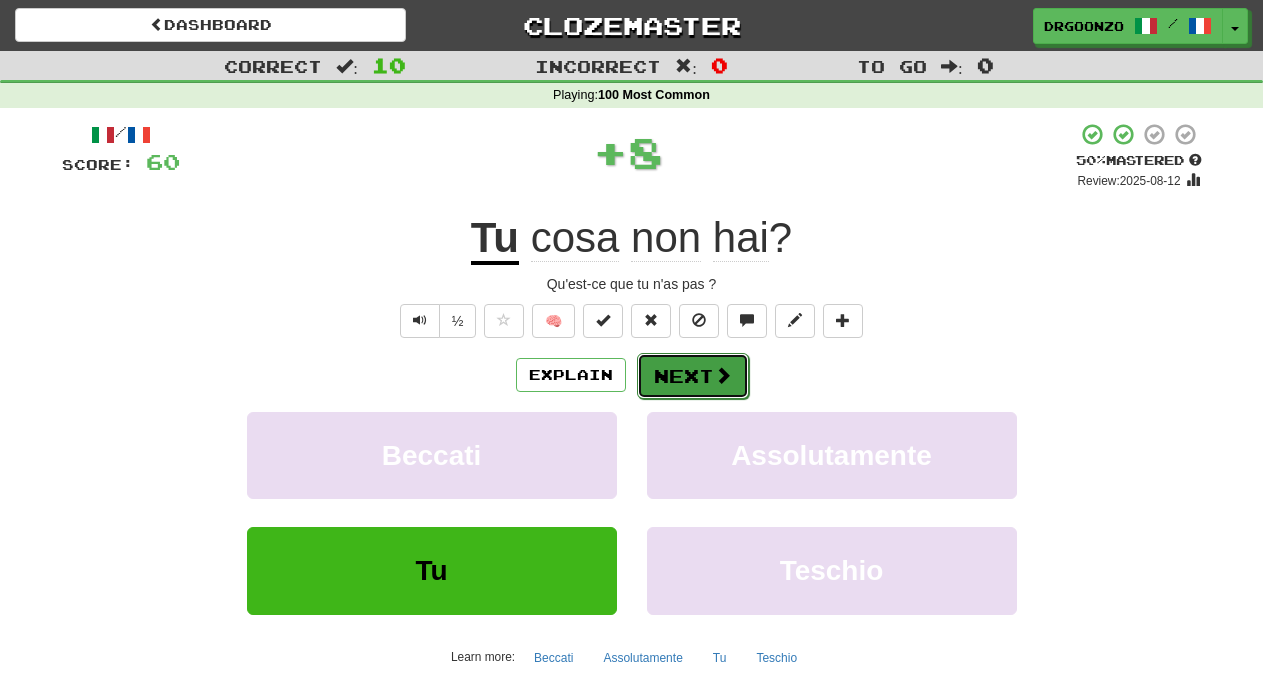 click on "Next" at bounding box center (693, 376) 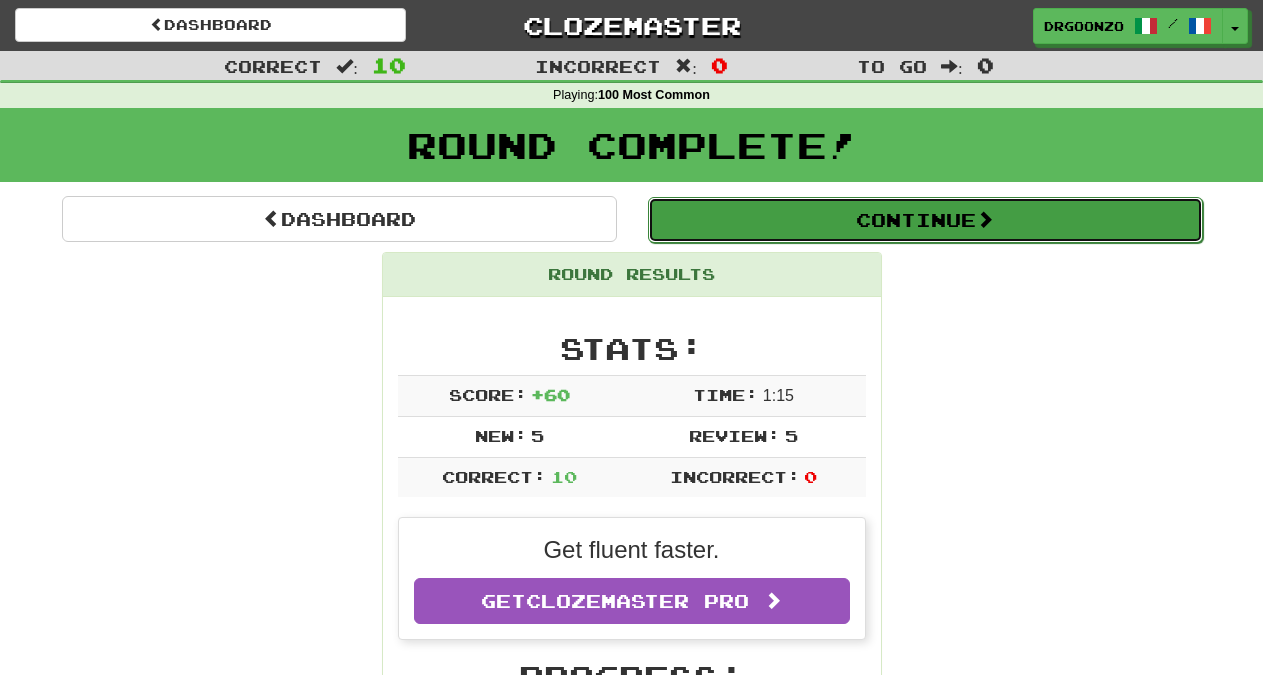 click on "Continue" at bounding box center (925, 220) 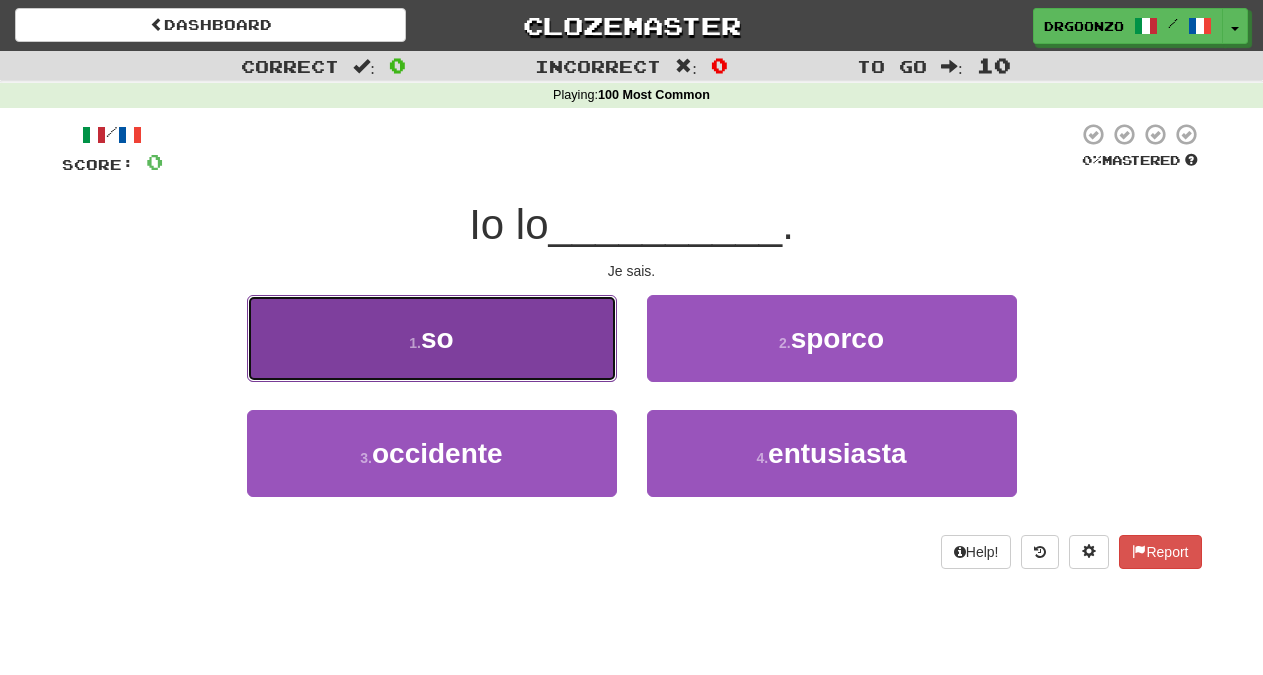 click on "so" at bounding box center [437, 338] 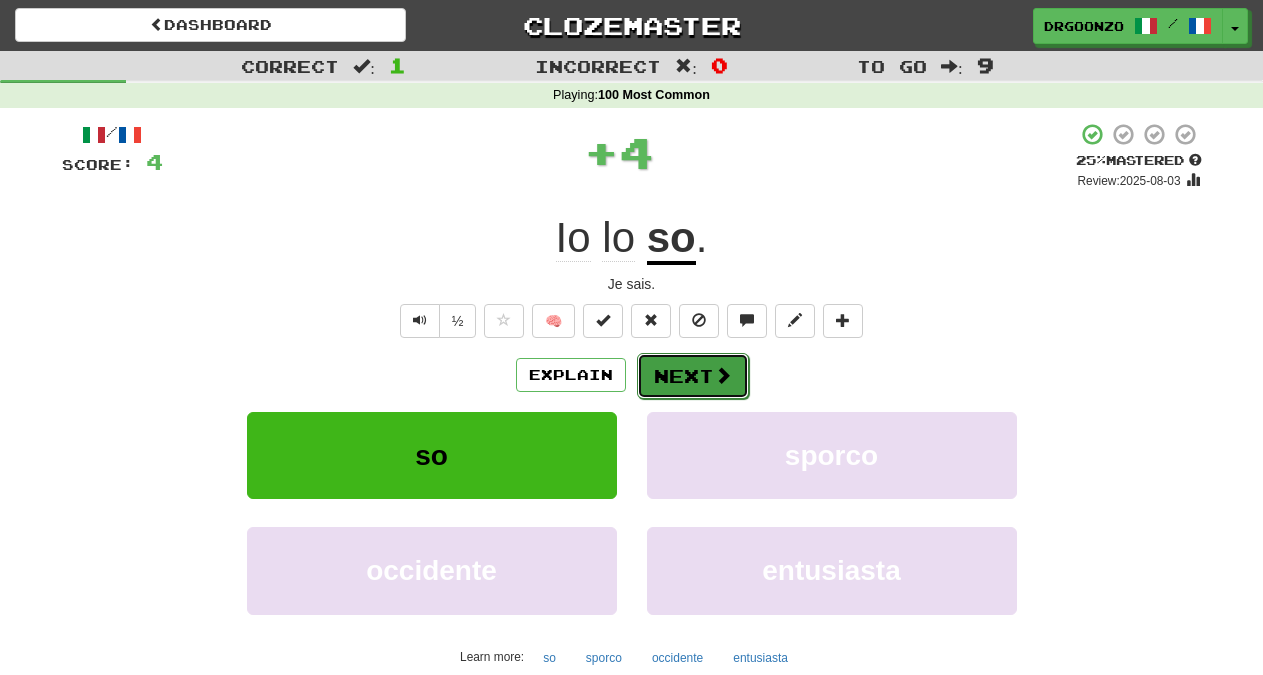 click on "Next" at bounding box center [693, 376] 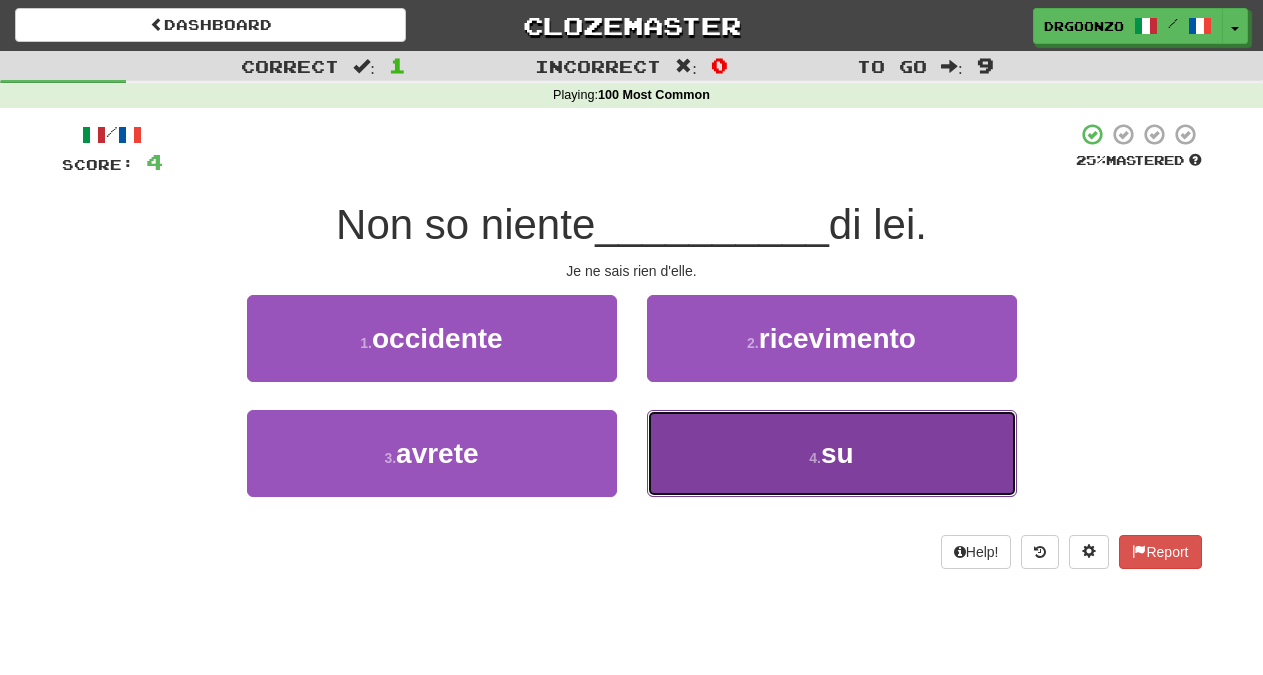 click on "4 .  su" at bounding box center [832, 453] 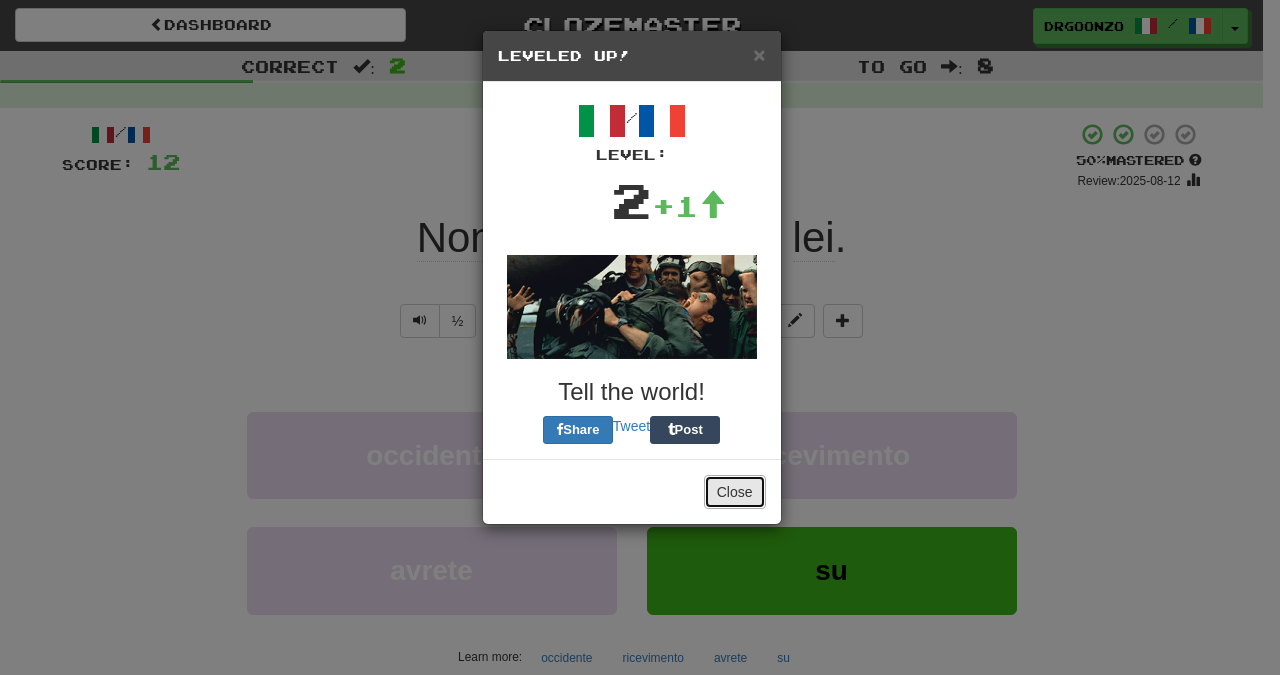 click on "Close" at bounding box center [735, 492] 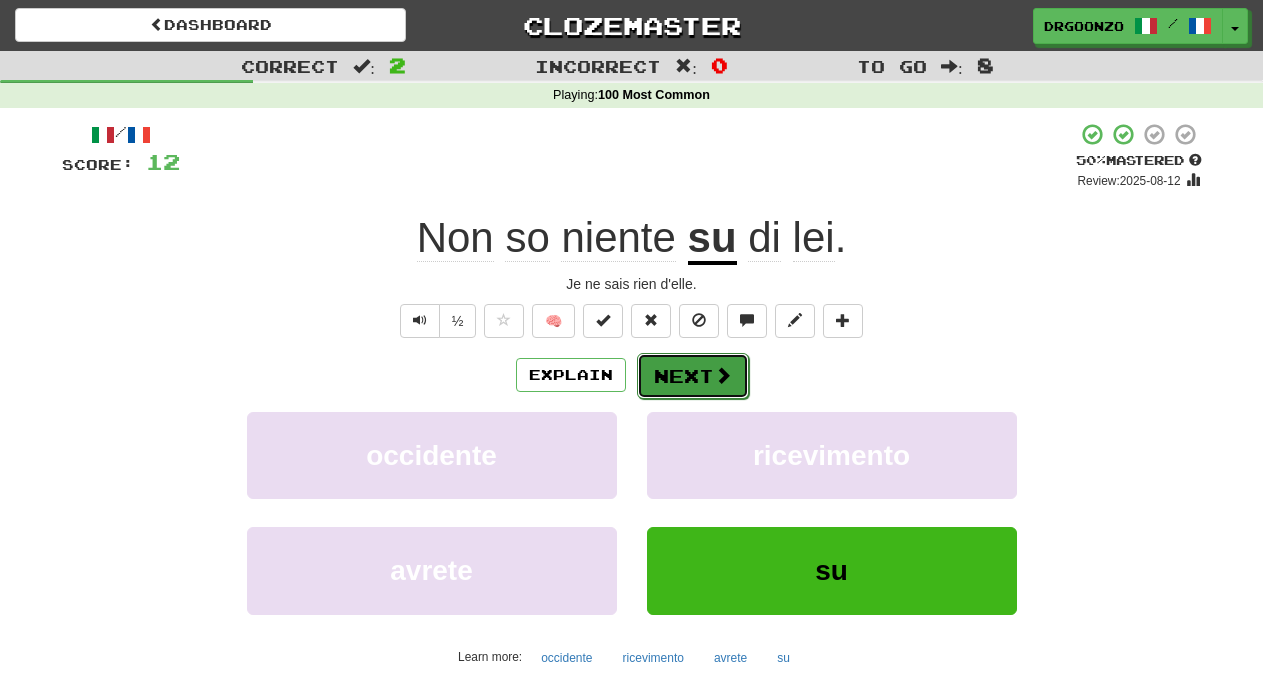 click on "Next" at bounding box center [693, 376] 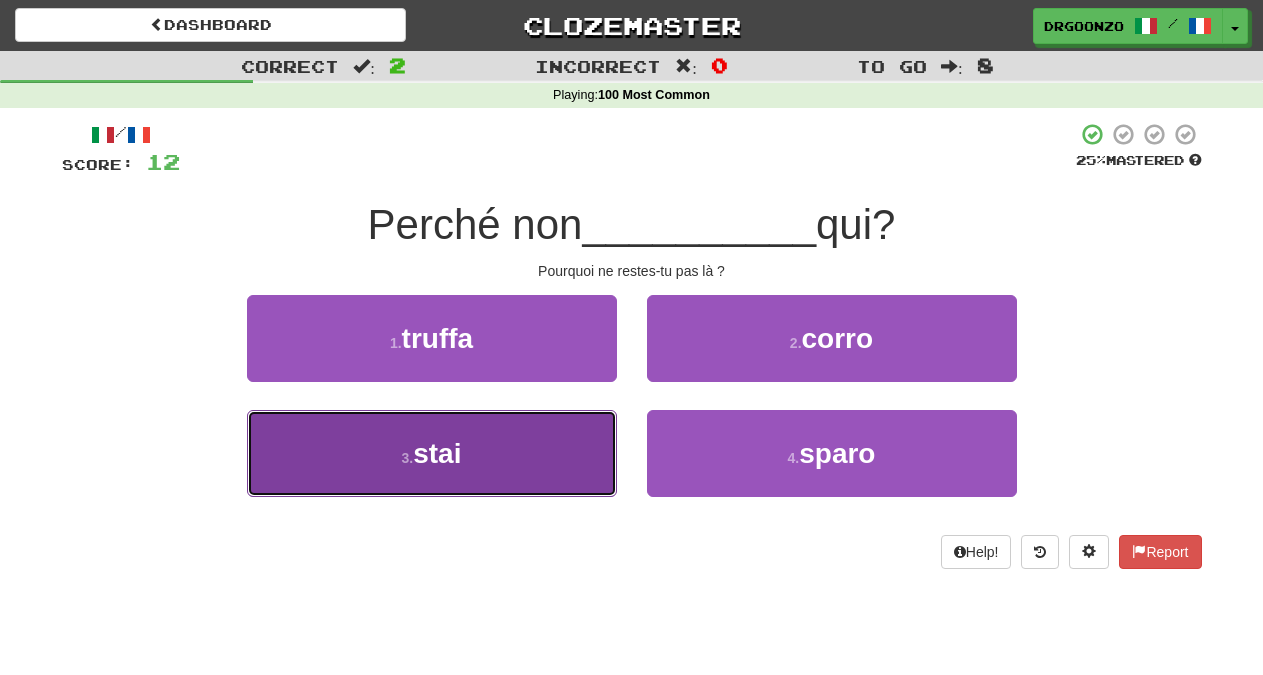 click on "3 .  stai" at bounding box center (432, 453) 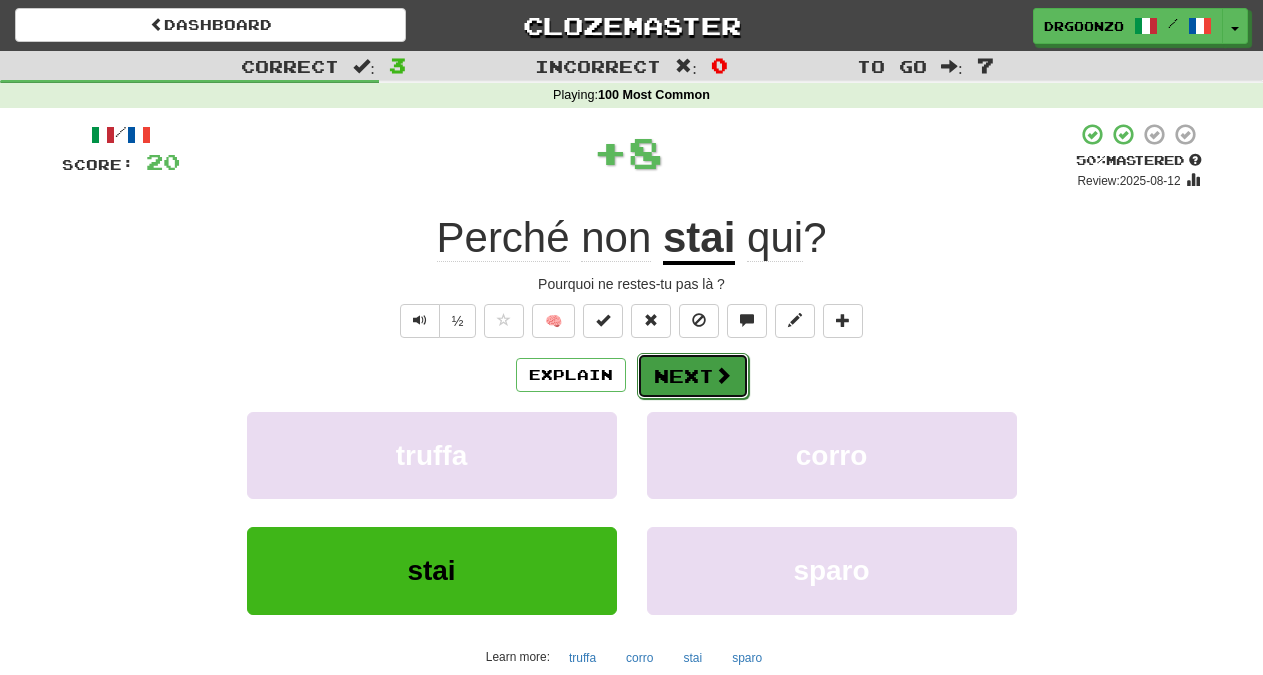 click on "Next" at bounding box center (693, 376) 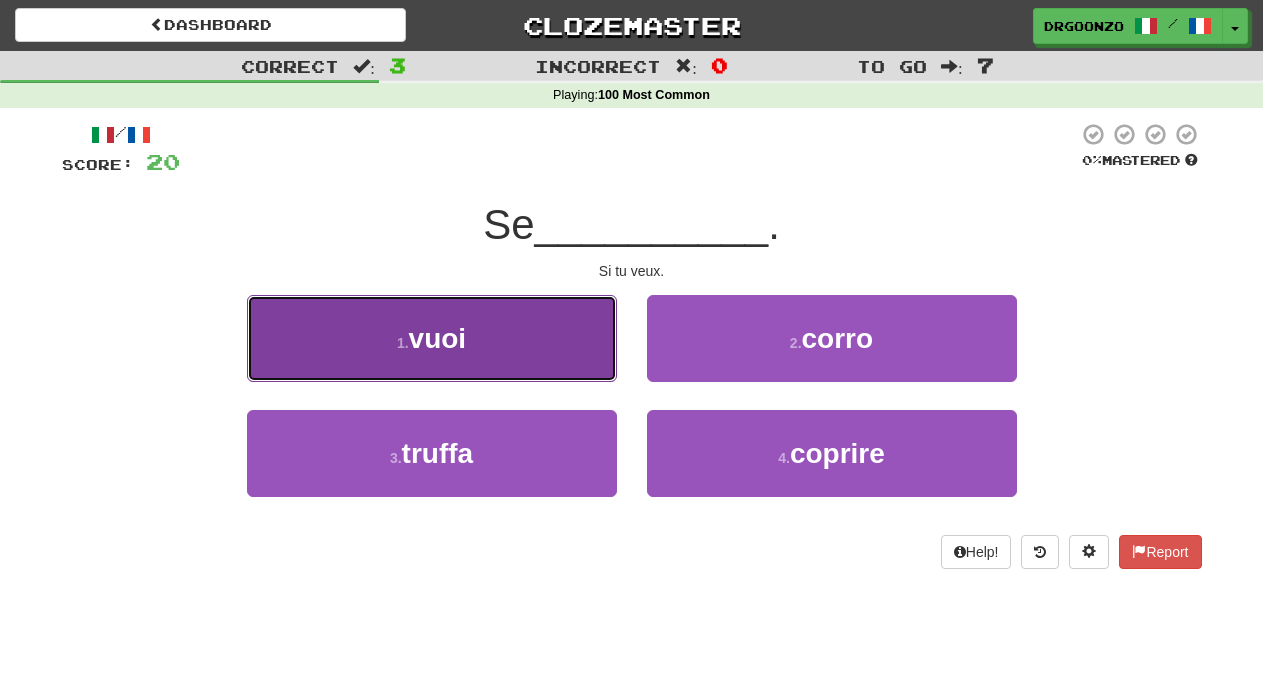 click on "1 .  vuoi" at bounding box center (432, 338) 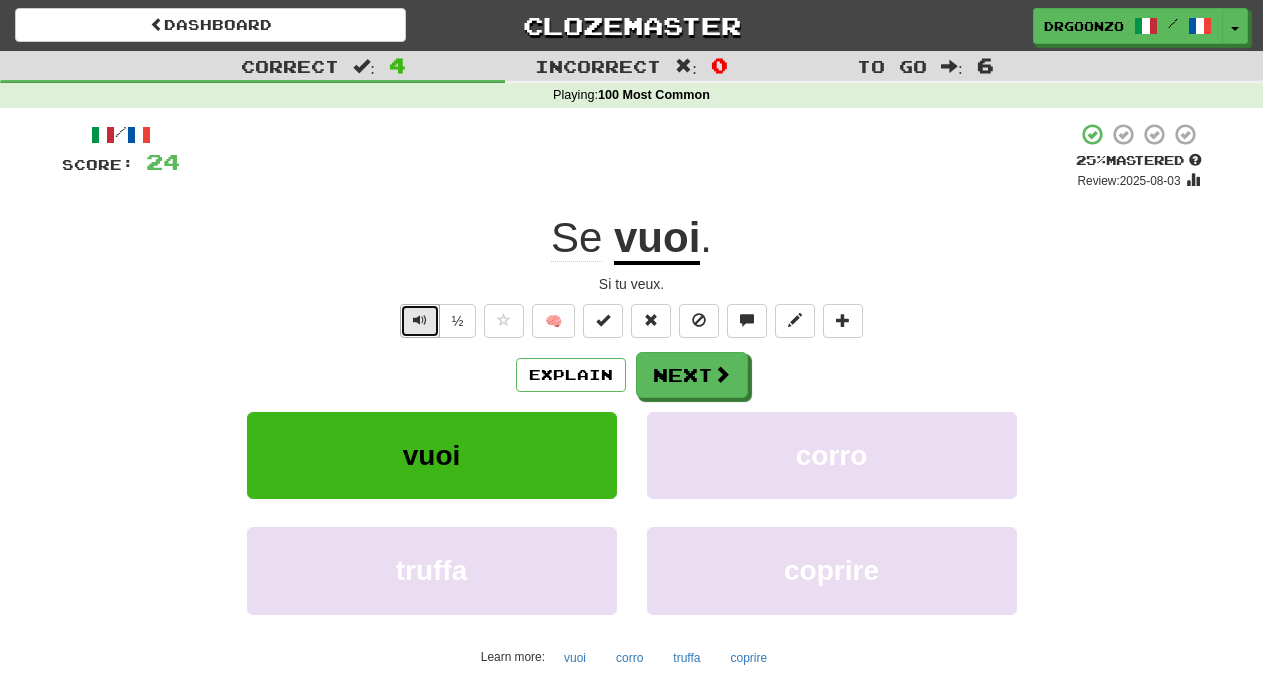 click at bounding box center [420, 320] 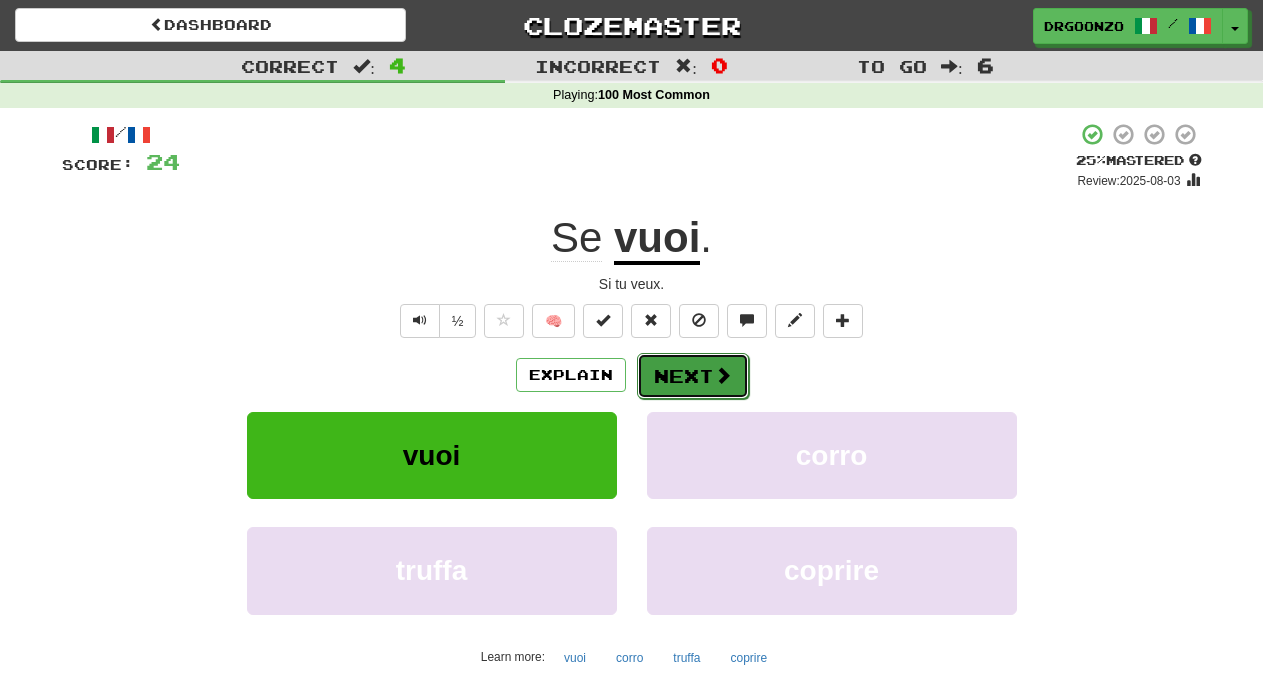 click on "Next" at bounding box center [693, 376] 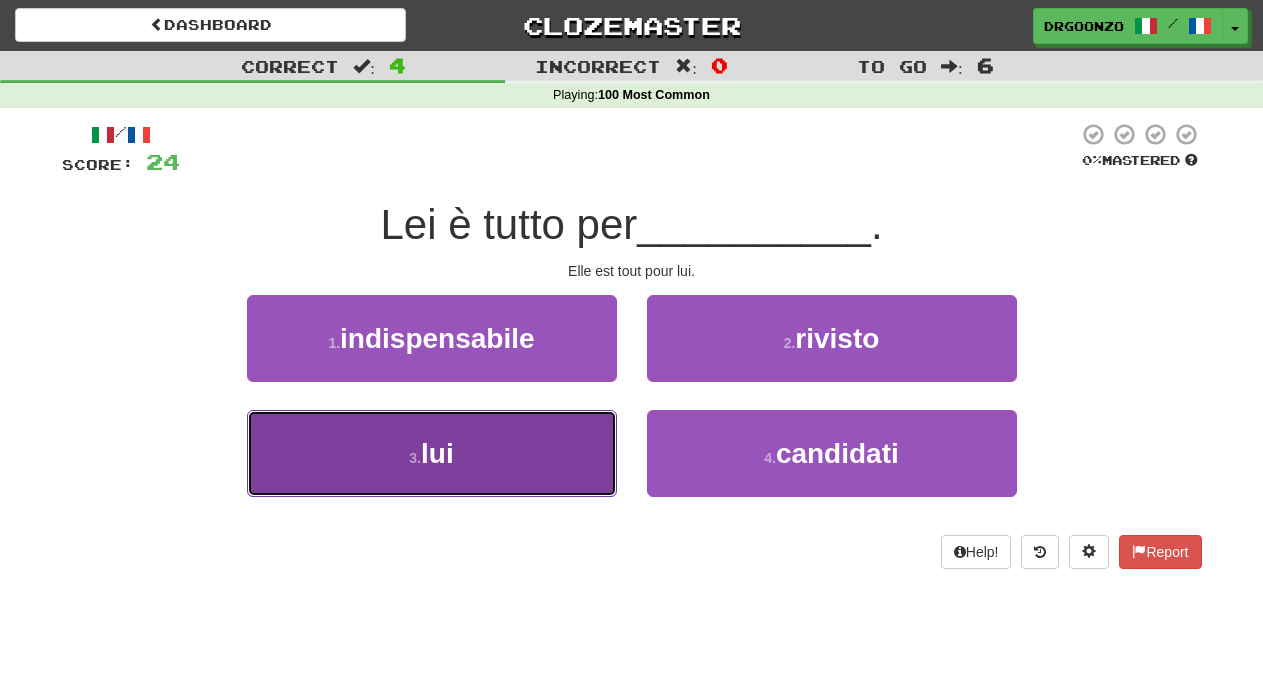 click on "3 .  lui" at bounding box center [432, 453] 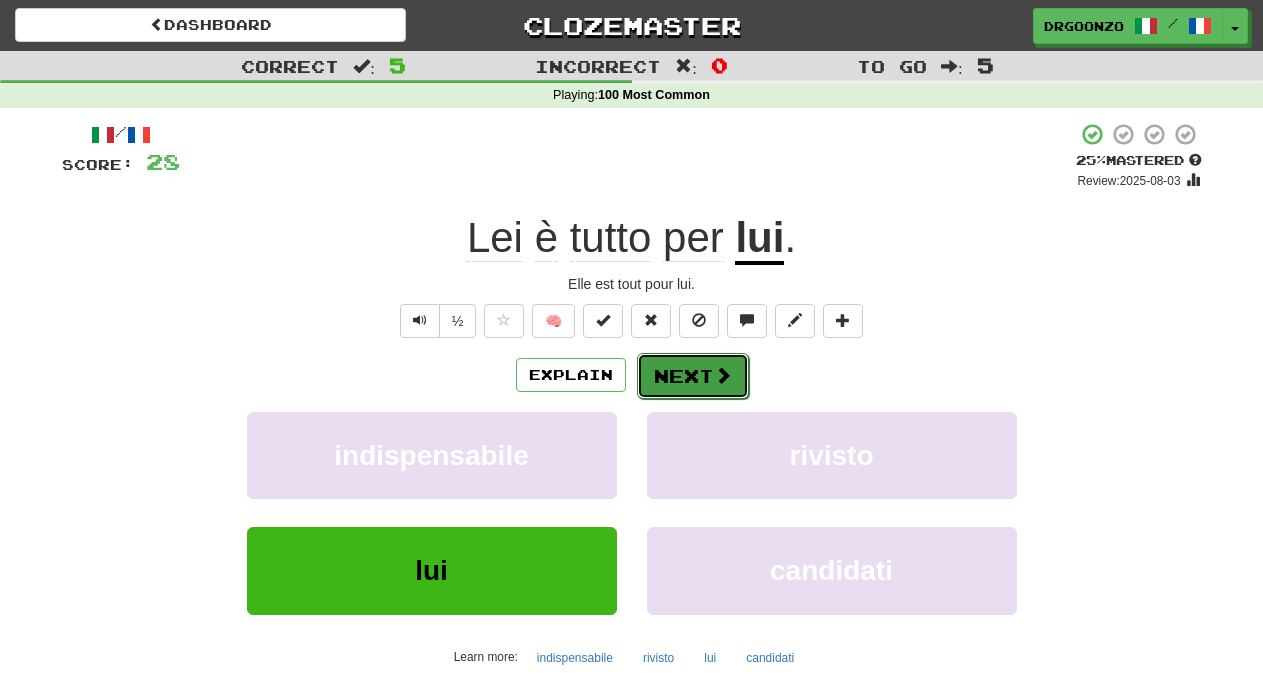 click on "Next" at bounding box center [693, 376] 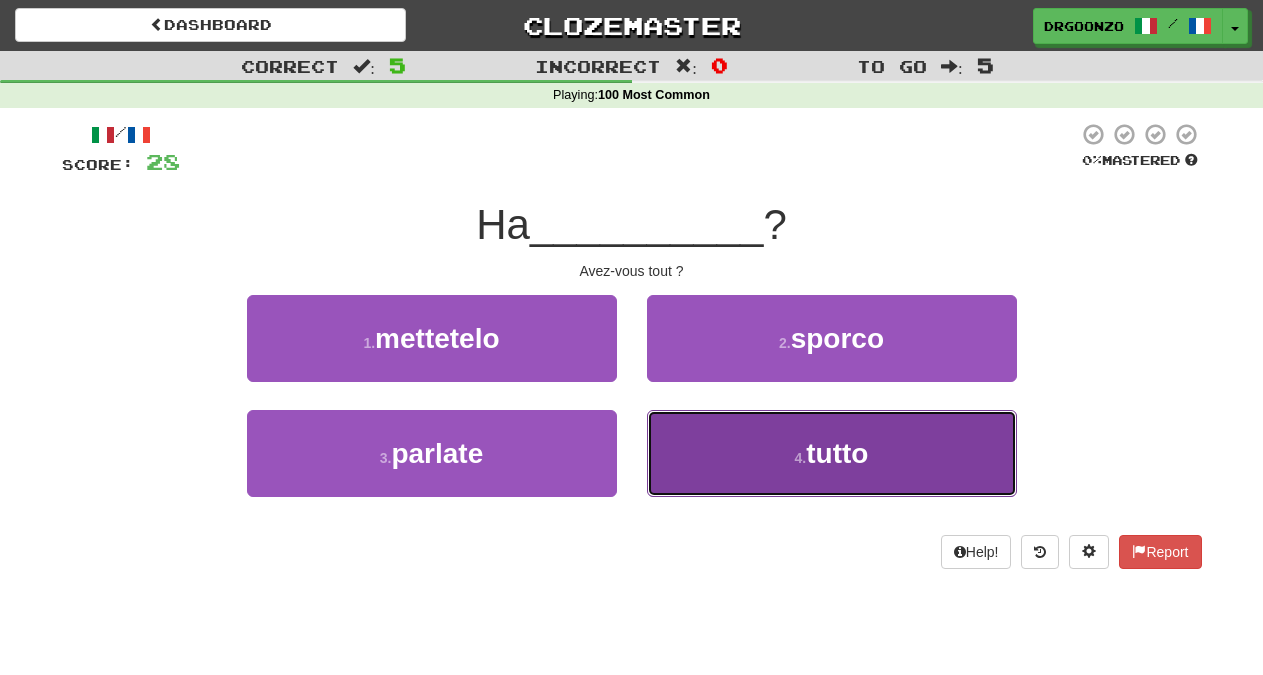 click on "4 .  tutto" at bounding box center (832, 453) 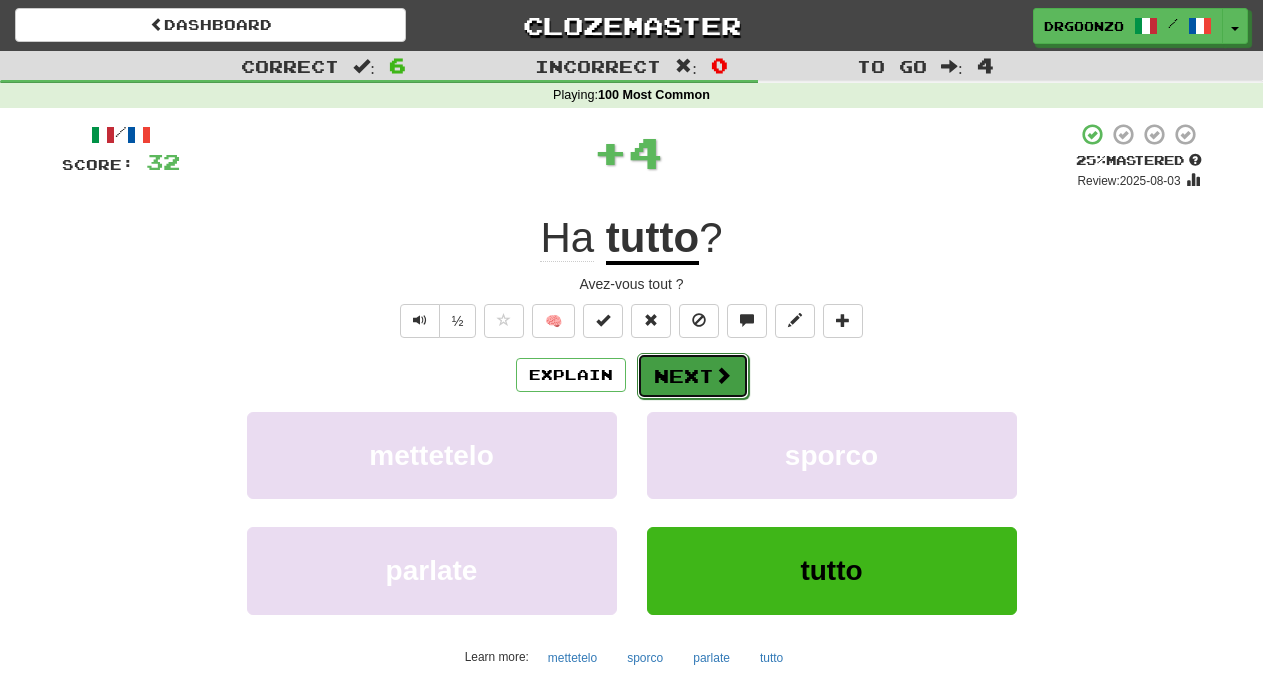 click on "Next" at bounding box center [693, 376] 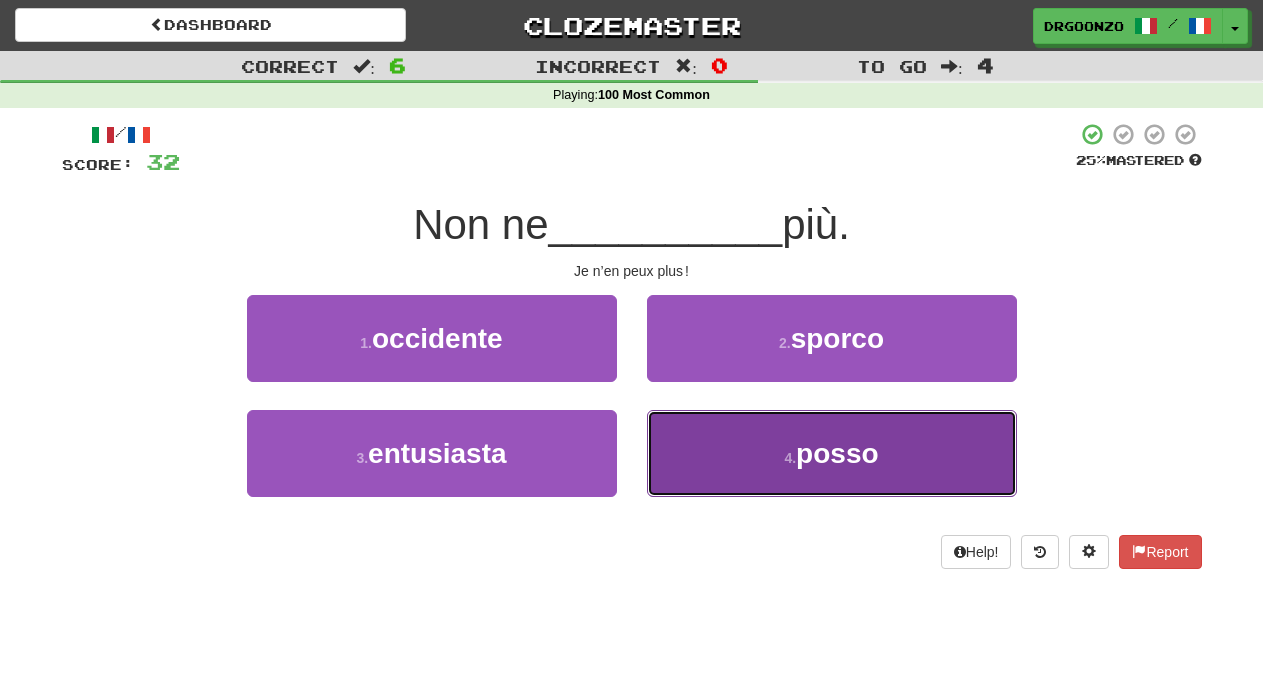 click on "4 .  posso" at bounding box center [832, 453] 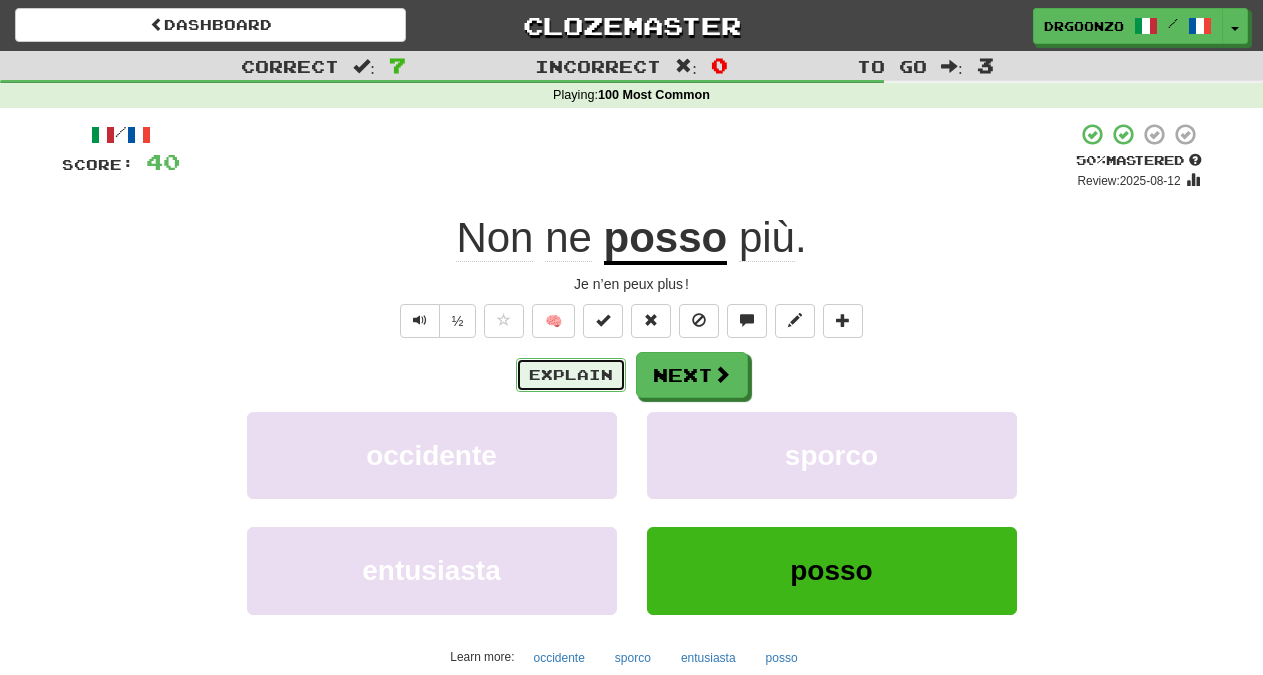 click on "Explain" at bounding box center (571, 375) 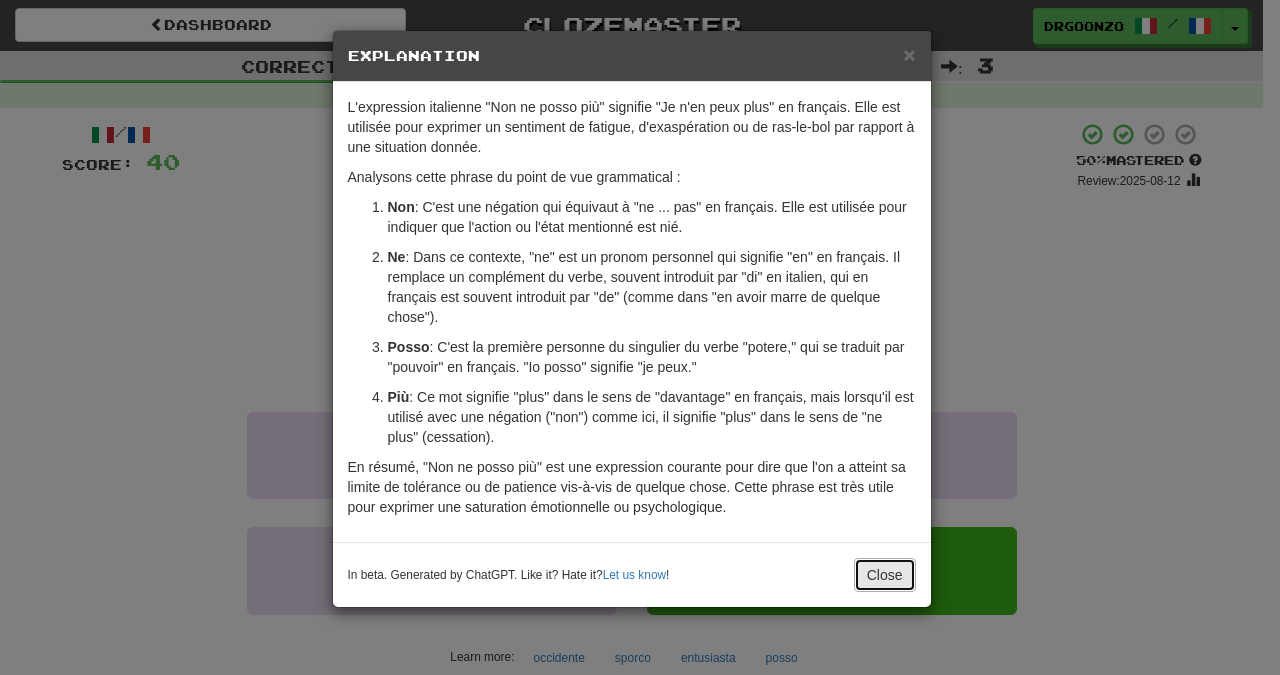 click on "Close" at bounding box center [885, 575] 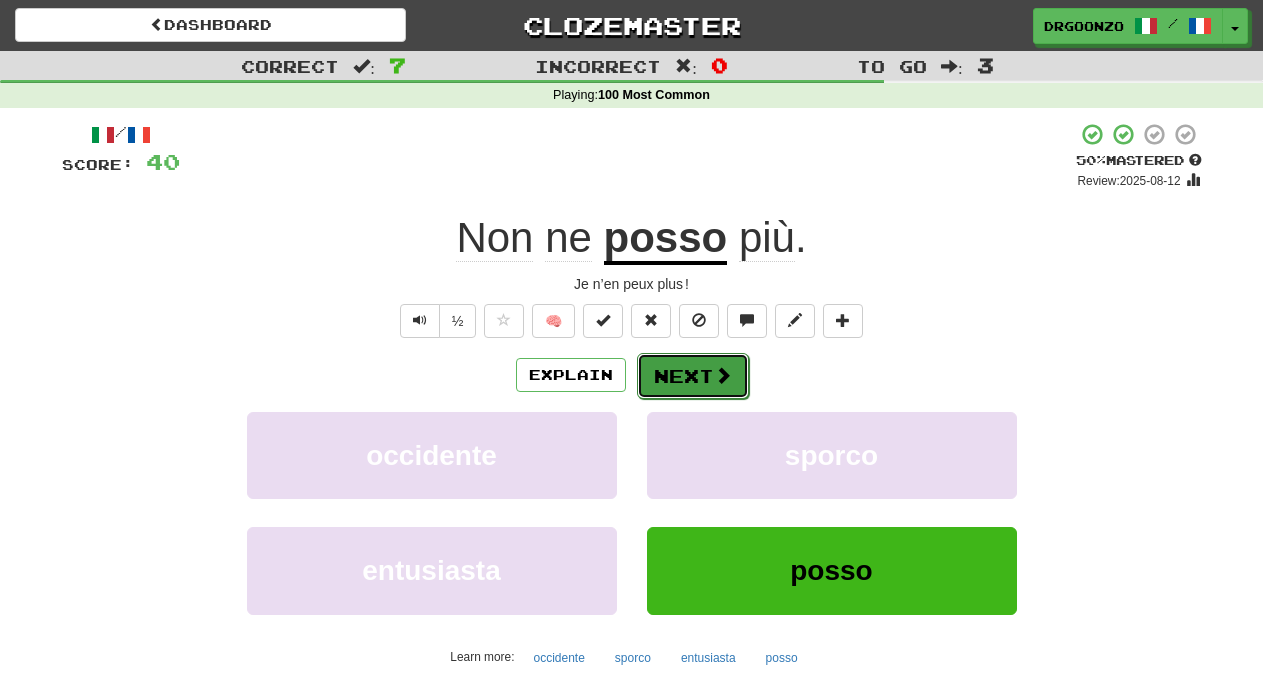 click on "Next" at bounding box center [693, 376] 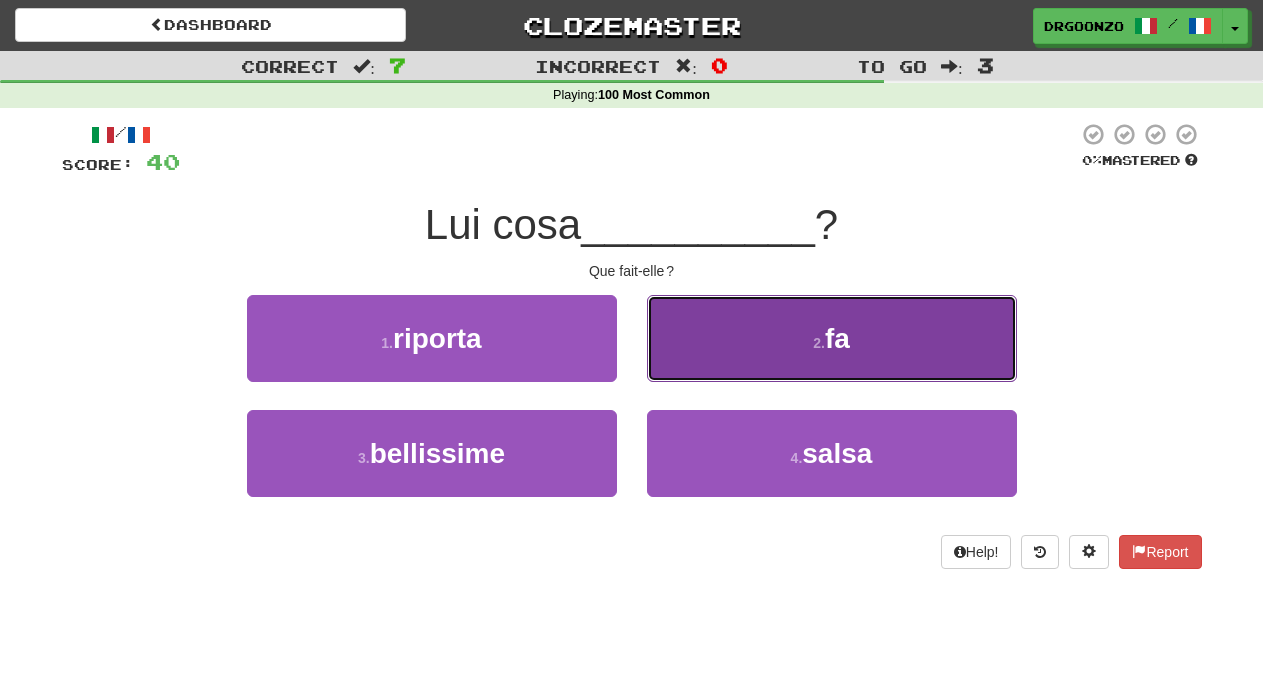 click on "2 .  fa" at bounding box center [832, 338] 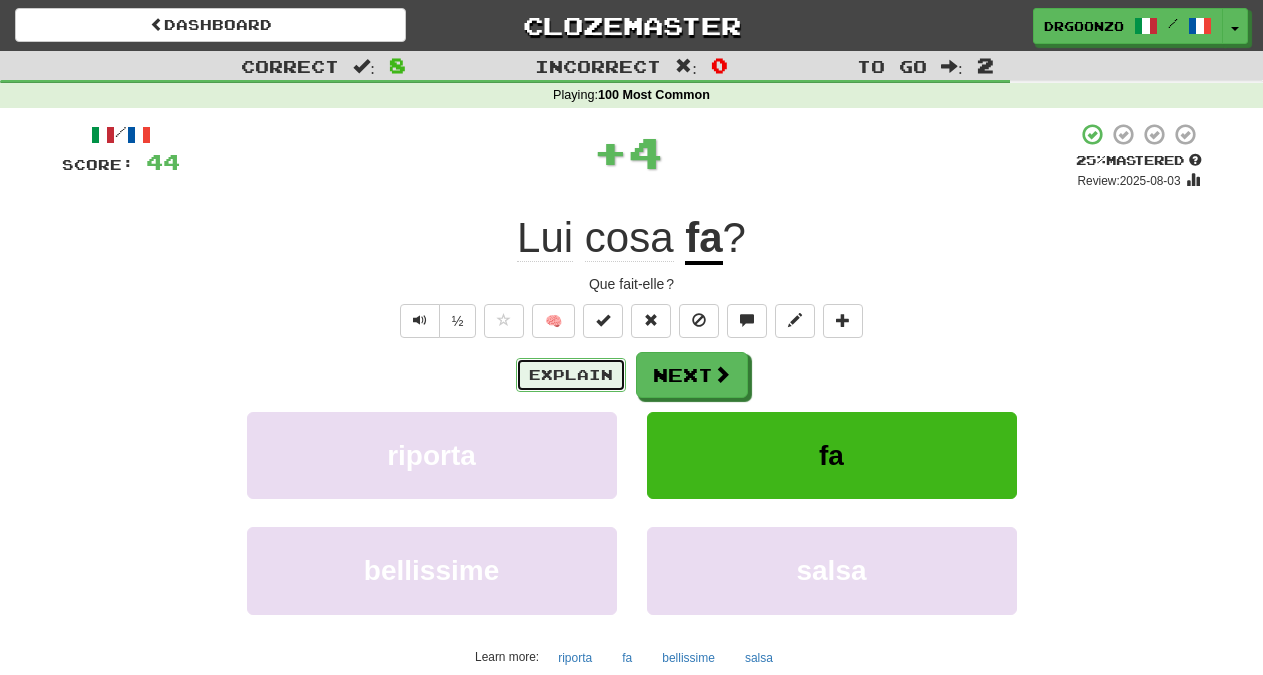 click on "Explain" at bounding box center [571, 375] 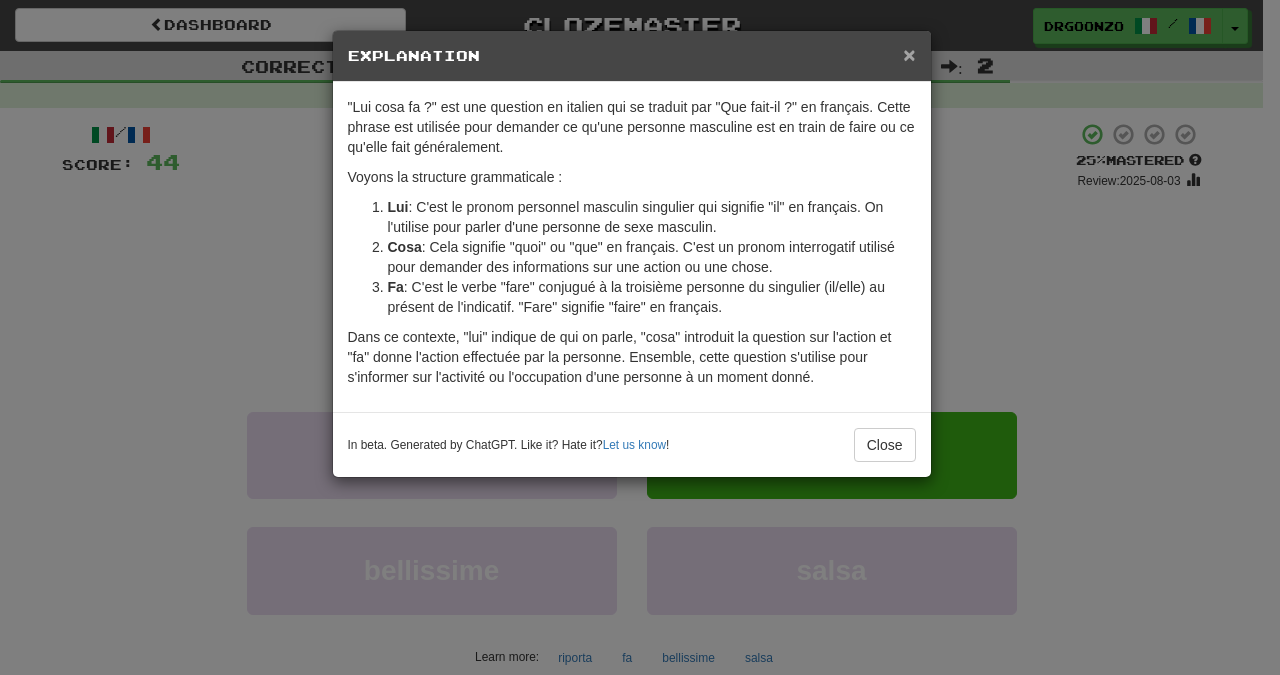 click on "×" at bounding box center [909, 54] 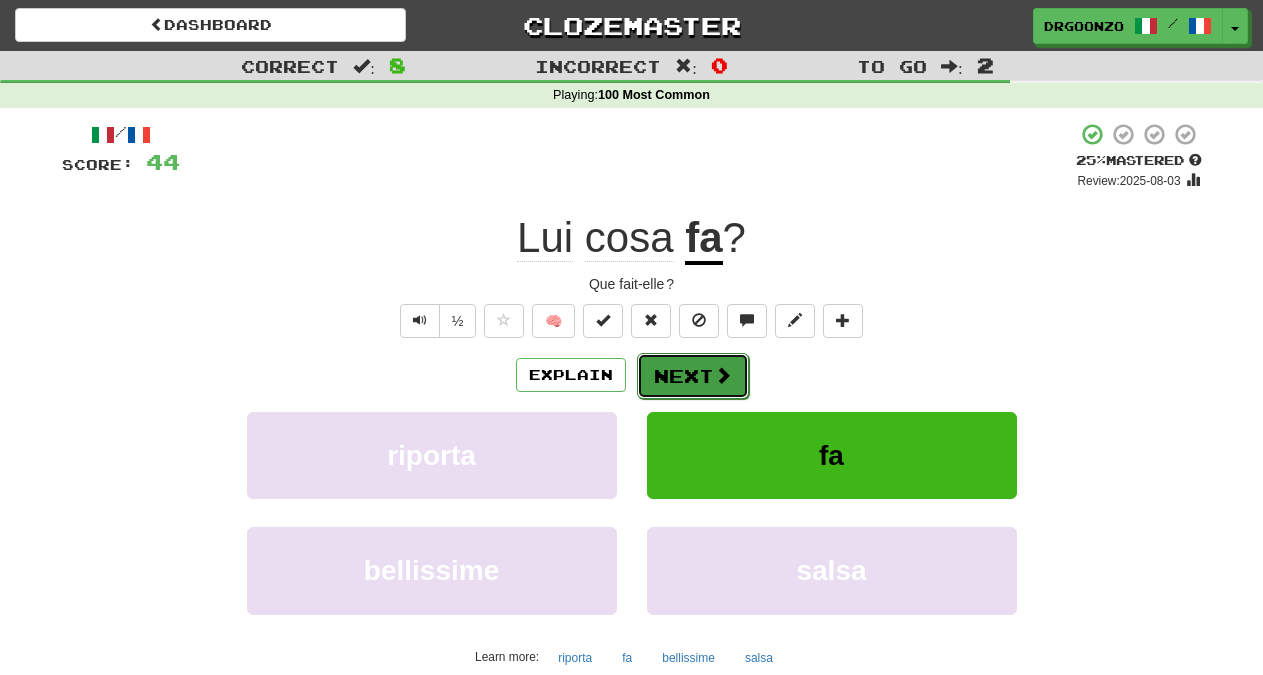 click on "Next" at bounding box center (693, 376) 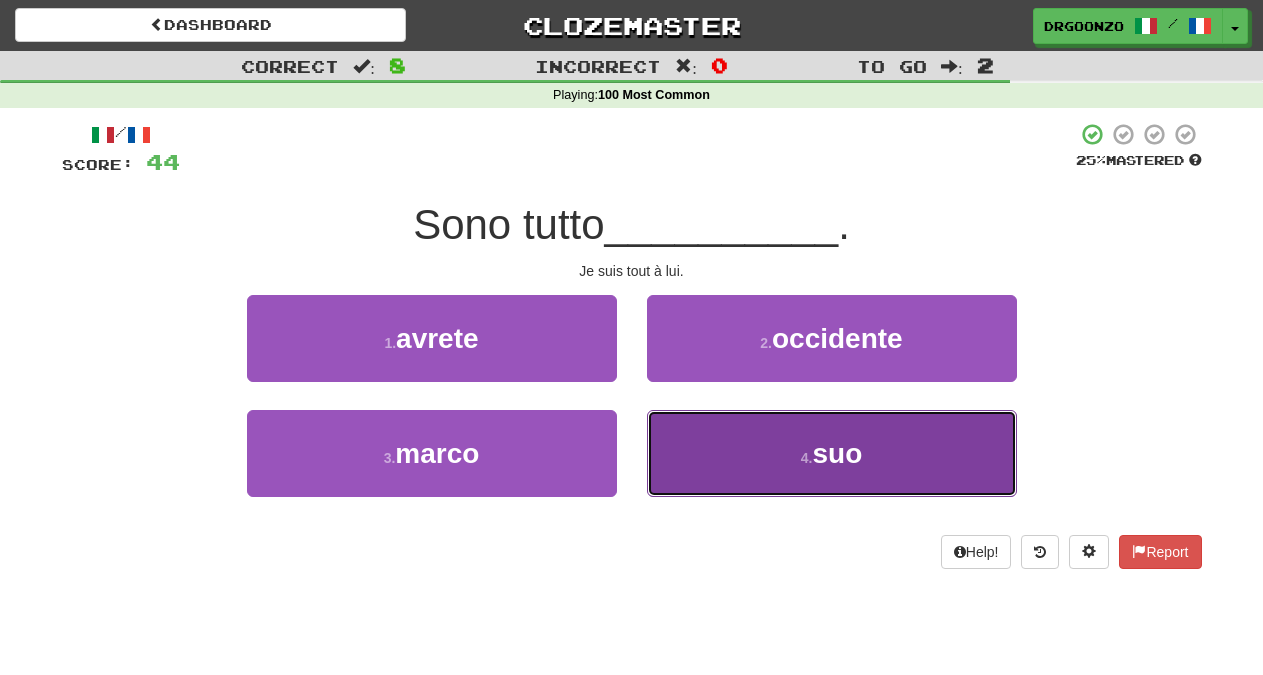 click on "suo" at bounding box center (837, 453) 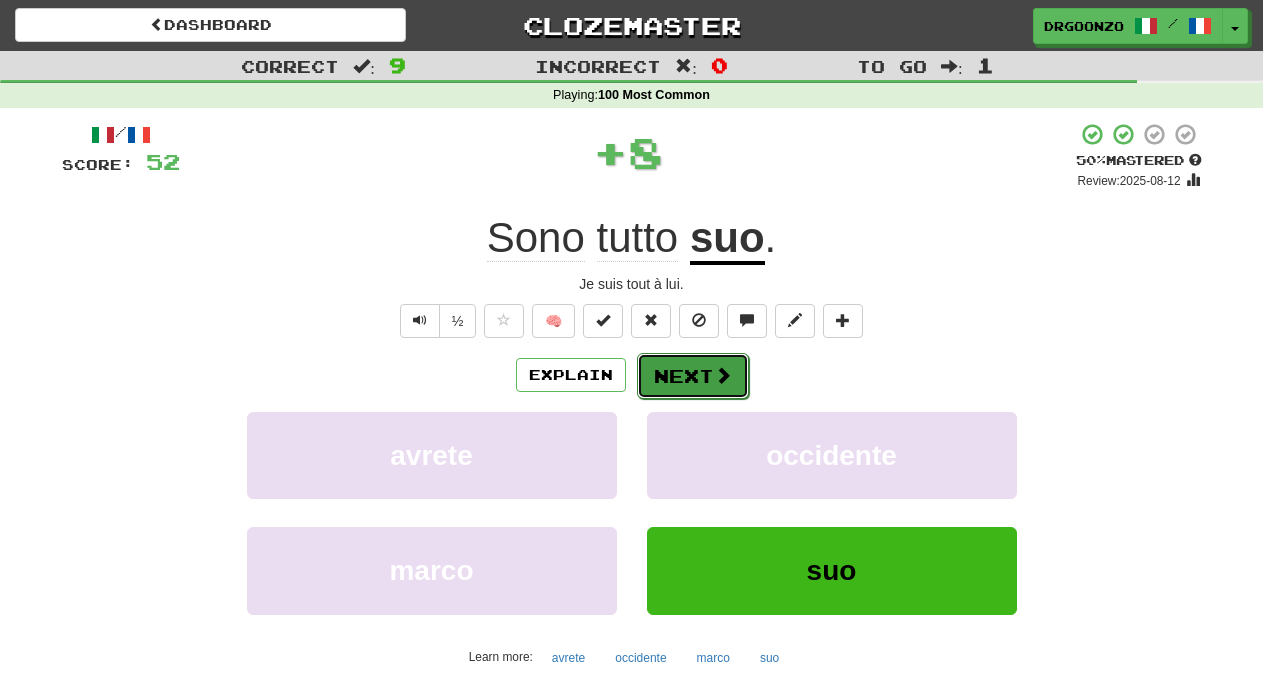 click on "Next" at bounding box center [693, 376] 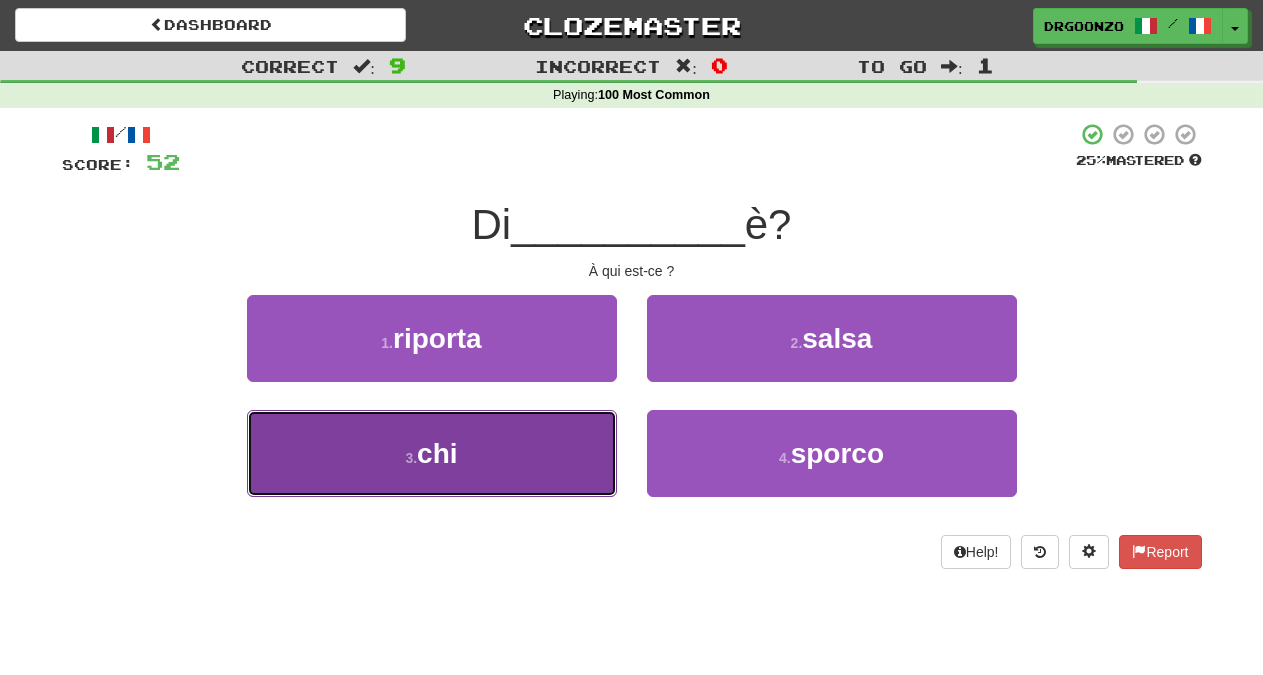 click on "3 .  chi" at bounding box center (432, 453) 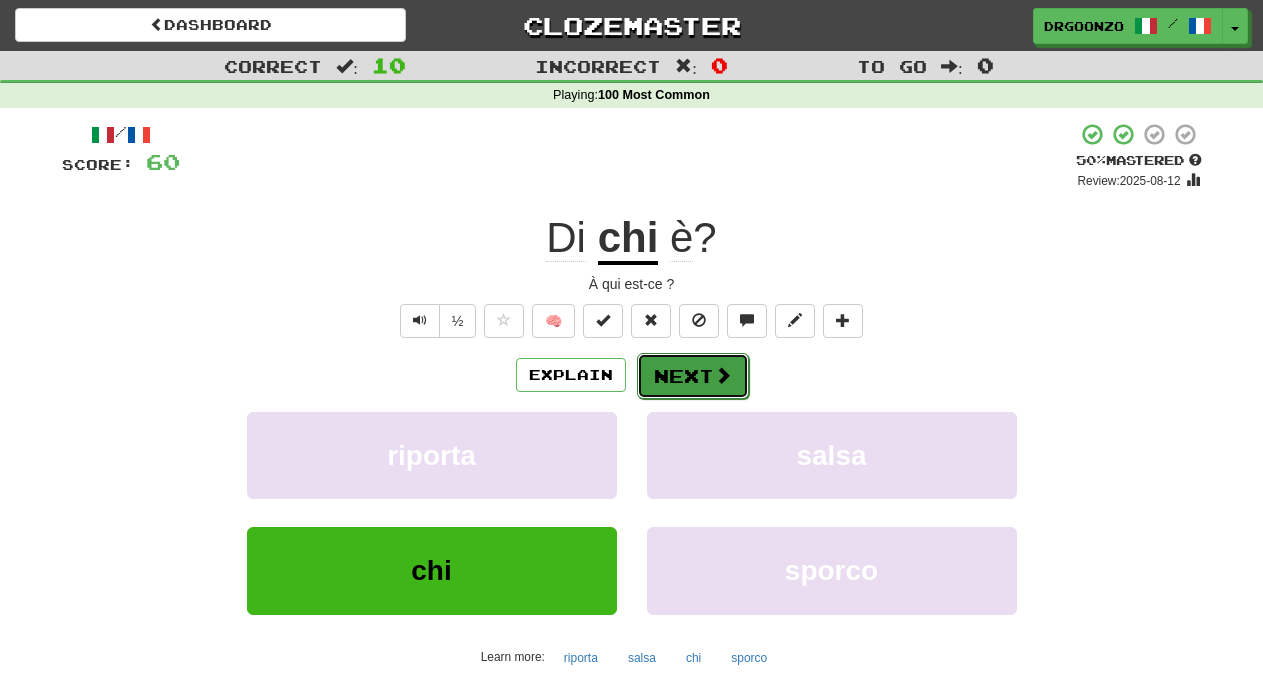 click on "Next" at bounding box center (693, 376) 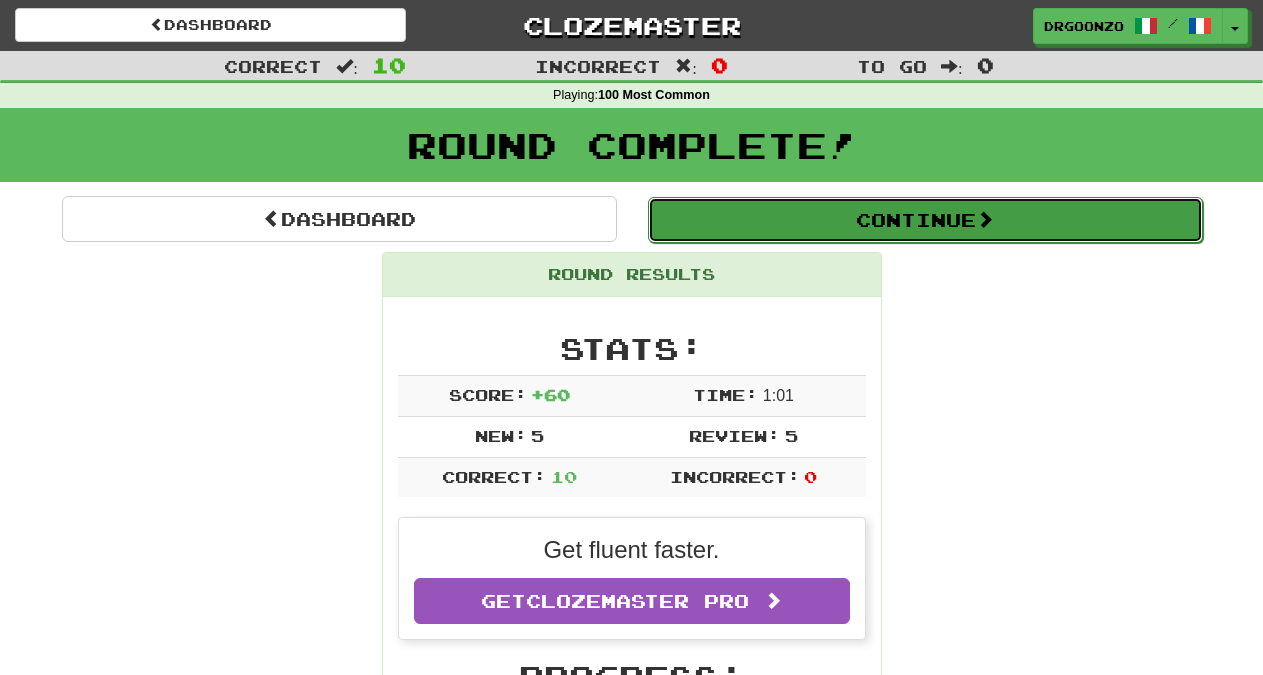 click on "Continue" at bounding box center [925, 220] 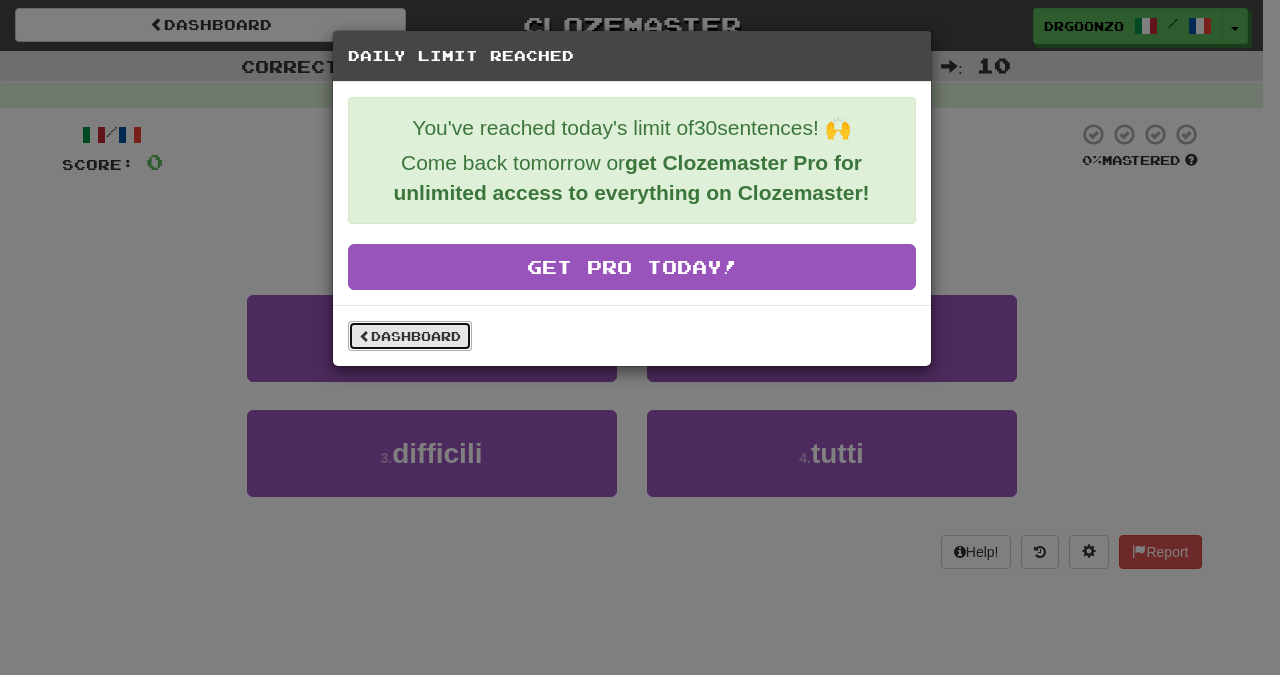 click on "Dashboard" at bounding box center (410, 336) 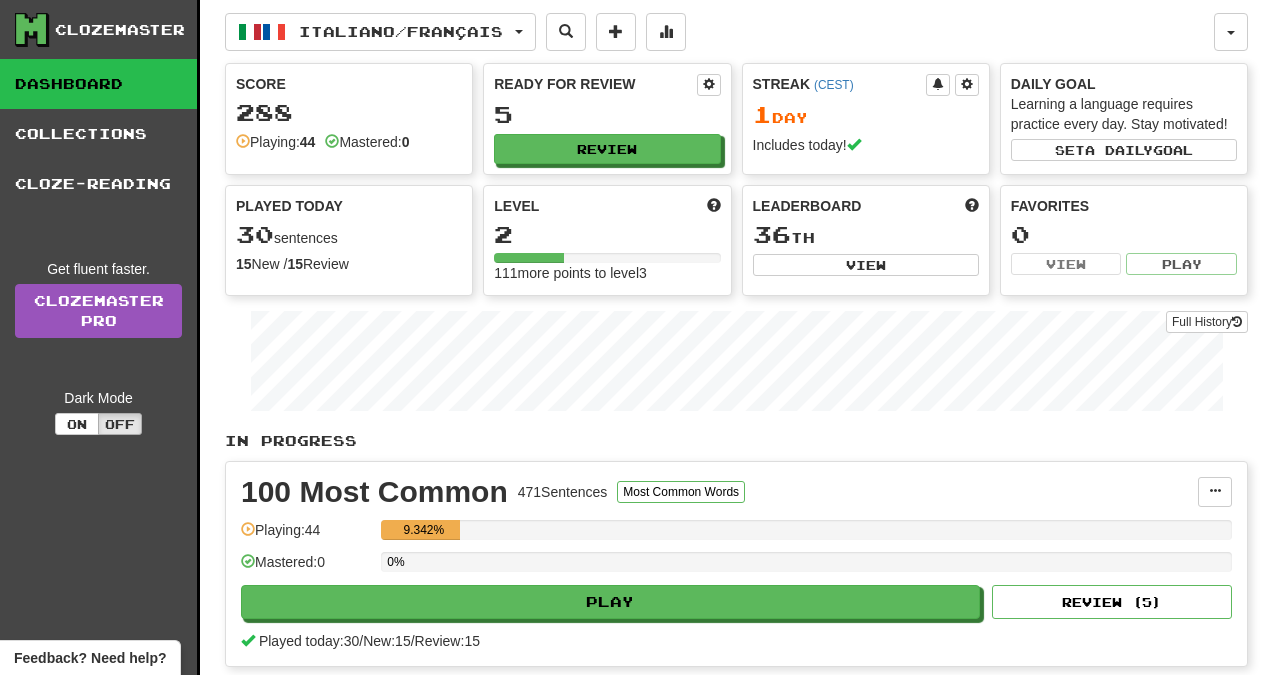 scroll, scrollTop: 0, scrollLeft: 0, axis: both 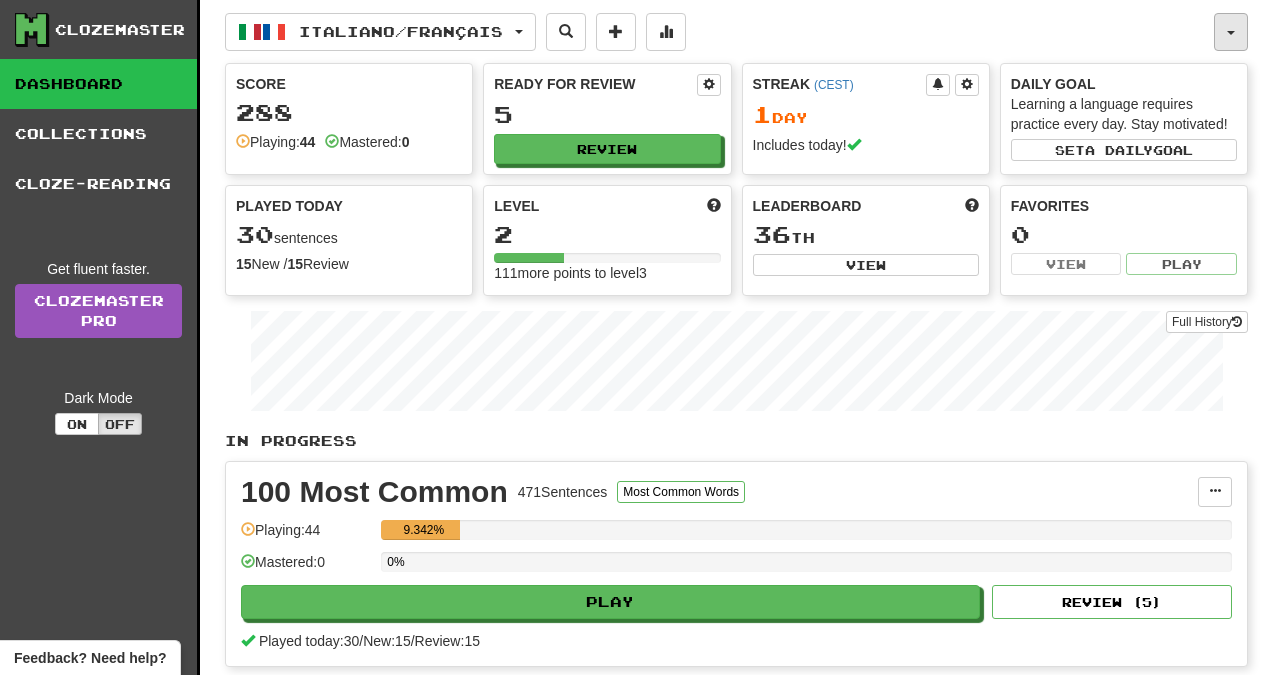 click 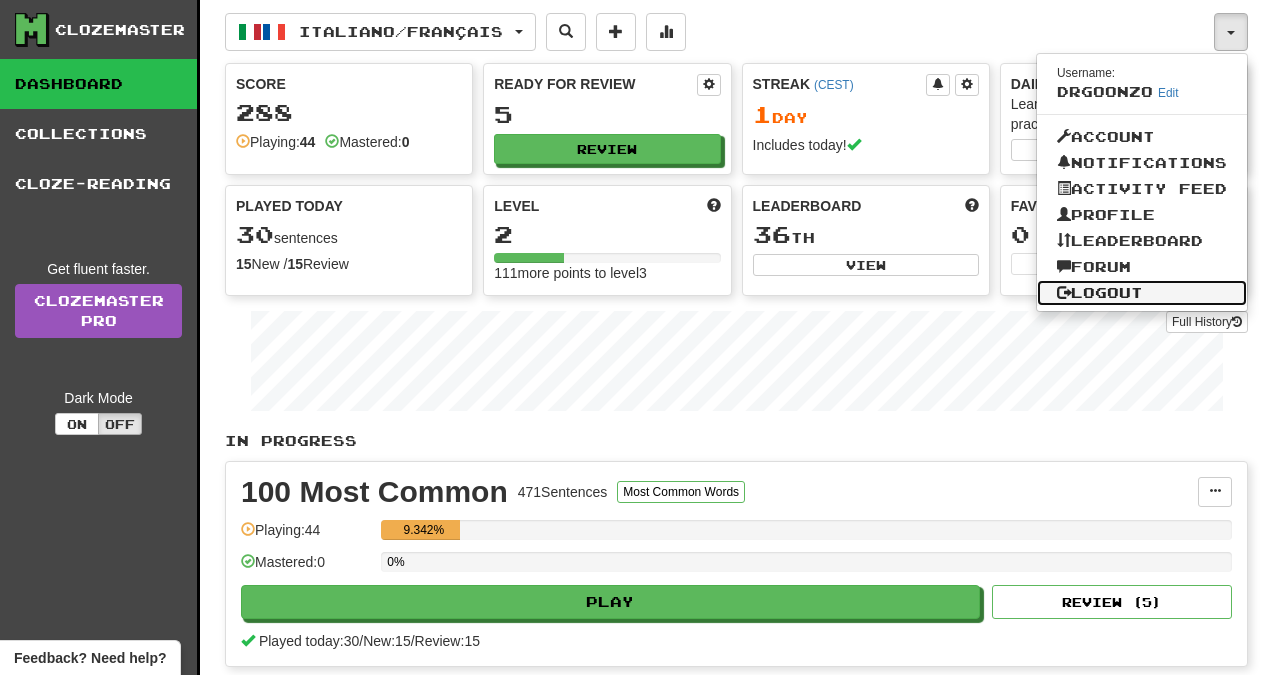click on "Logout" 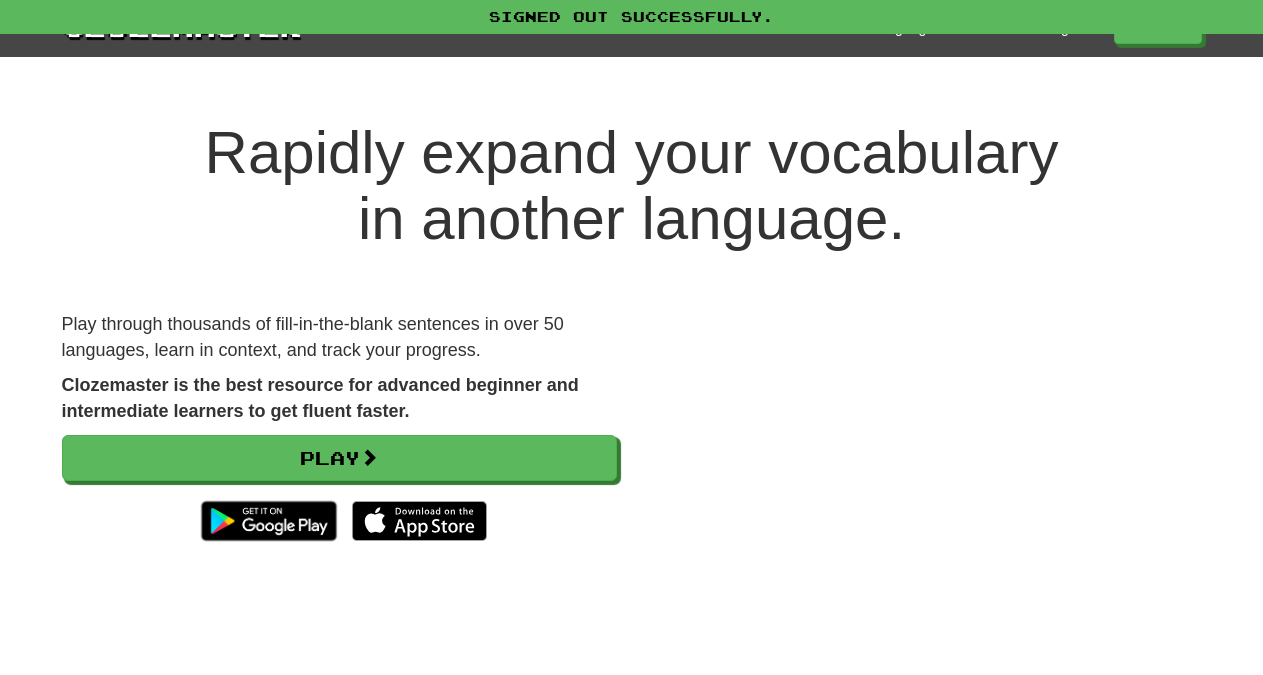 scroll, scrollTop: 0, scrollLeft: 0, axis: both 